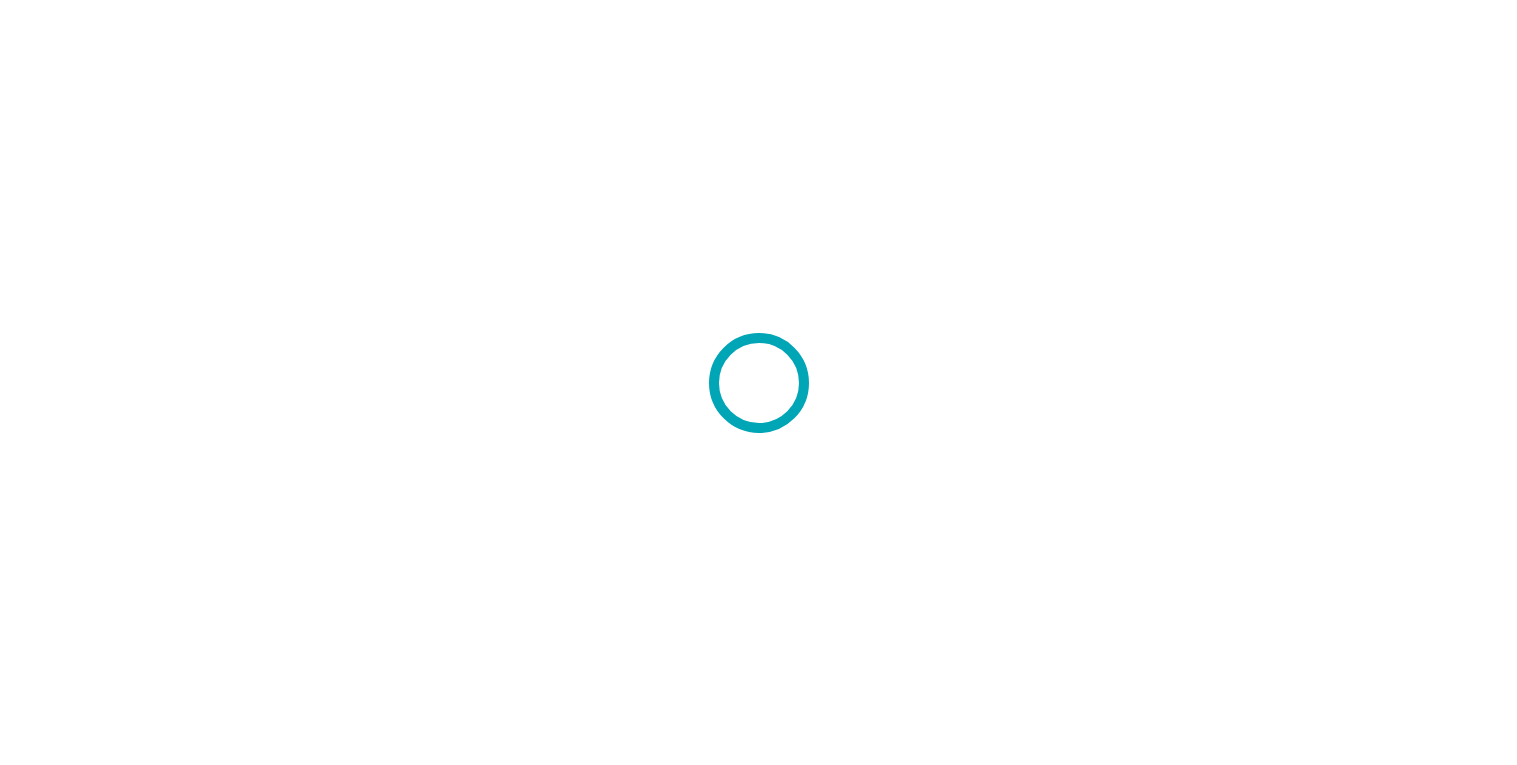 scroll, scrollTop: 0, scrollLeft: 0, axis: both 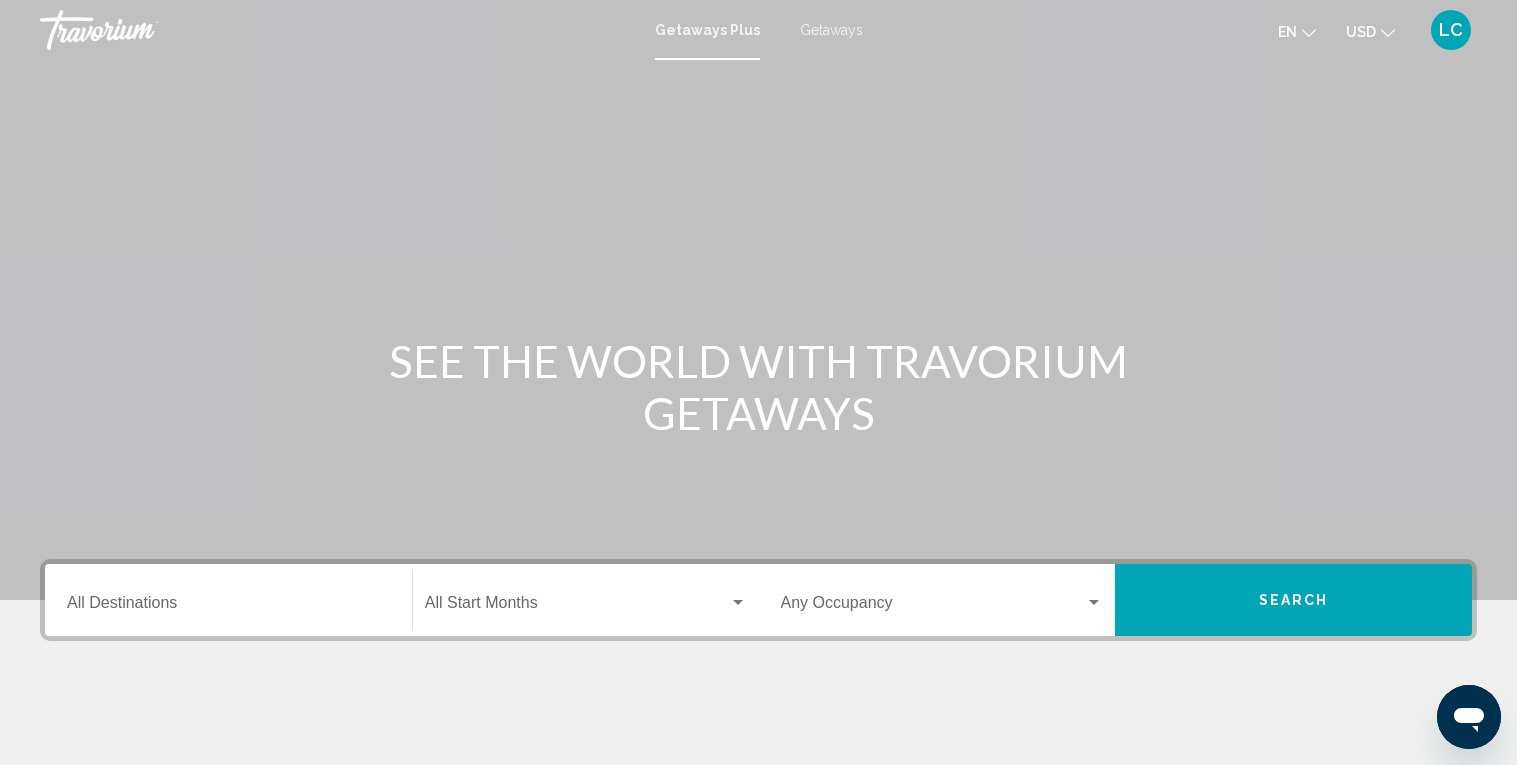 click on "Destination All Destinations" at bounding box center (228, 607) 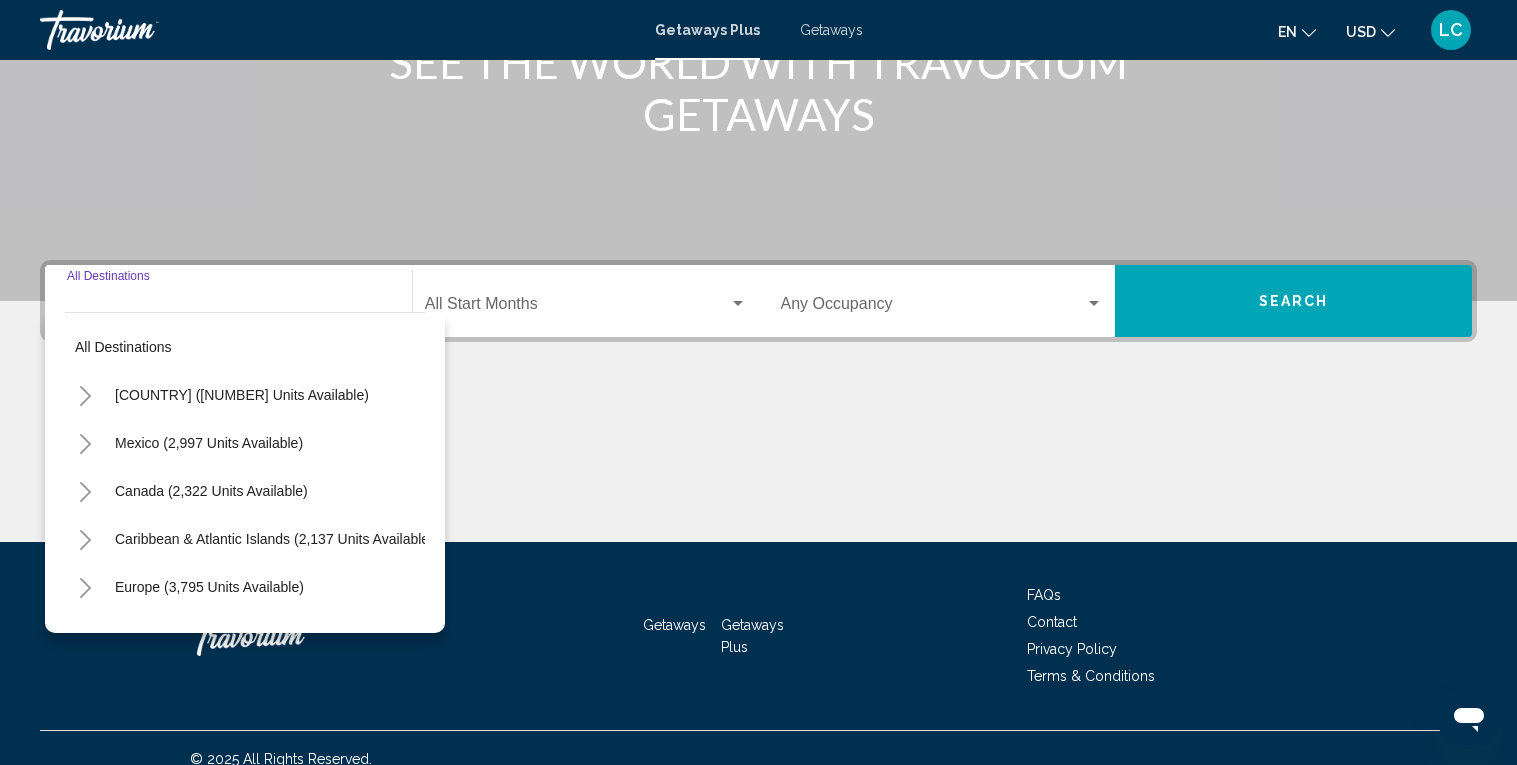 scroll, scrollTop: 319, scrollLeft: 0, axis: vertical 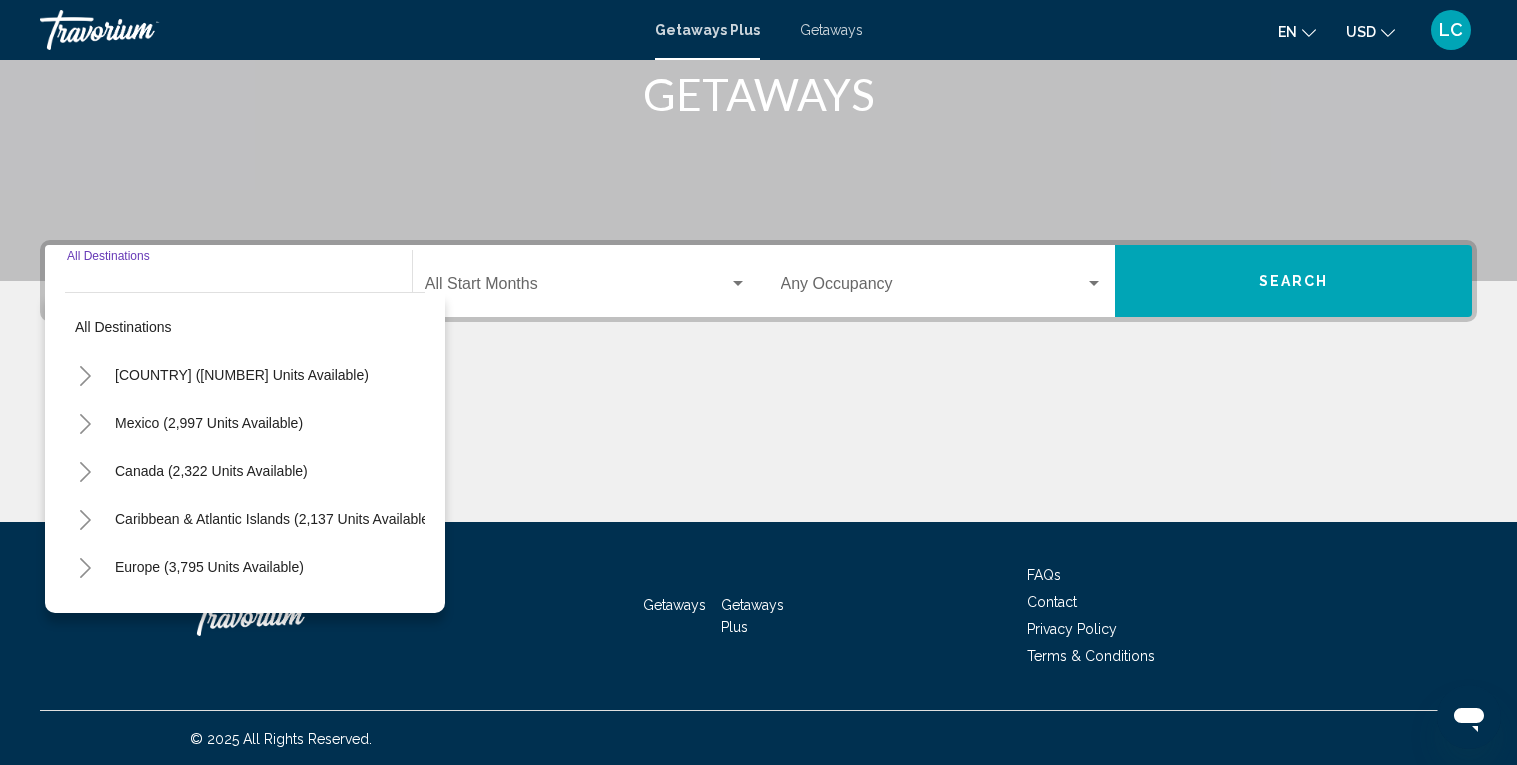 click at bounding box center [85, 375] 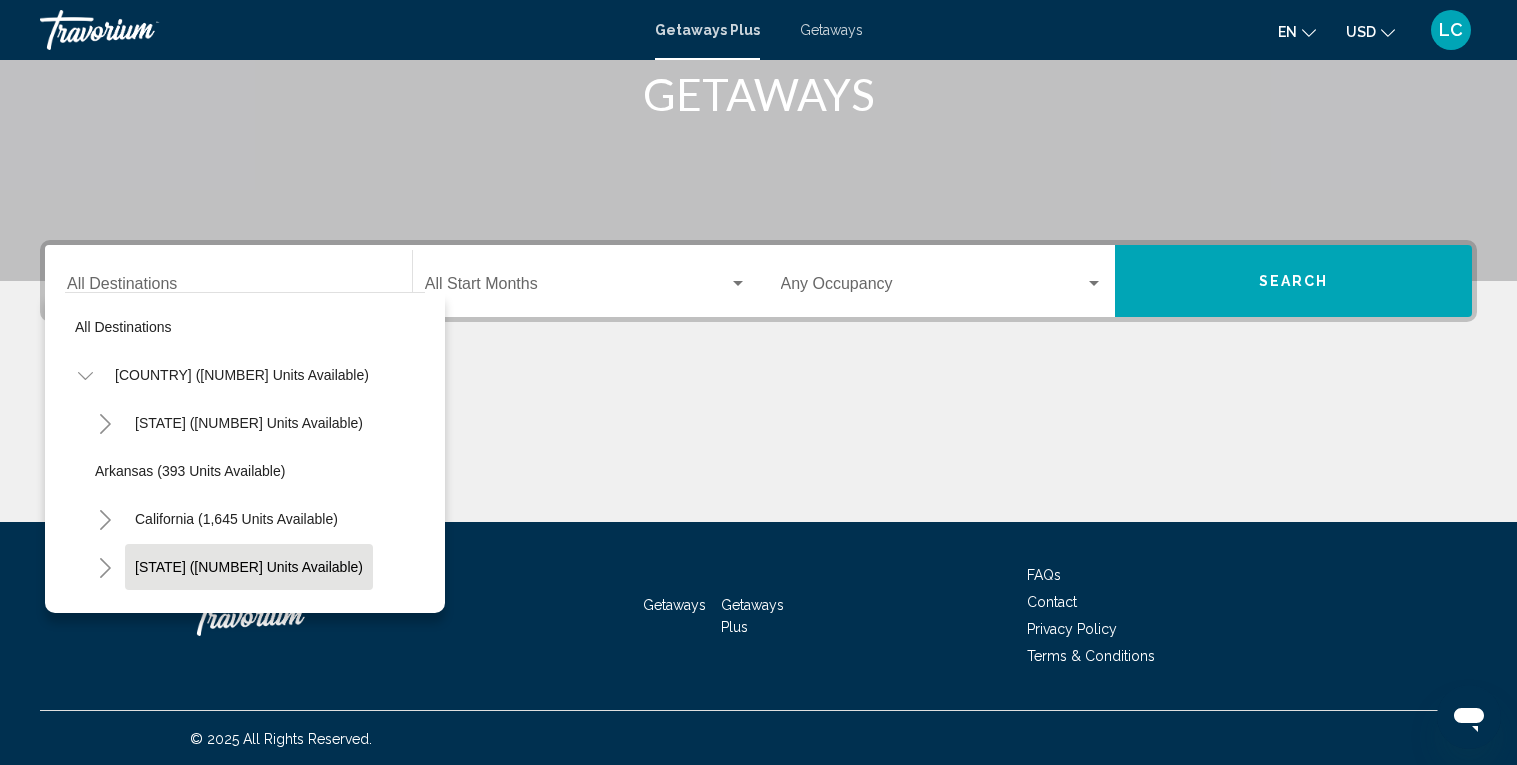 click on "Colorado (841 units available)" at bounding box center [249, 423] 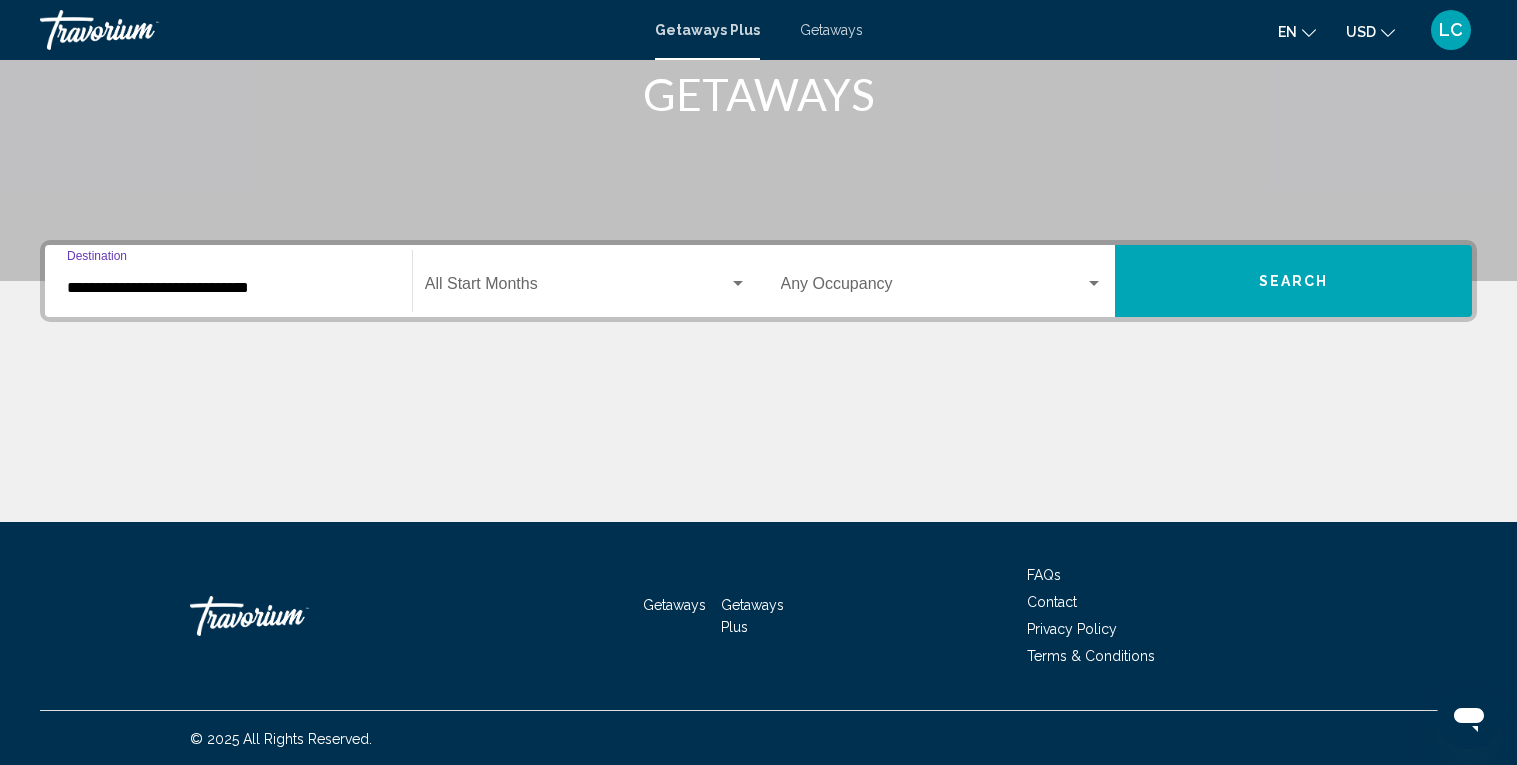 click on "**********" at bounding box center [228, 281] 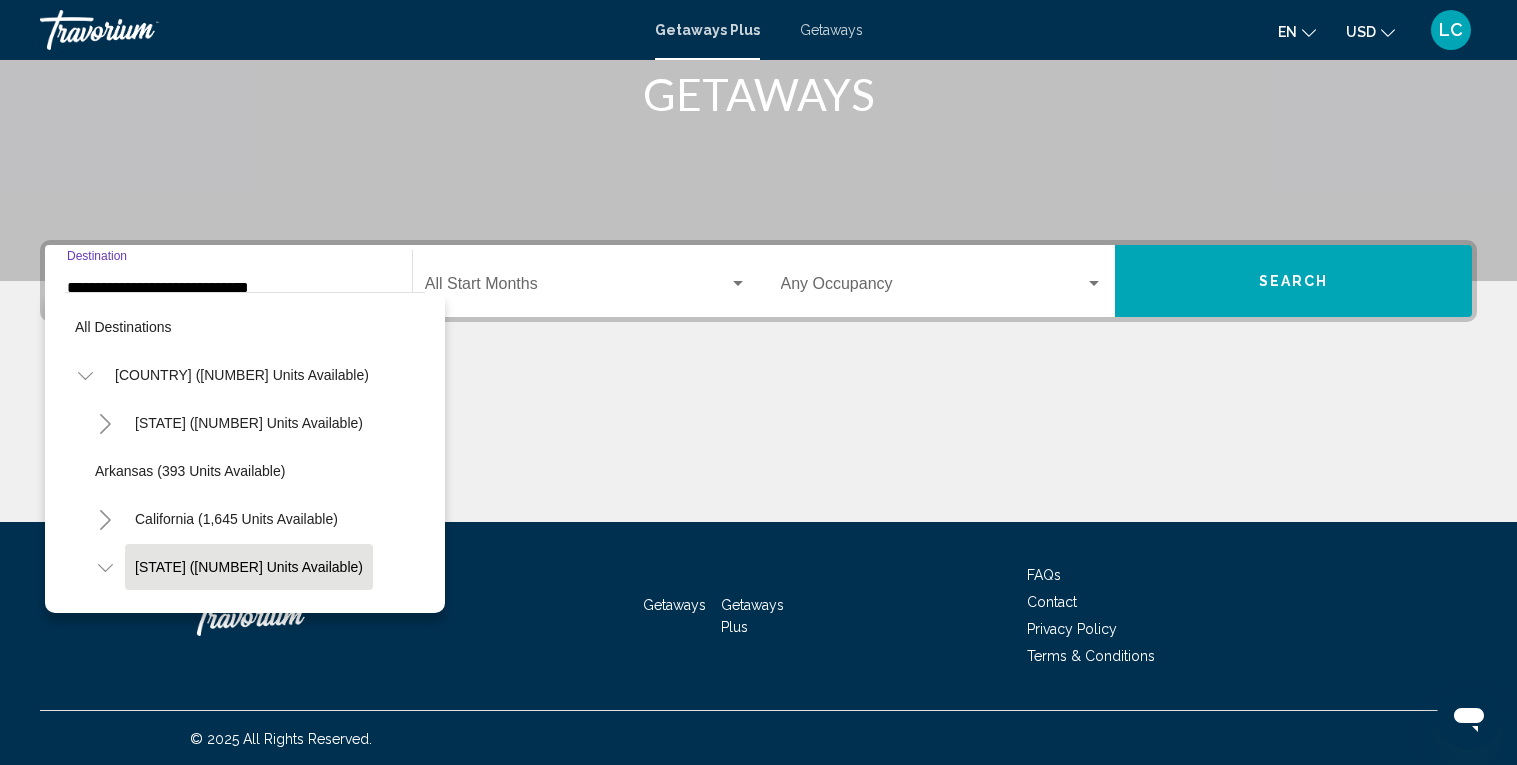 scroll, scrollTop: 118, scrollLeft: 0, axis: vertical 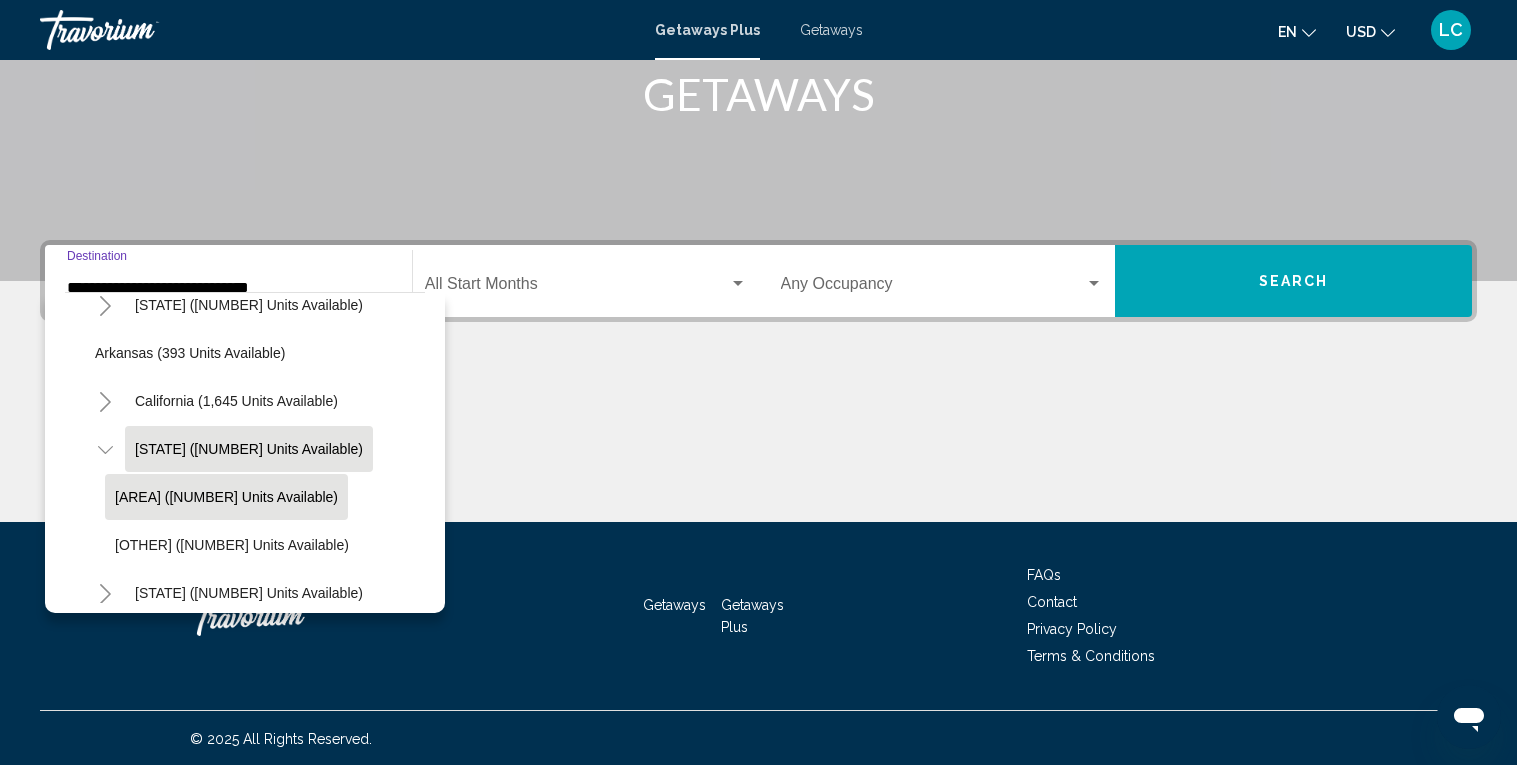 click on "Mountain Area (795 units available)" at bounding box center [226, 497] 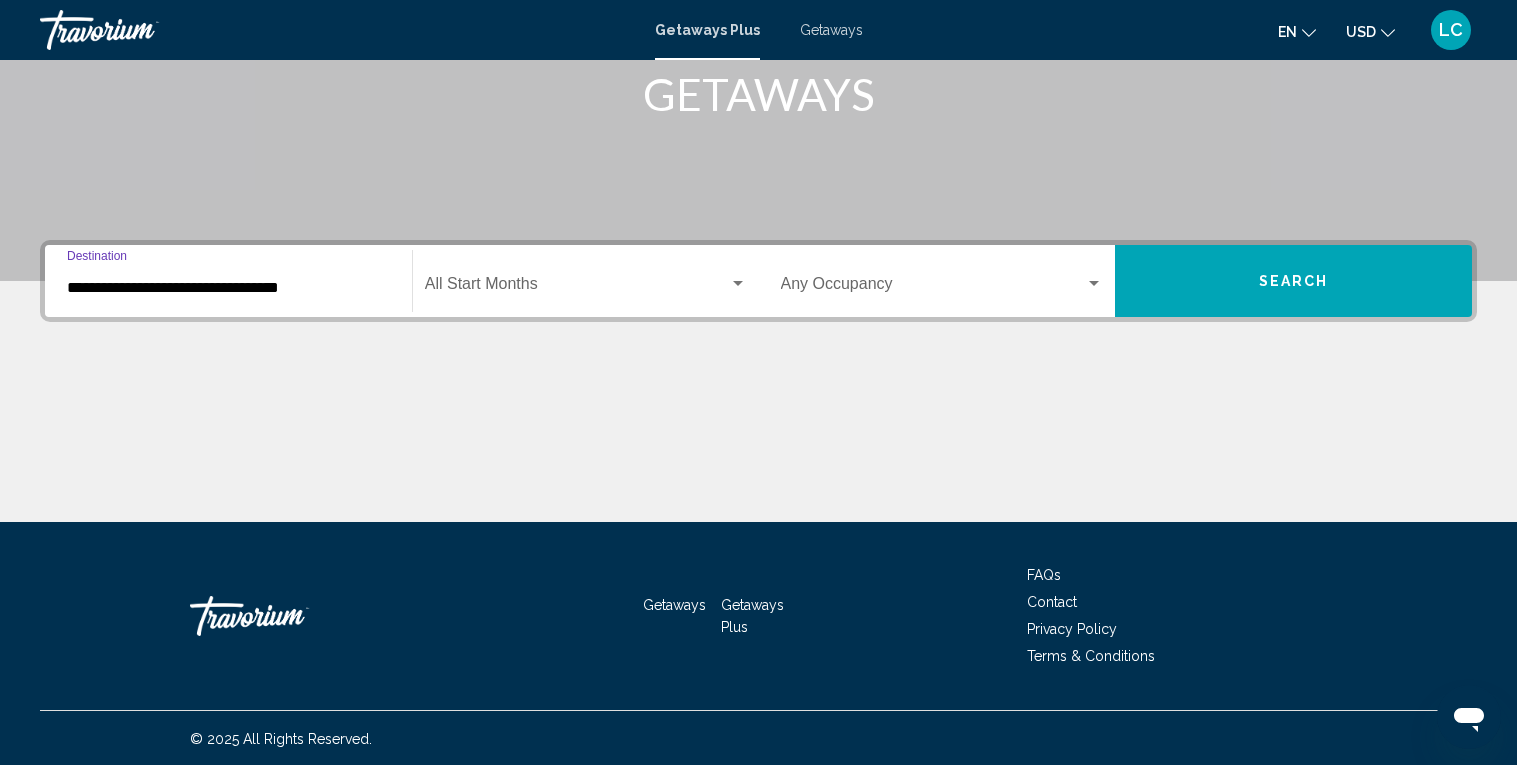 click on "Start Month All Start Months" at bounding box center [586, 281] 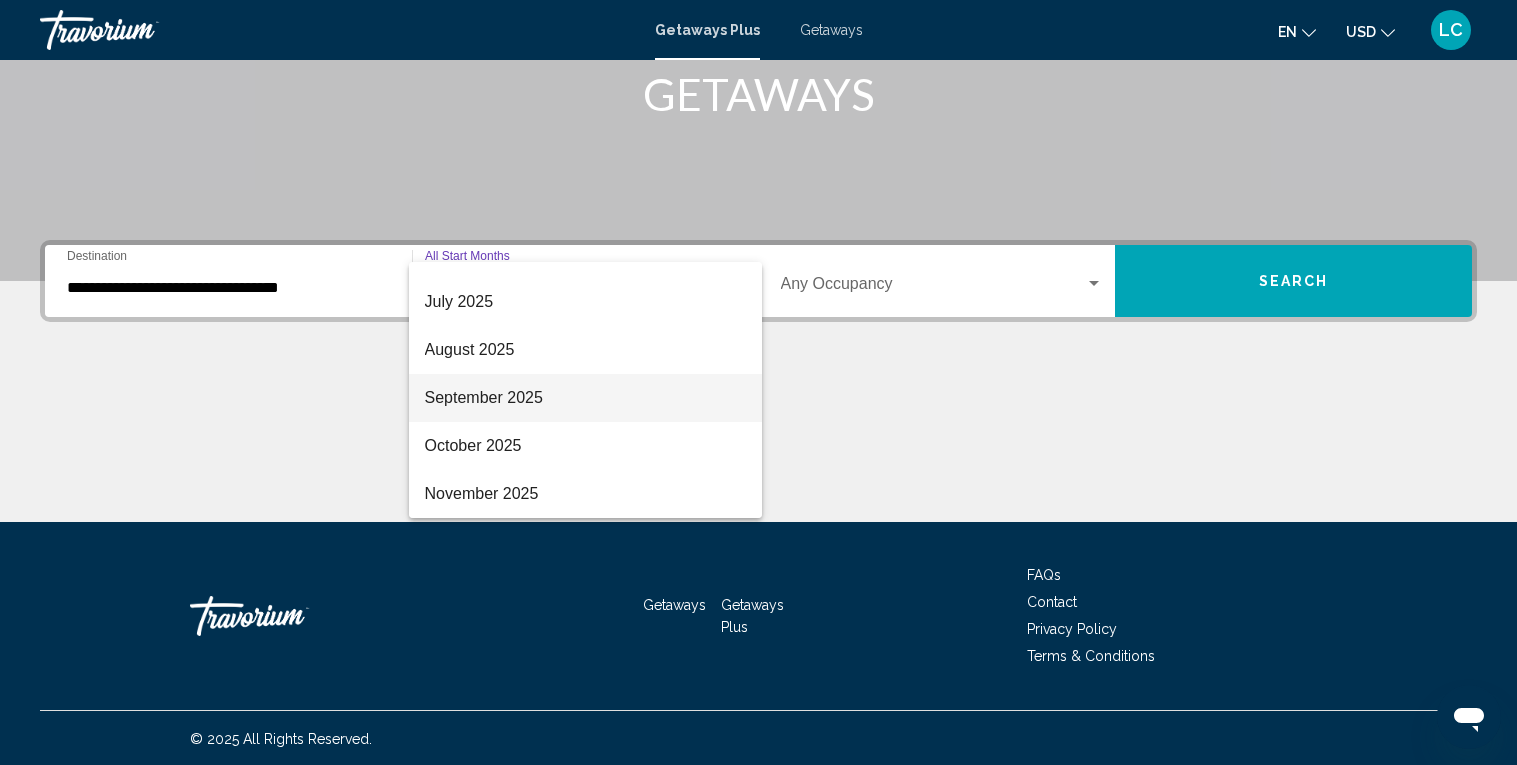 scroll, scrollTop: 79, scrollLeft: 0, axis: vertical 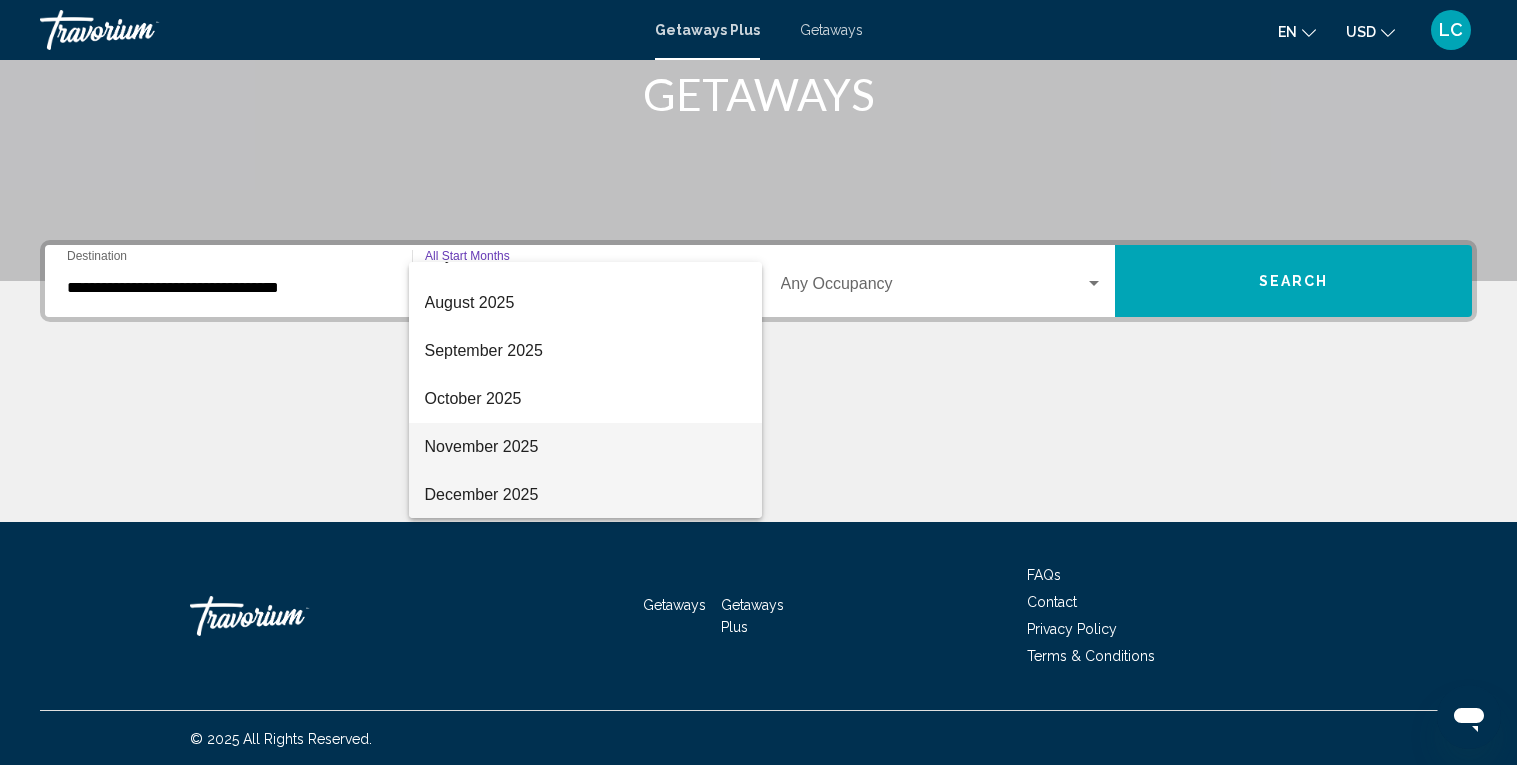 click on "November 2025" at bounding box center (586, 447) 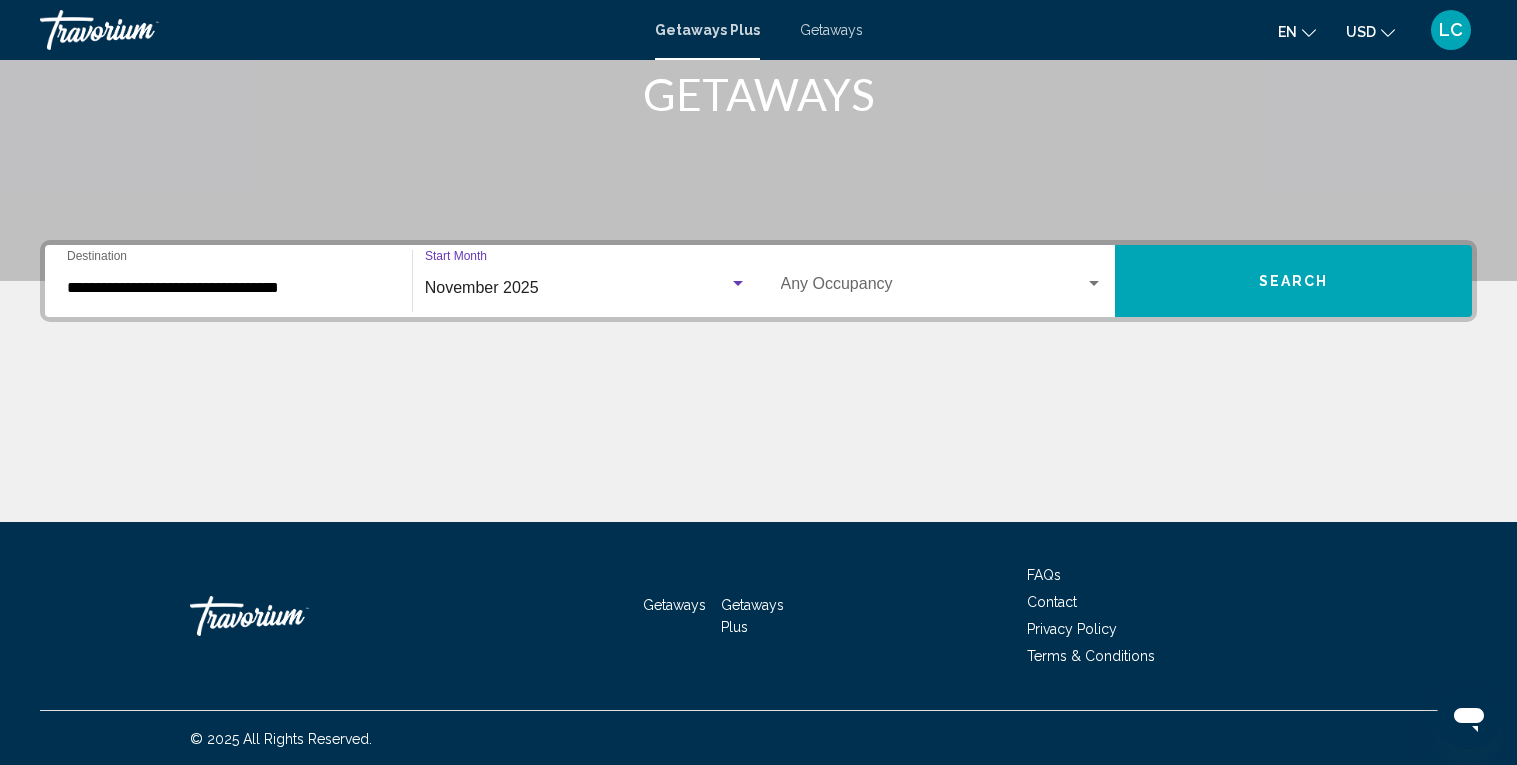 click on "Occupancy Any Occupancy" at bounding box center [942, 281] 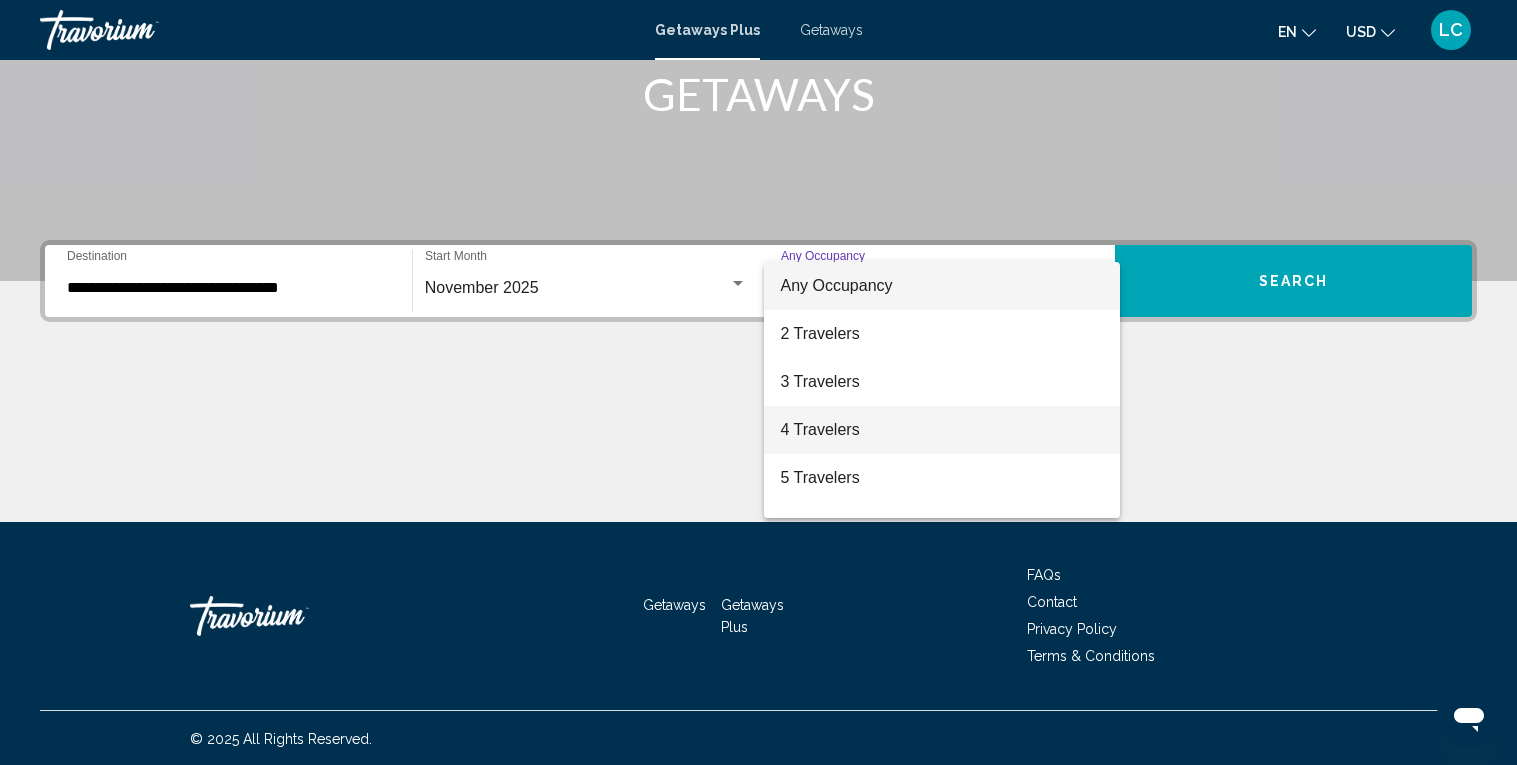 click on "4 Travelers" at bounding box center [941, 430] 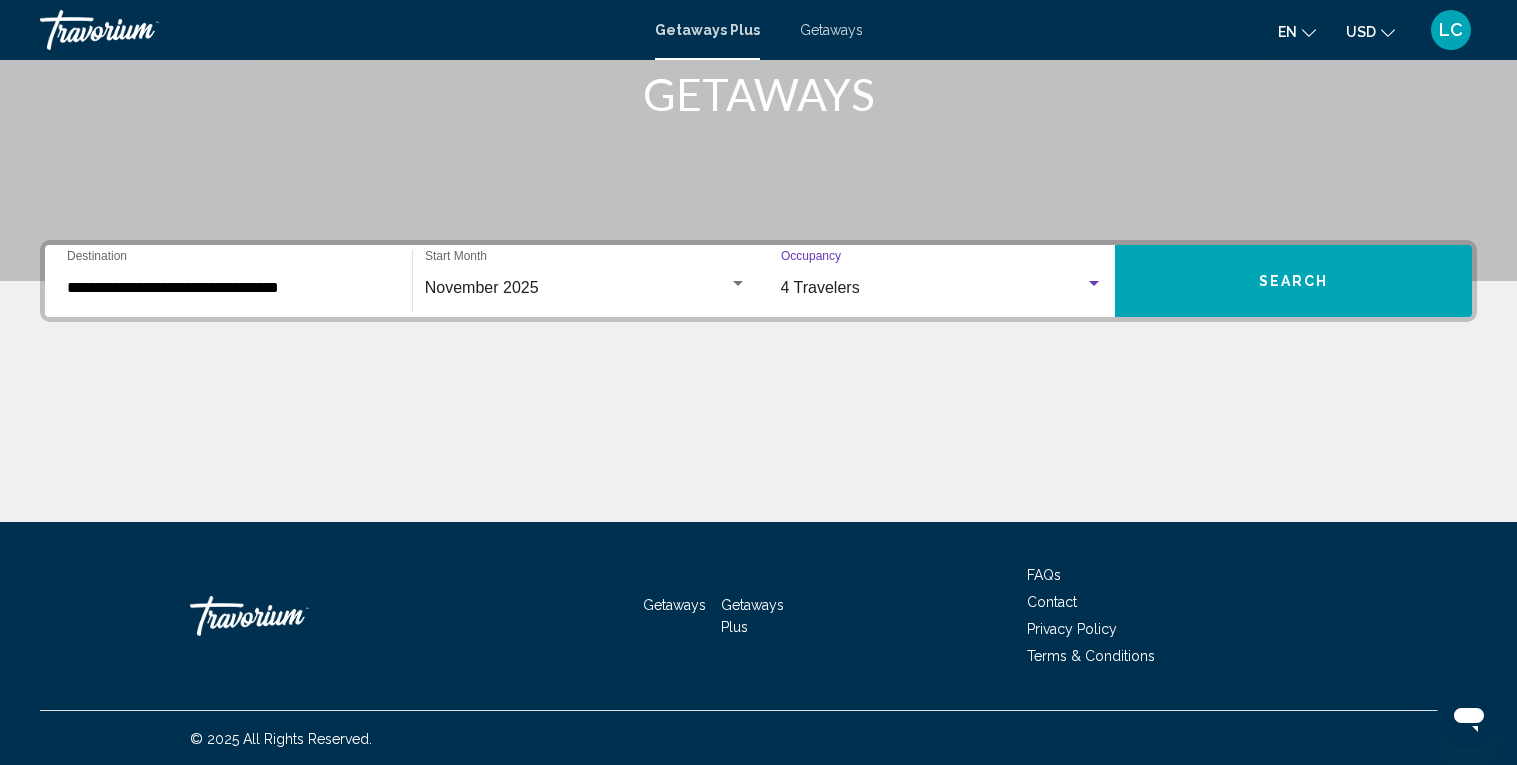 click on "Search" at bounding box center (1293, 281) 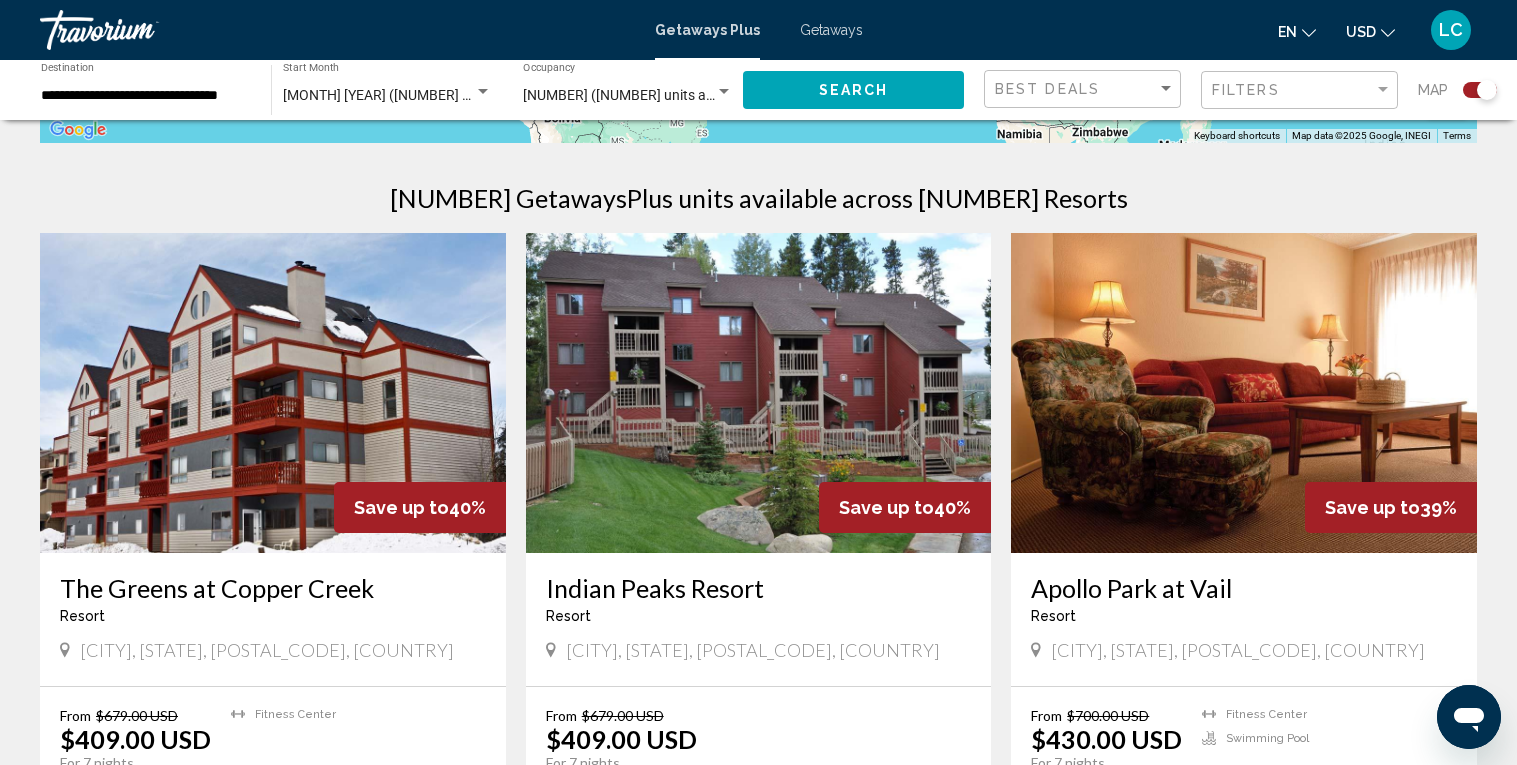 scroll, scrollTop: 639, scrollLeft: 0, axis: vertical 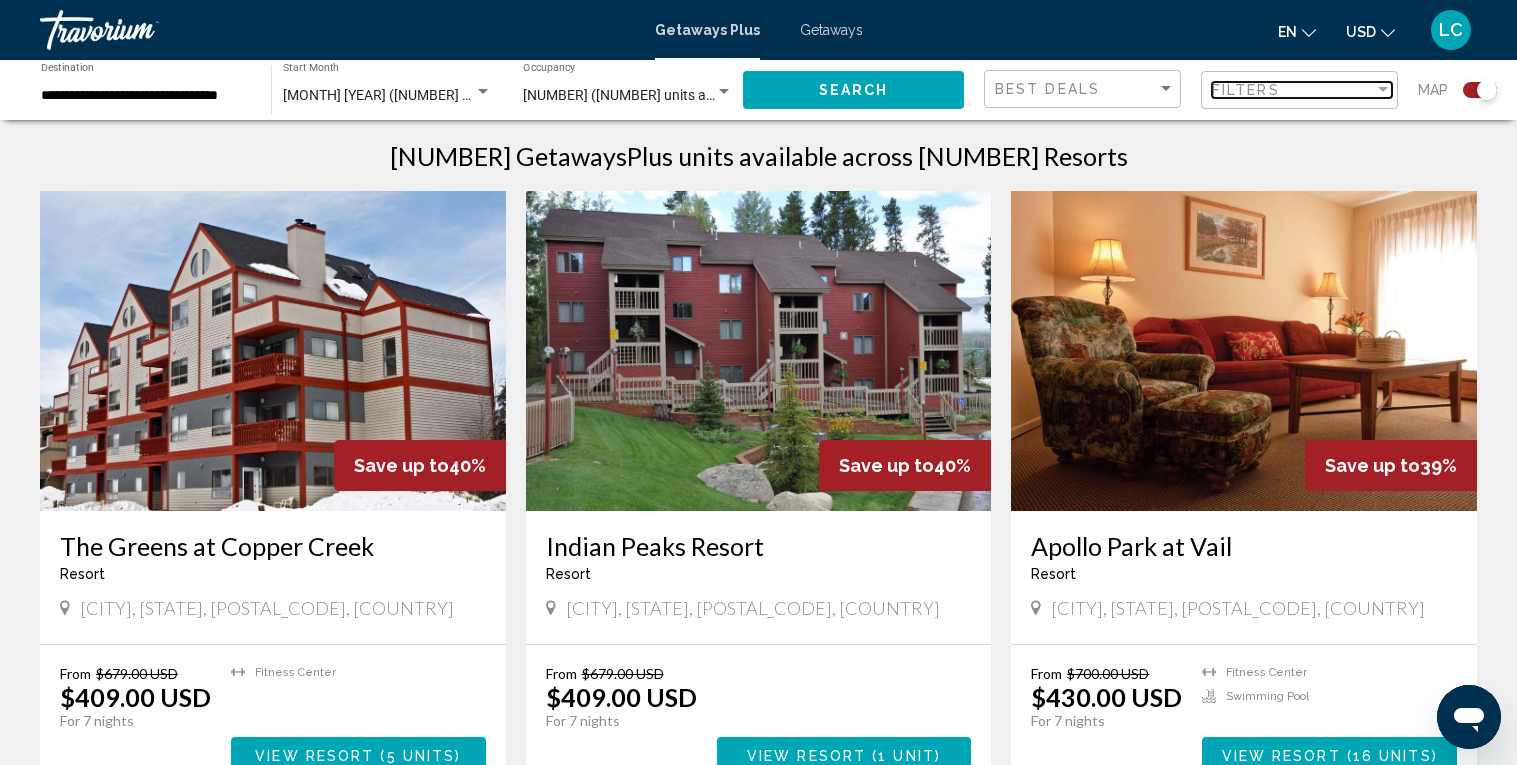 click on "Filters" at bounding box center [1293, 90] 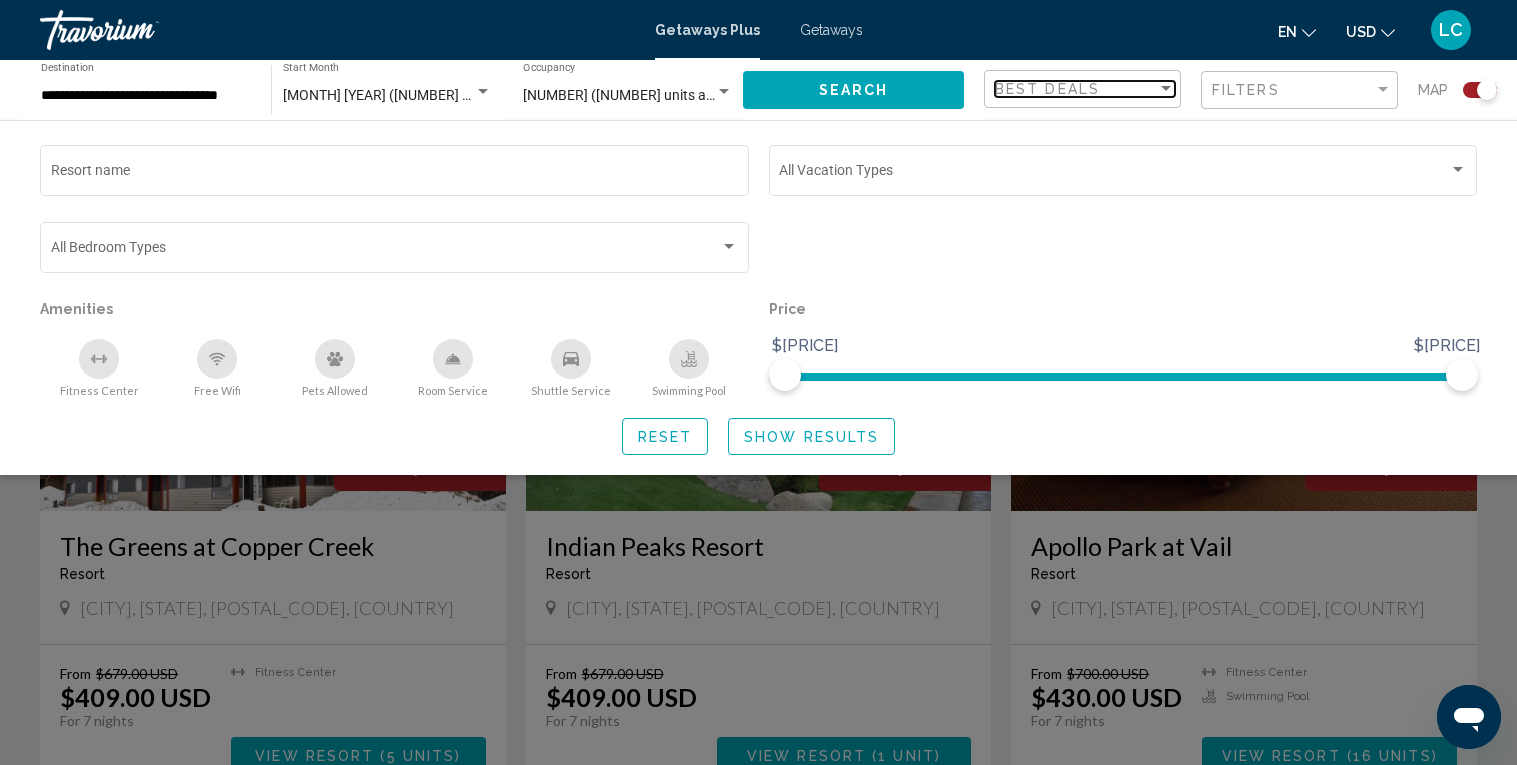 click at bounding box center [1166, 88] 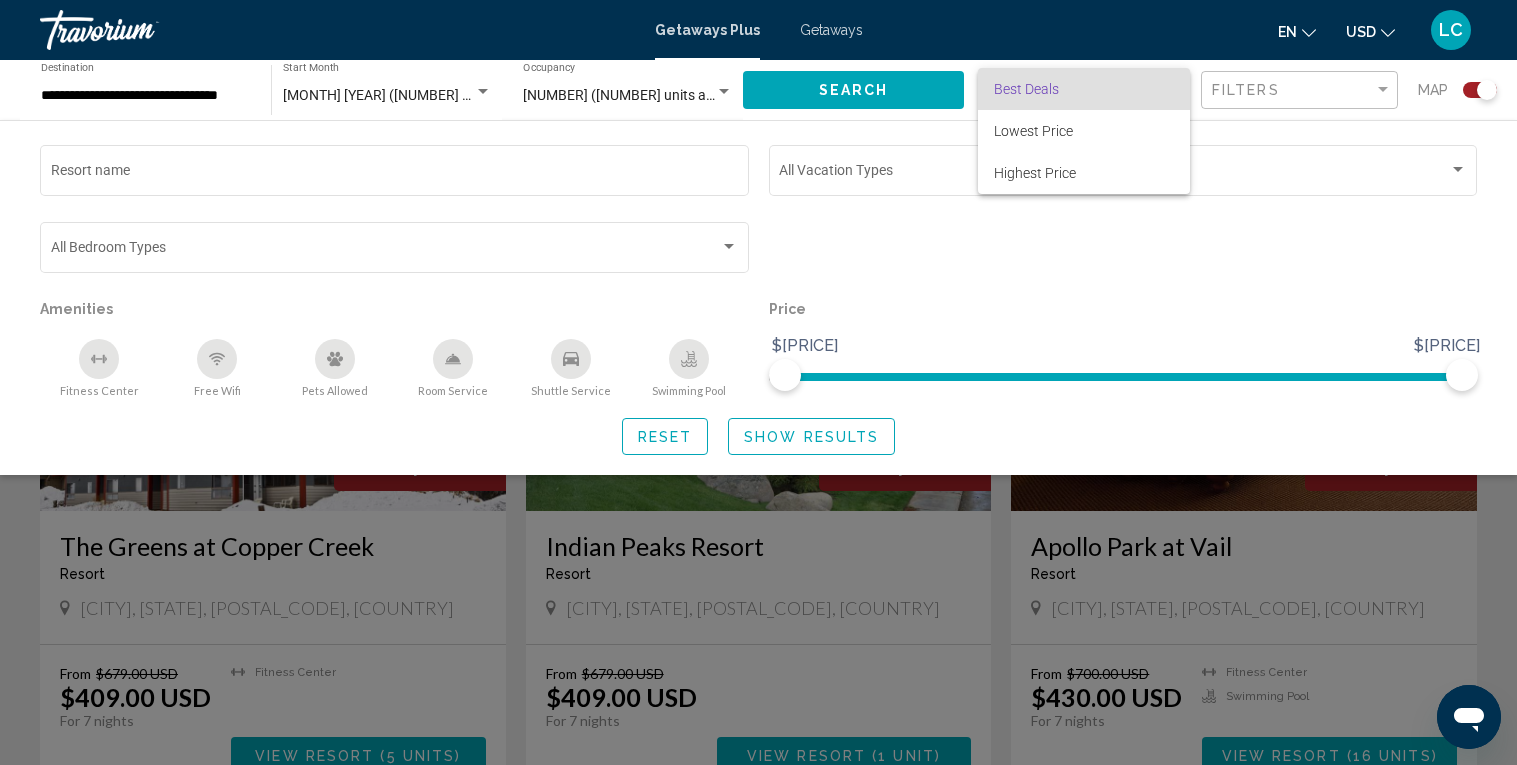 click at bounding box center [758, 382] 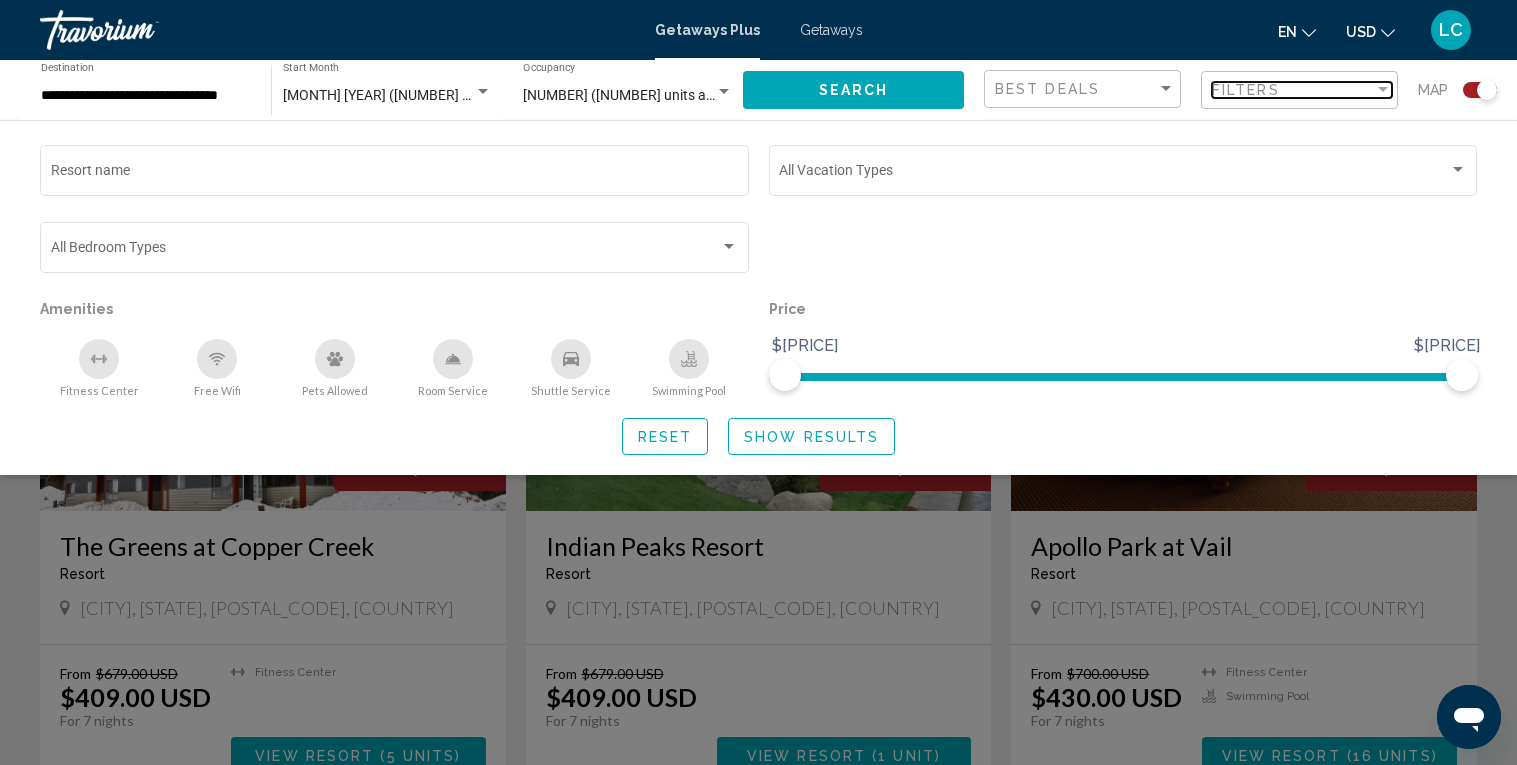 click on "Filters" at bounding box center [1293, 90] 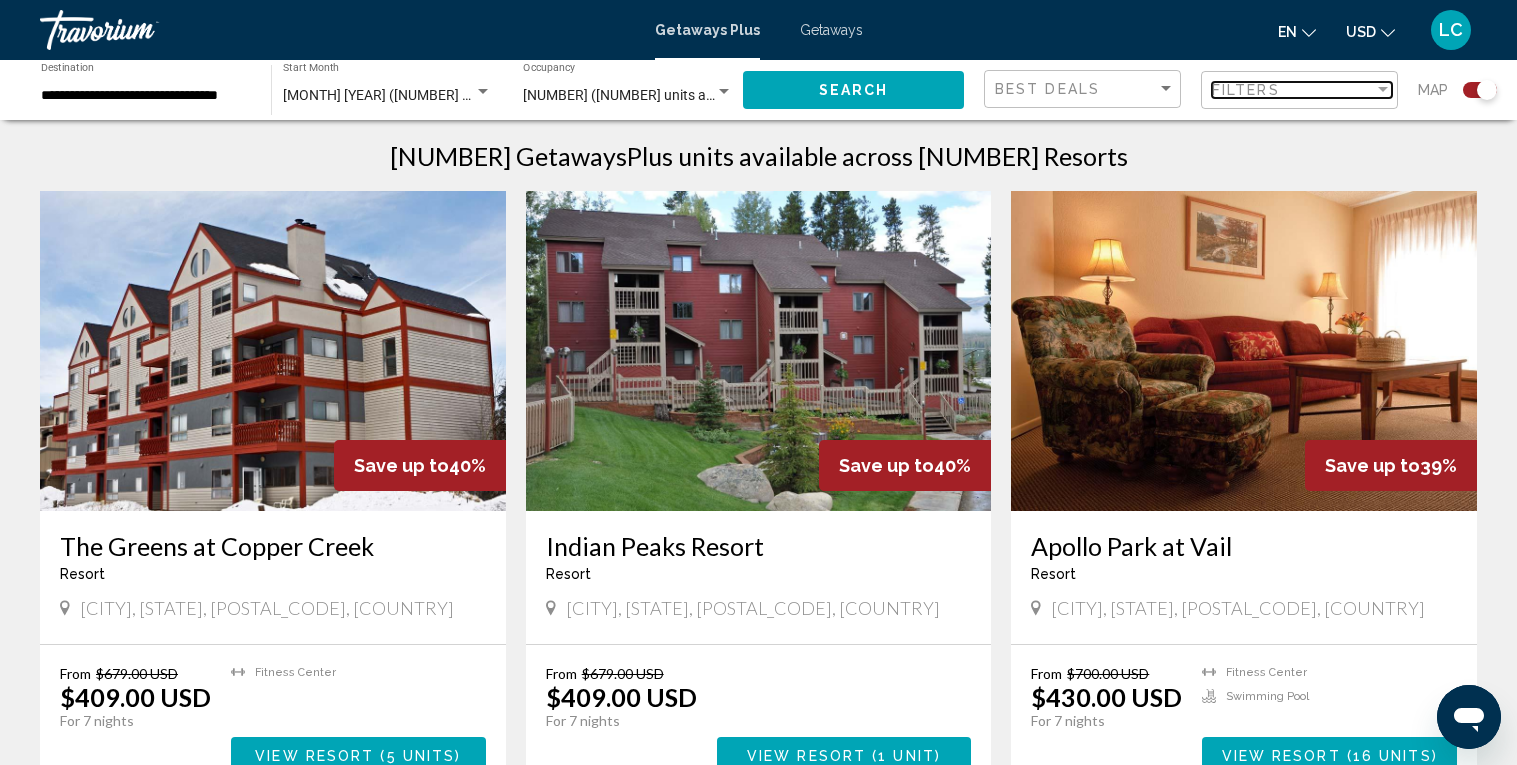 click on "Filters" at bounding box center (1293, 90) 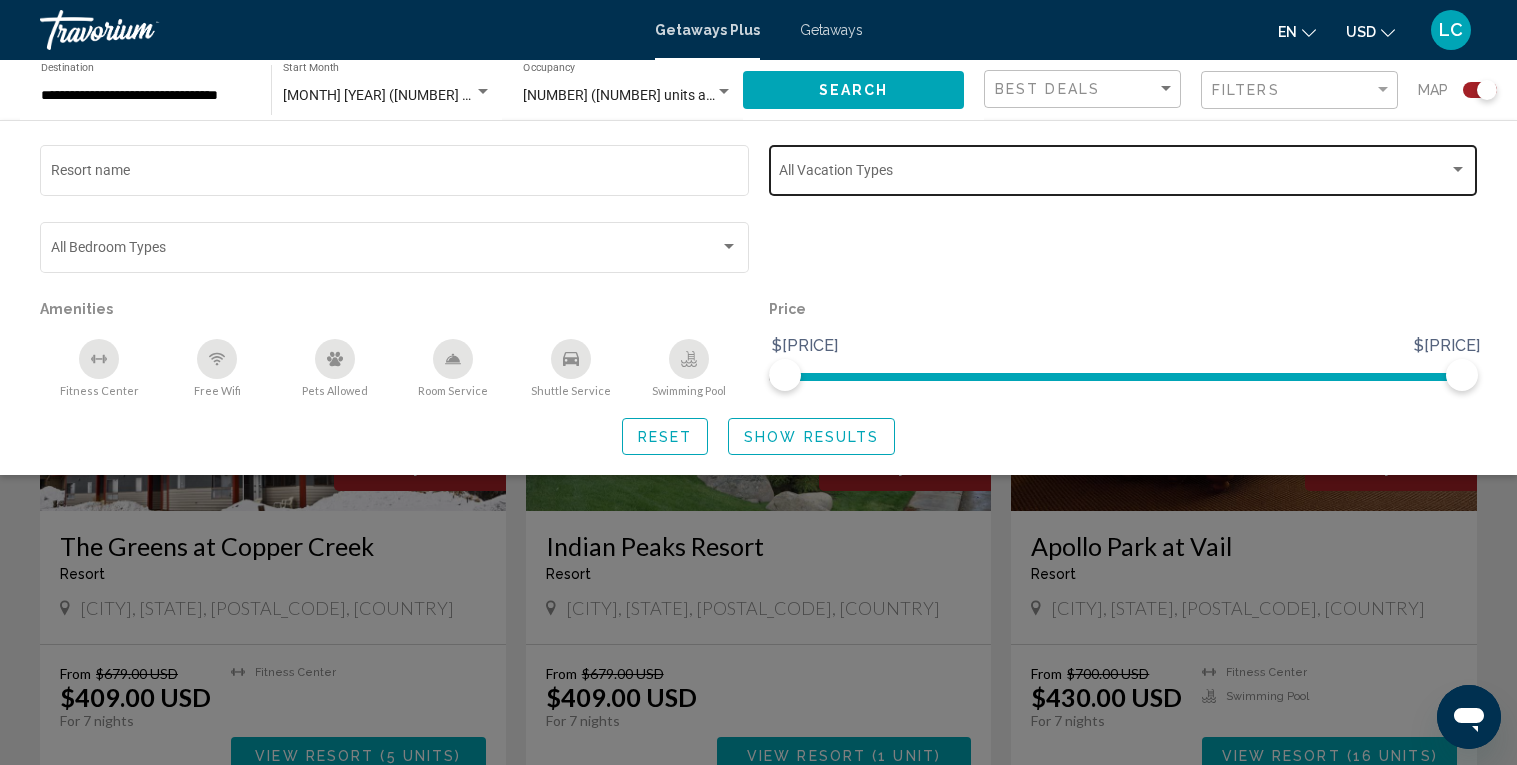 click at bounding box center (1458, 170) 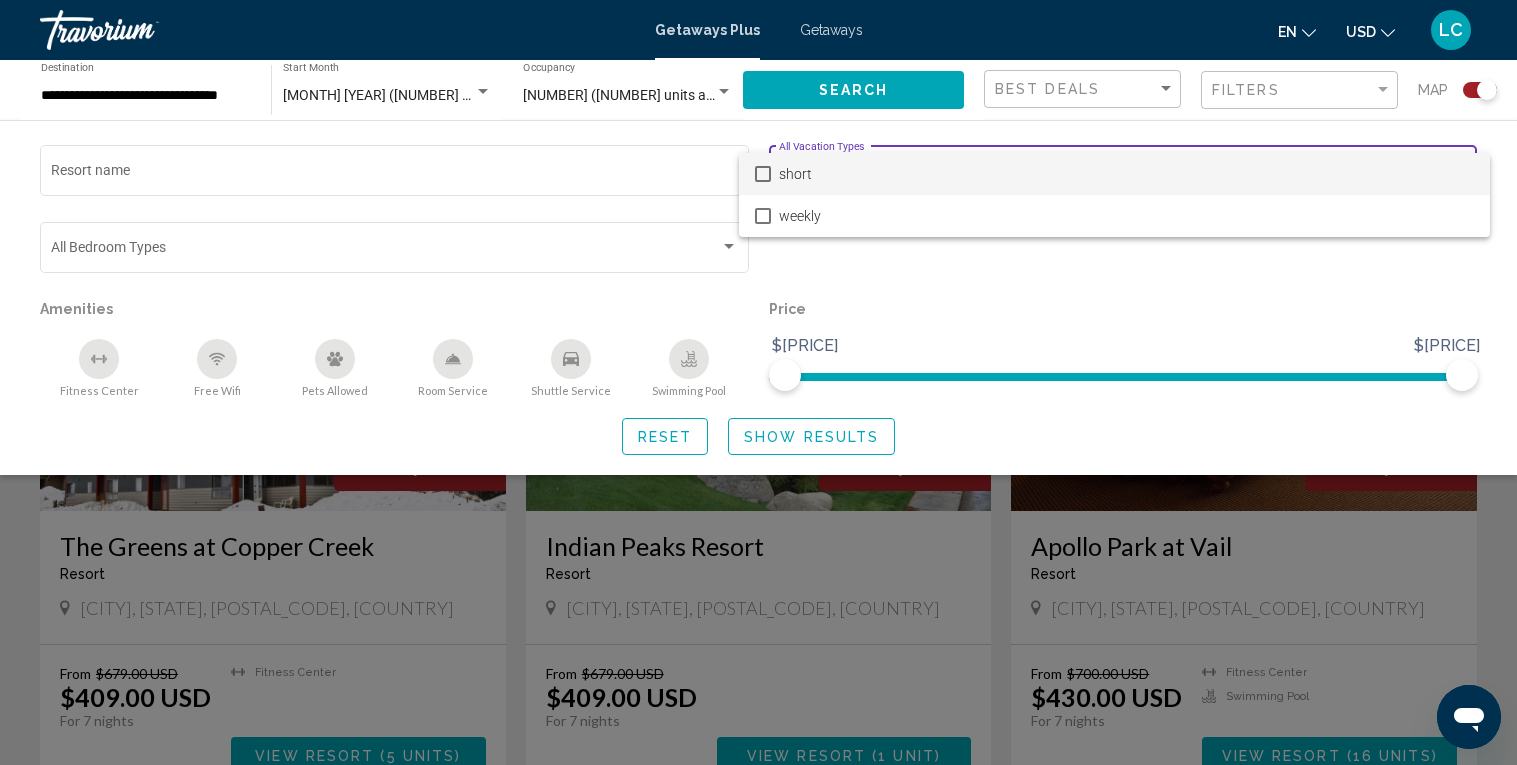 click on "short" at bounding box center (1127, 174) 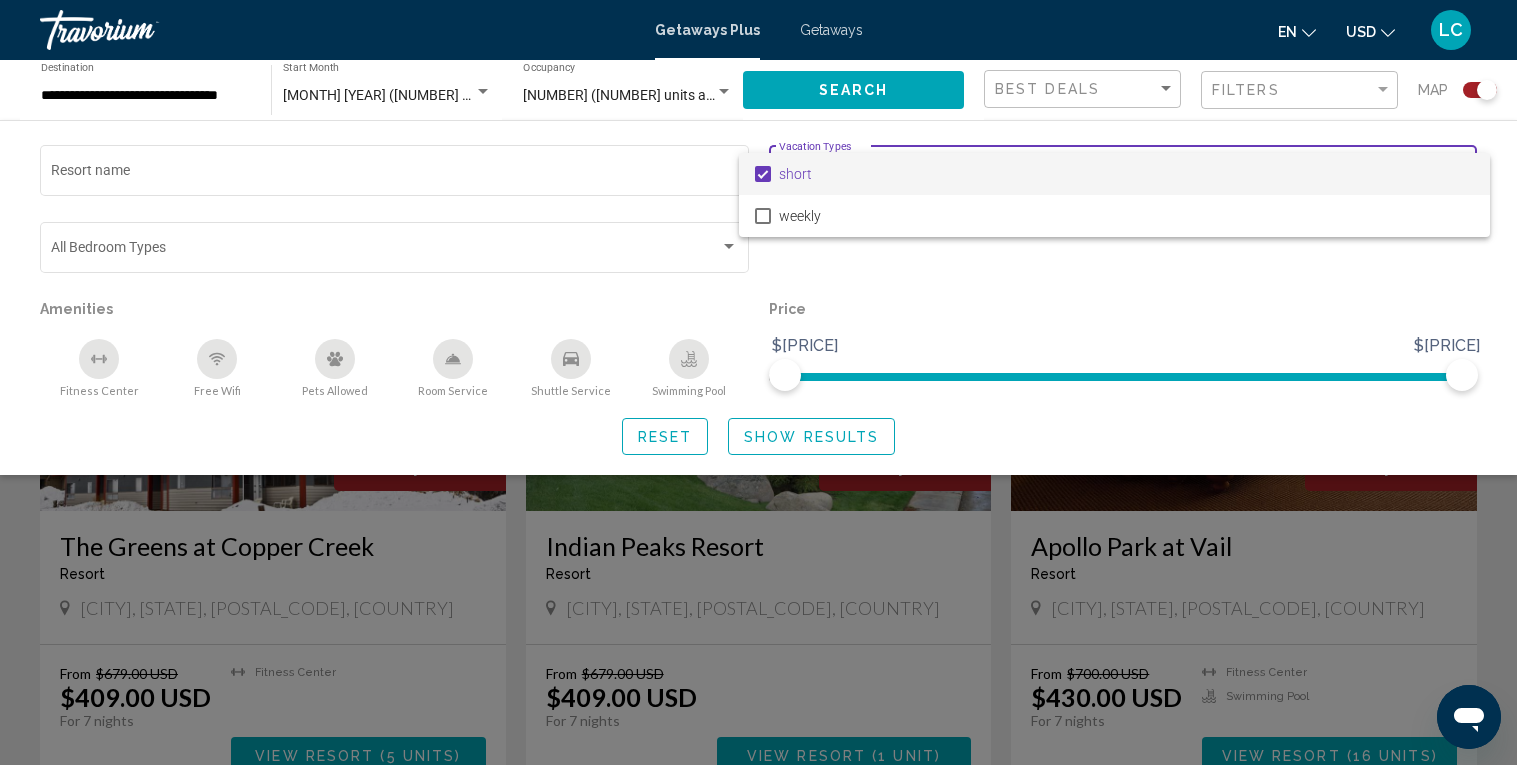 click at bounding box center (758, 382) 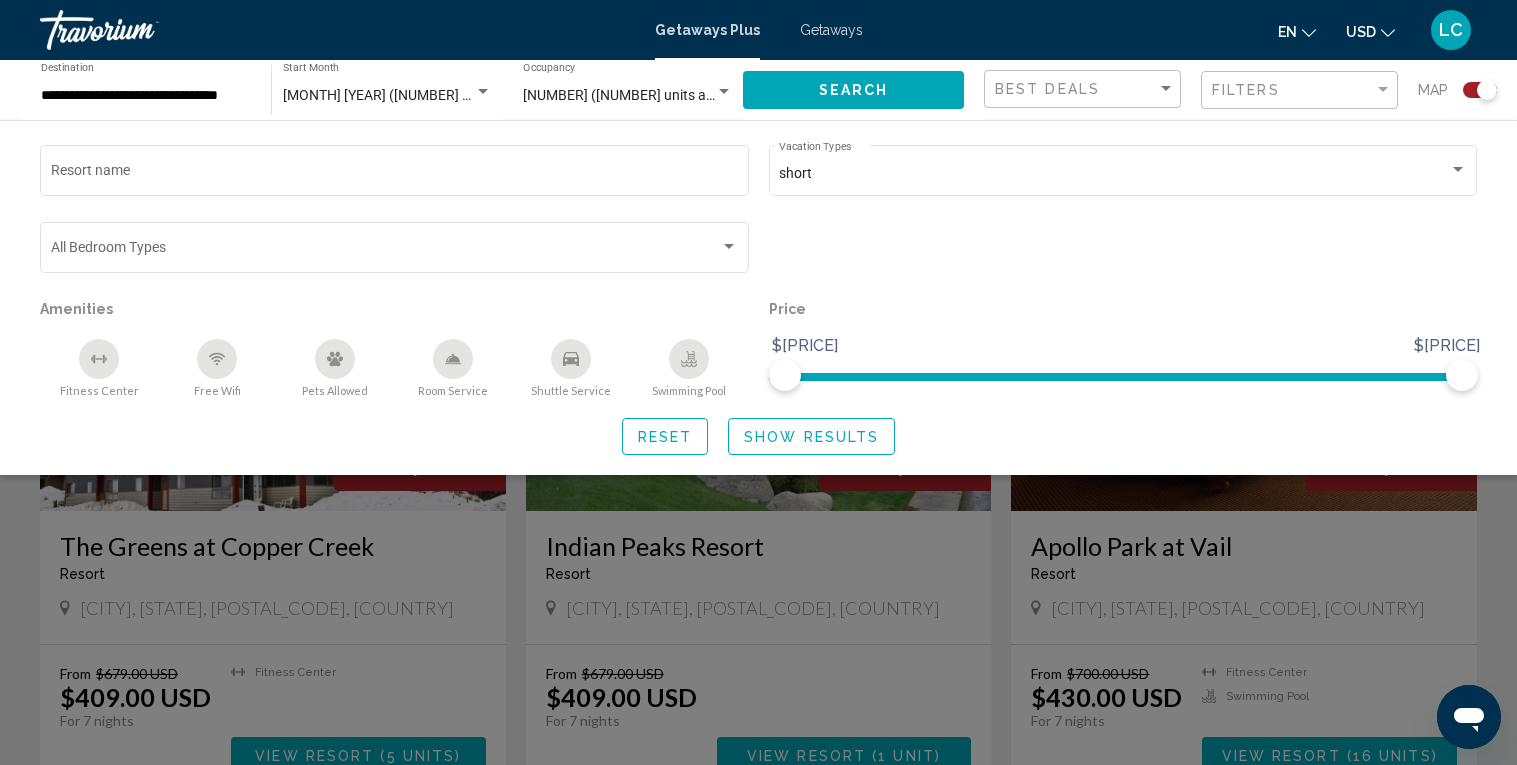 click at bounding box center (729, 247) 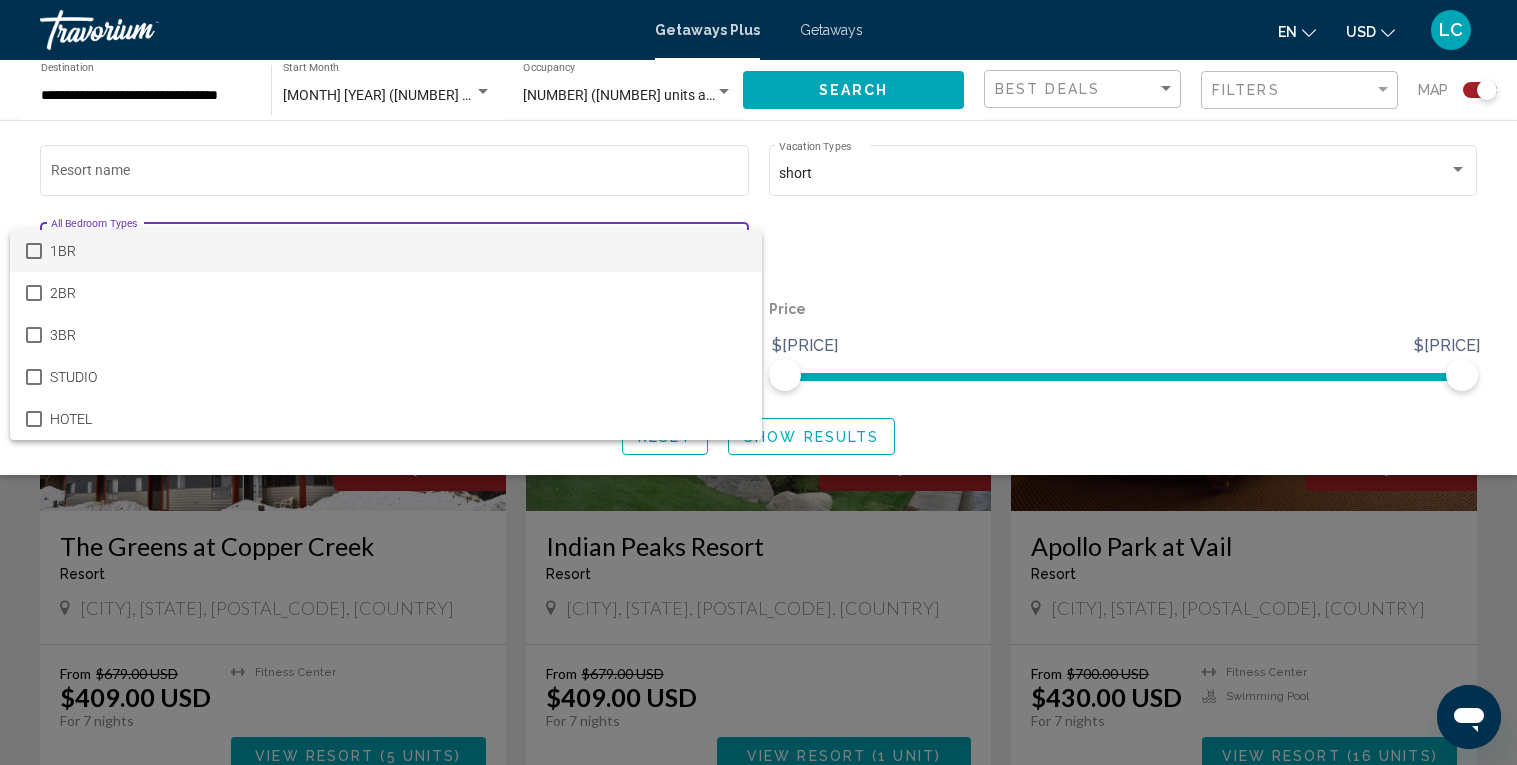 click on "1BR" at bounding box center (398, 251) 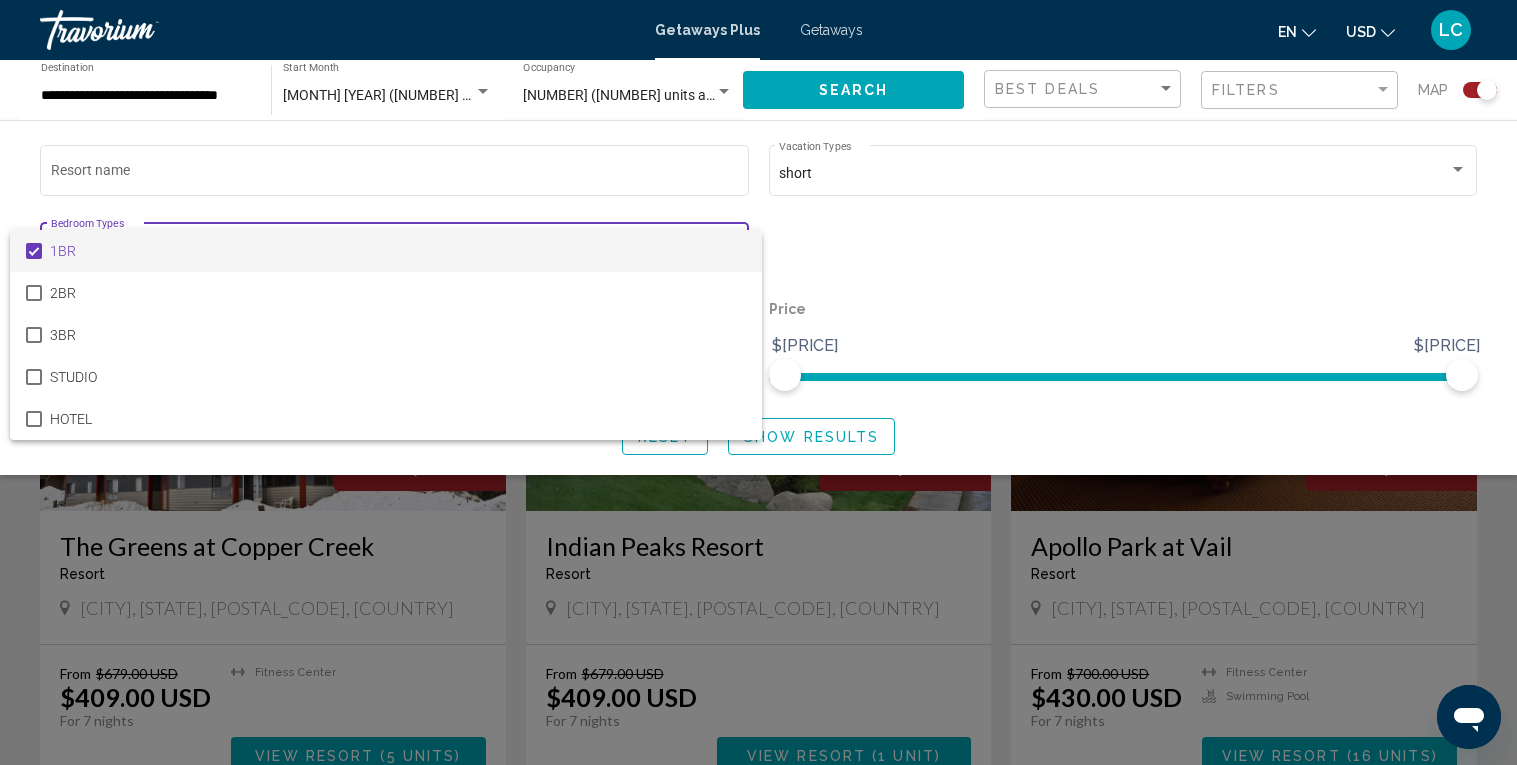 click on "1BR" at bounding box center (398, 251) 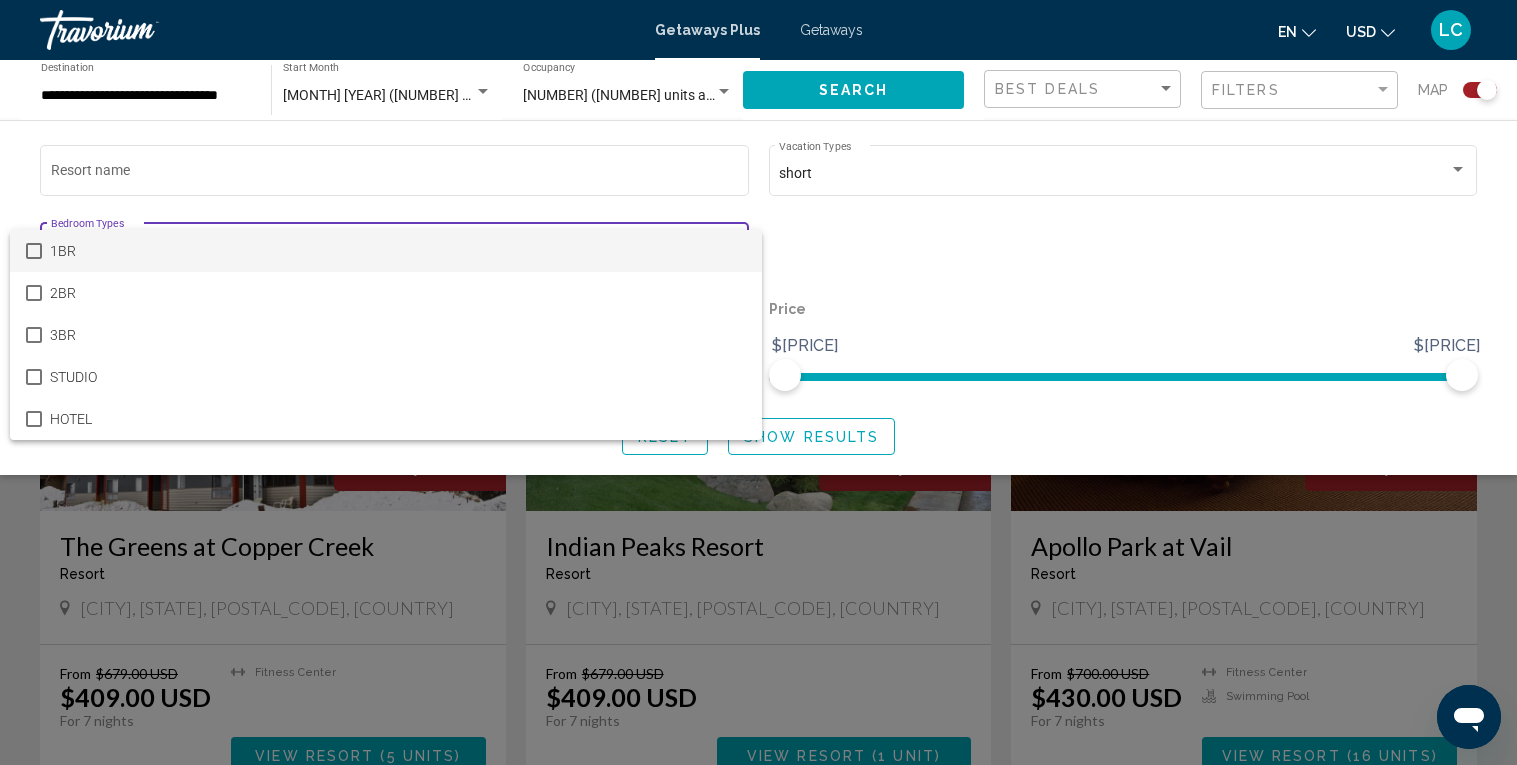 click at bounding box center (758, 382) 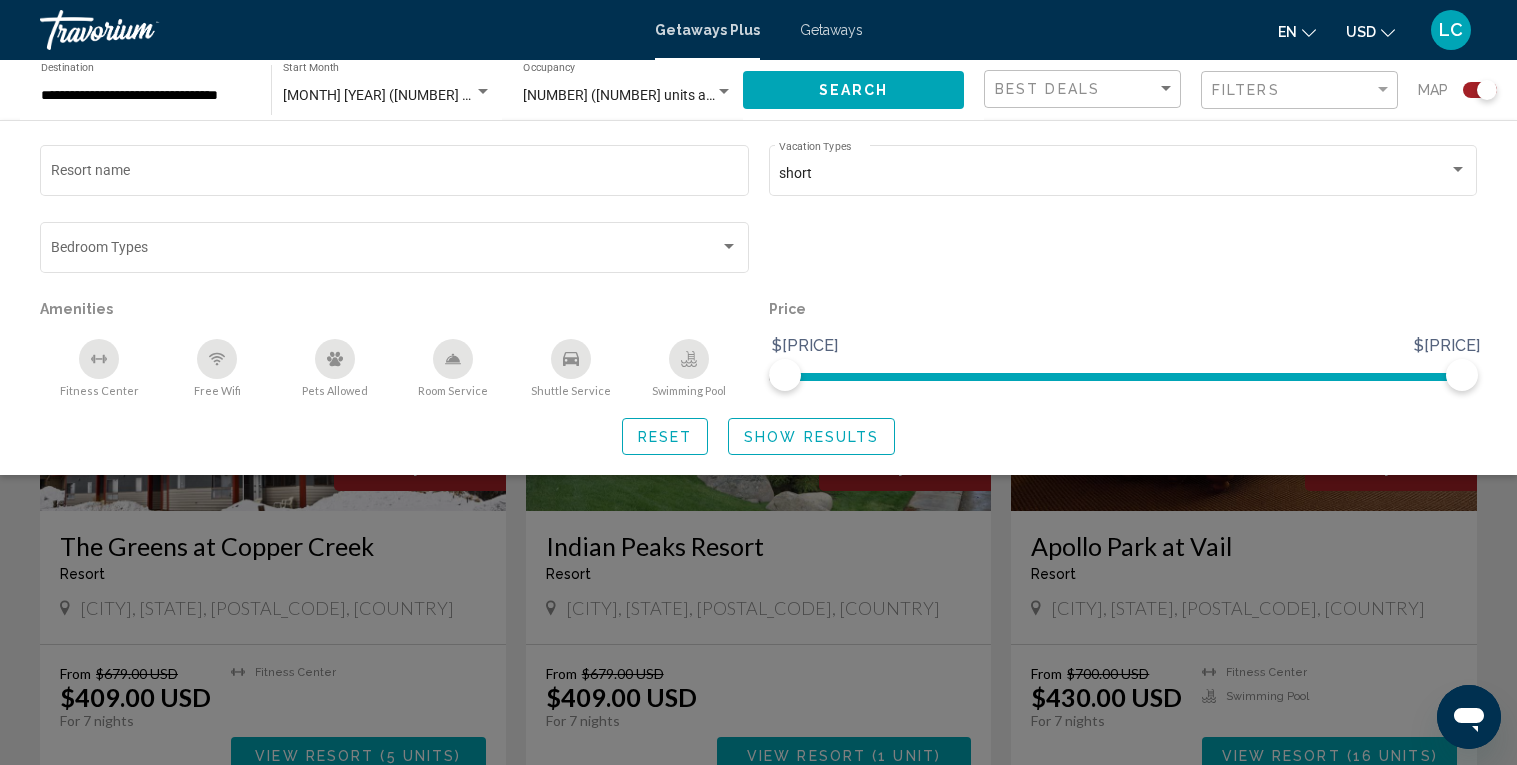click at bounding box center [758, 532] 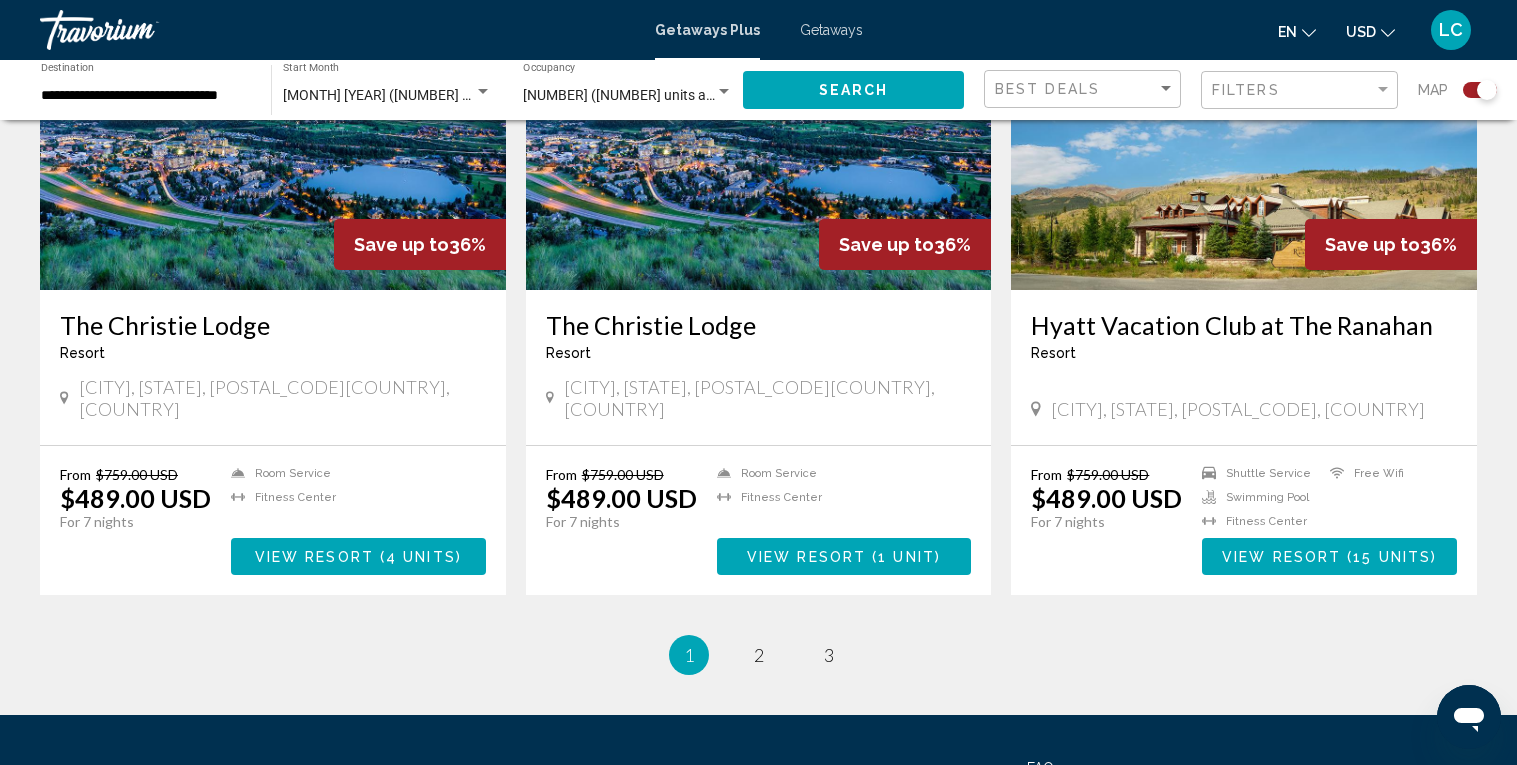 scroll, scrollTop: 2918, scrollLeft: 0, axis: vertical 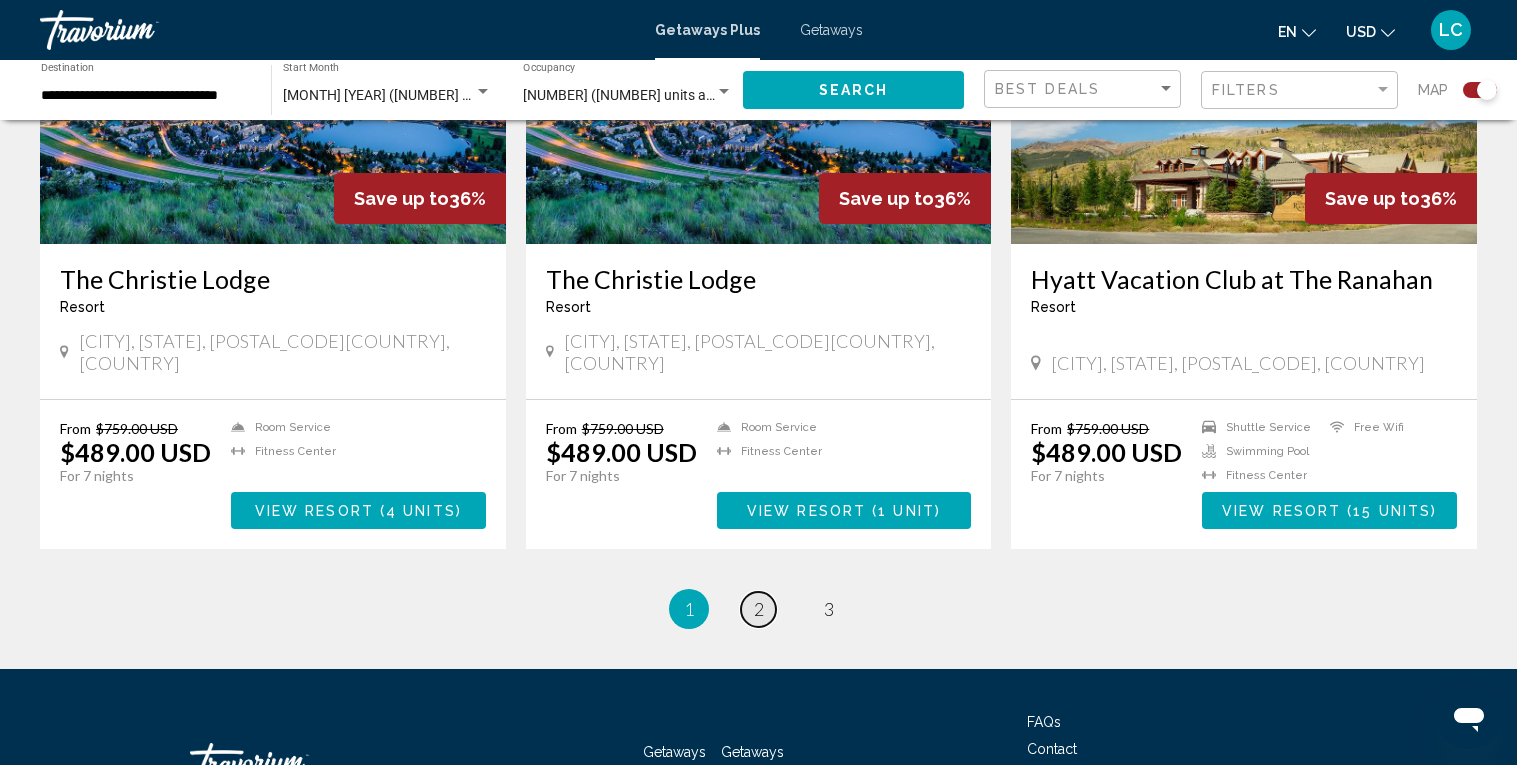 click on "2" at bounding box center (759, 609) 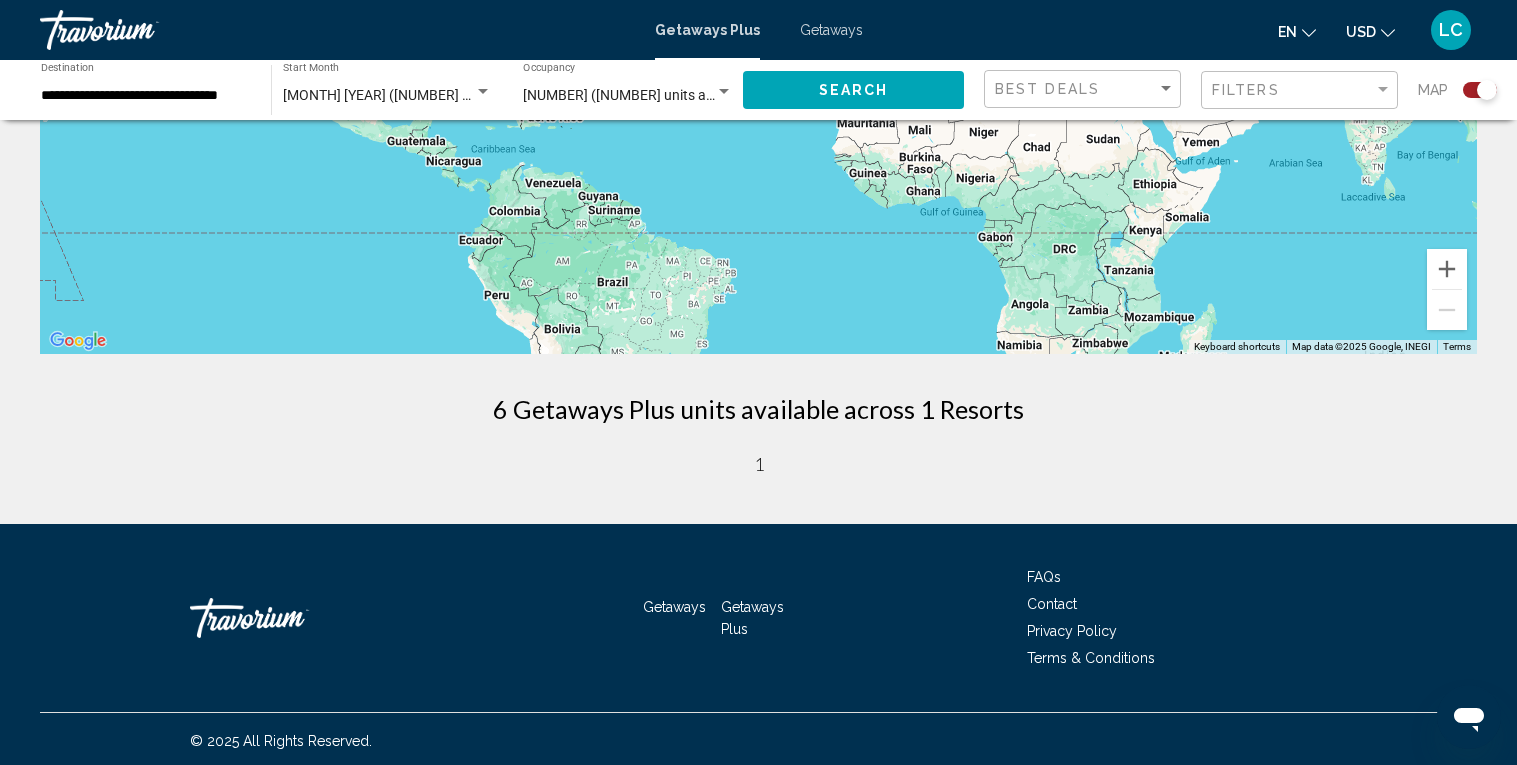 scroll, scrollTop: 389, scrollLeft: 0, axis: vertical 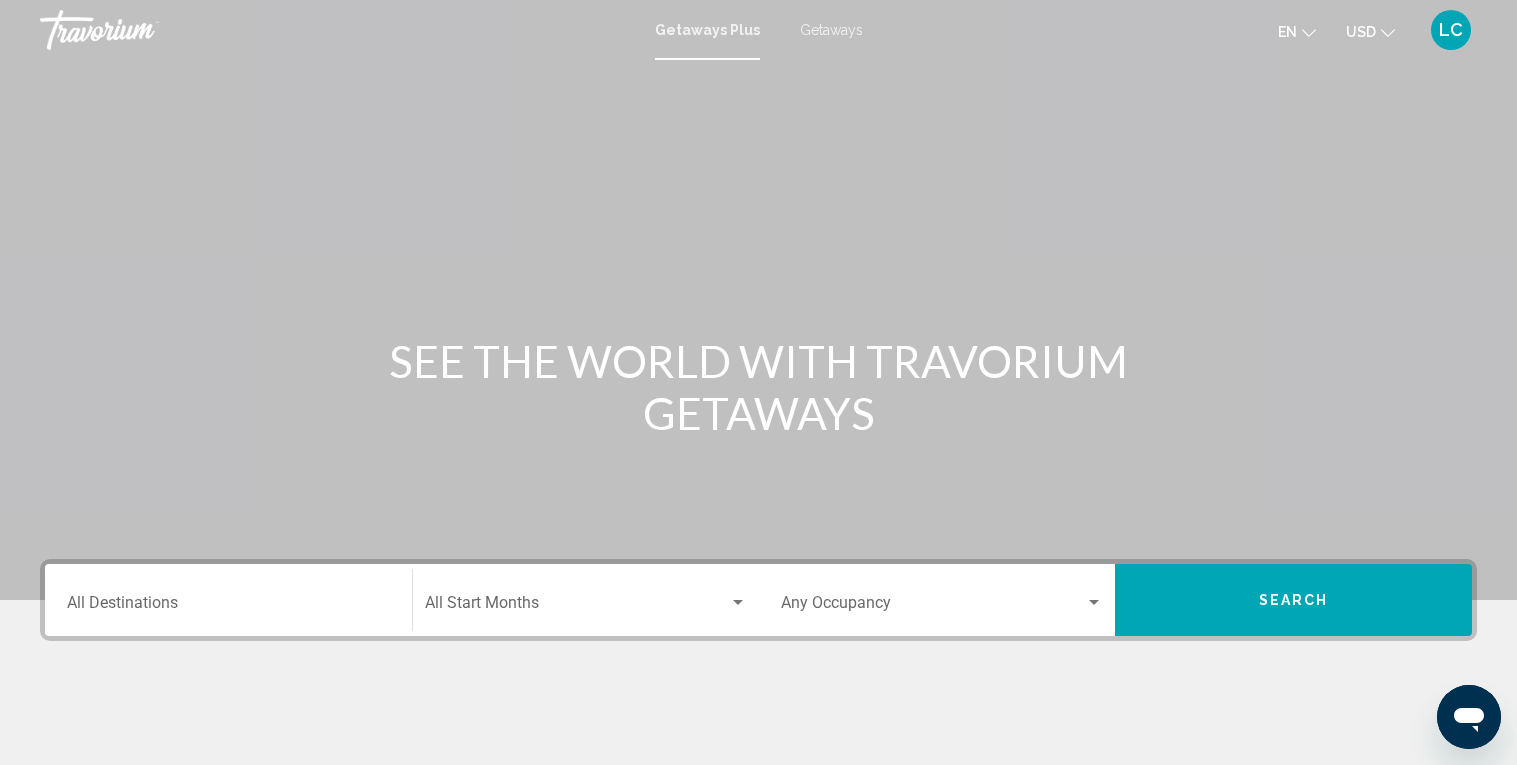 click on "Getaways" at bounding box center [831, 30] 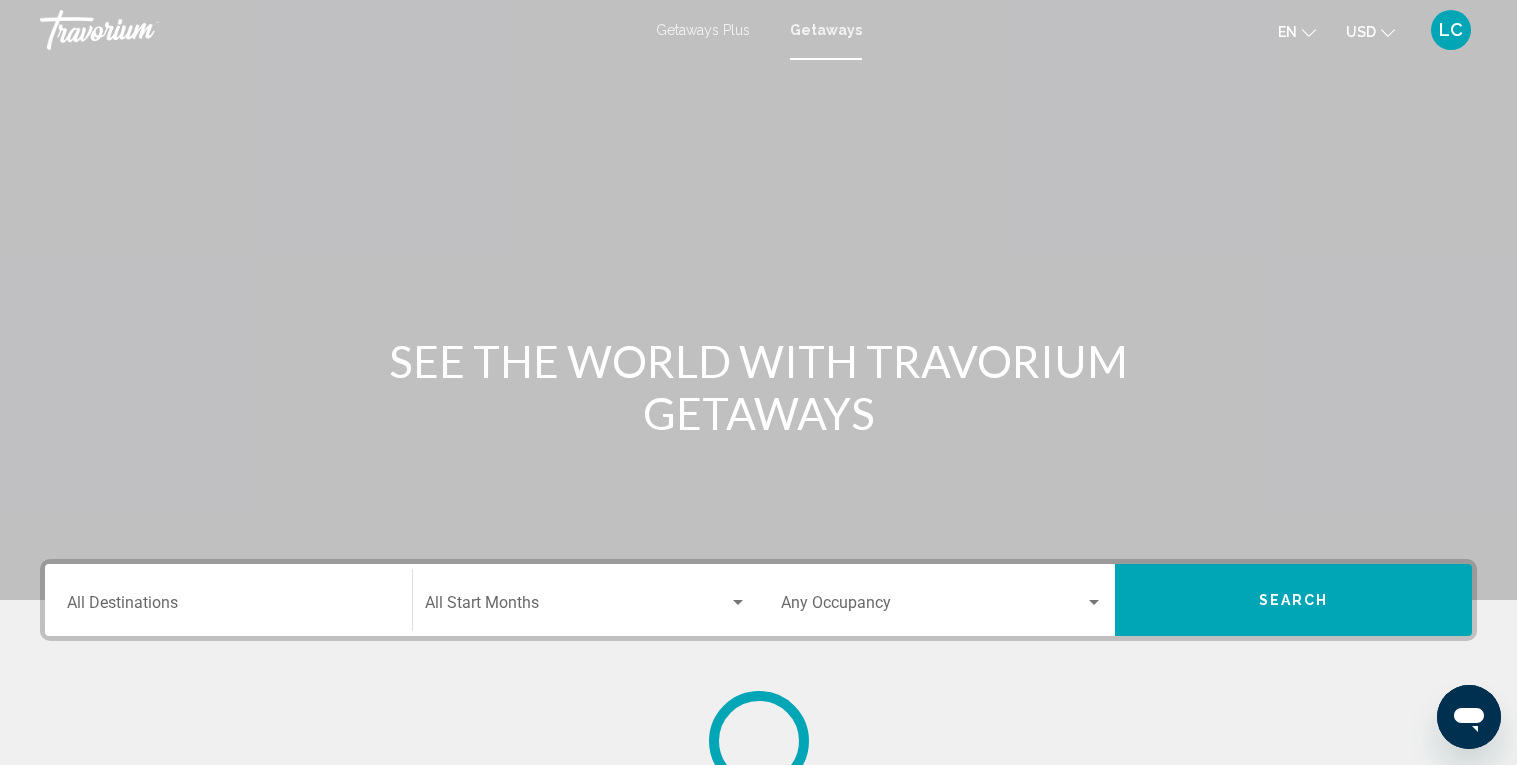 click on "Destination All Destinations" at bounding box center (228, 607) 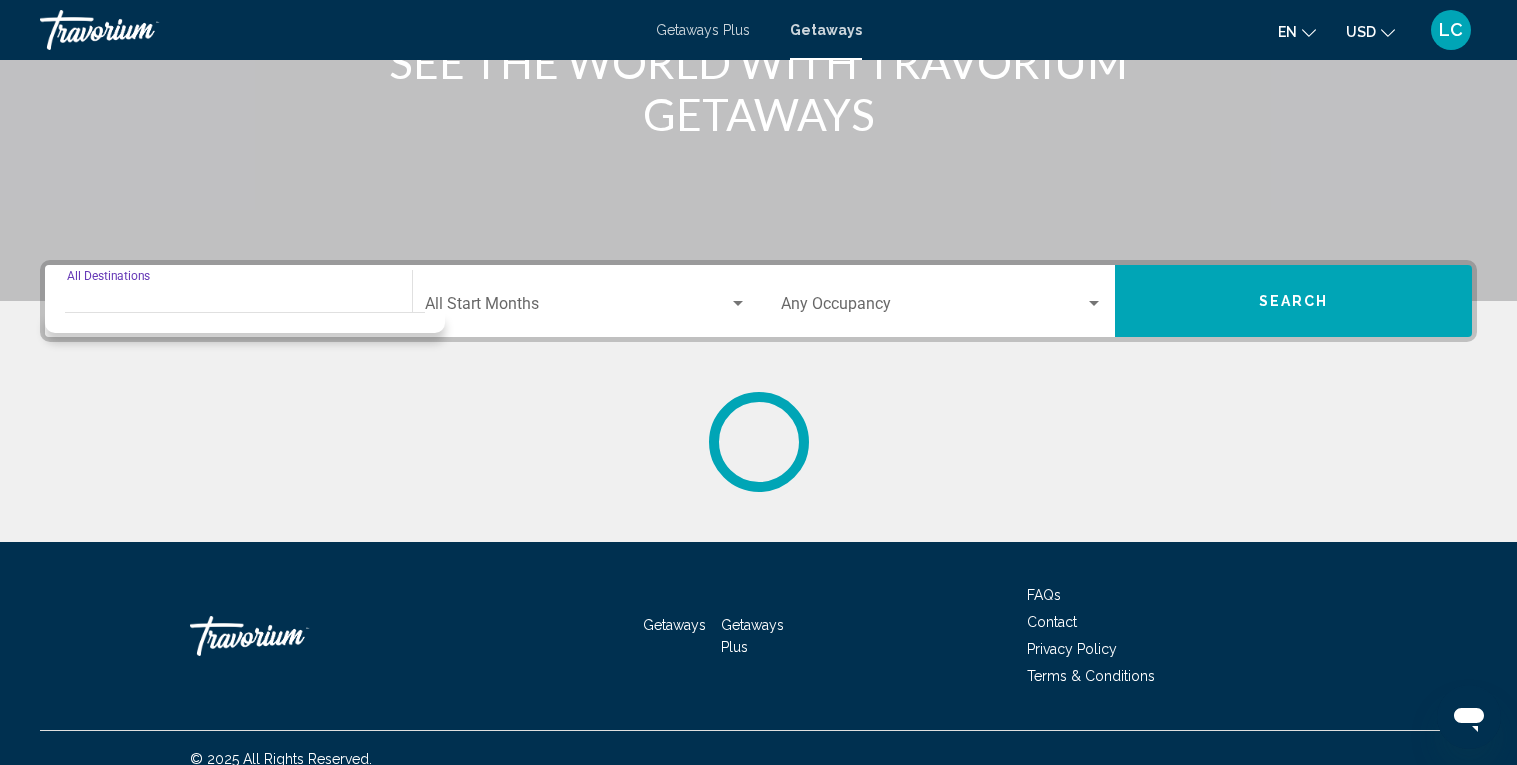 scroll, scrollTop: 319, scrollLeft: 0, axis: vertical 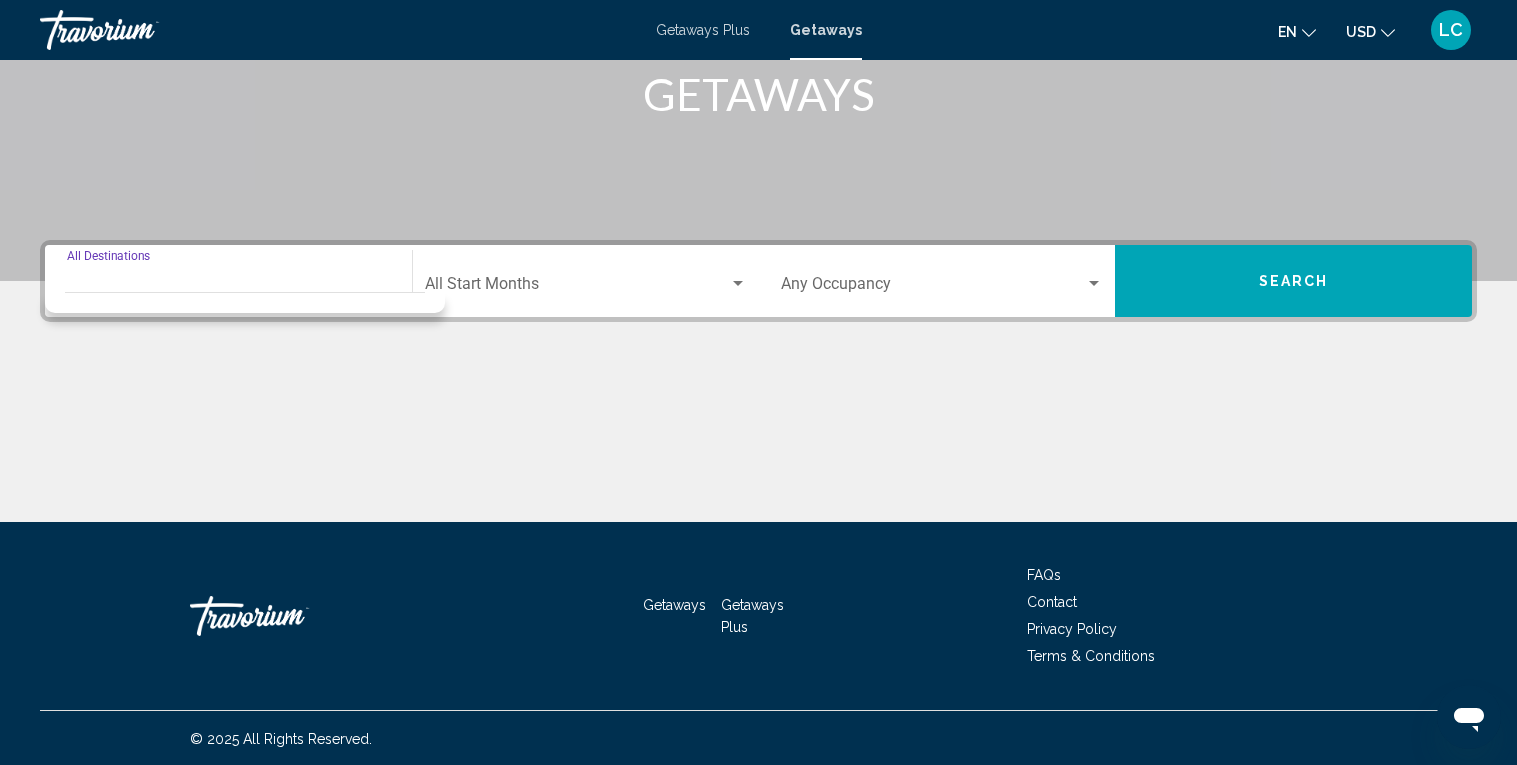 click on "Destination All Destinations" at bounding box center (228, 281) 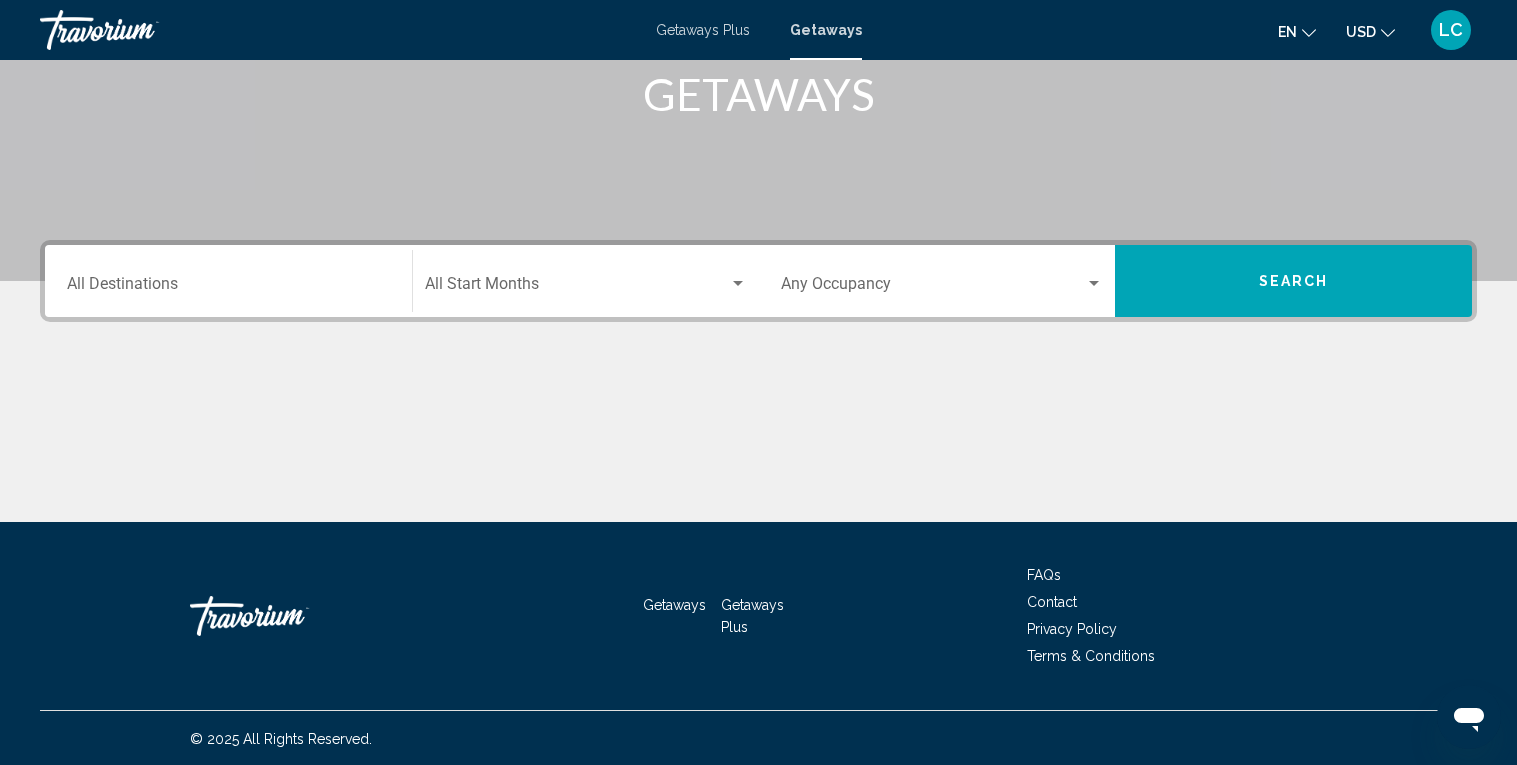 click on "Destination All Destinations" at bounding box center (228, 281) 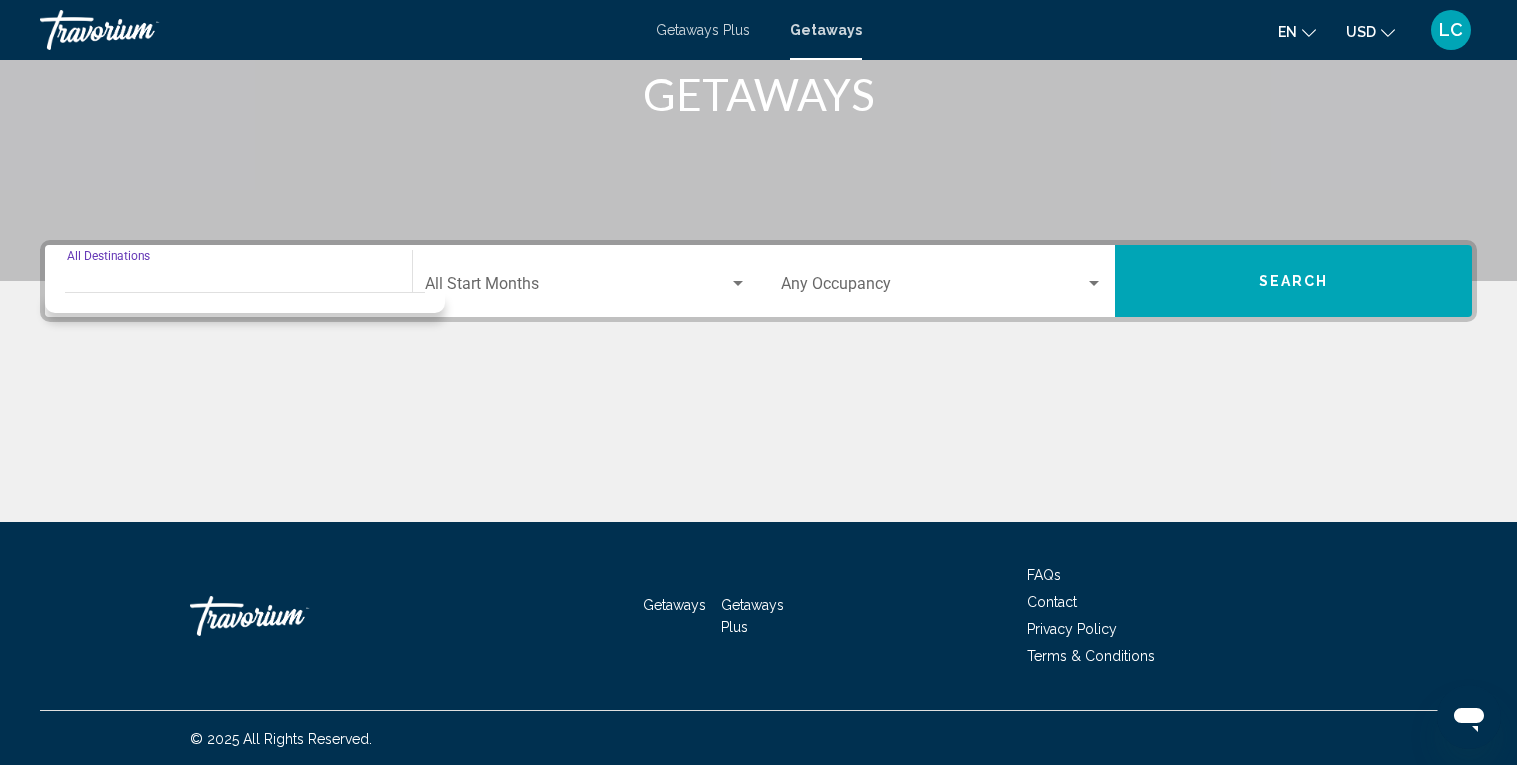 click at bounding box center [245, 302] 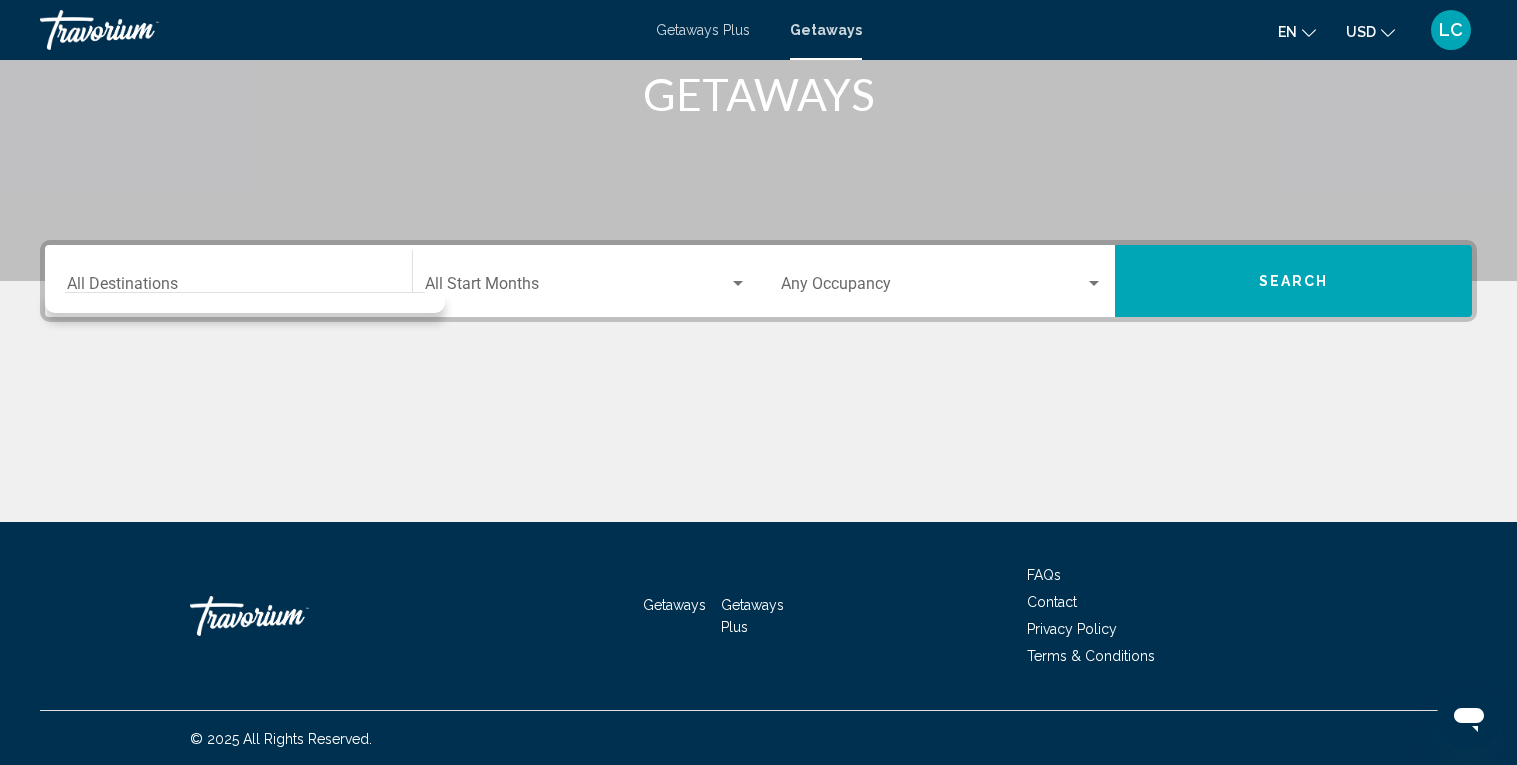 click at bounding box center [245, 302] 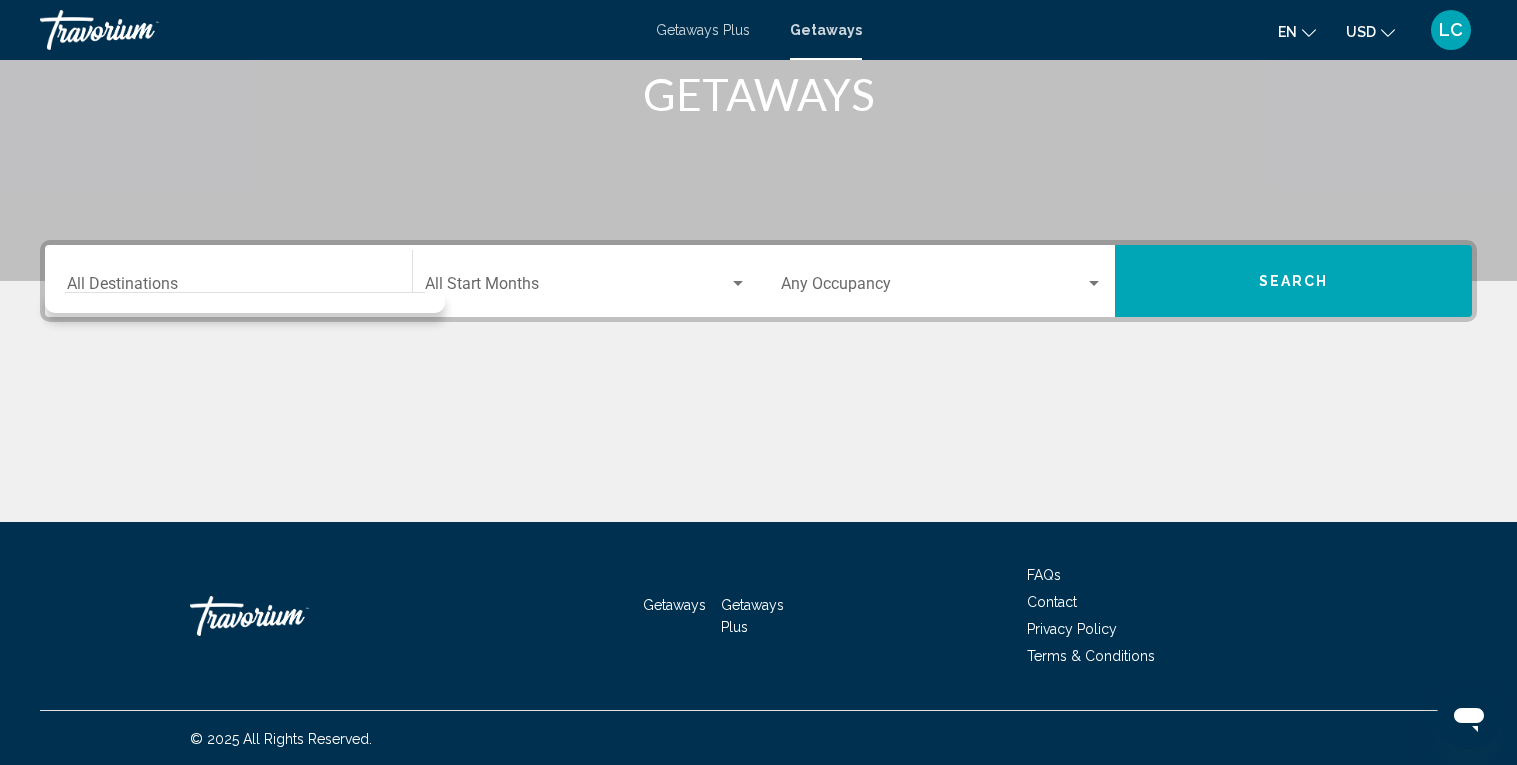 click on "Getaways" at bounding box center [826, 30] 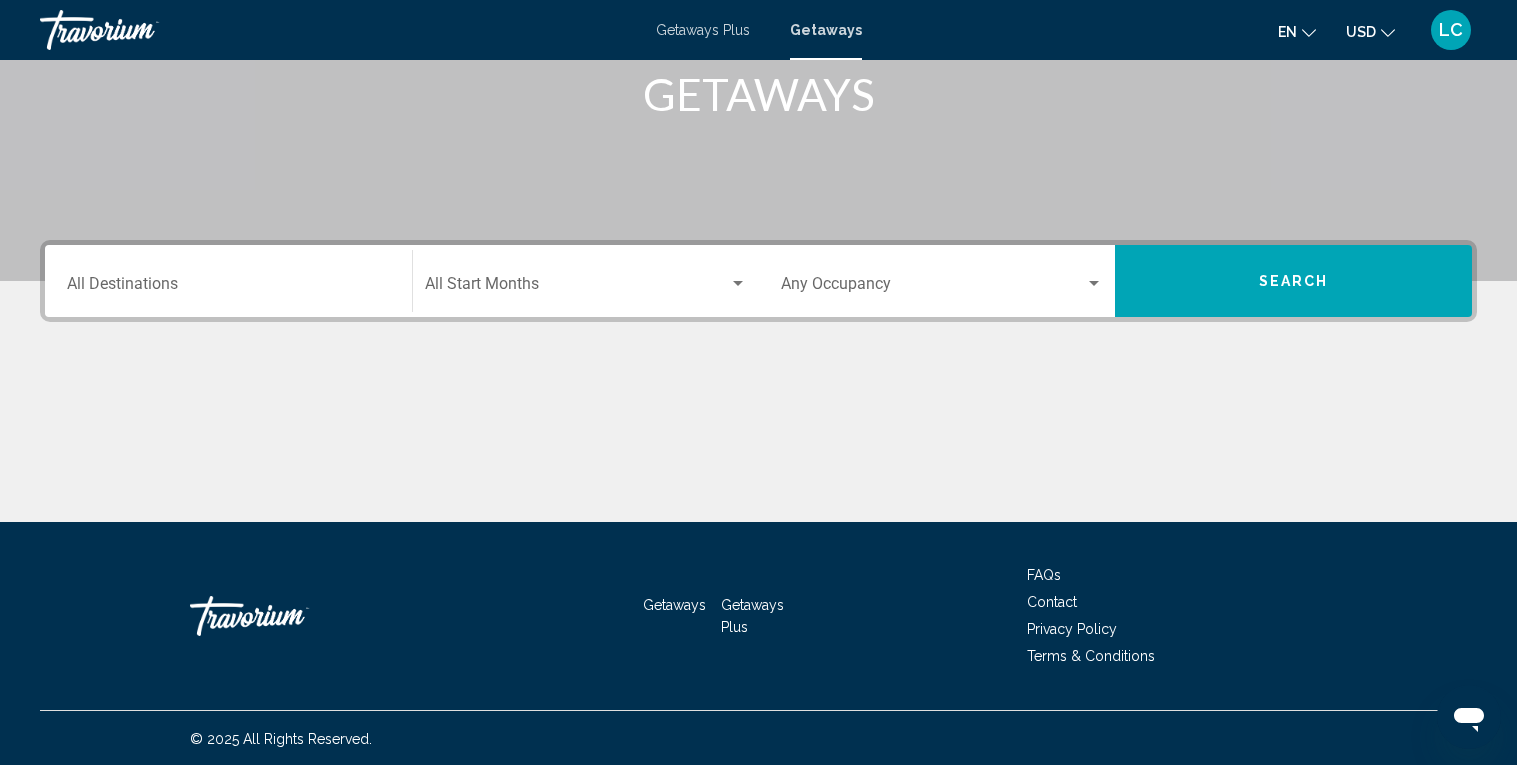 click on "Destination All Destinations" at bounding box center [228, 288] 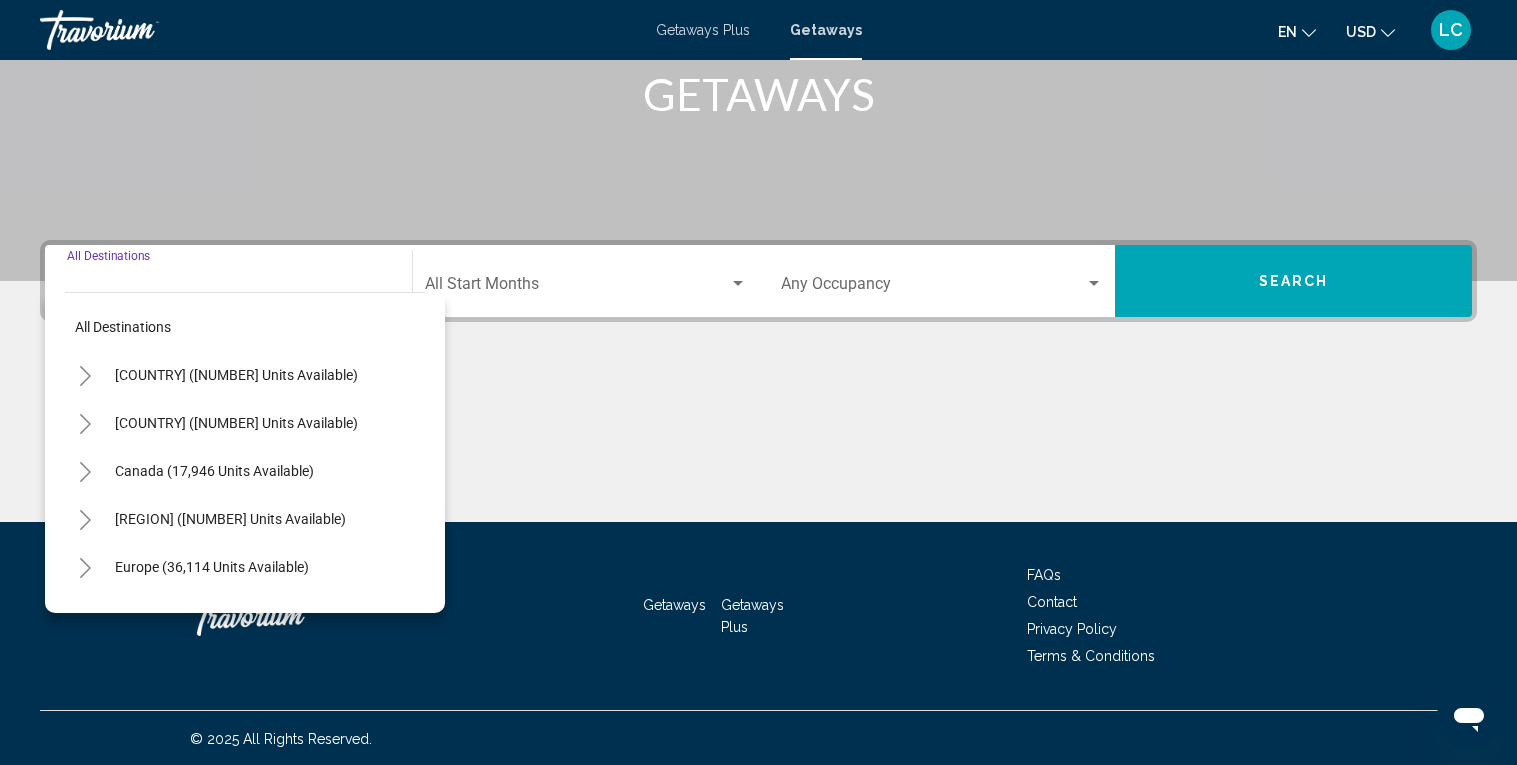 click at bounding box center (85, 375) 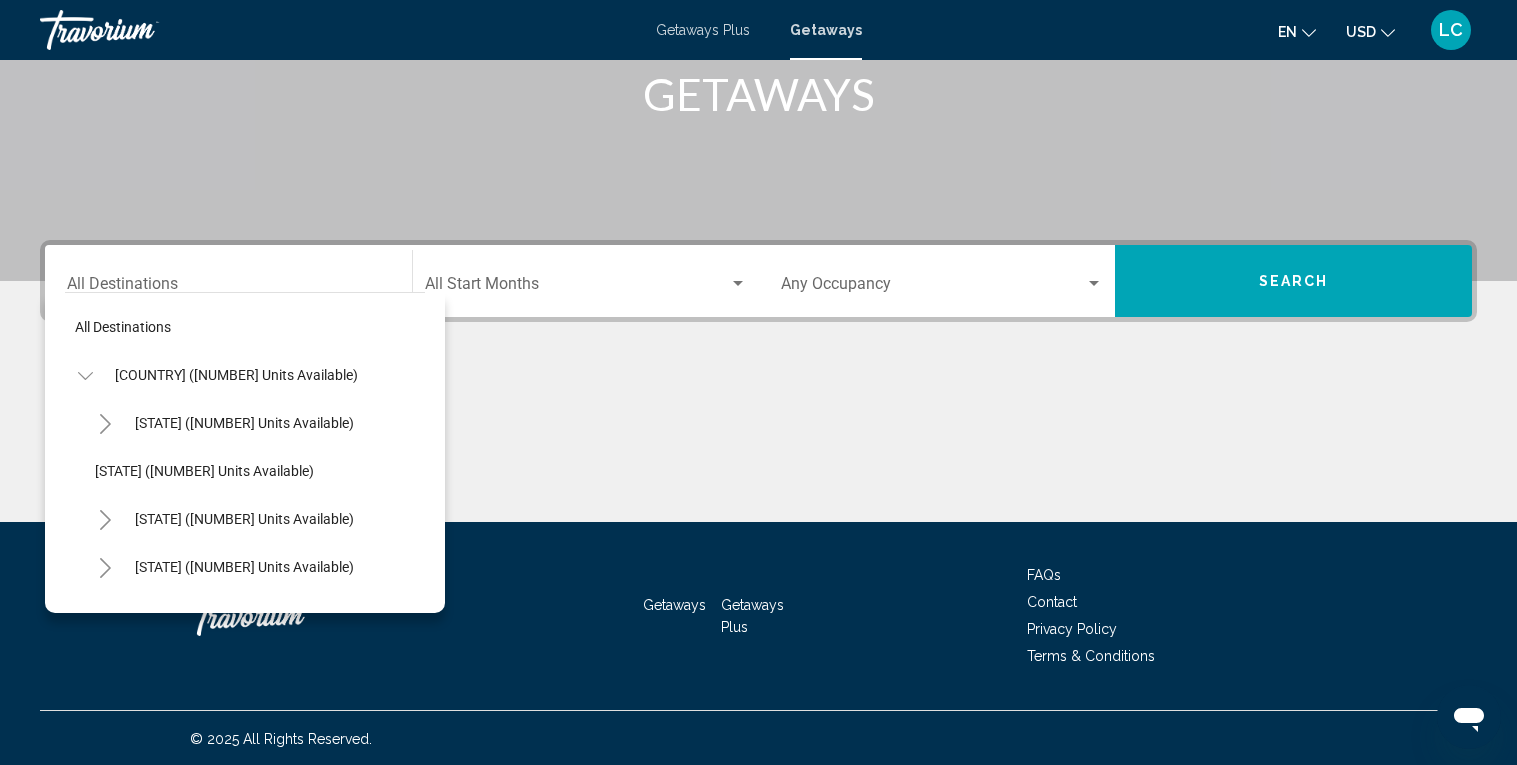 click at bounding box center [105, 568] 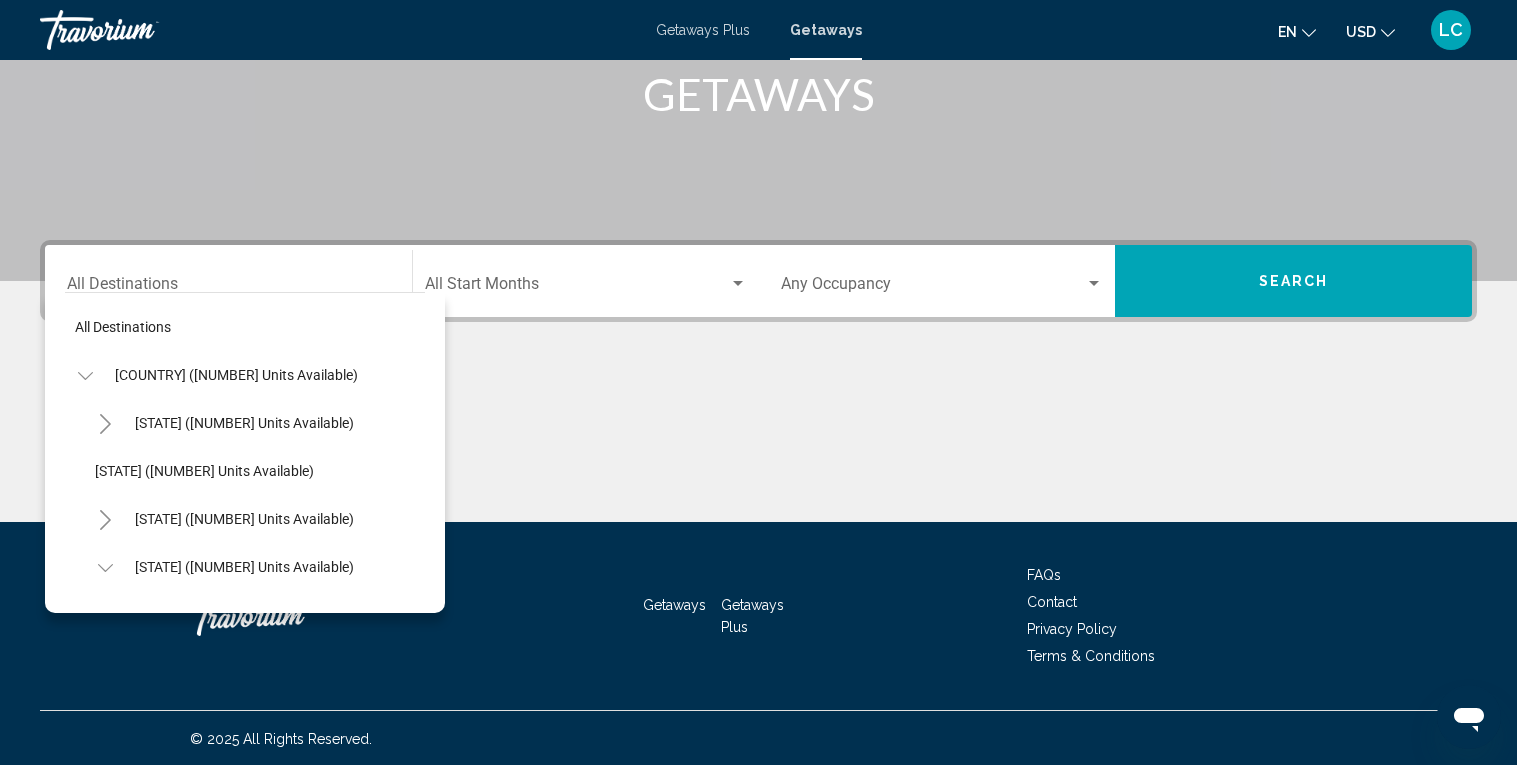type 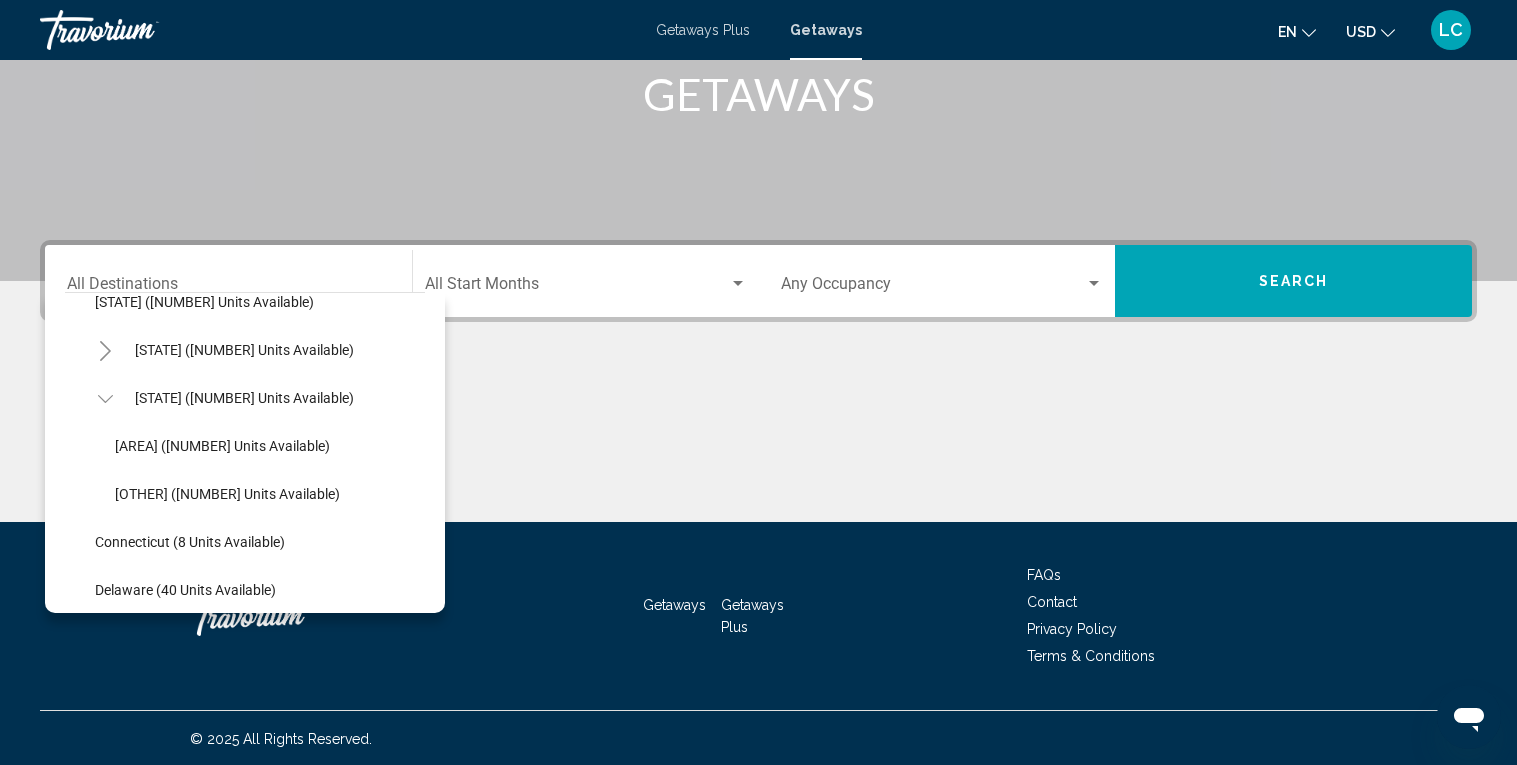 scroll, scrollTop: 199, scrollLeft: 0, axis: vertical 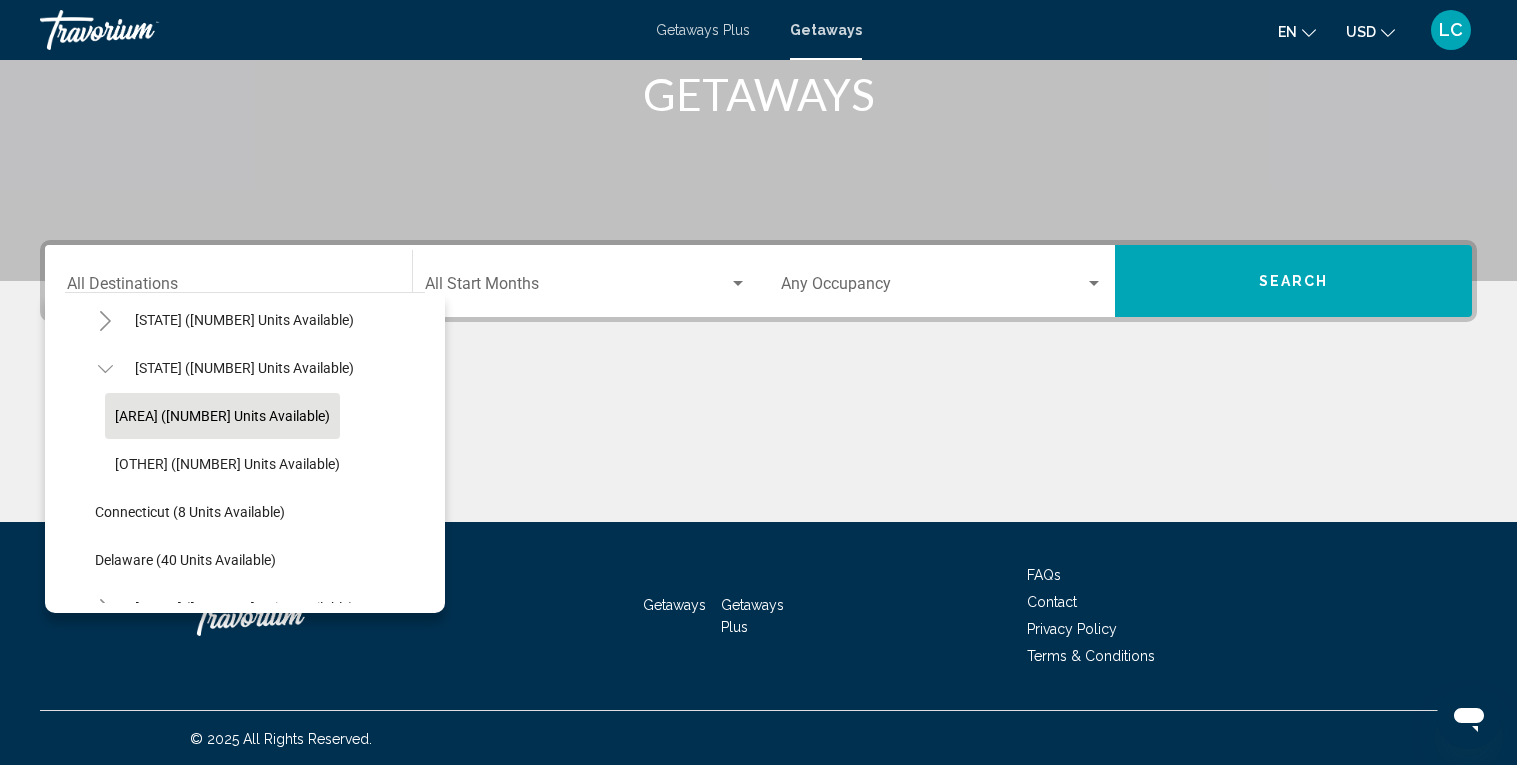 click on "Mountain Area (28,629 units available)" at bounding box center [222, 416] 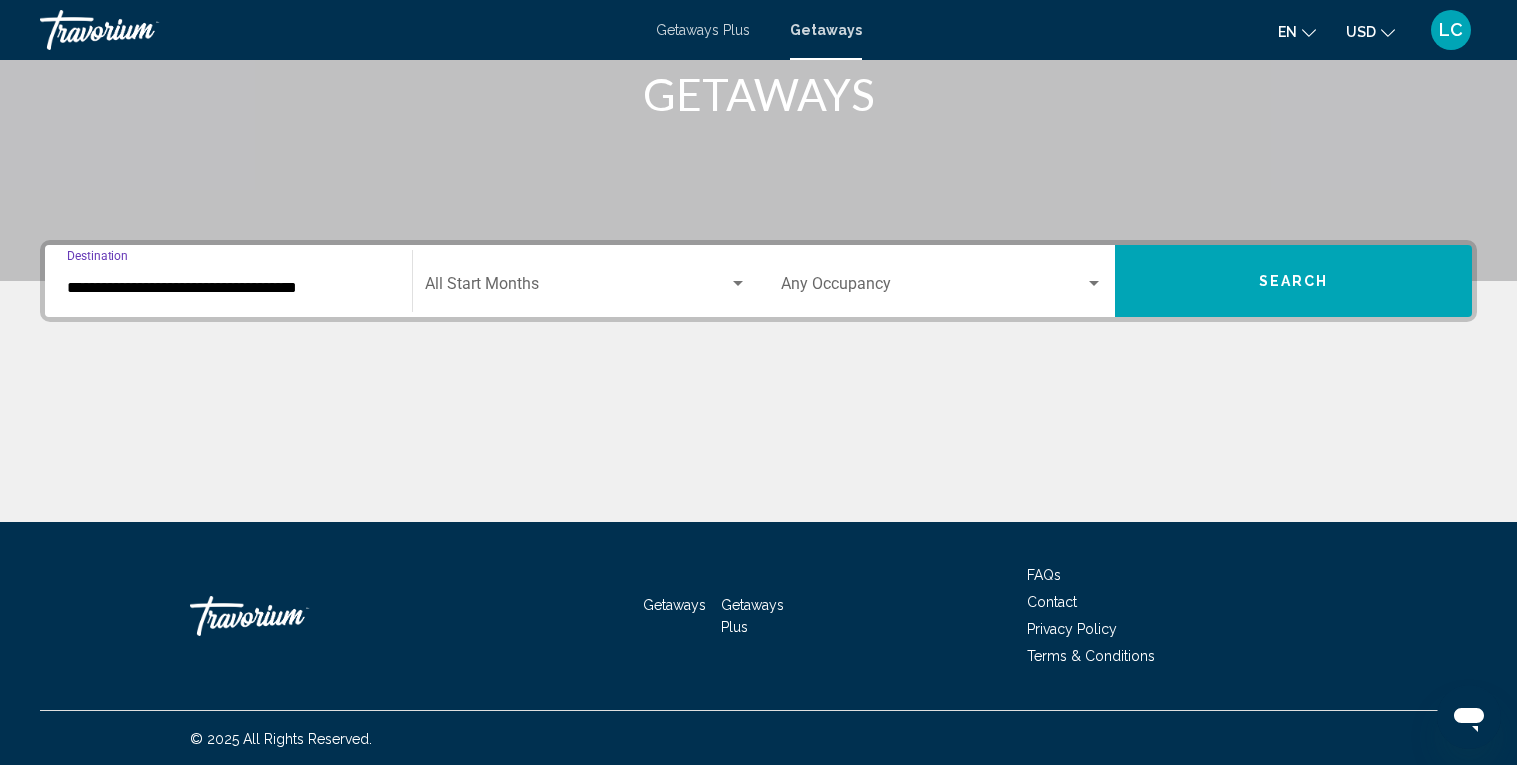 click at bounding box center [577, 288] 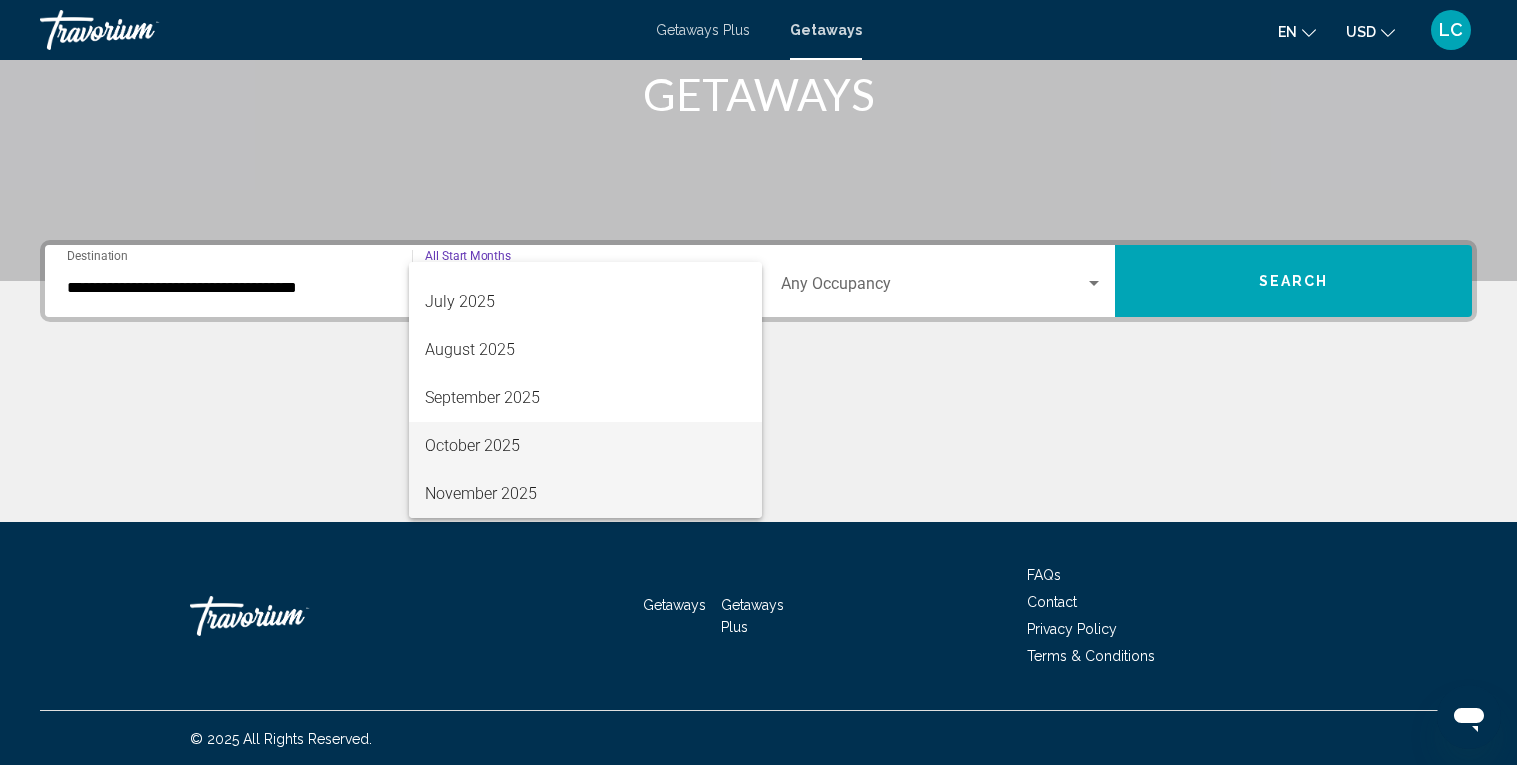 scroll, scrollTop: 79, scrollLeft: 0, axis: vertical 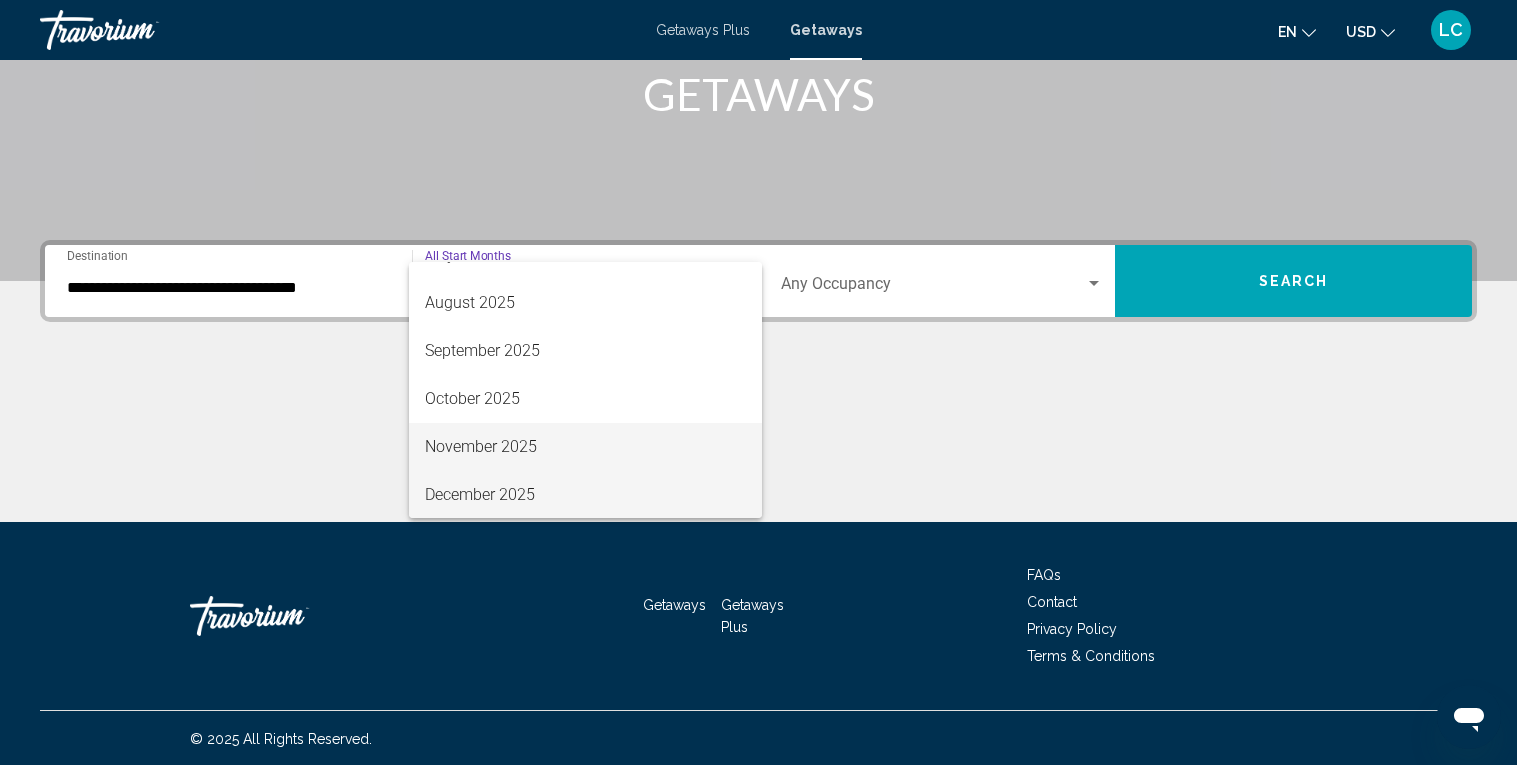 click on "November 2025" at bounding box center [586, 447] 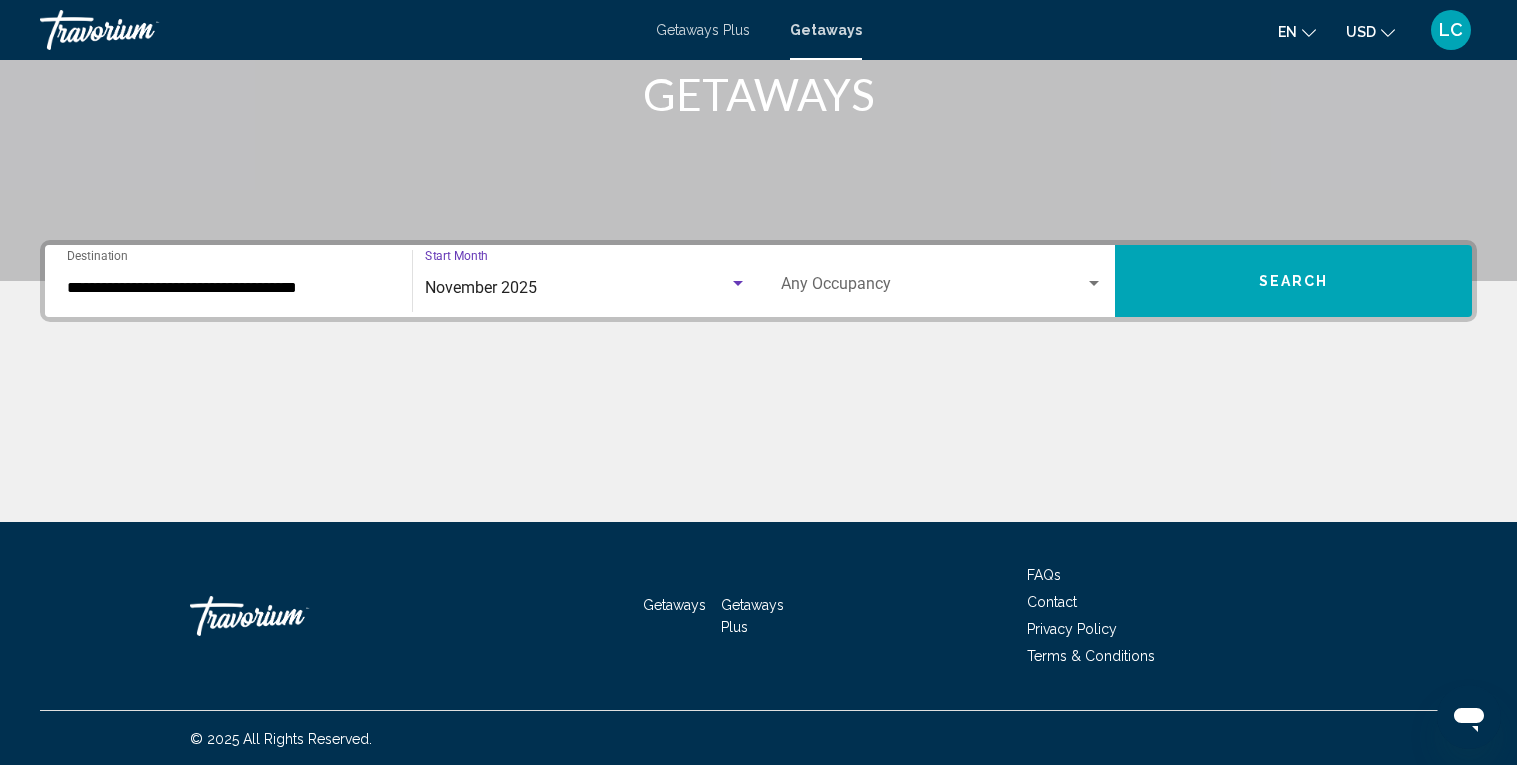 click at bounding box center [933, 288] 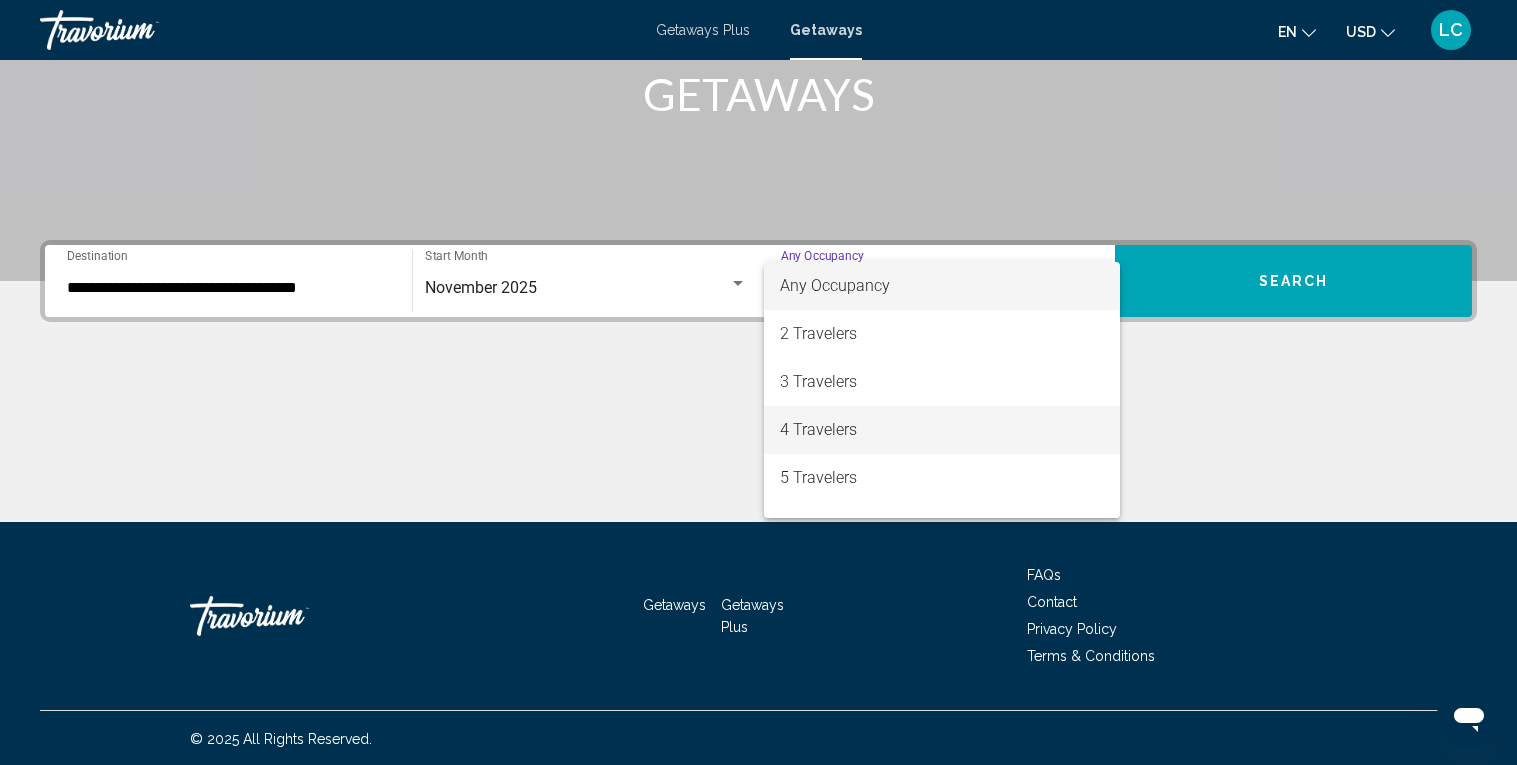 click on "4 Travelers" at bounding box center (941, 430) 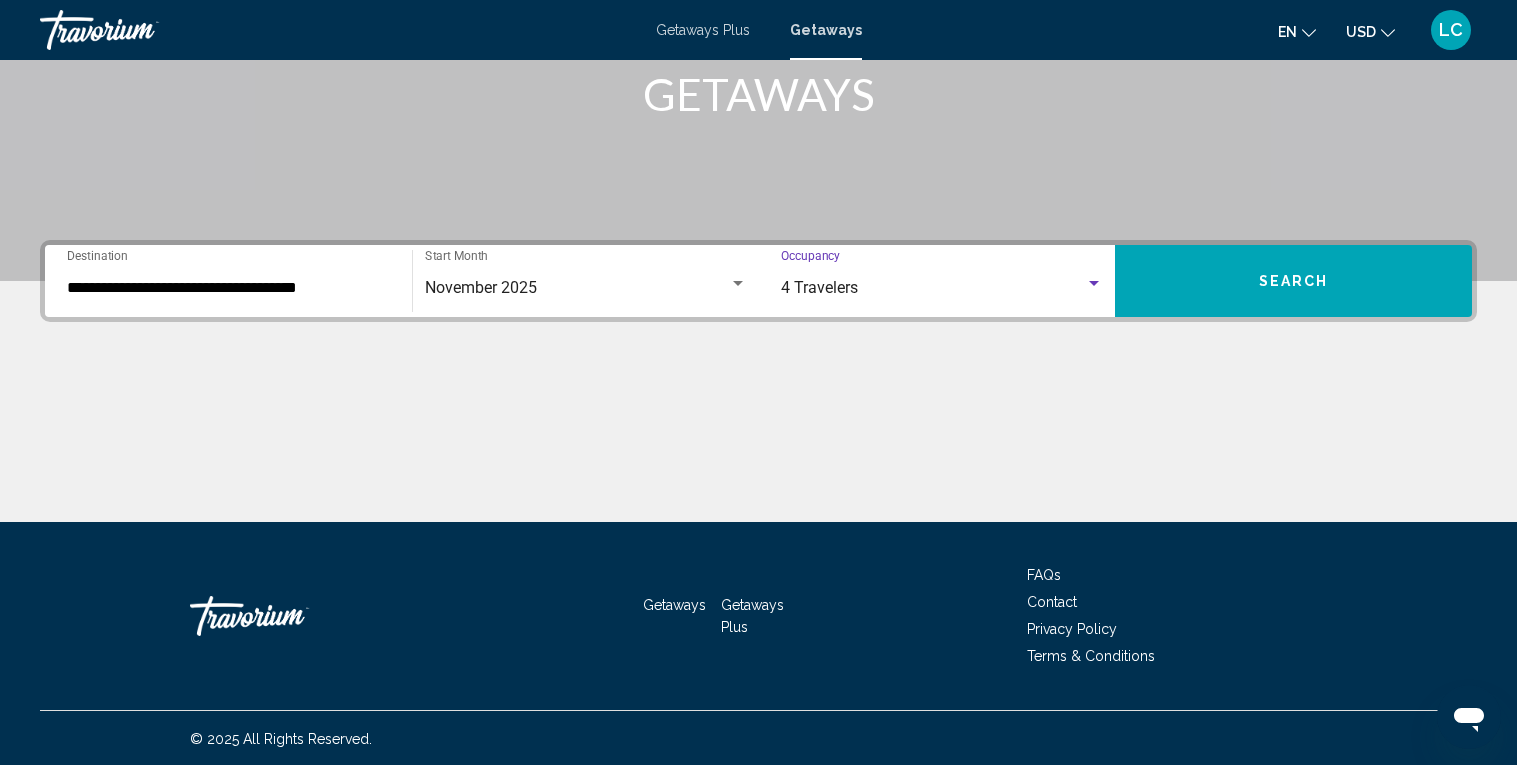 click on "Search" at bounding box center (1293, 281) 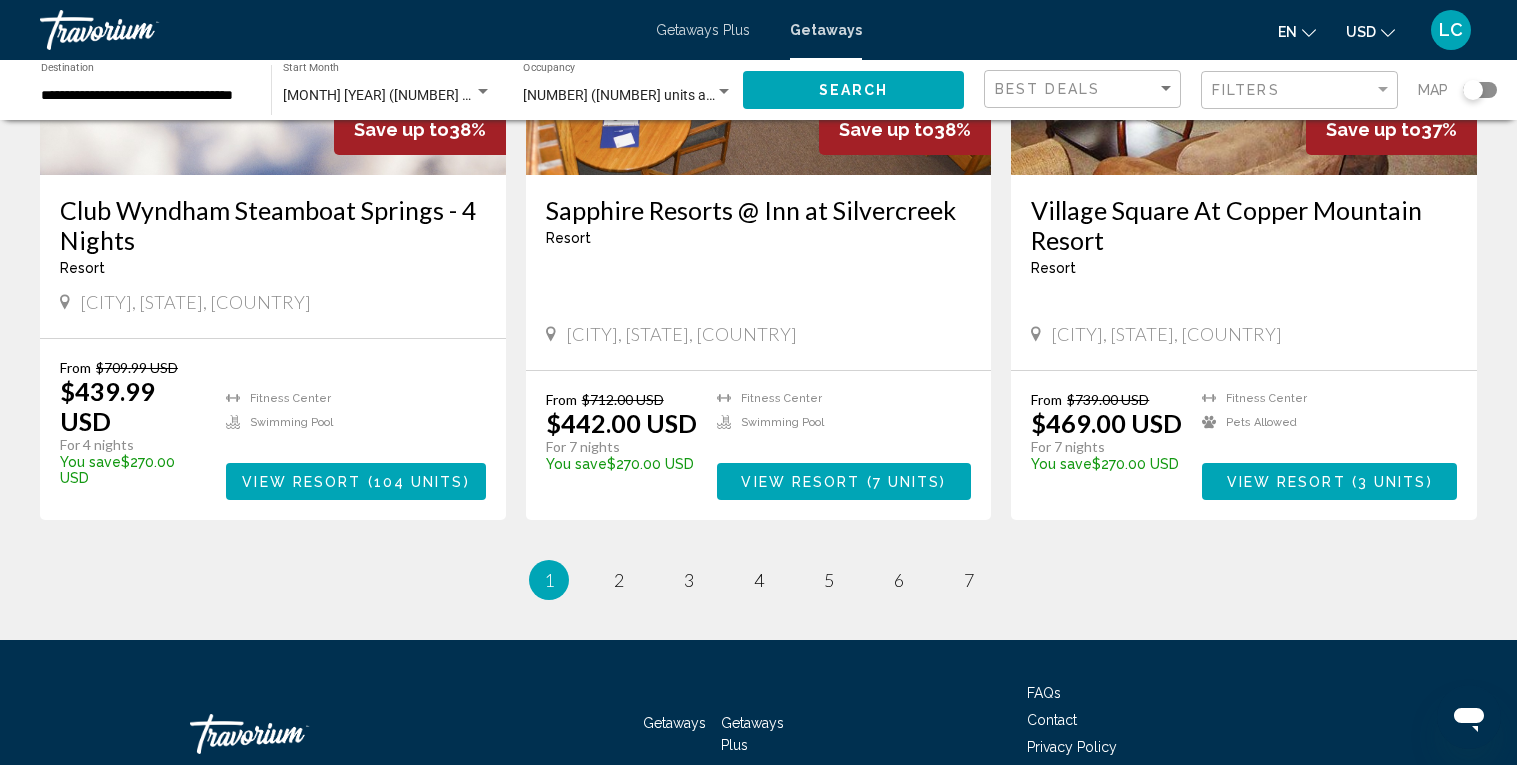 scroll, scrollTop: 2462, scrollLeft: 0, axis: vertical 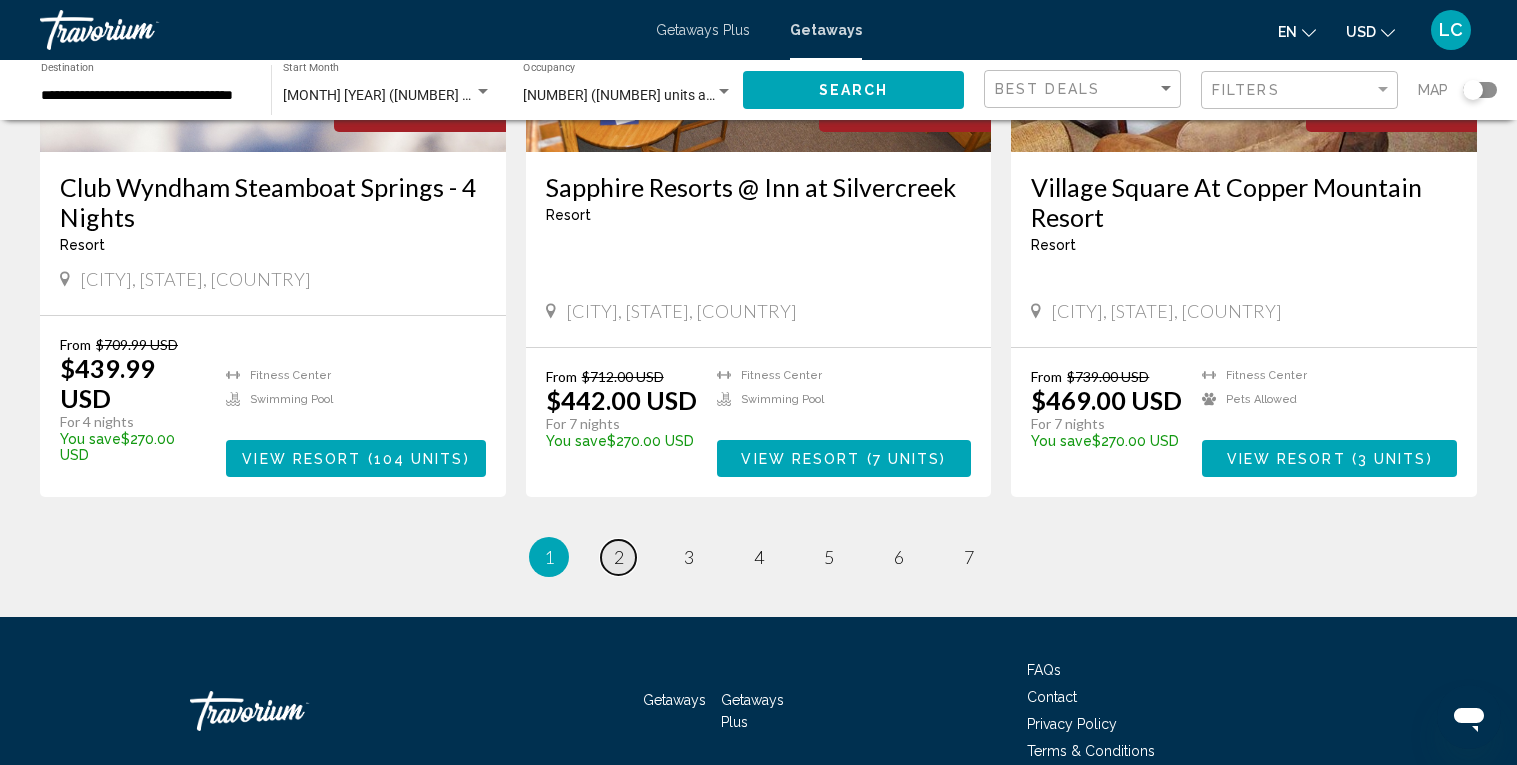 click on "2" at bounding box center (619, 557) 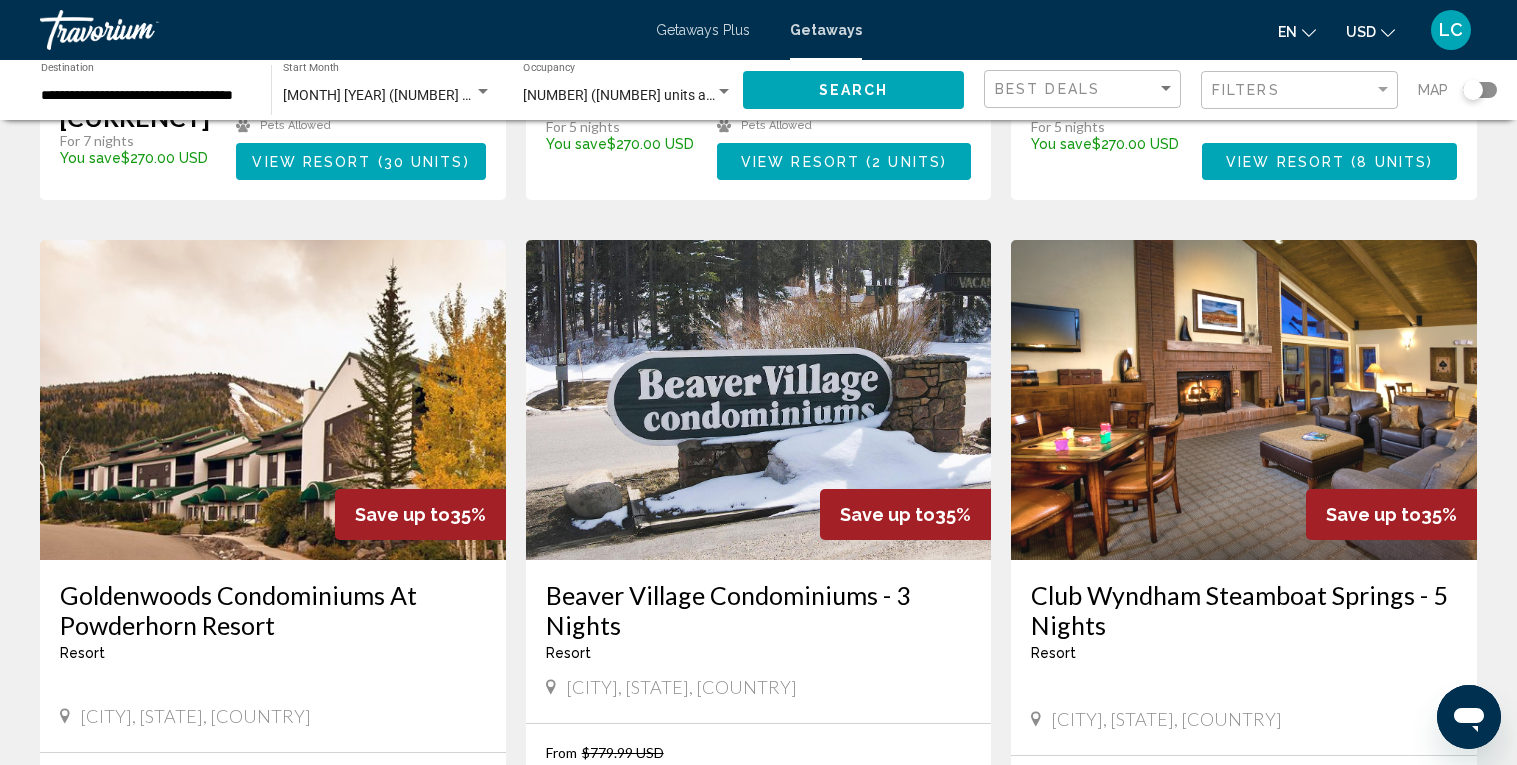 scroll, scrollTop: 639, scrollLeft: 0, axis: vertical 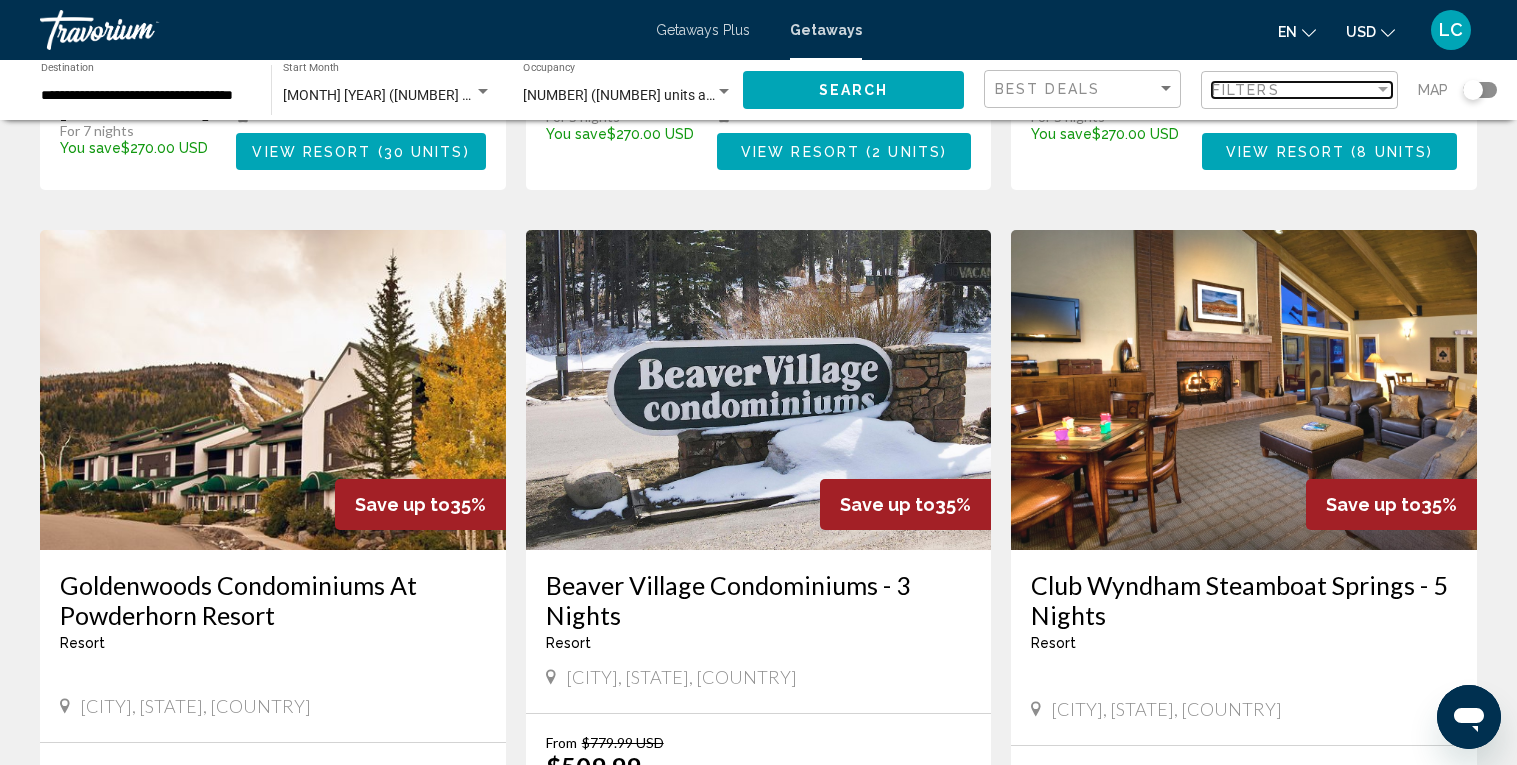 click at bounding box center (1383, 90) 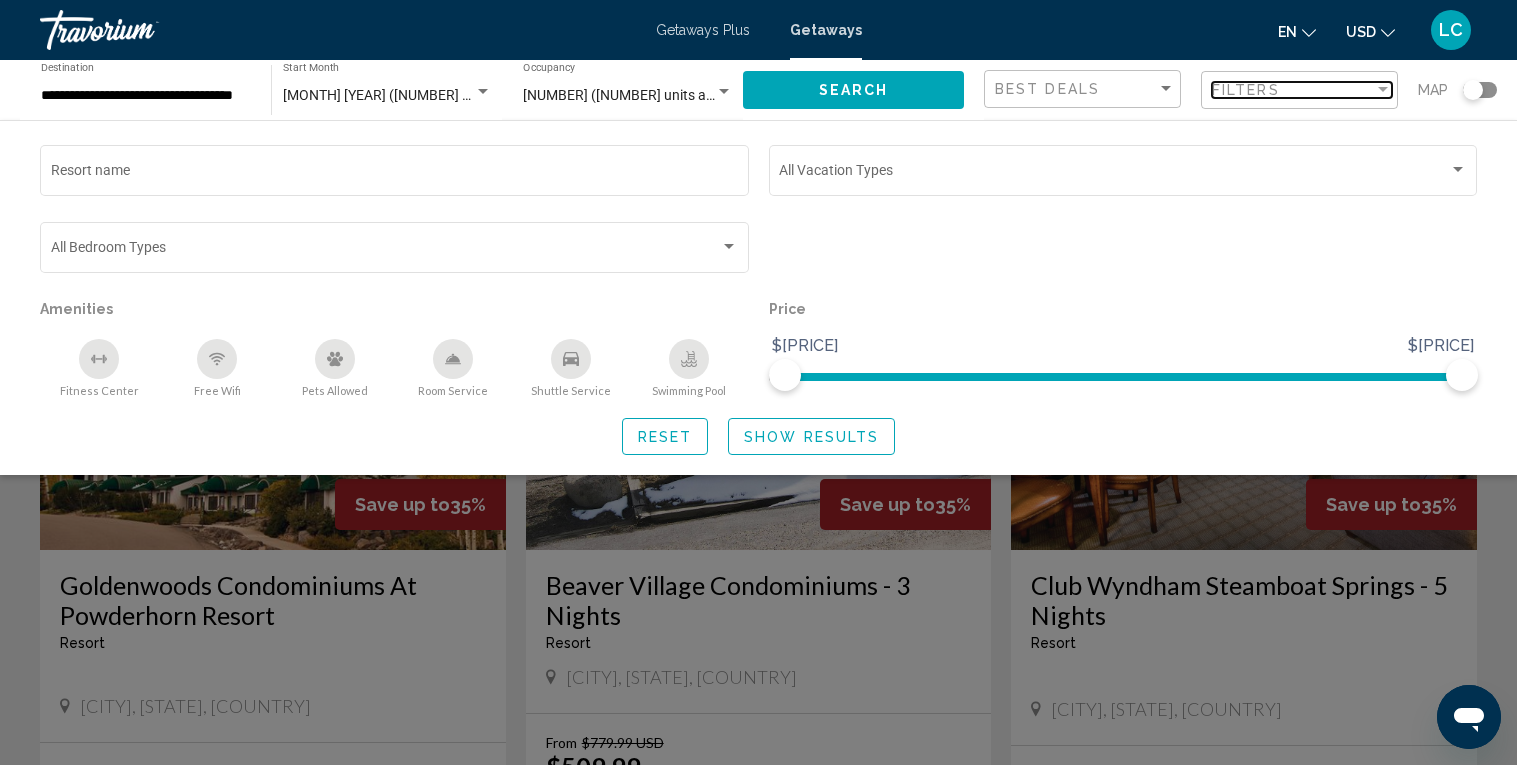click at bounding box center (1383, 90) 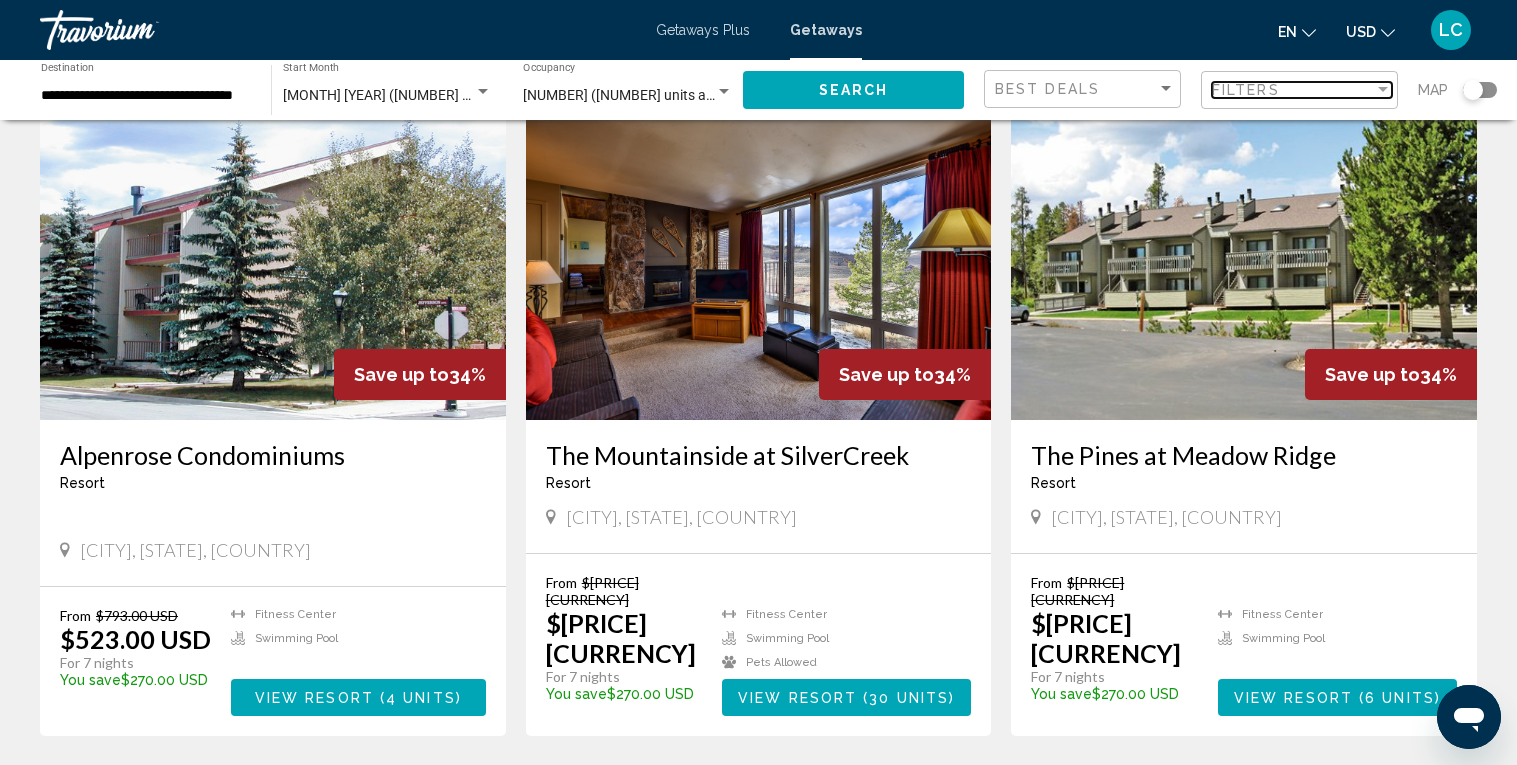 scroll, scrollTop: 2158, scrollLeft: 0, axis: vertical 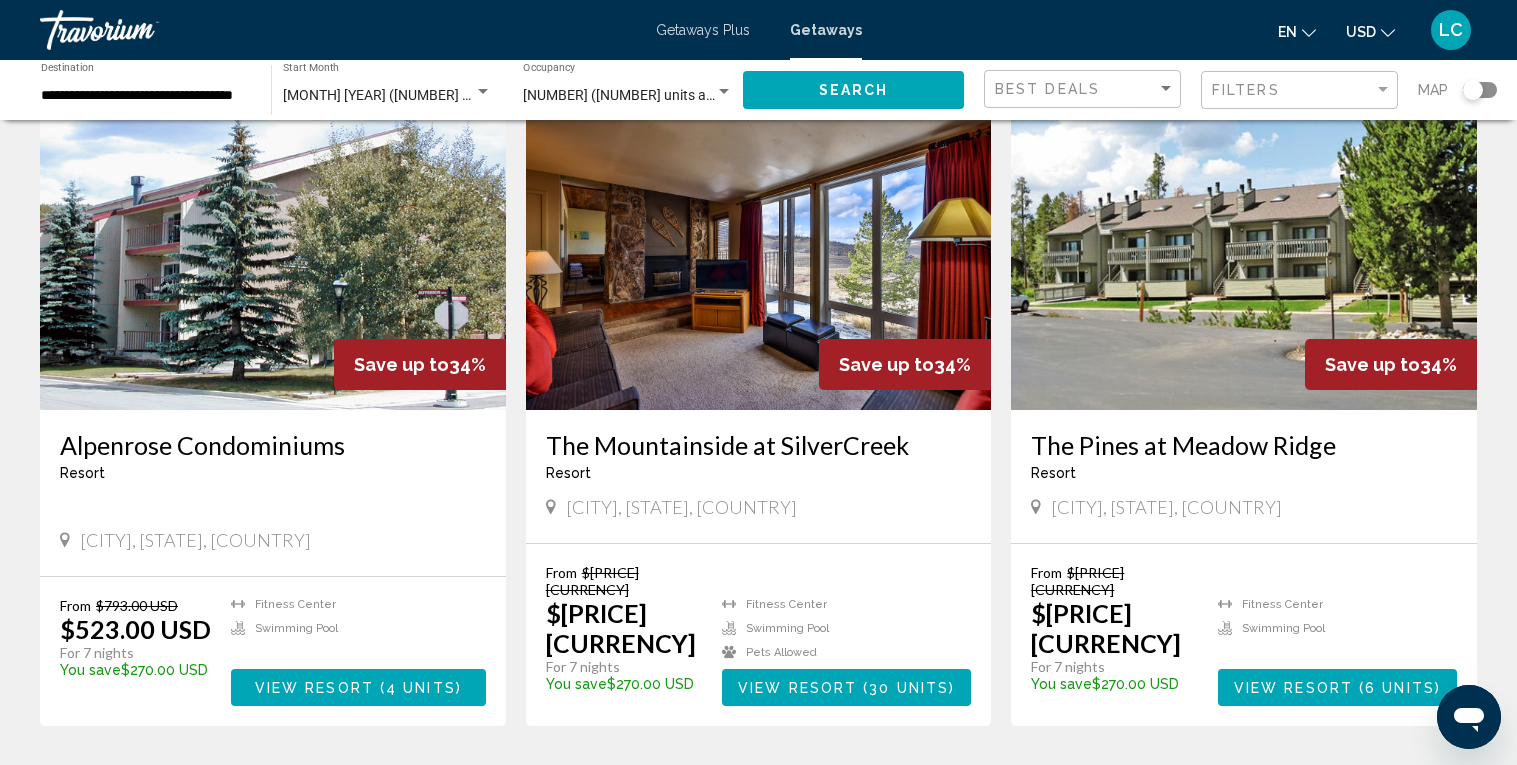 click on "3" at bounding box center [549, 786] 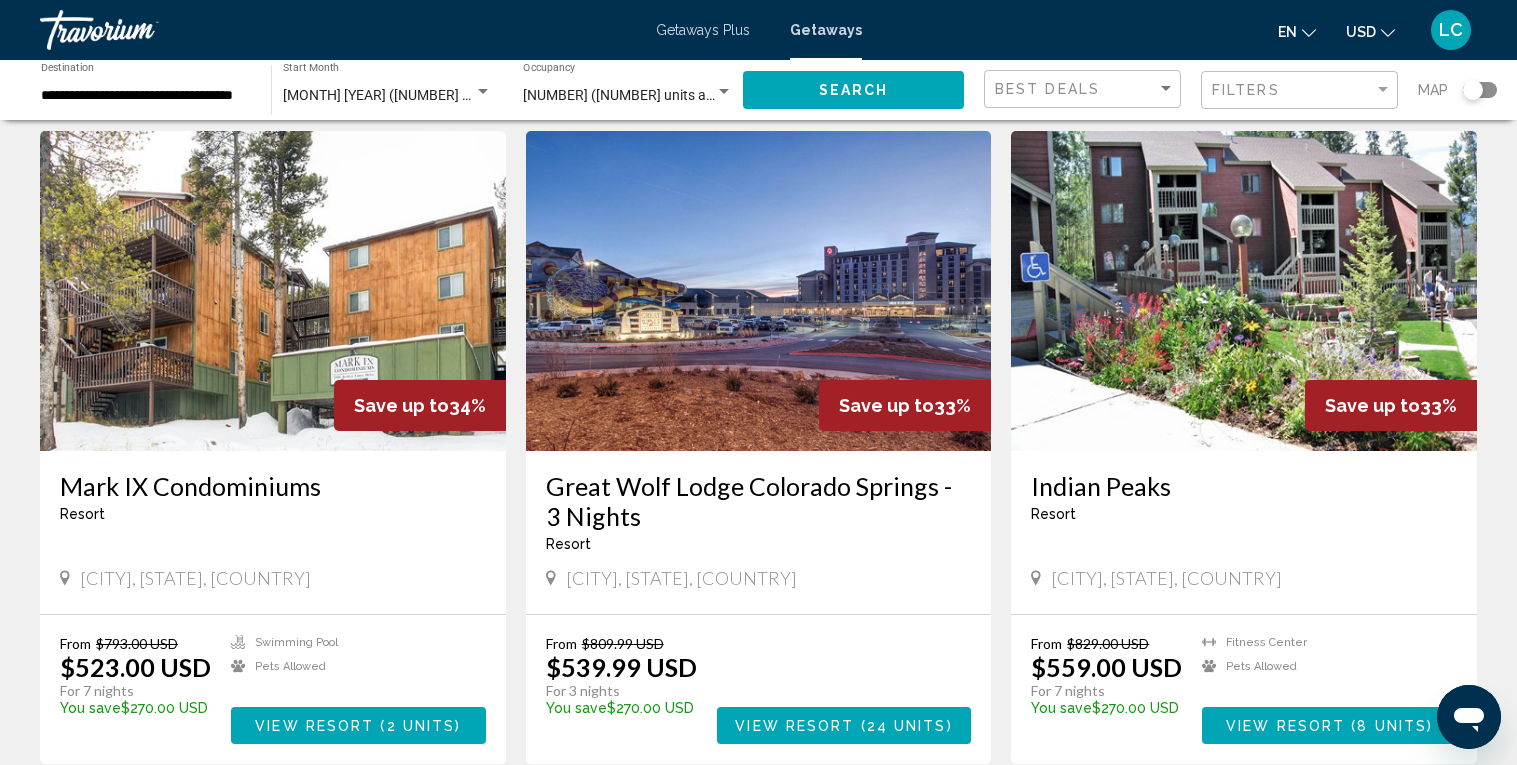 scroll, scrollTop: 119, scrollLeft: 0, axis: vertical 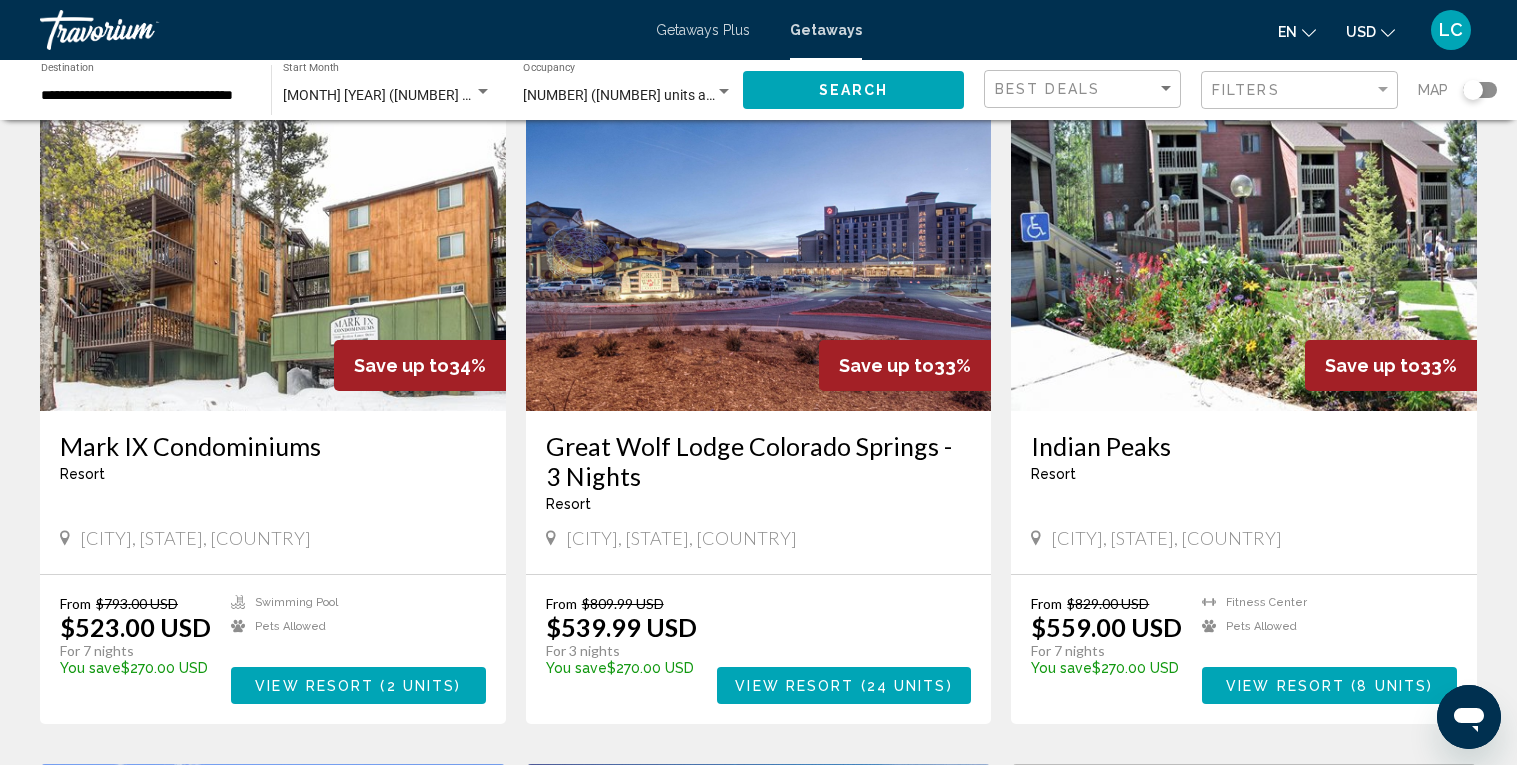 click at bounding box center [759, 251] 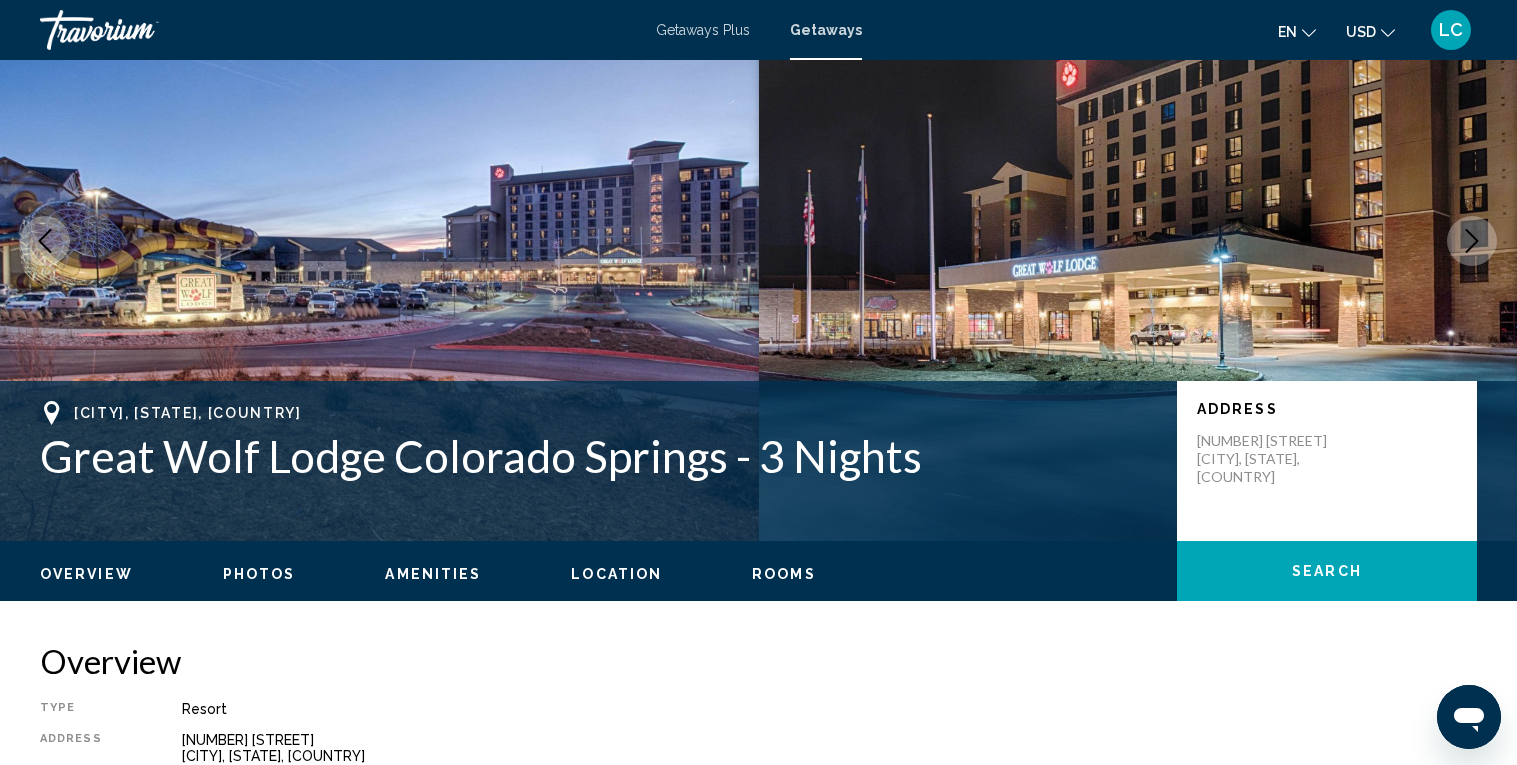 scroll, scrollTop: 0, scrollLeft: 0, axis: both 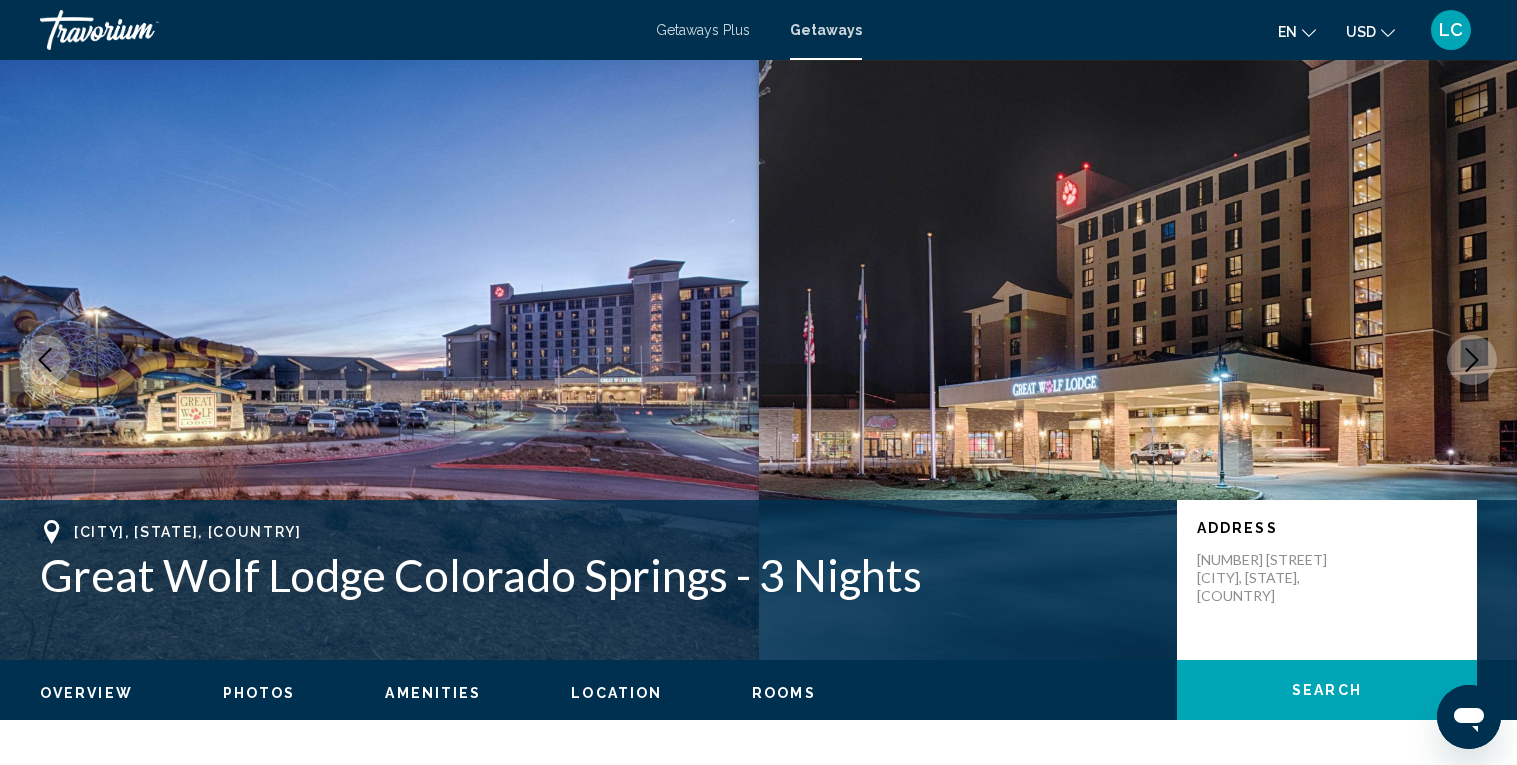 click at bounding box center (1472, 360) 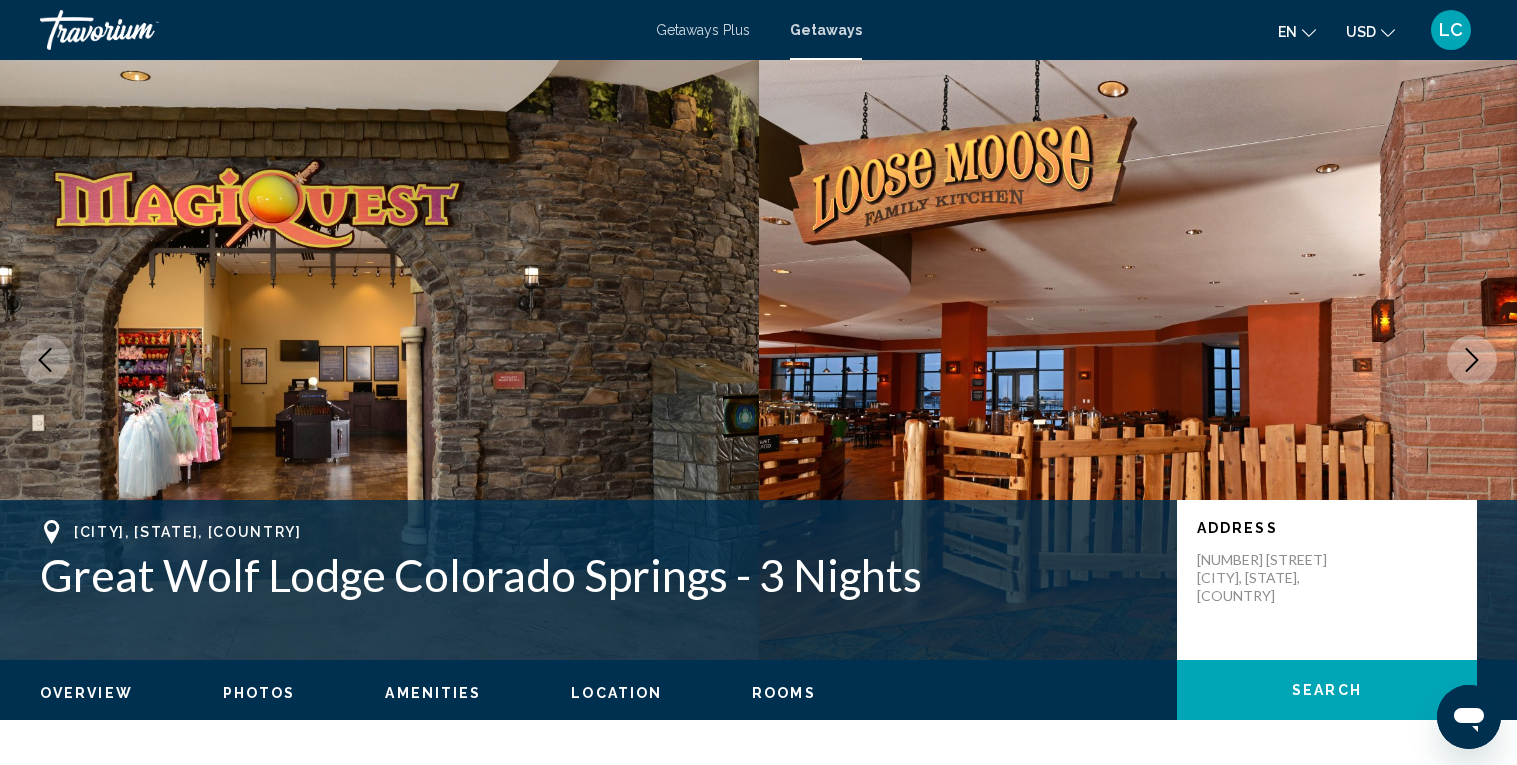 click at bounding box center (1472, 360) 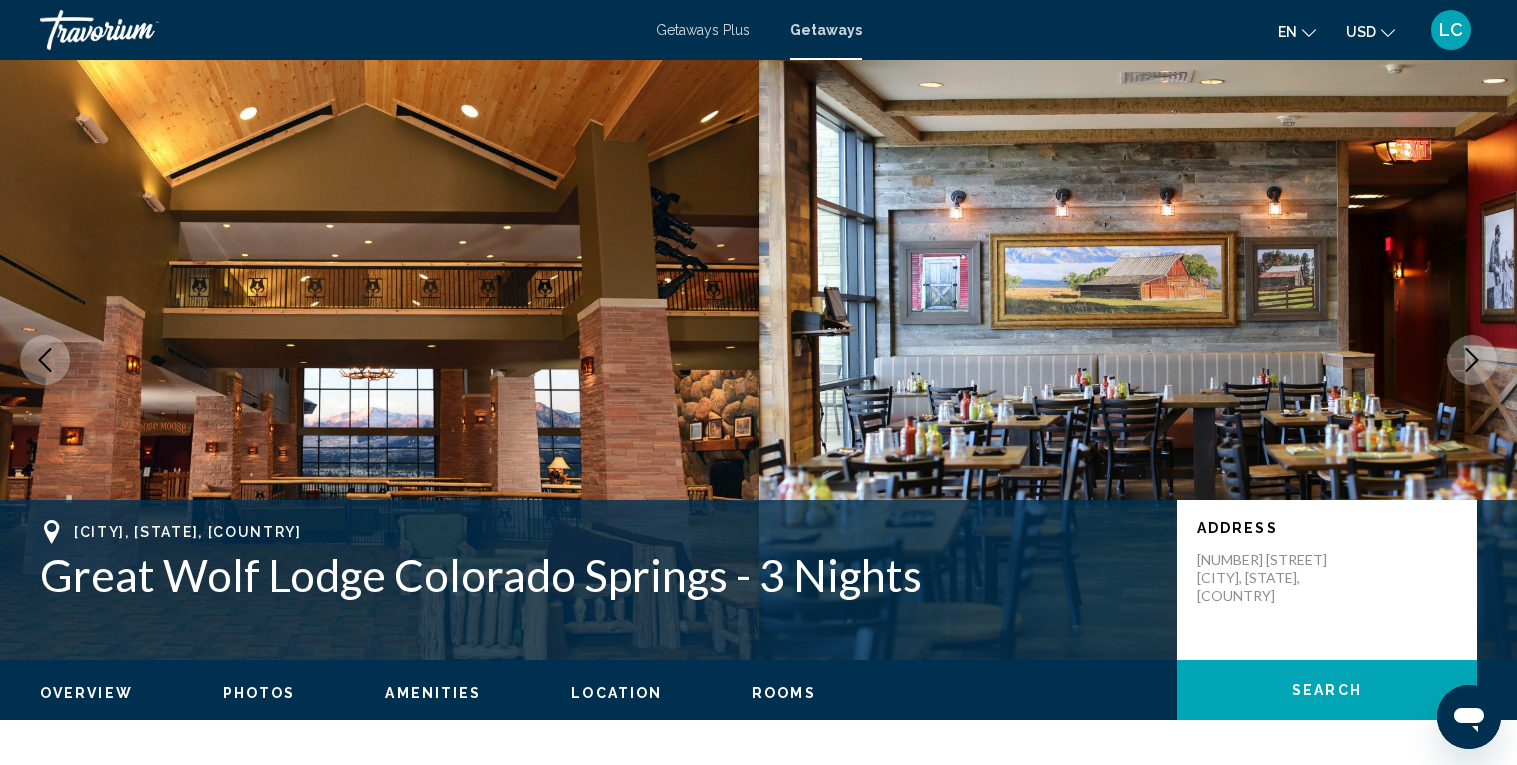 click at bounding box center (1472, 360) 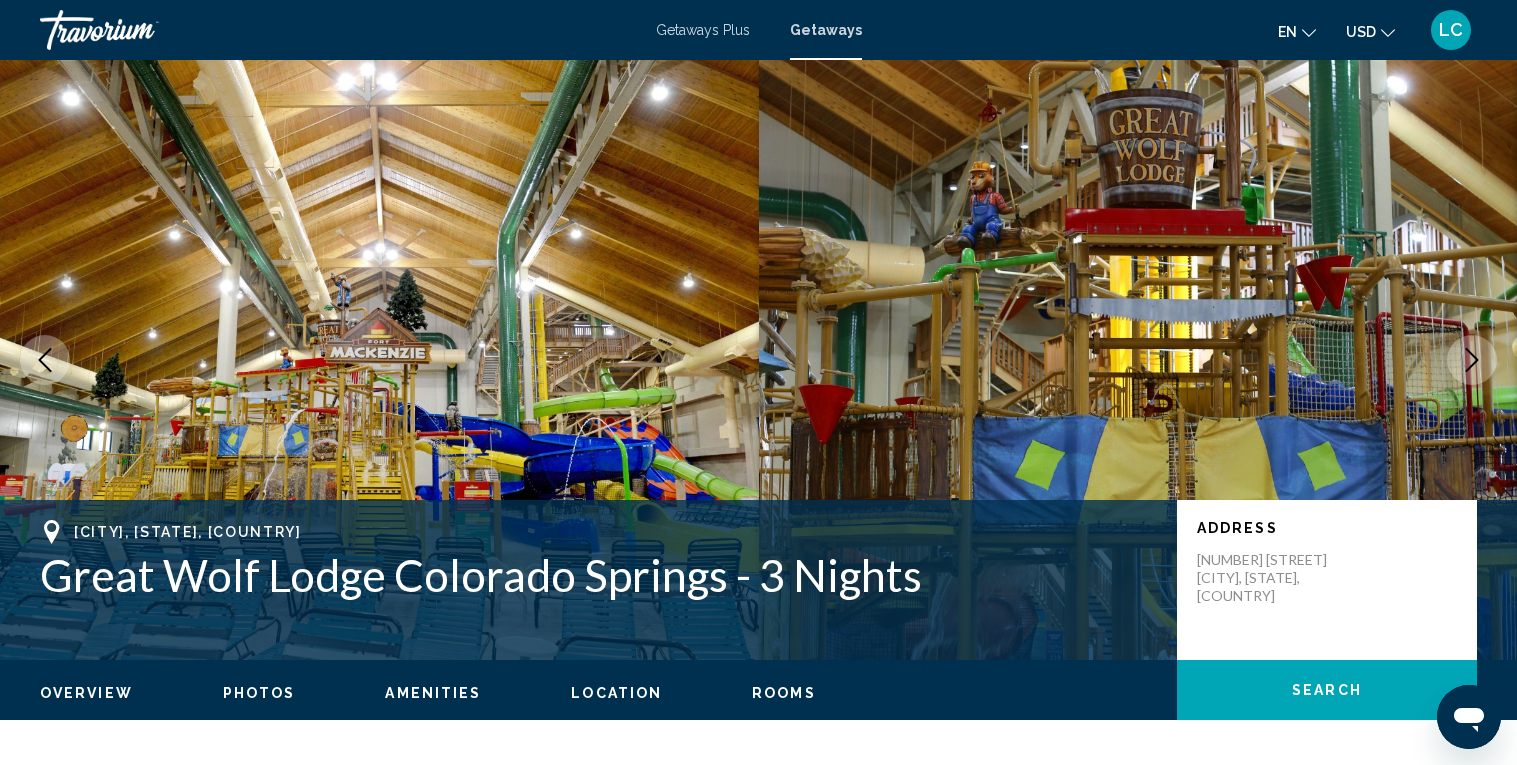 click at bounding box center [1472, 360] 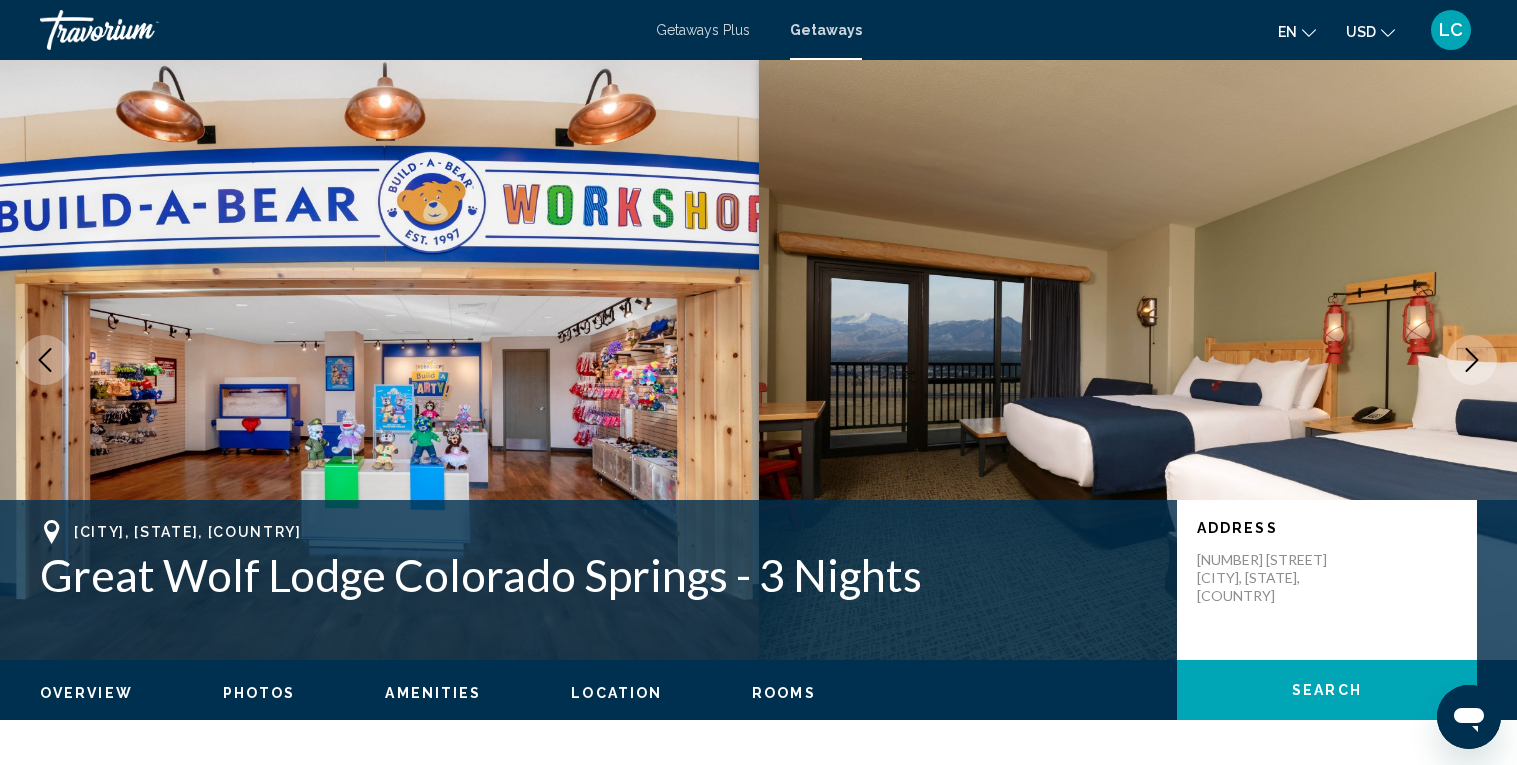 click at bounding box center (1472, 360) 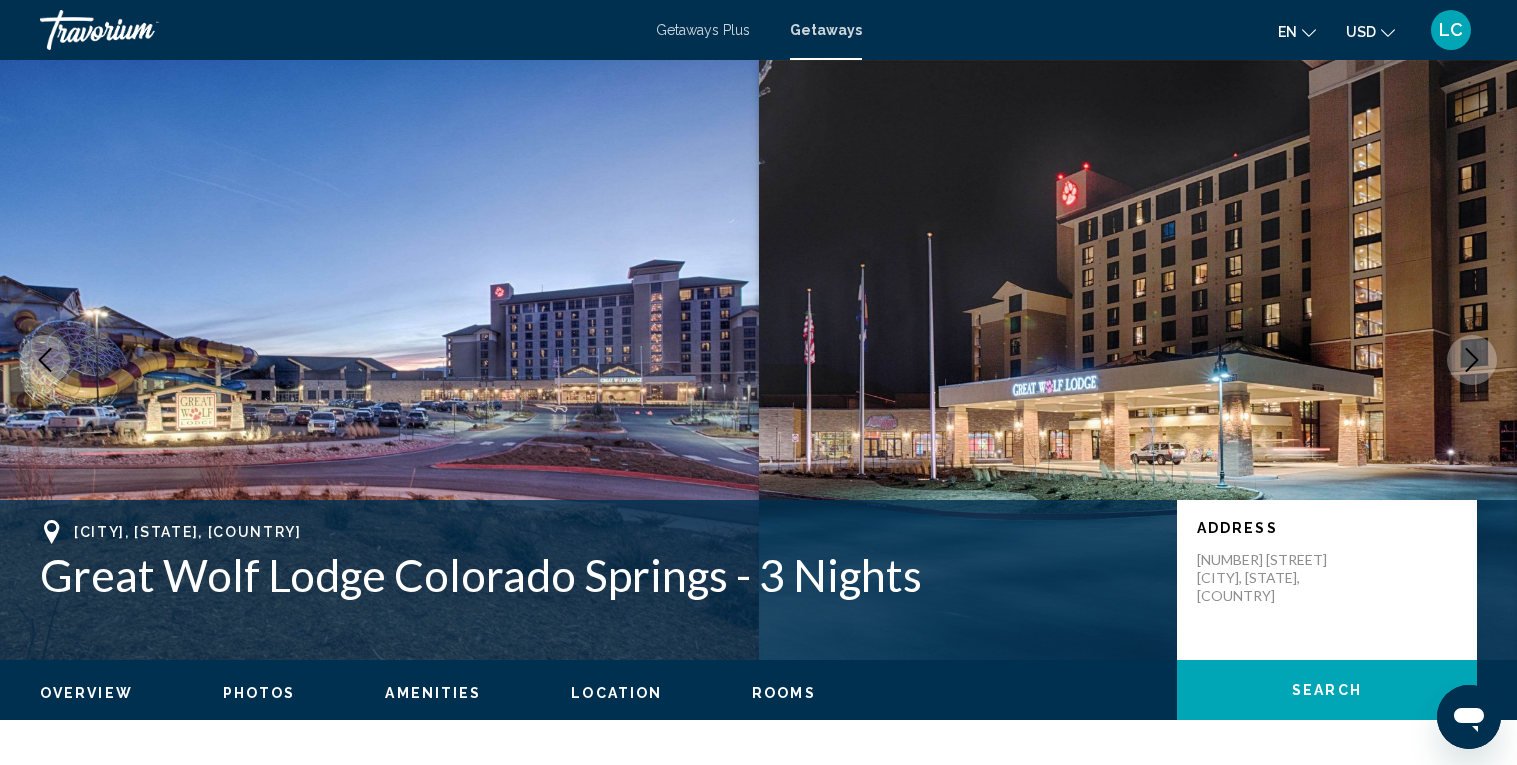 click at bounding box center [1472, 360] 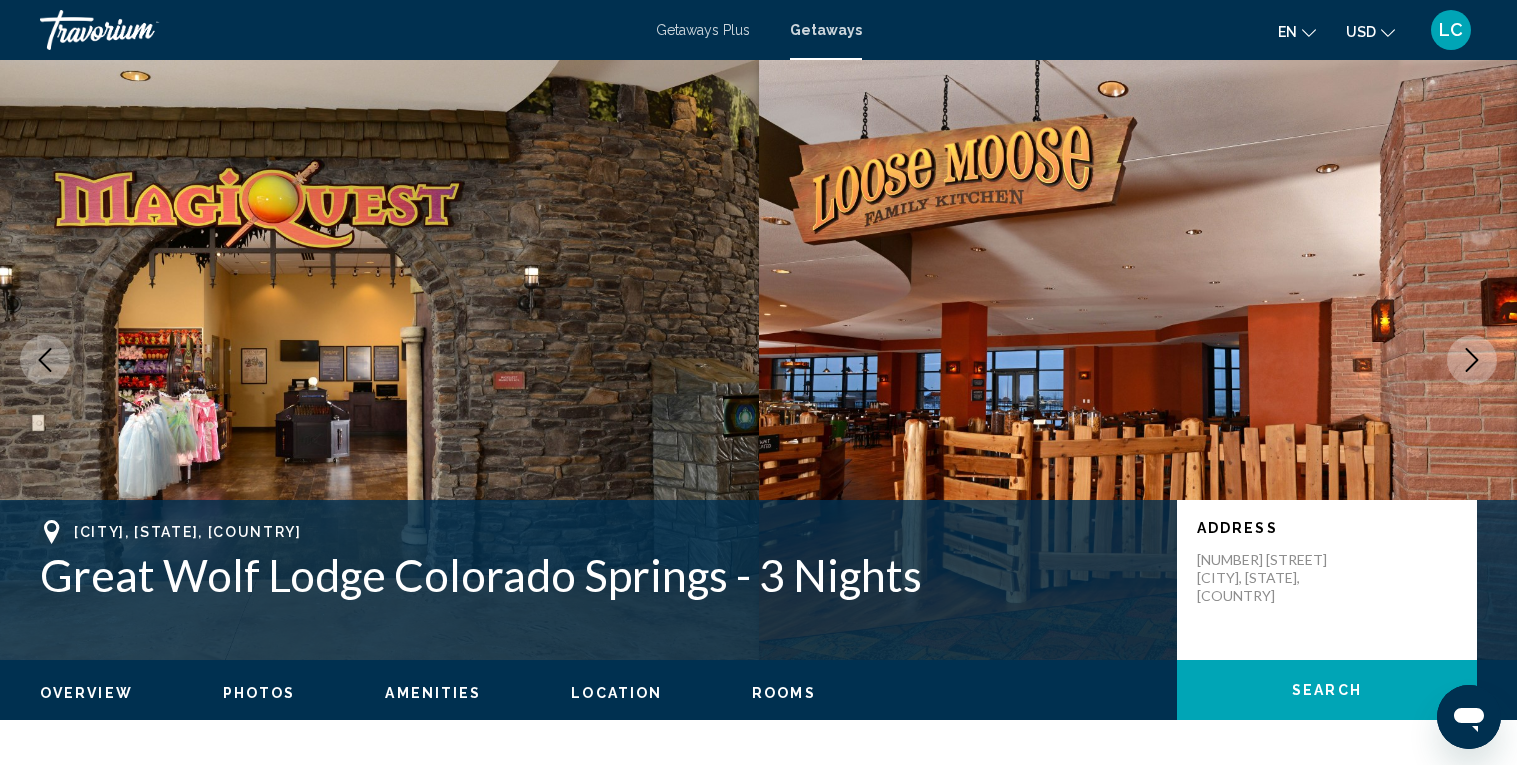 type 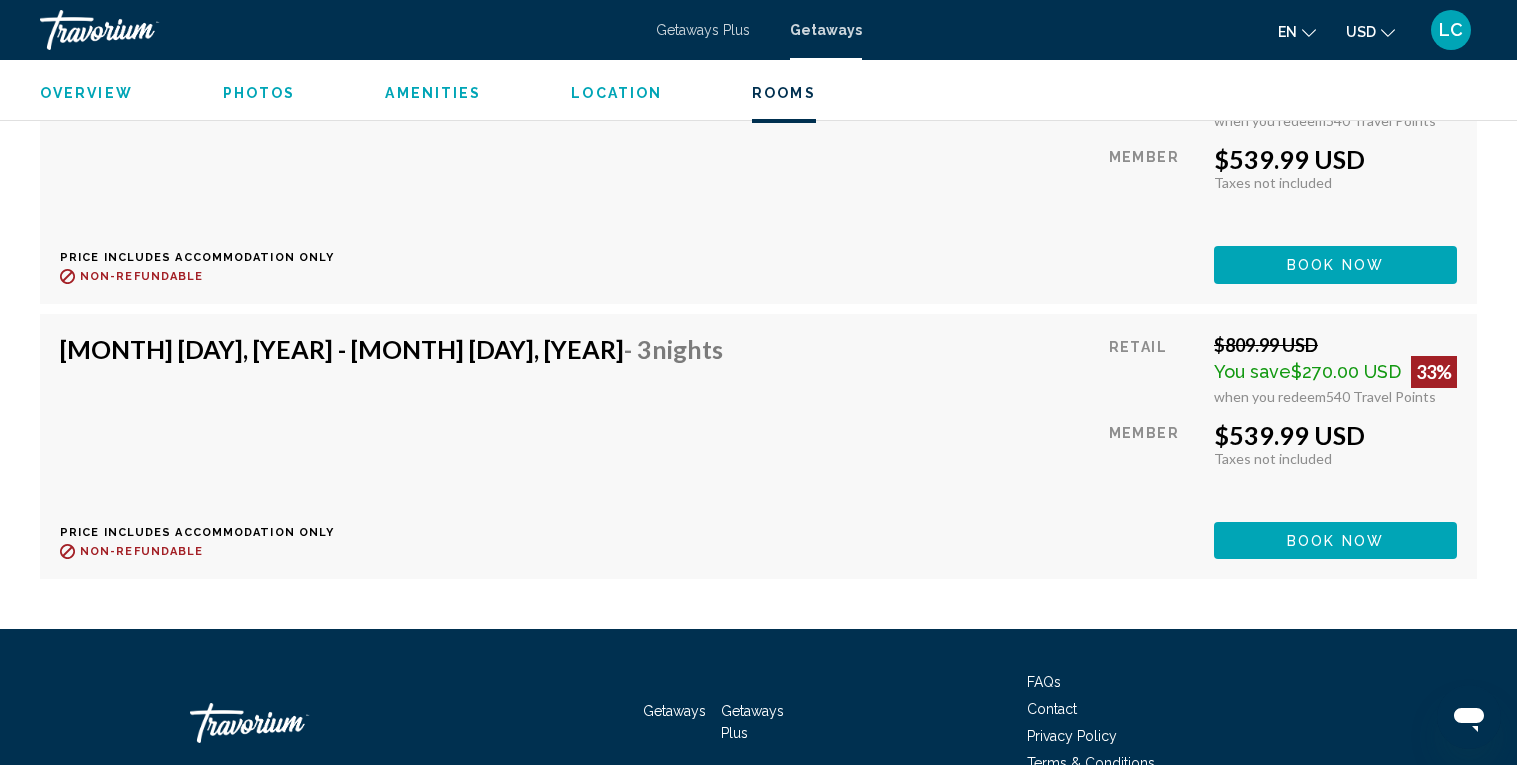 scroll, scrollTop: 4557, scrollLeft: 0, axis: vertical 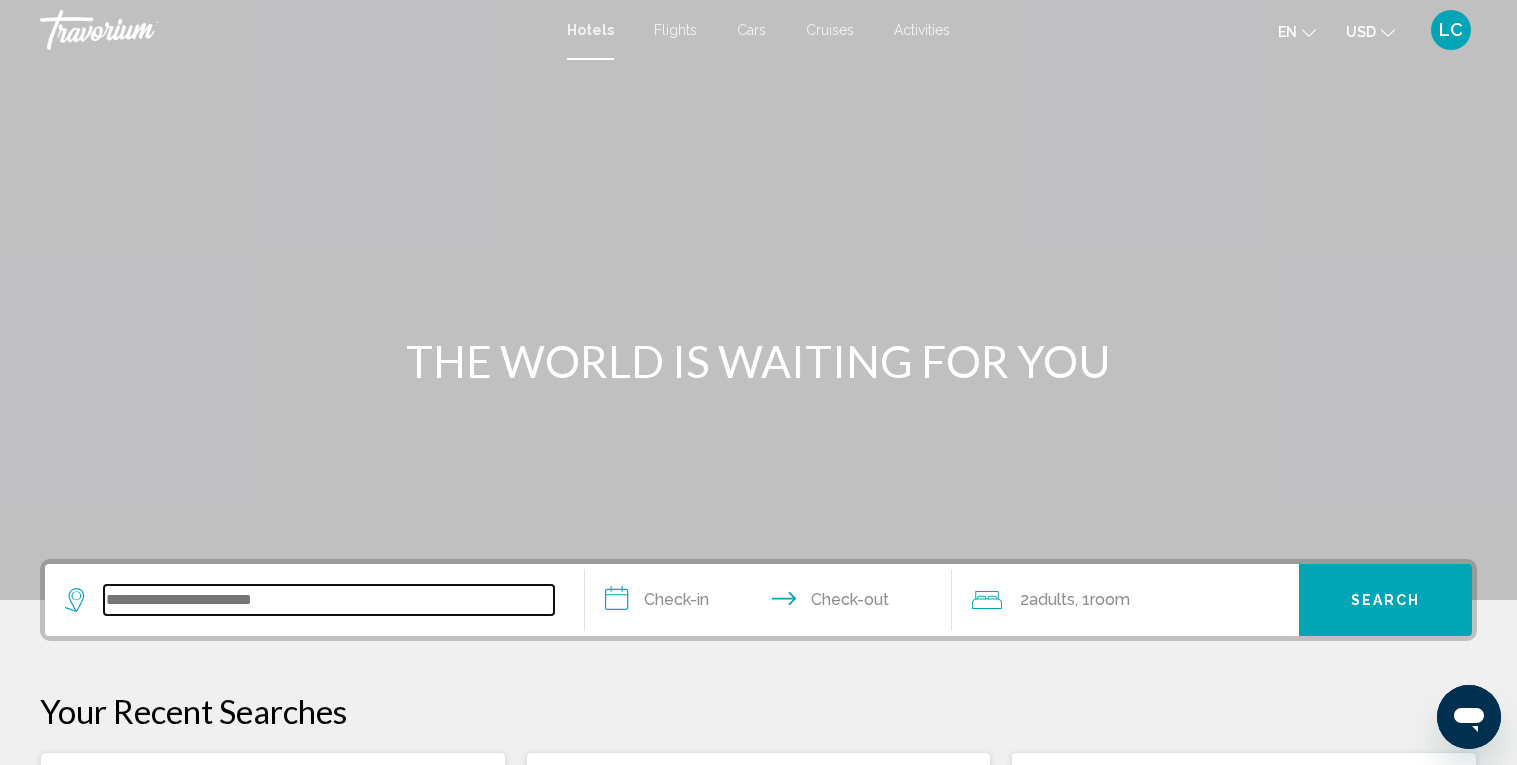 click at bounding box center (329, 600) 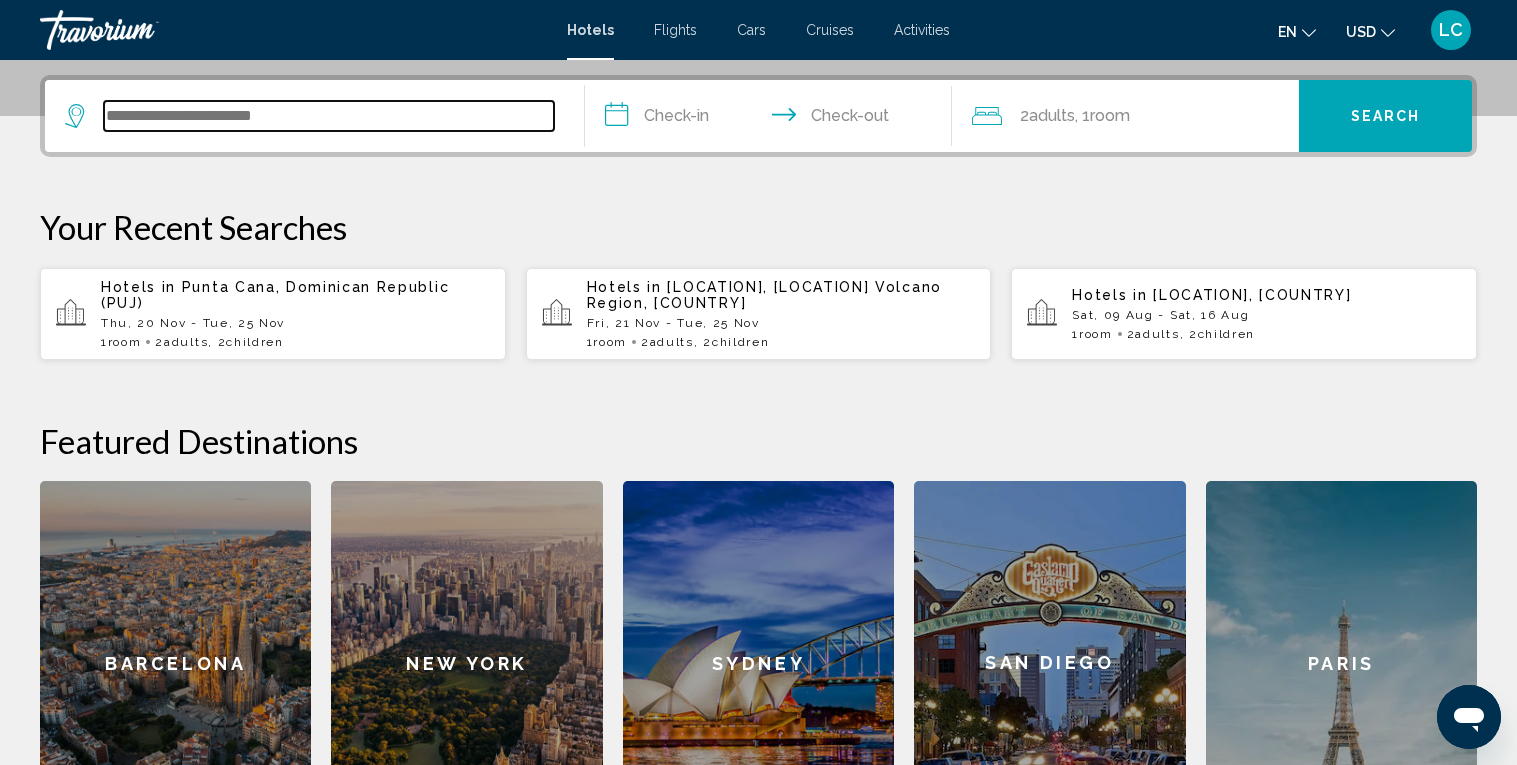 scroll, scrollTop: 493, scrollLeft: 0, axis: vertical 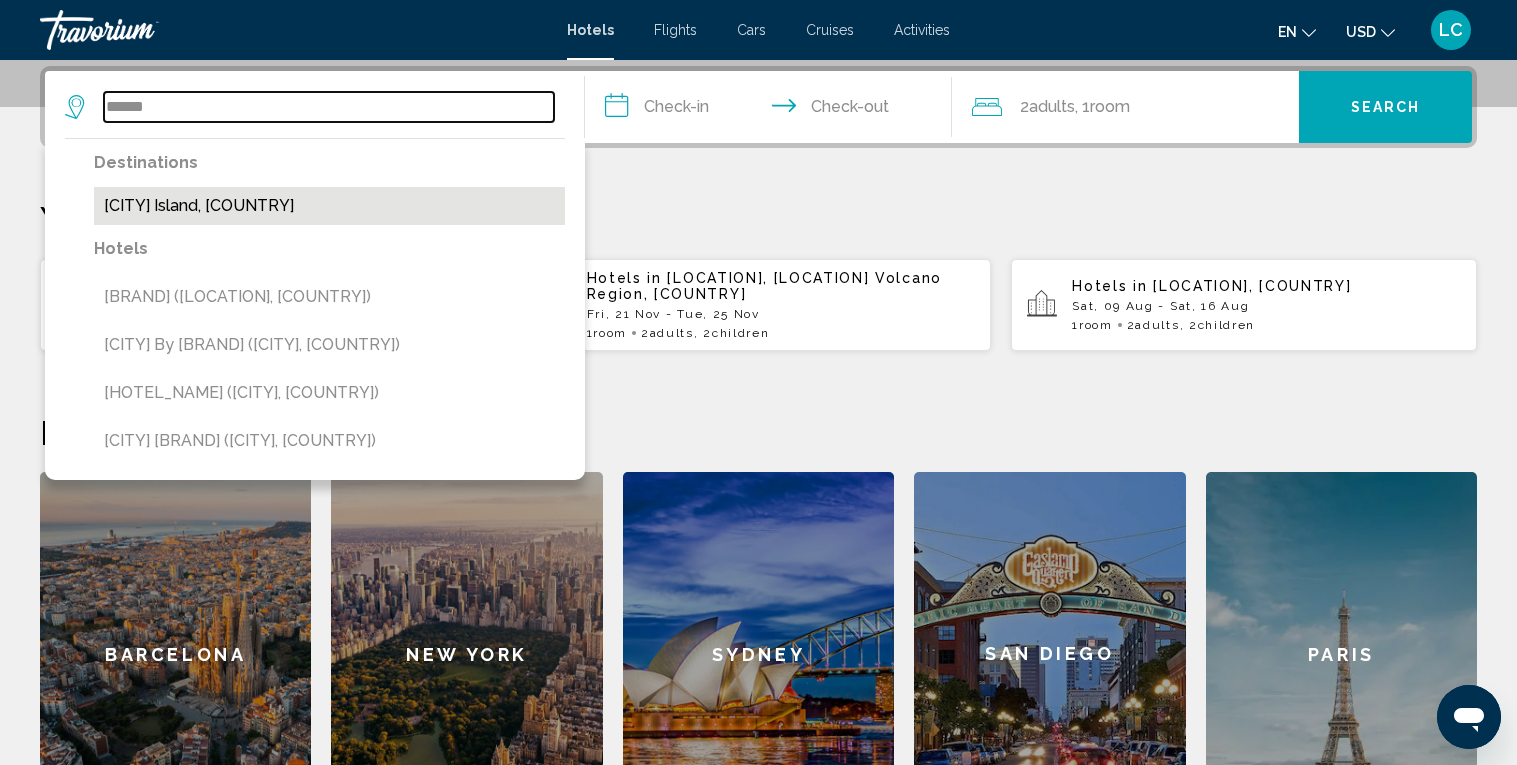type on "******" 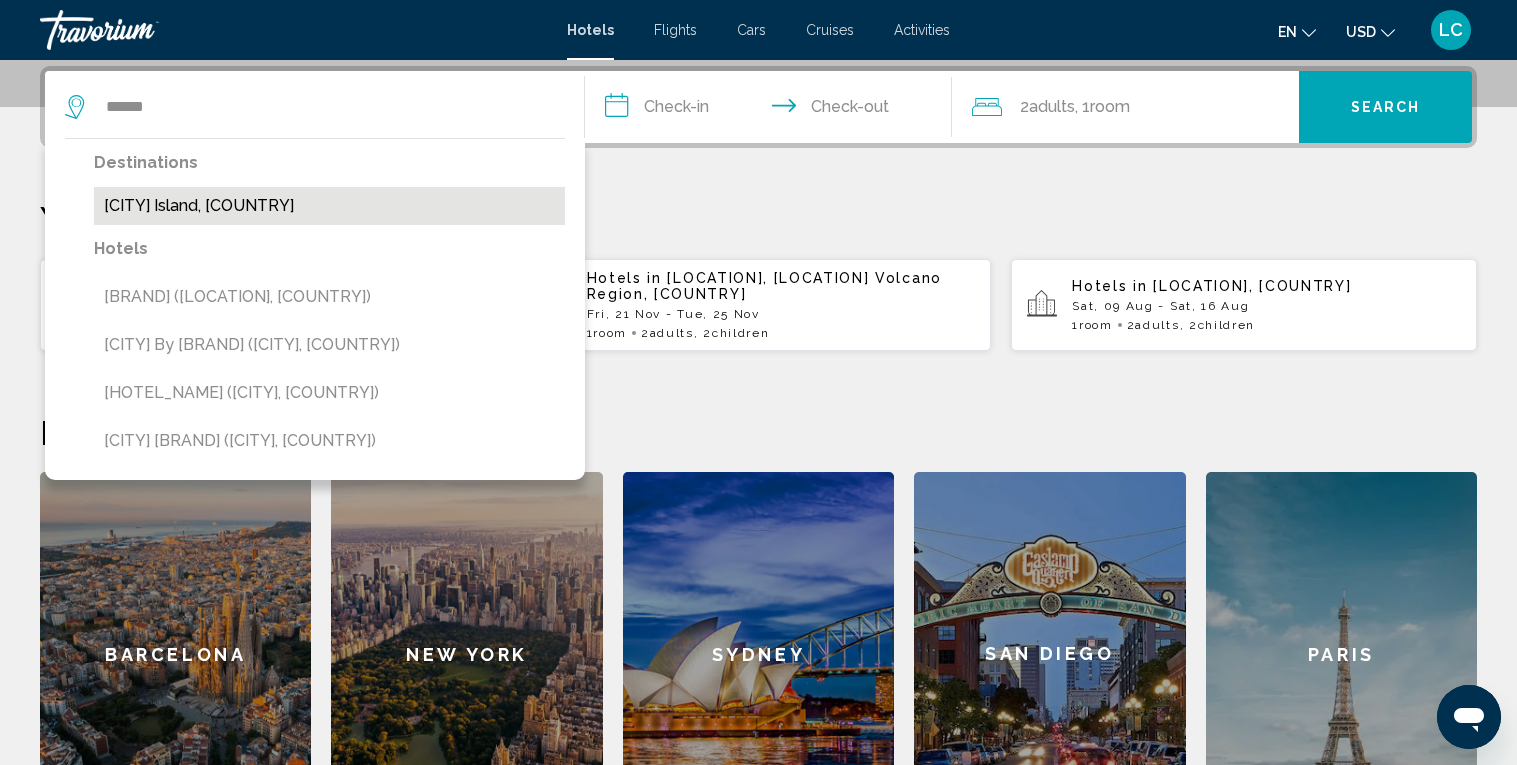 click on "[CITY], [COUNTRY]" at bounding box center (329, 206) 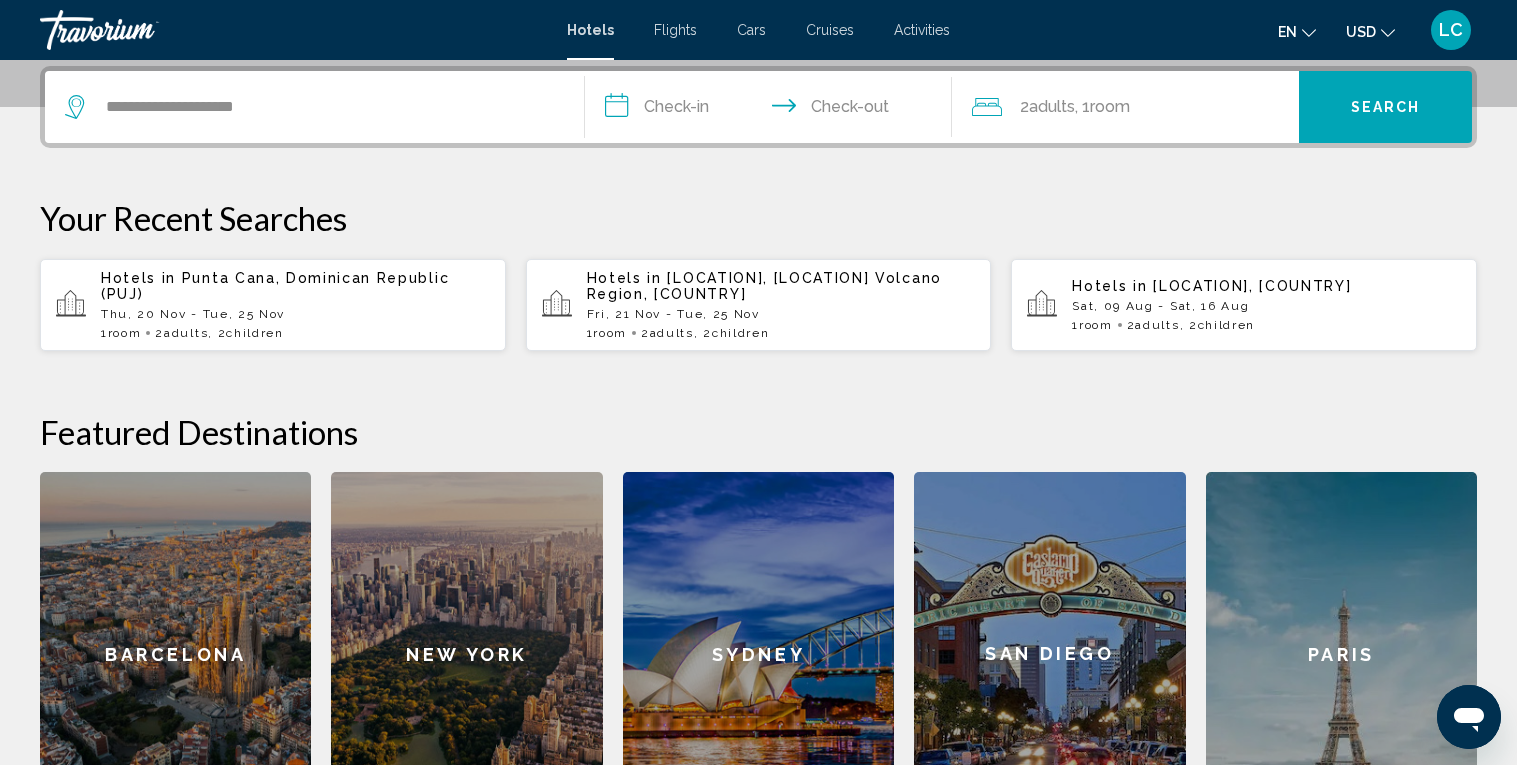 click on "2  Adult Adults" at bounding box center [1047, 107] 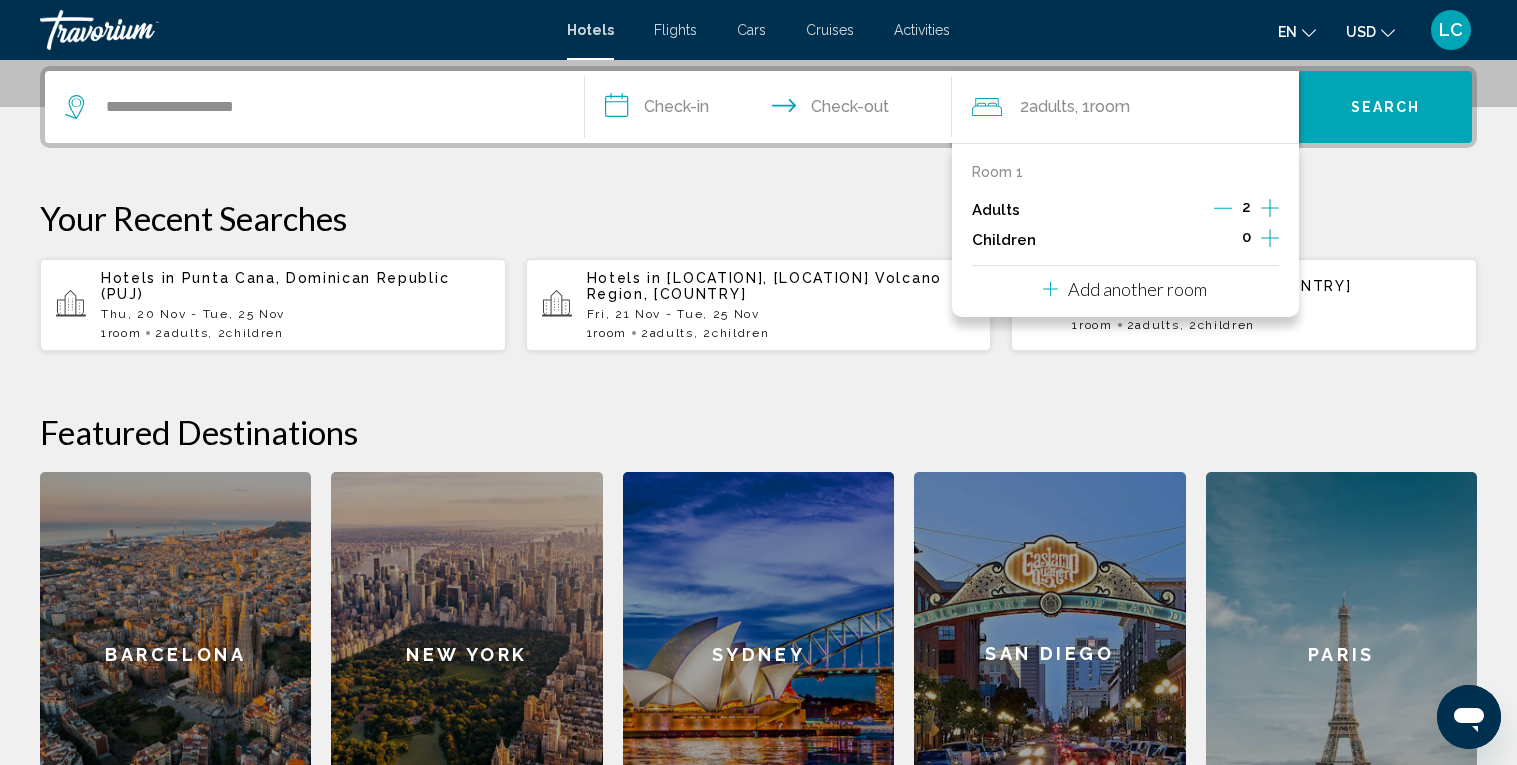 click at bounding box center (1270, 238) 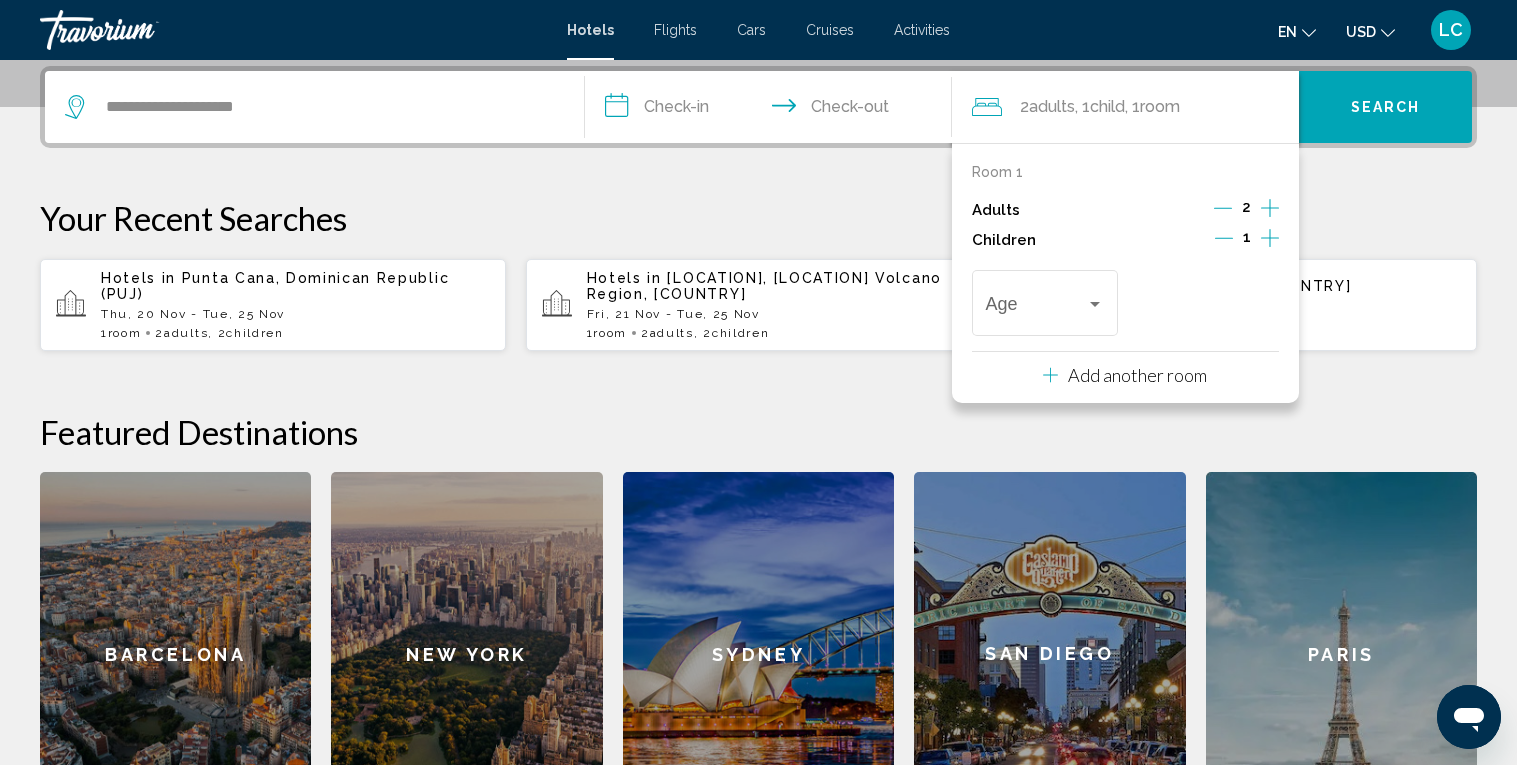 click at bounding box center [1270, 238] 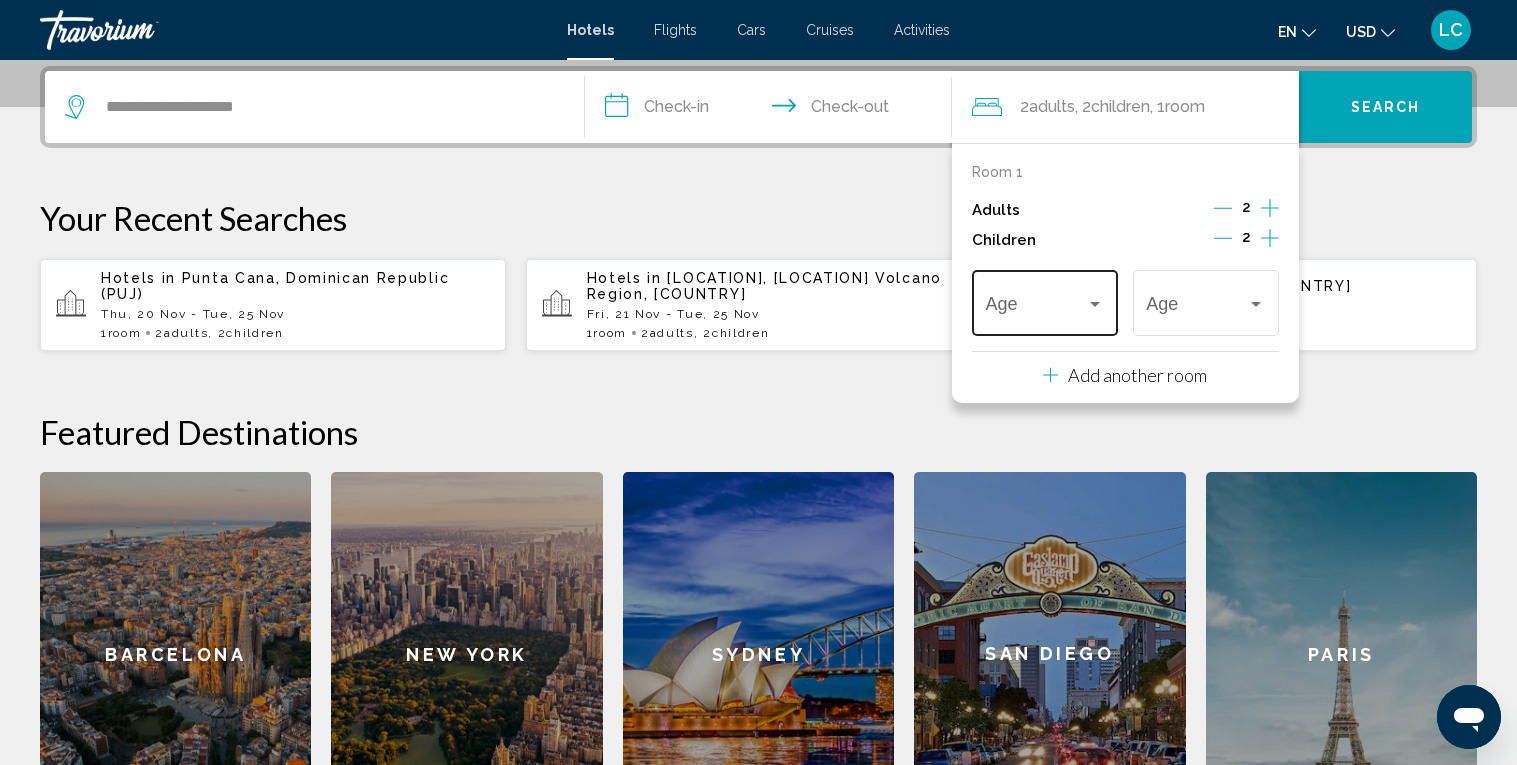 click at bounding box center (1035, 308) 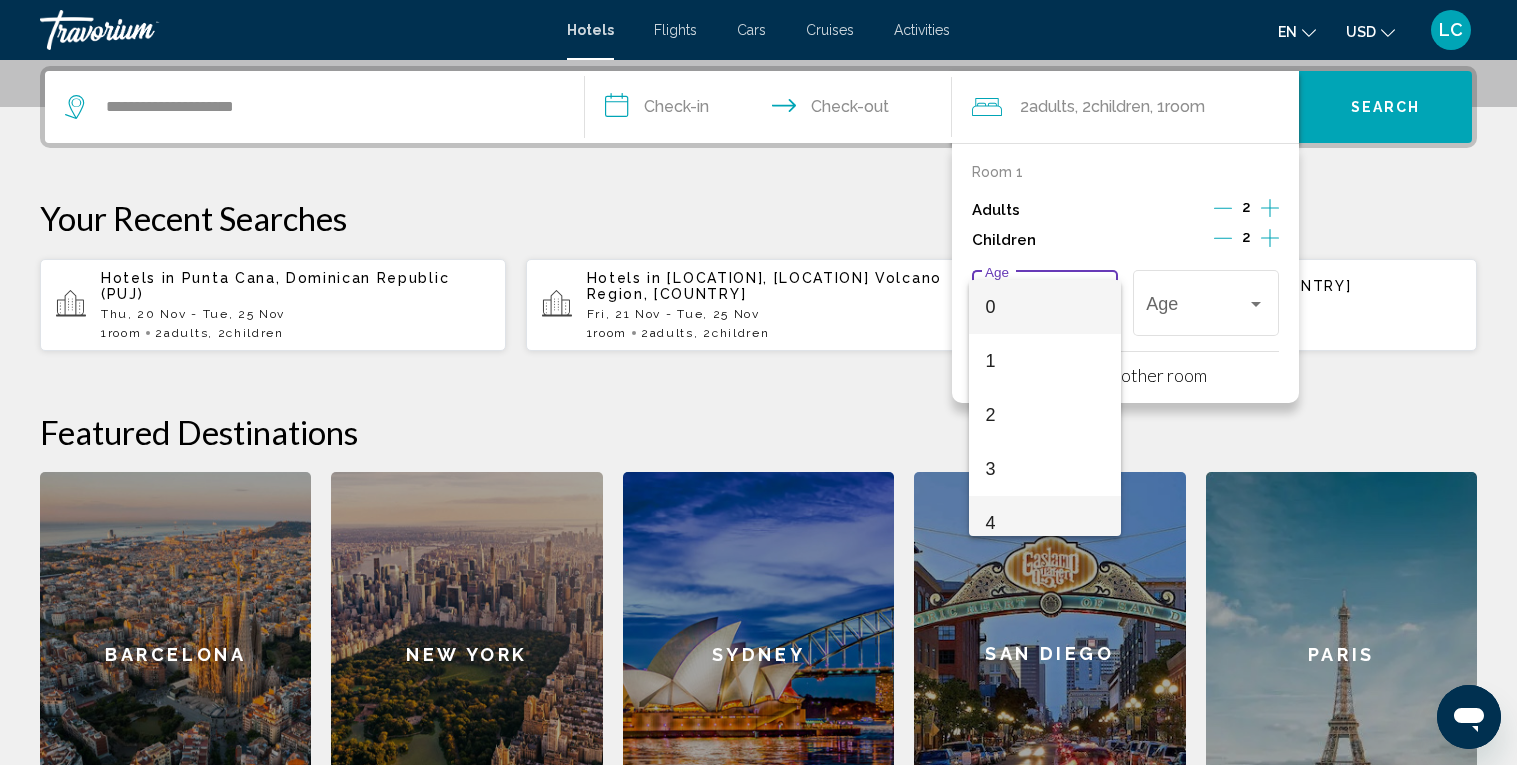 click on "4" at bounding box center (1044, 523) 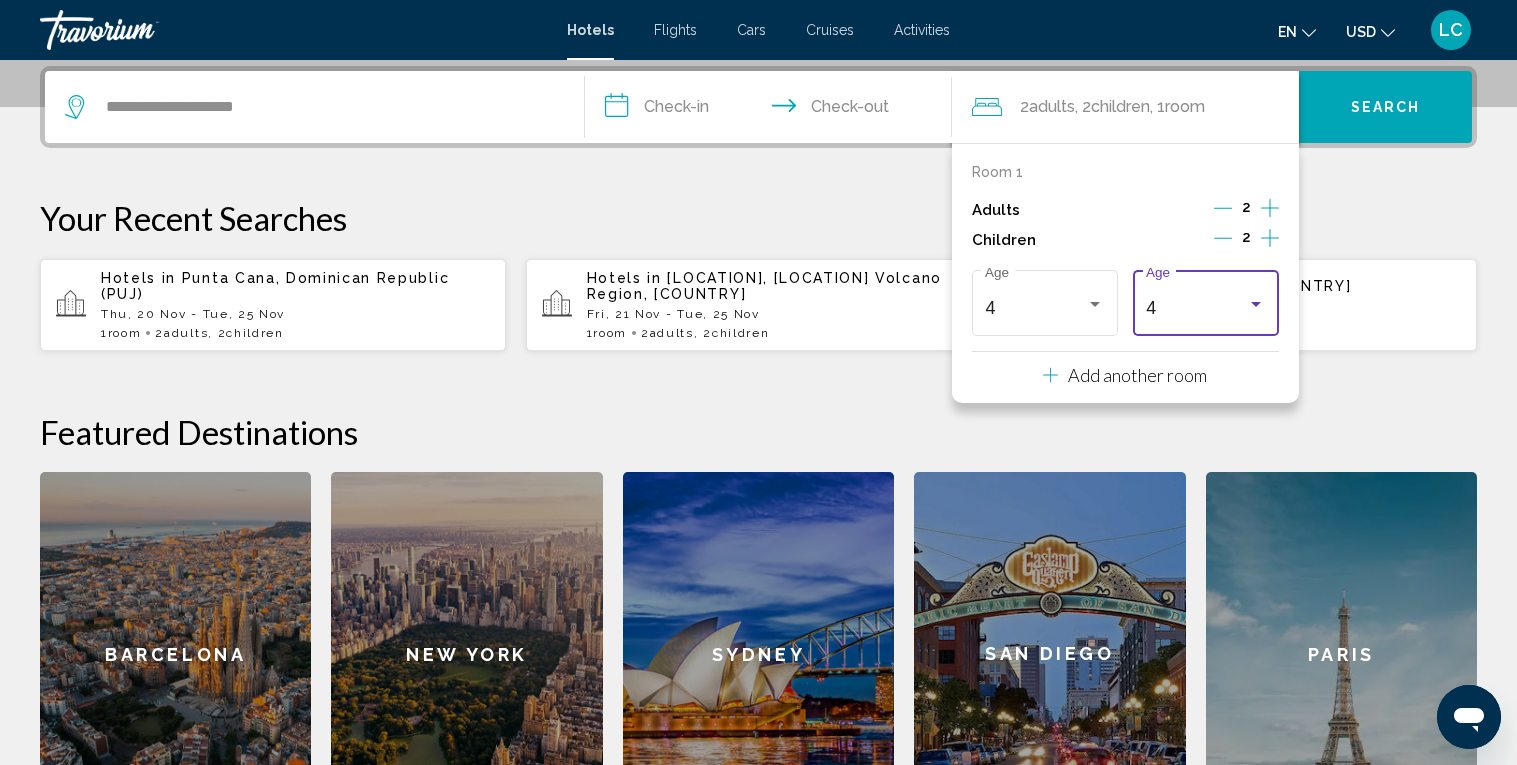 scroll, scrollTop: 14, scrollLeft: 0, axis: vertical 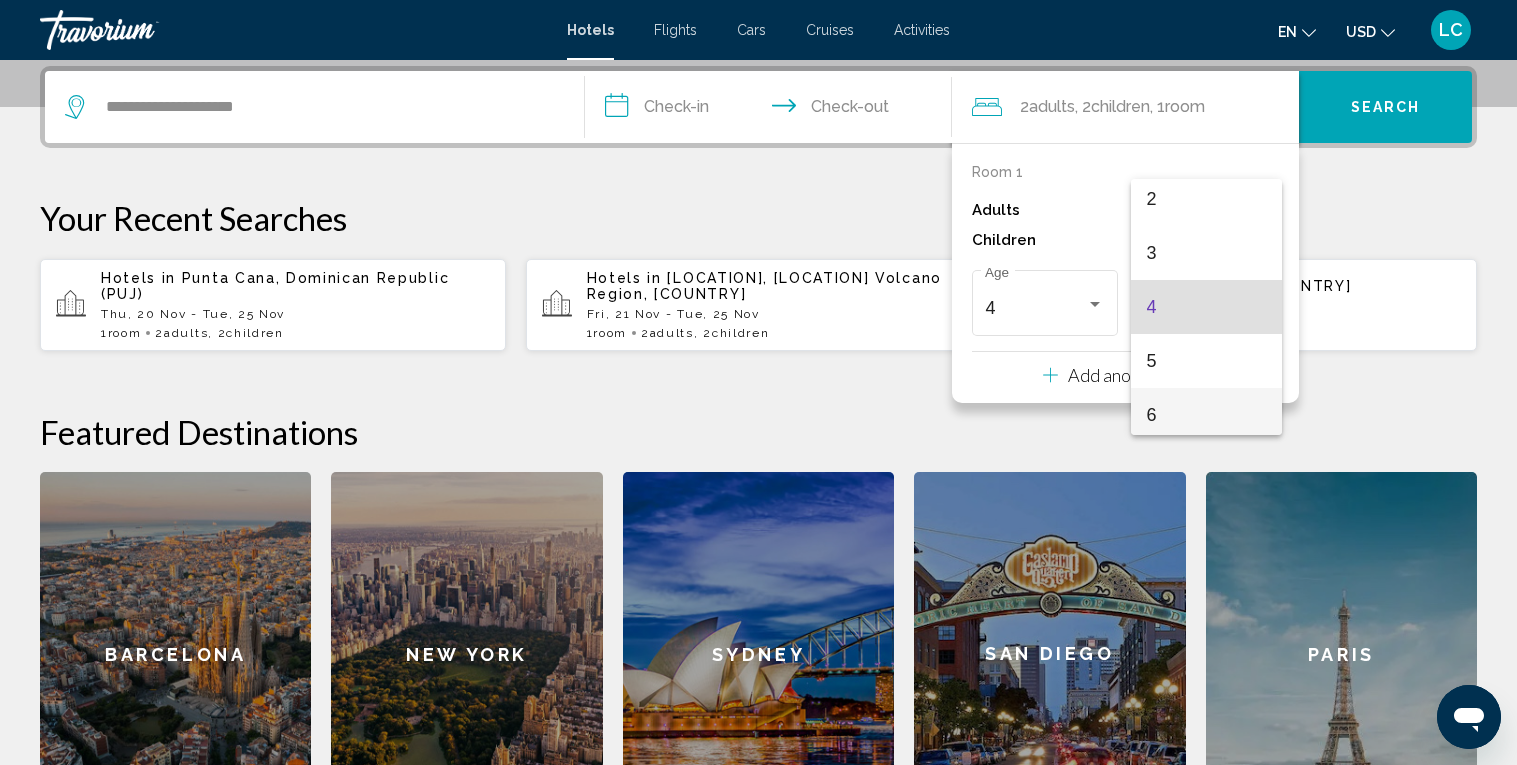 click on "6" at bounding box center (1206, 415) 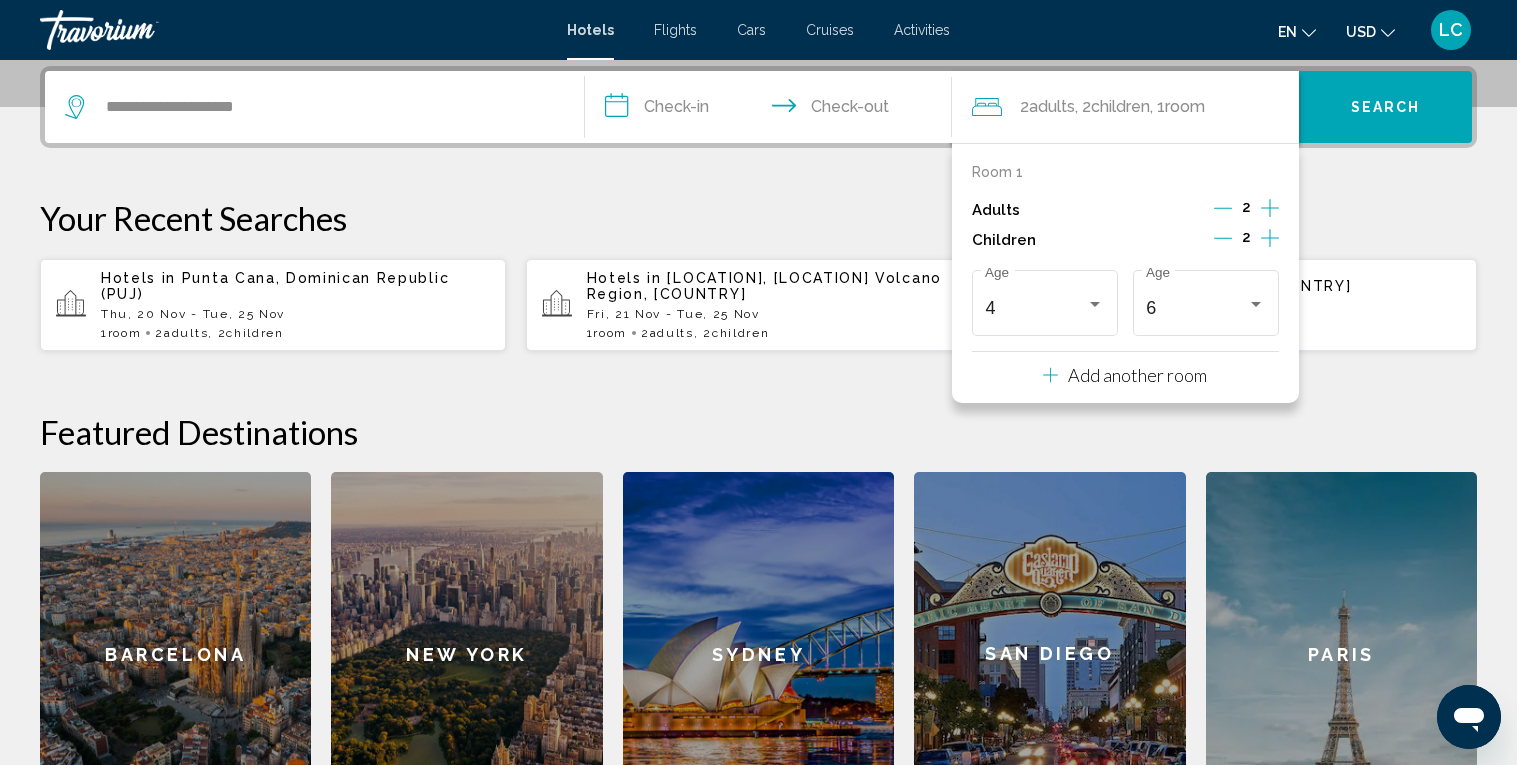 click on "**********" at bounding box center [772, 110] 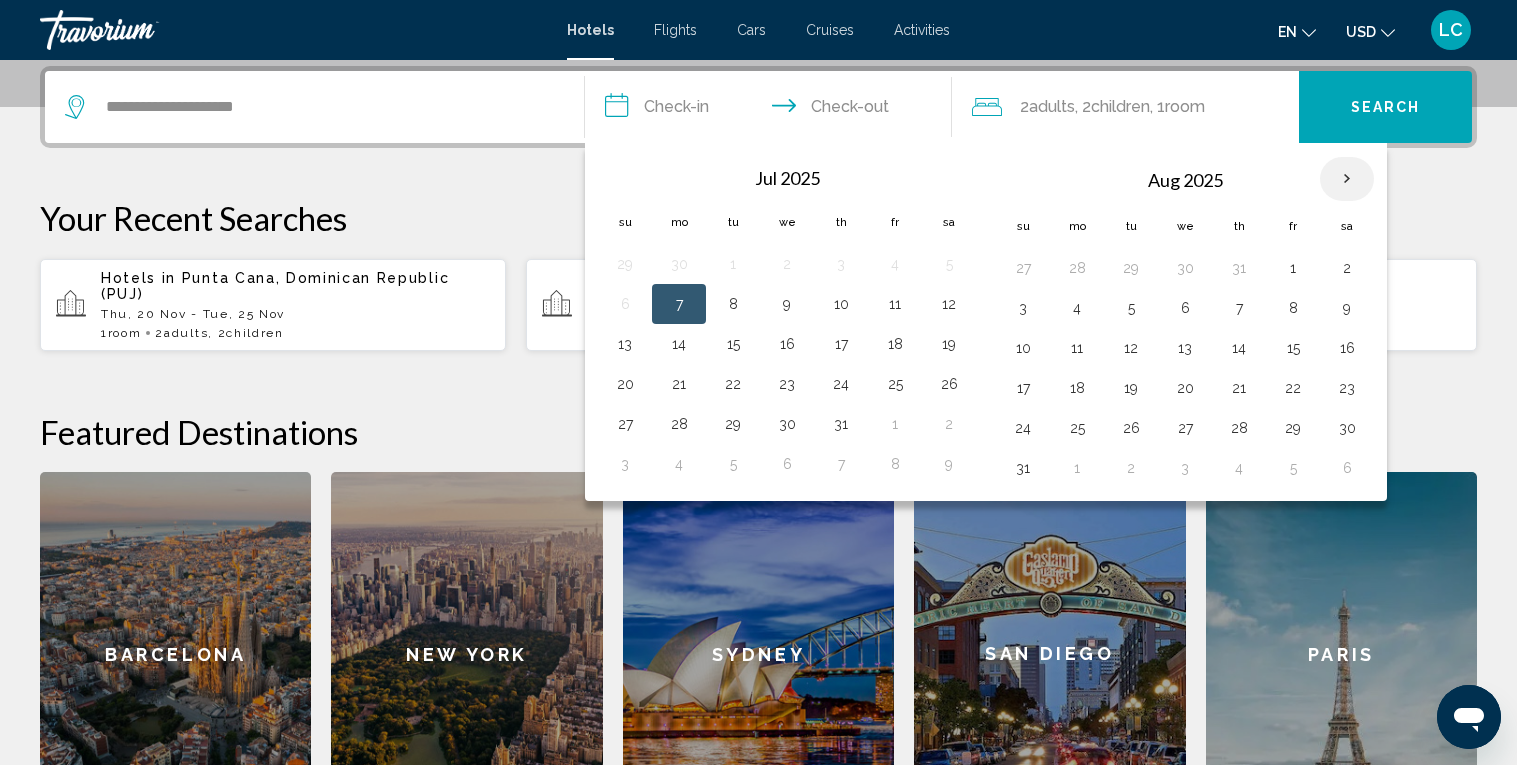 click at bounding box center [1347, 179] 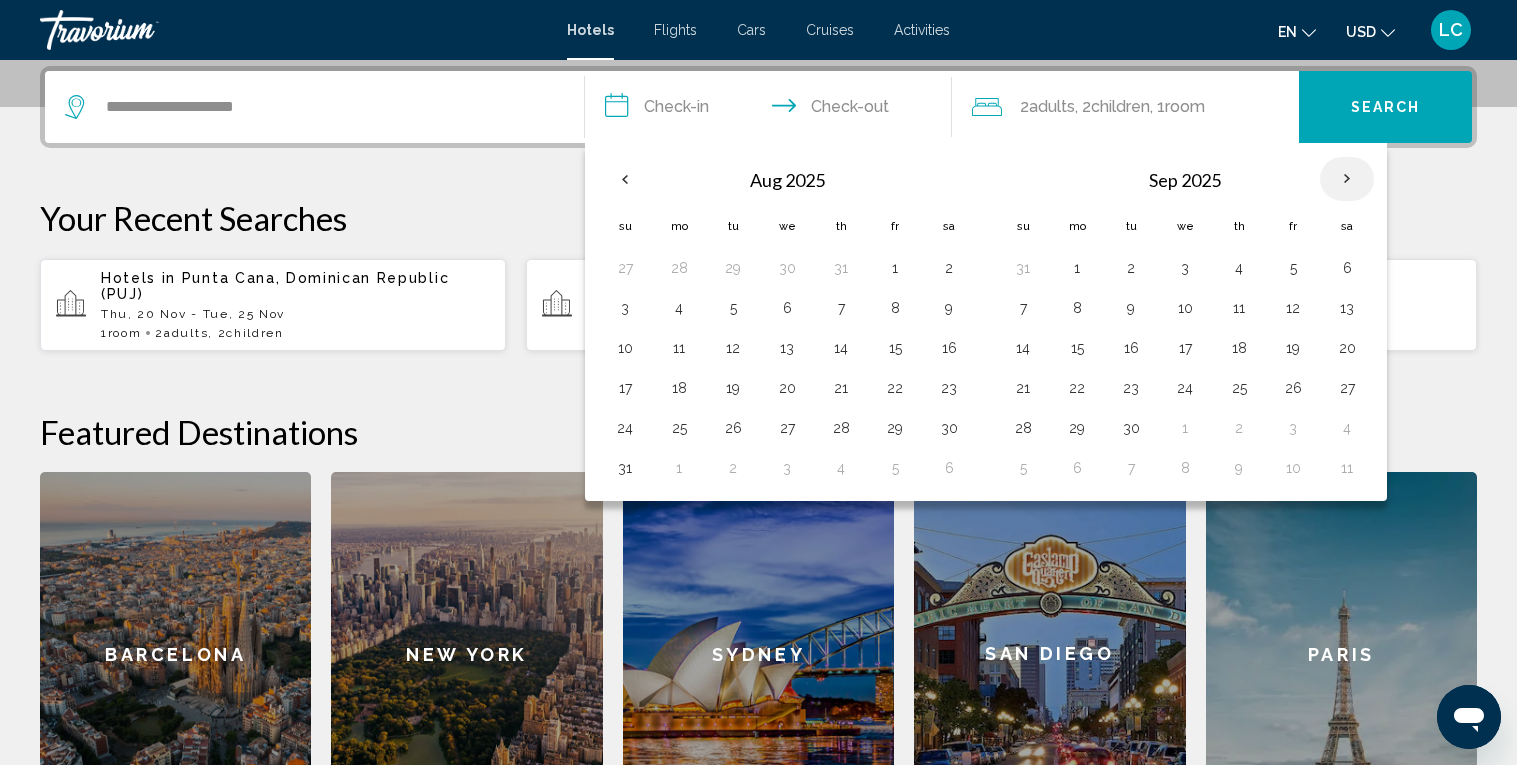 click at bounding box center (1347, 179) 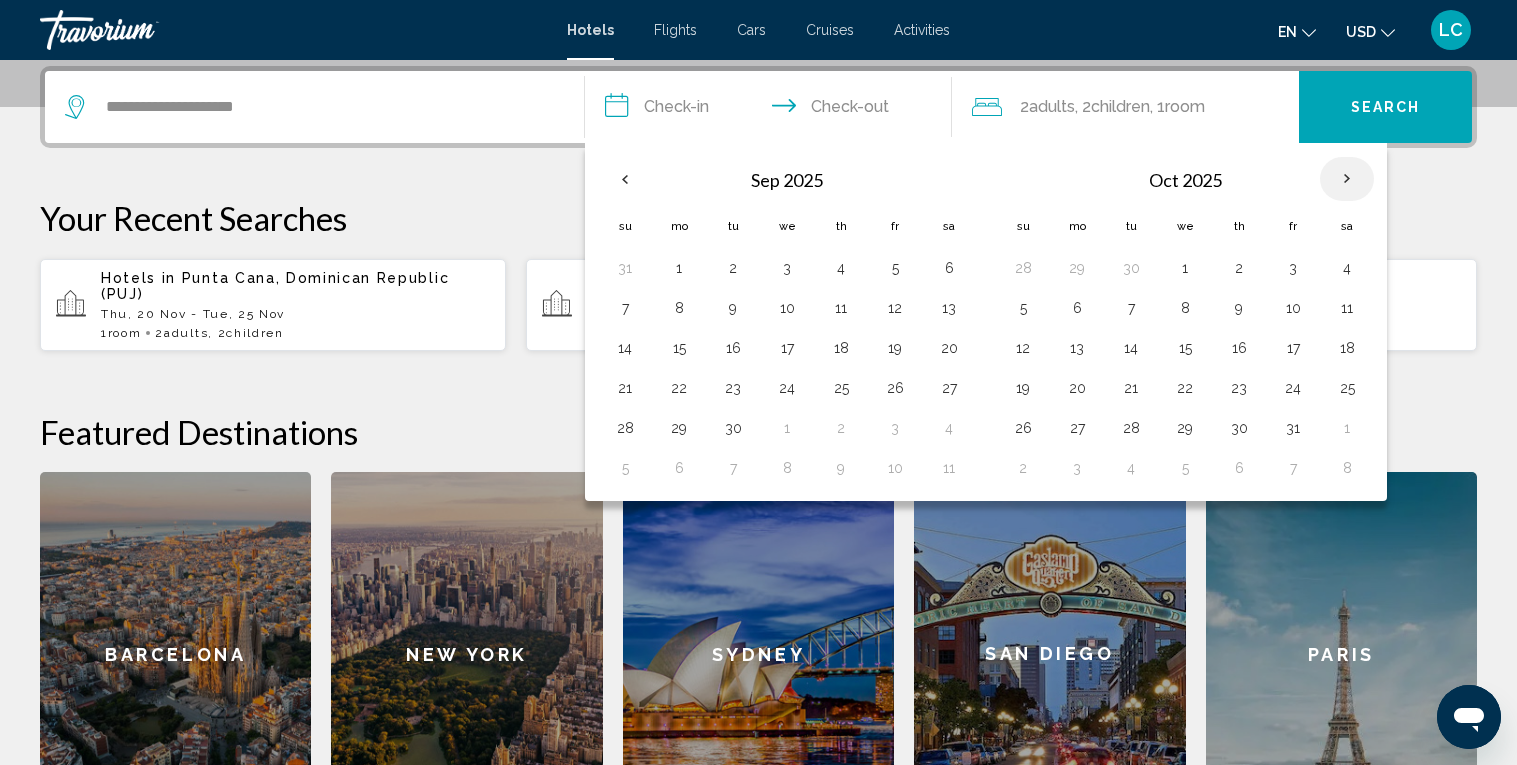 click at bounding box center (1347, 179) 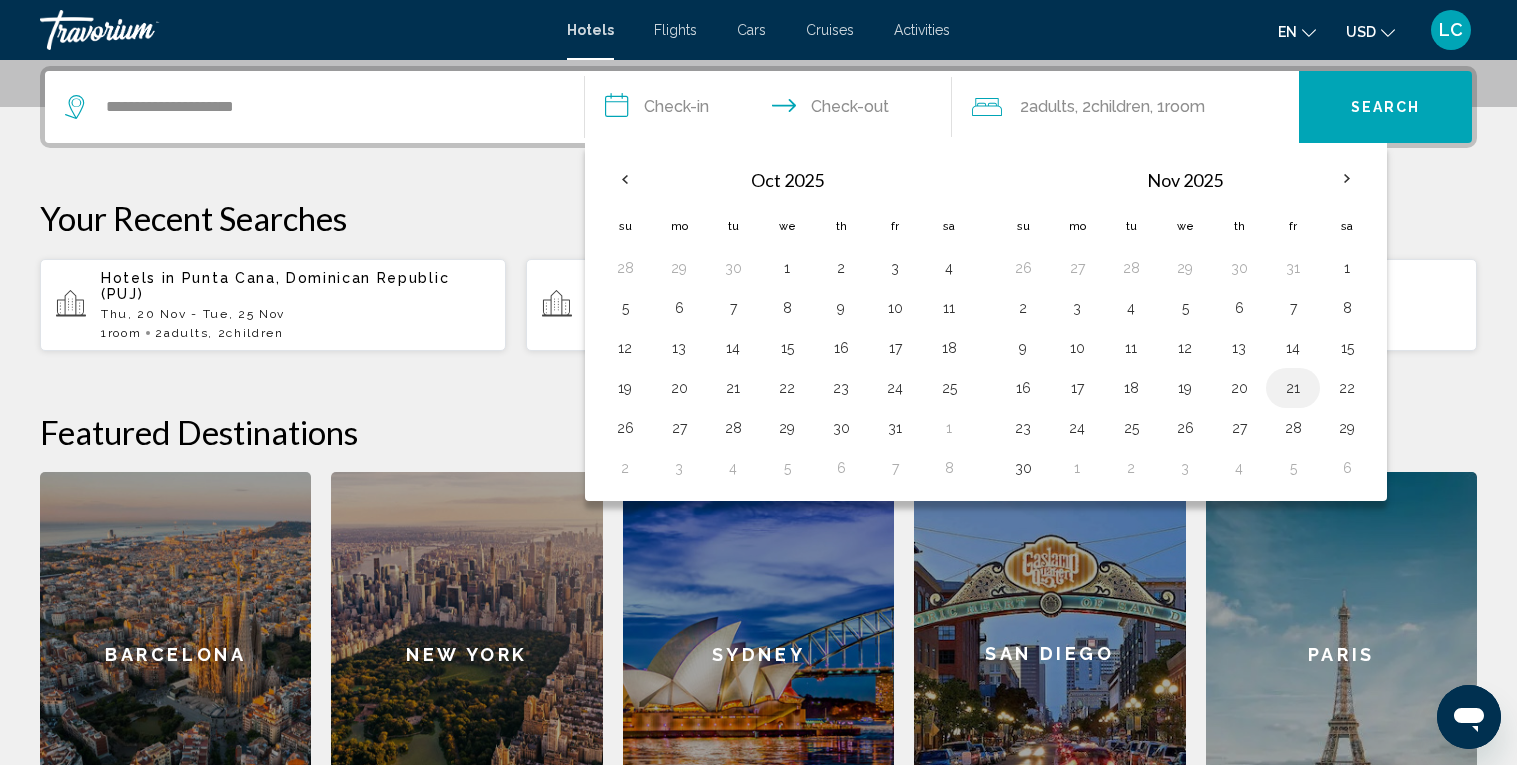 click on "21" at bounding box center [1293, 388] 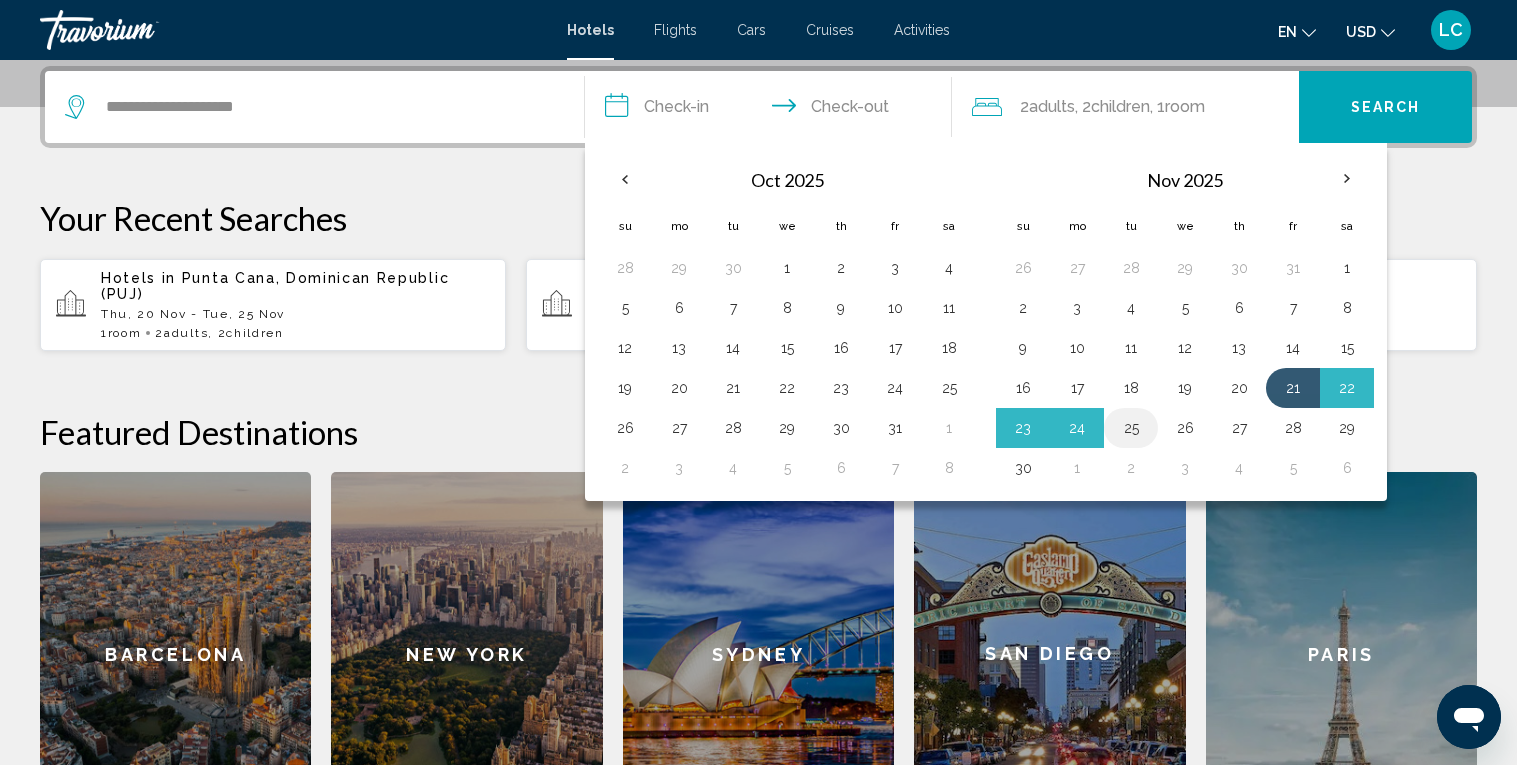 click on "25" at bounding box center [1131, 428] 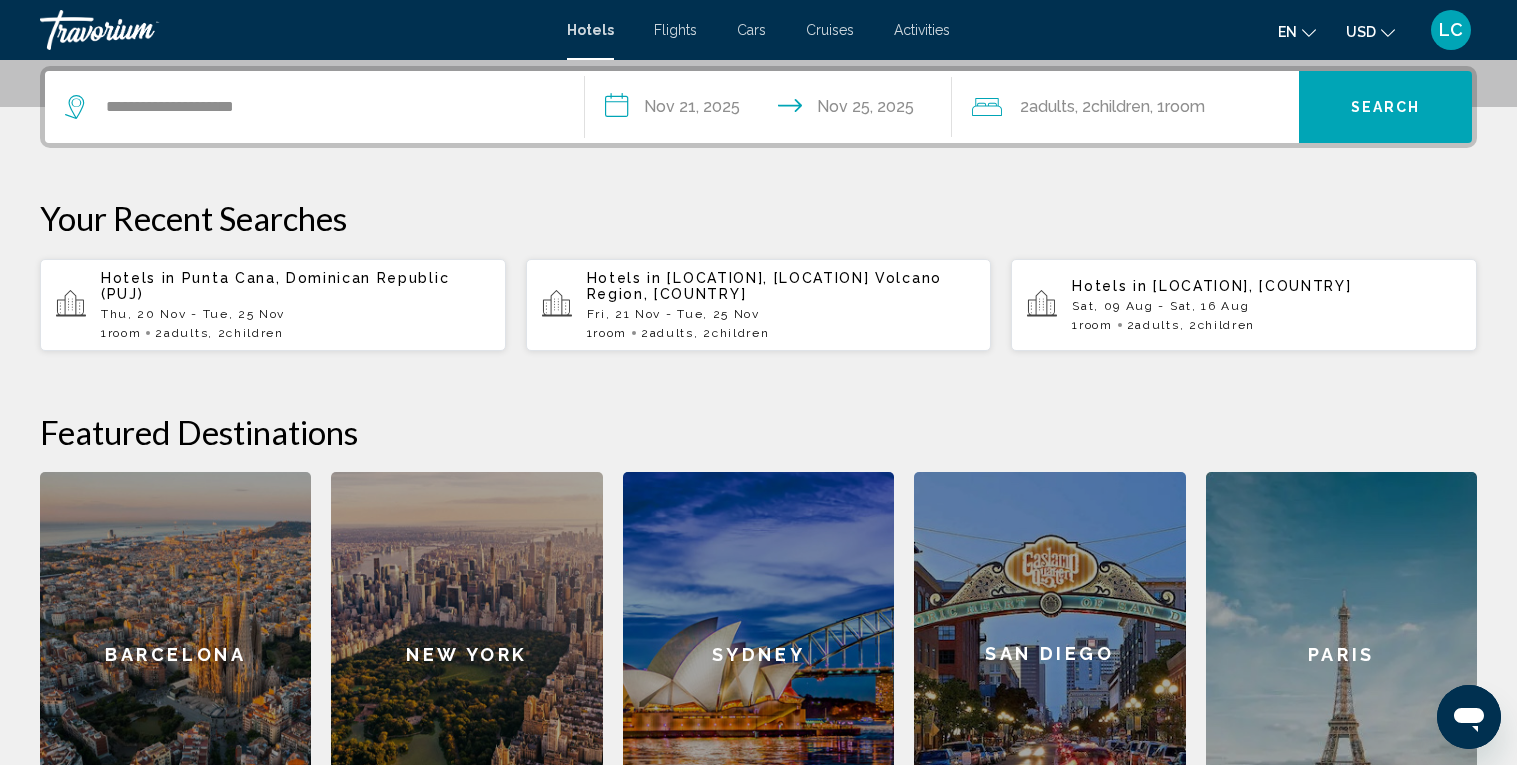 click on "Search" at bounding box center [1386, 108] 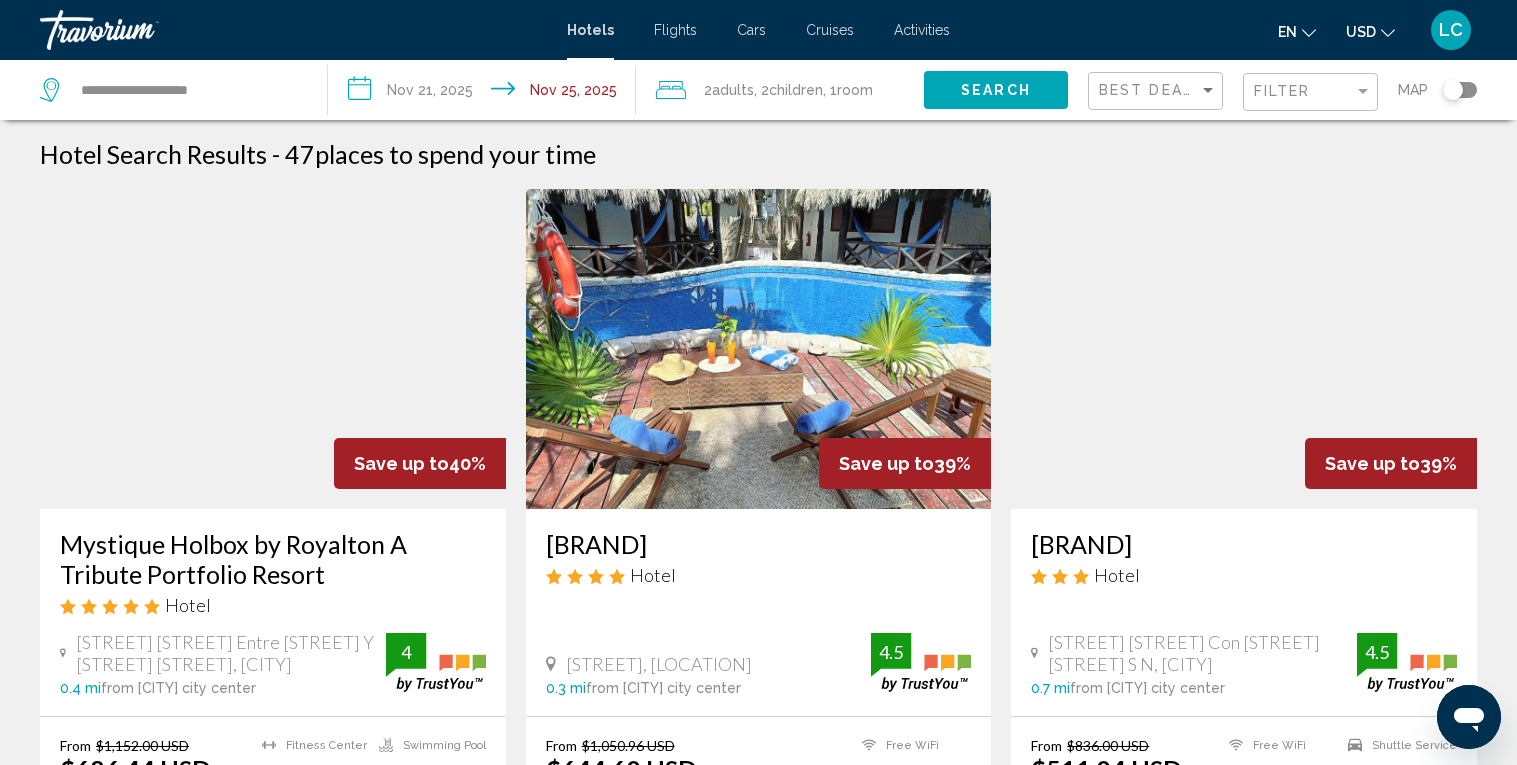 scroll, scrollTop: 0, scrollLeft: 0, axis: both 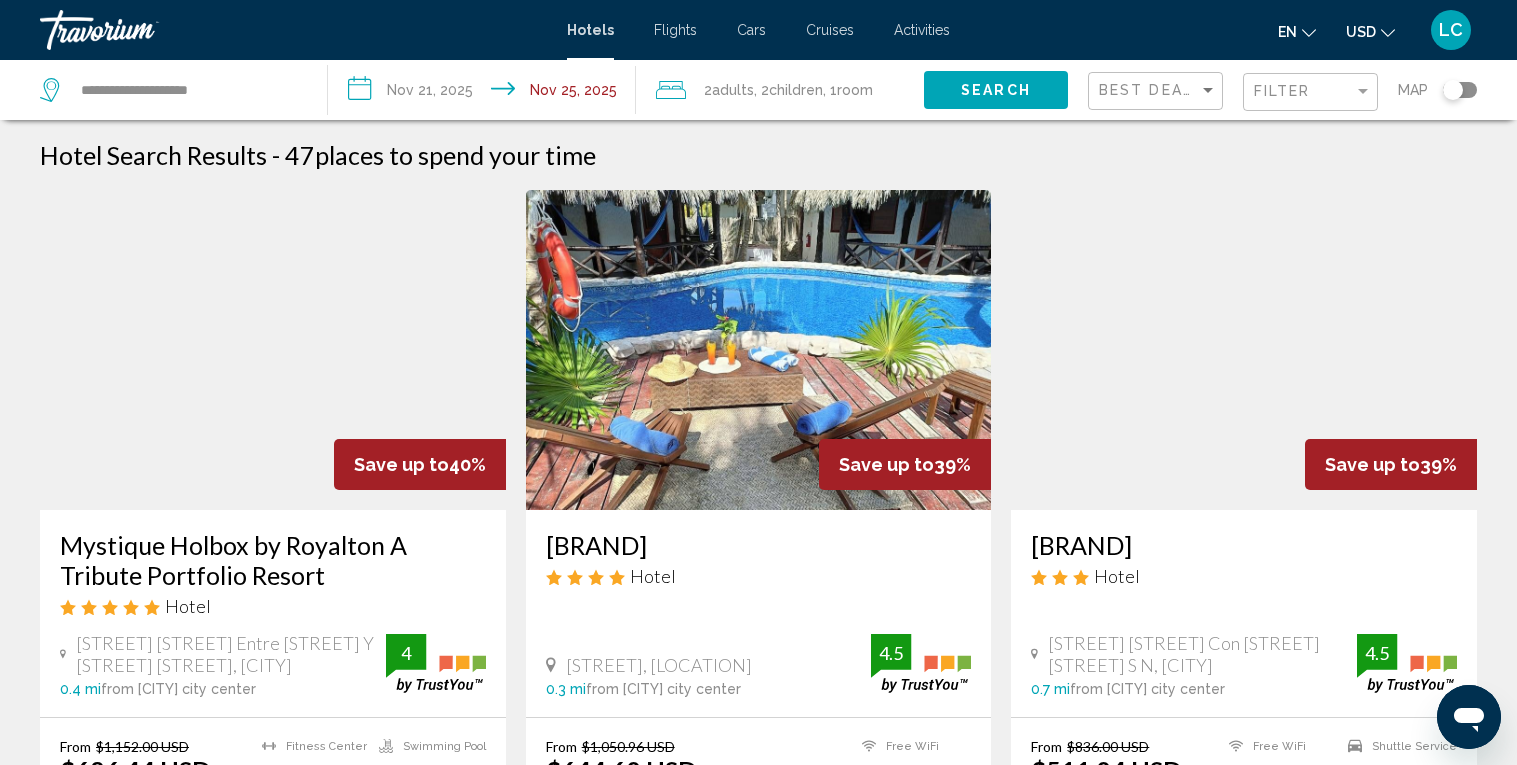 click on "Children" at bounding box center [796, 90] 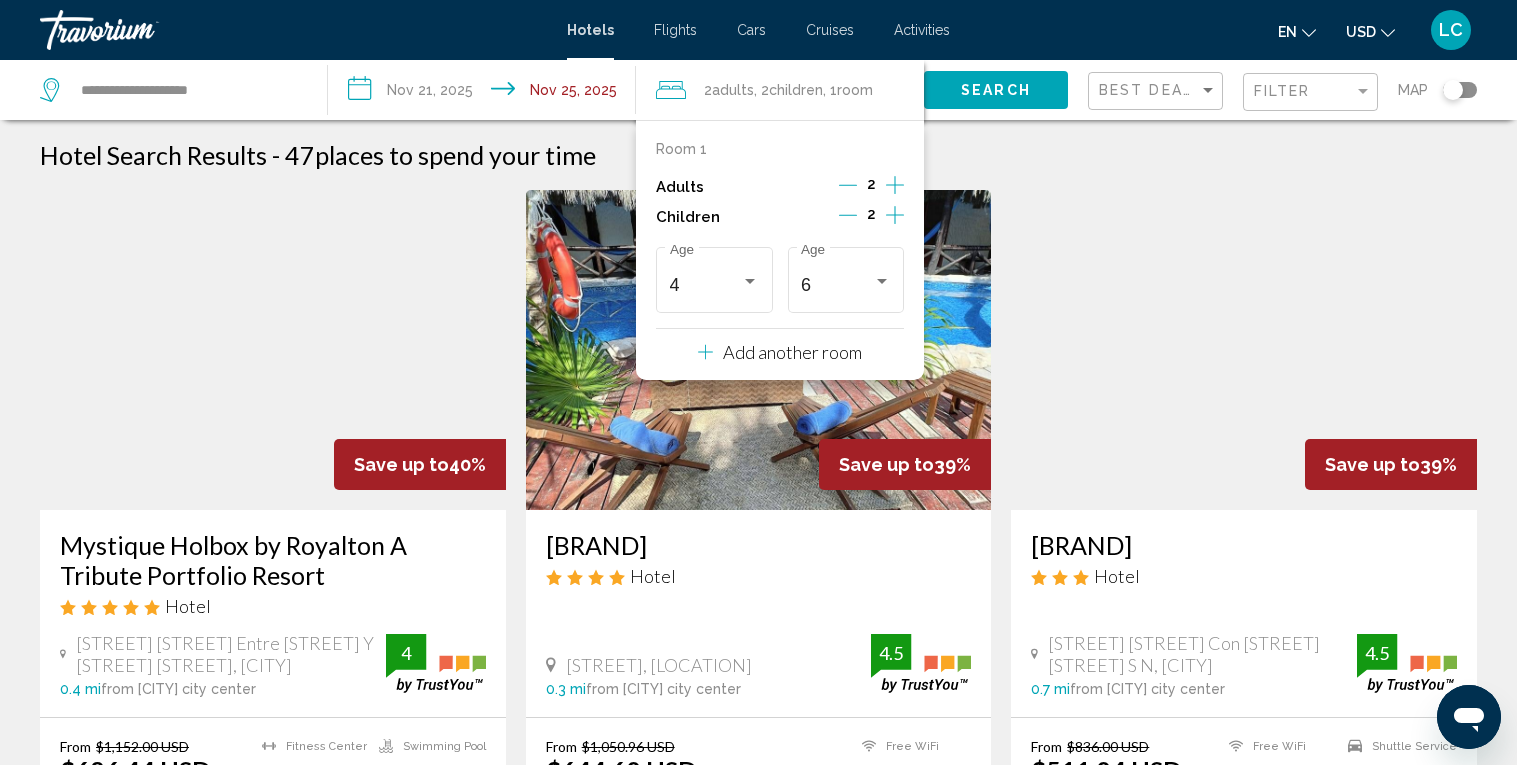 click at bounding box center (848, 215) 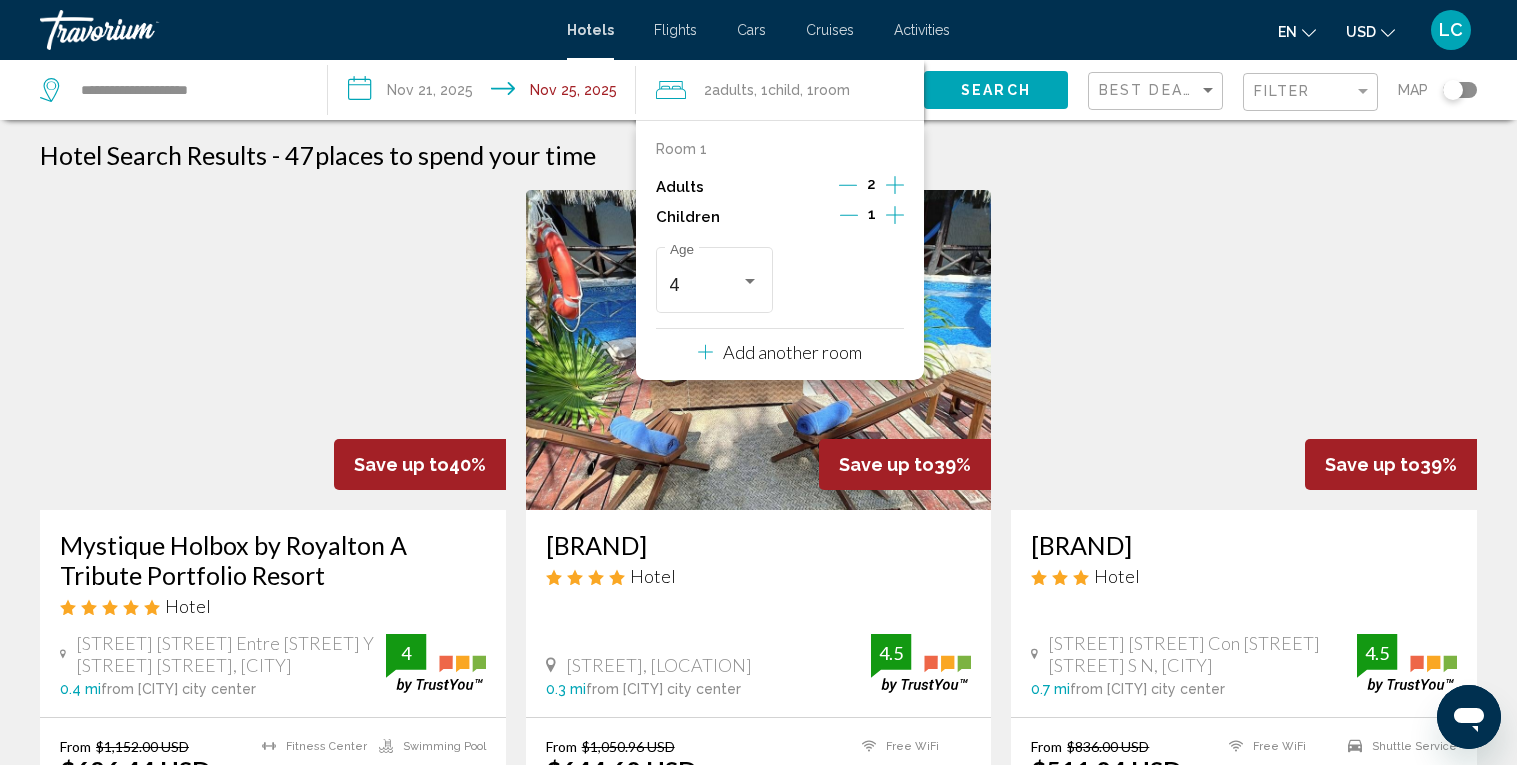 click at bounding box center [849, 215] 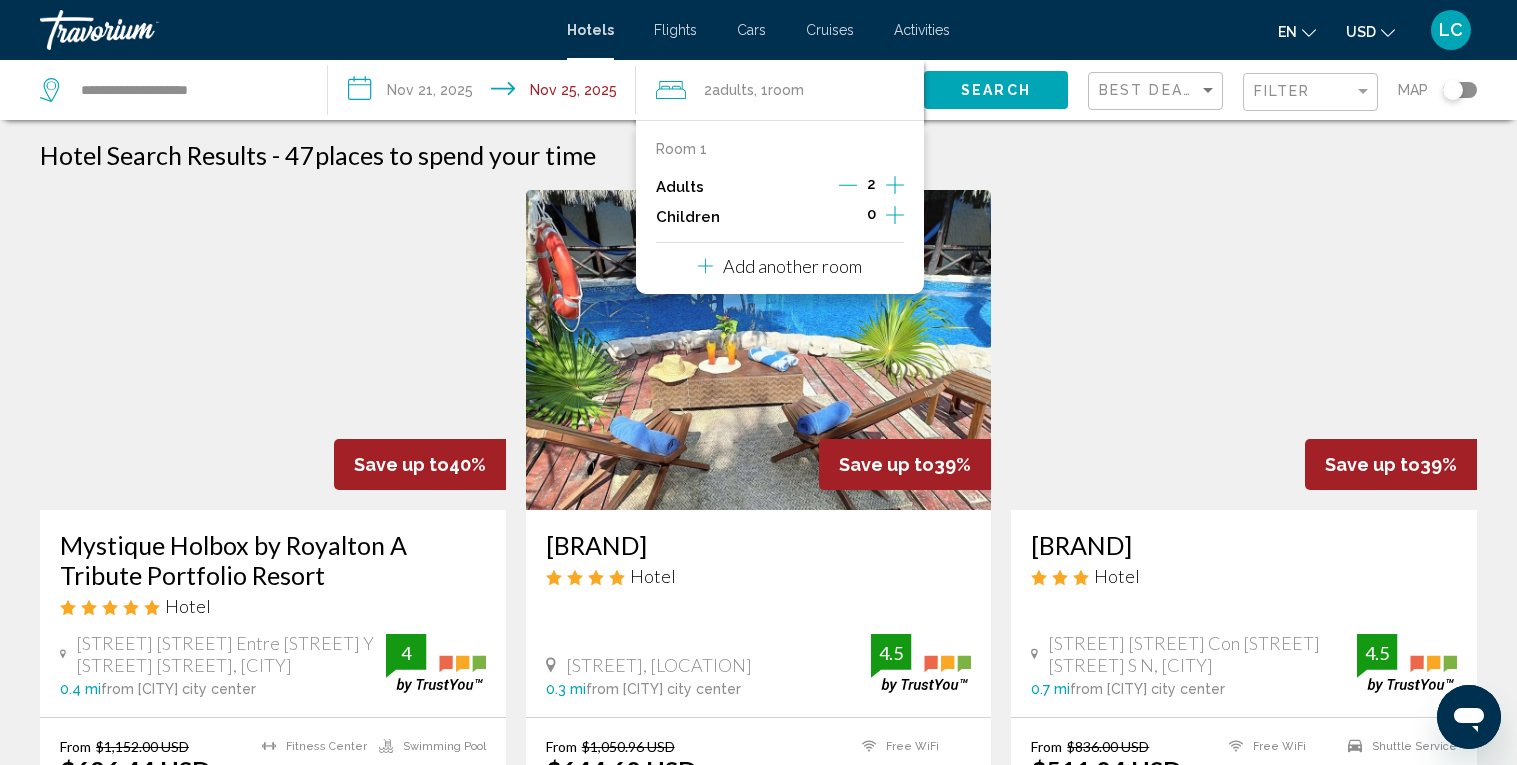 click on "Search" at bounding box center [996, 89] 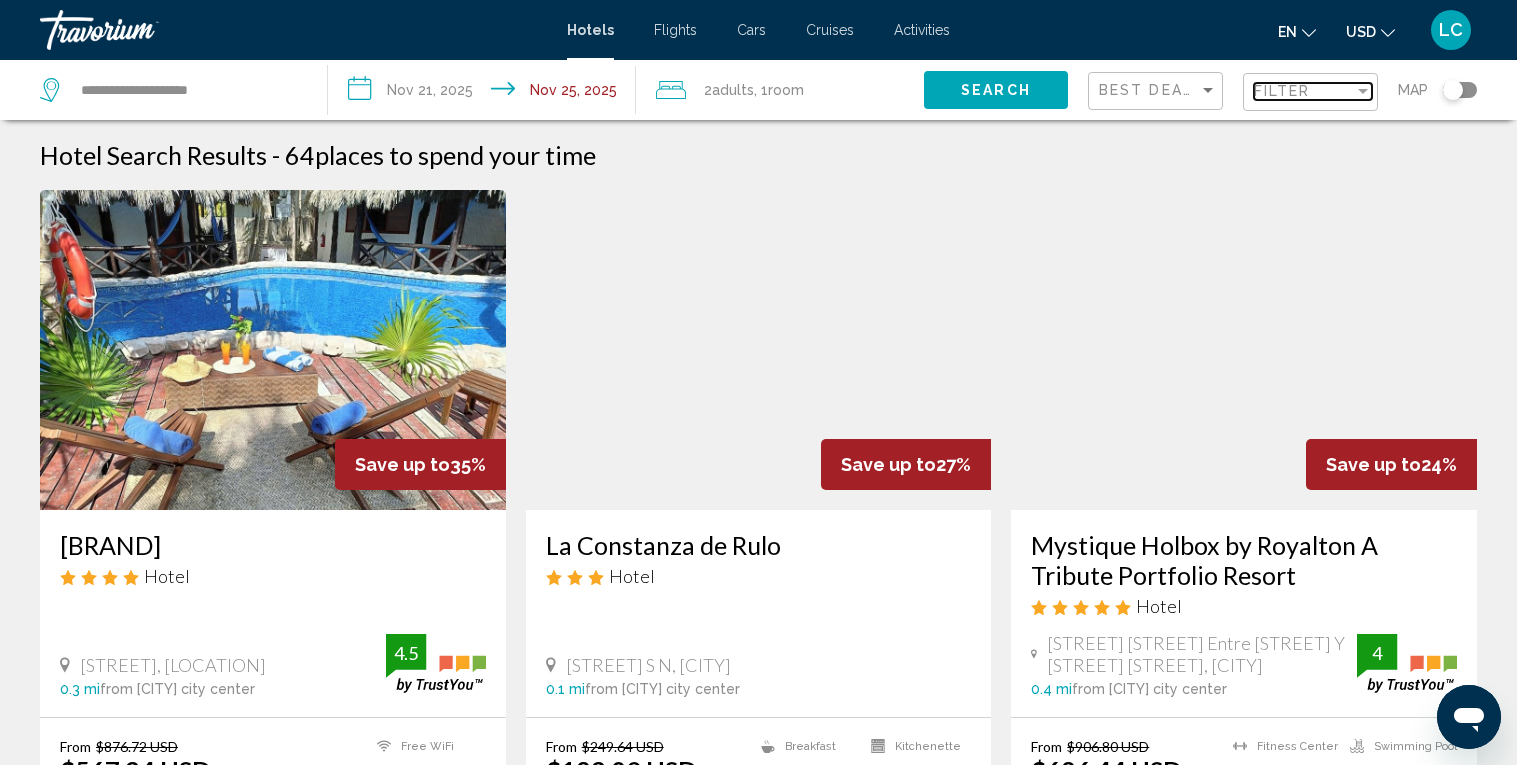 click on "Filter" at bounding box center [1282, 91] 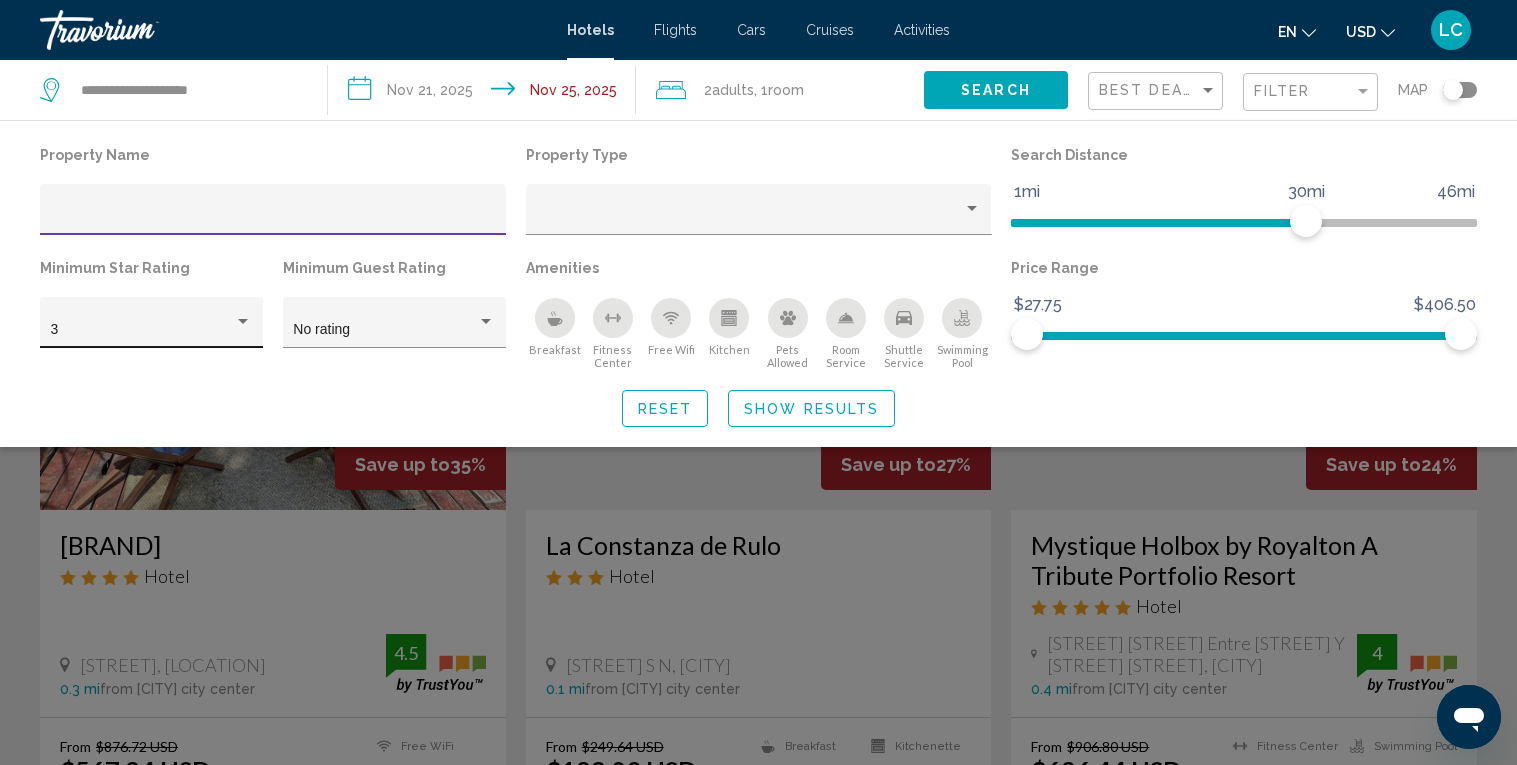 click at bounding box center [243, 321] 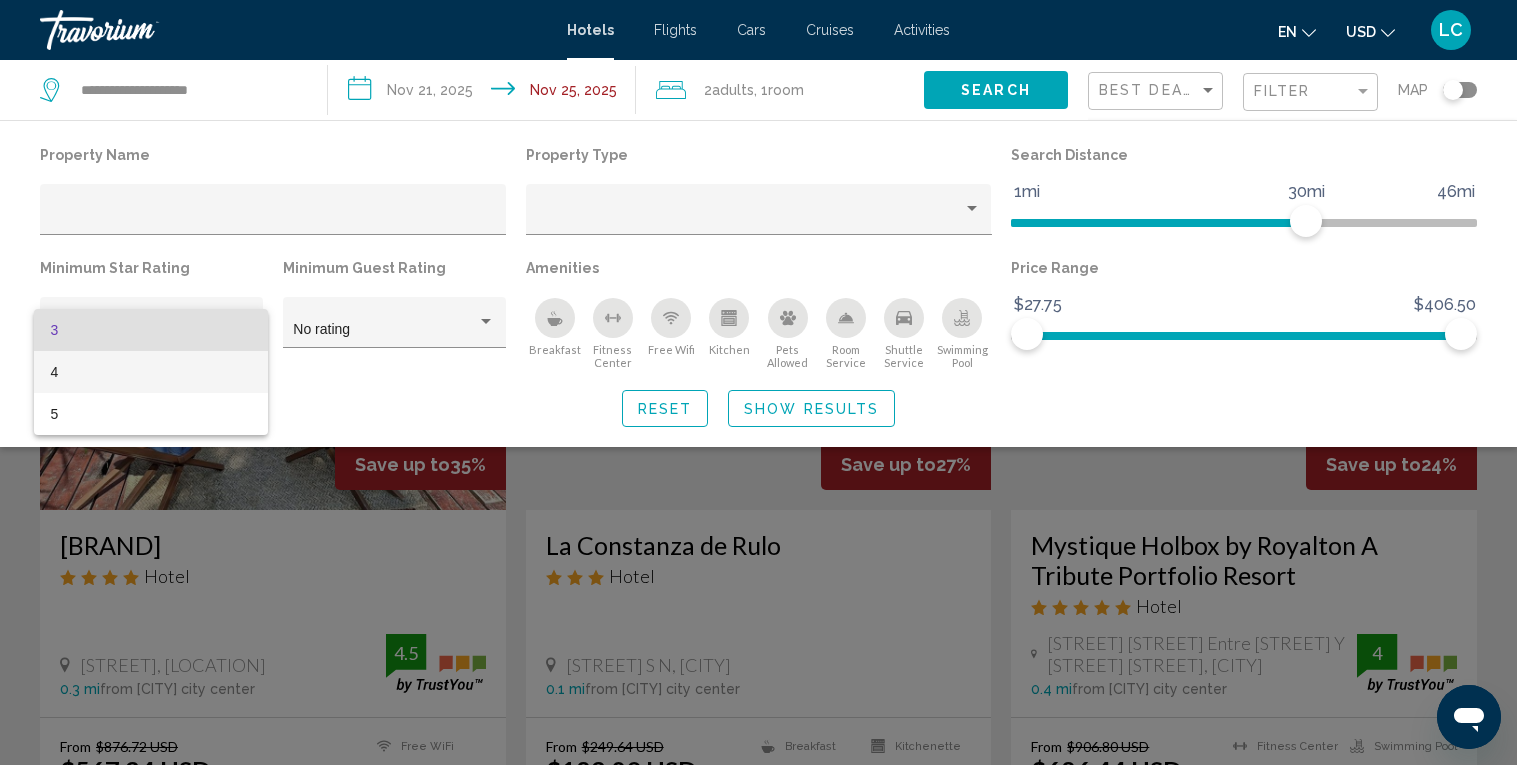click on "4" at bounding box center (151, 372) 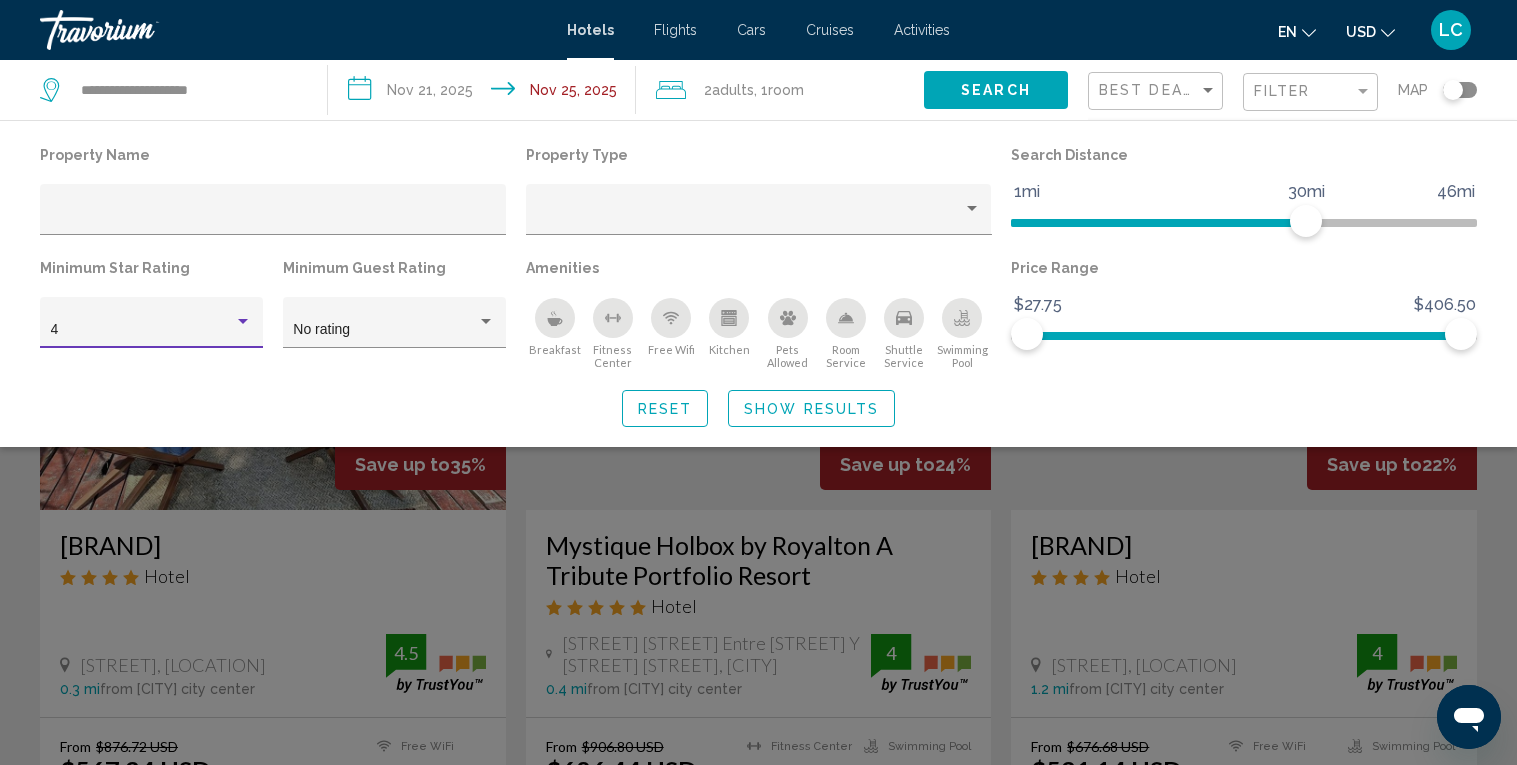 click on "Show Results" at bounding box center [811, 409] 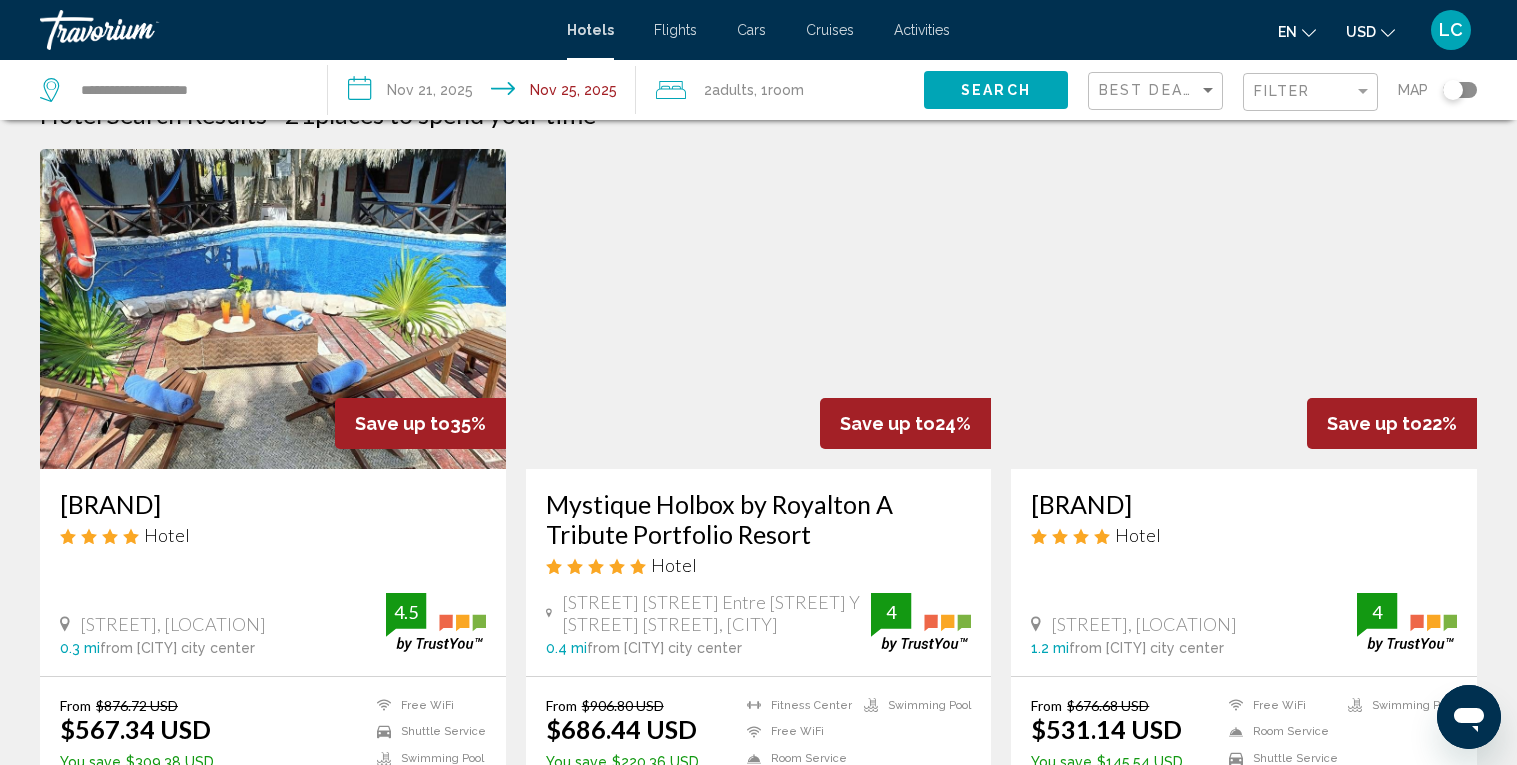 scroll, scrollTop: 39, scrollLeft: 0, axis: vertical 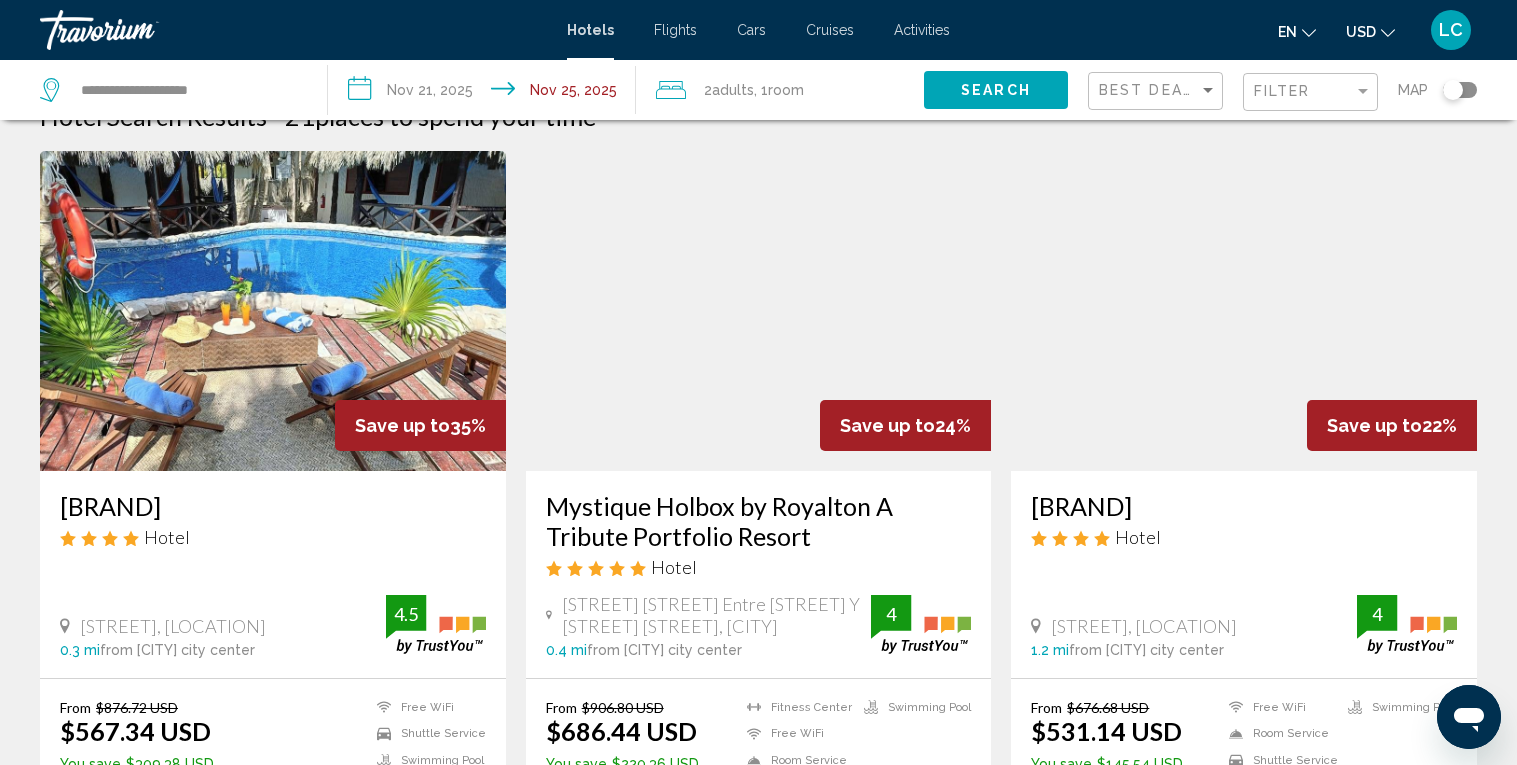 click at bounding box center (1244, 311) 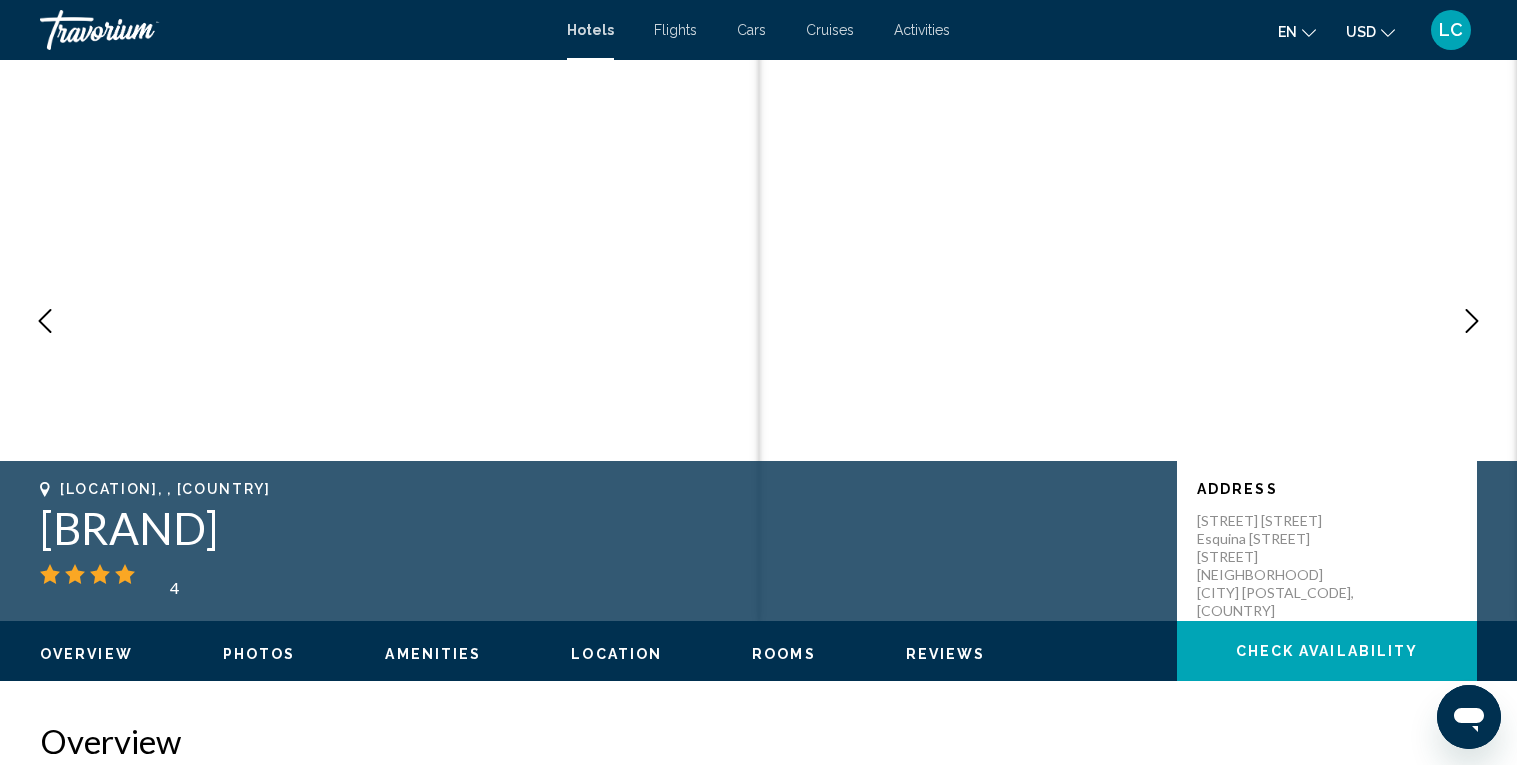 scroll, scrollTop: 0, scrollLeft: 0, axis: both 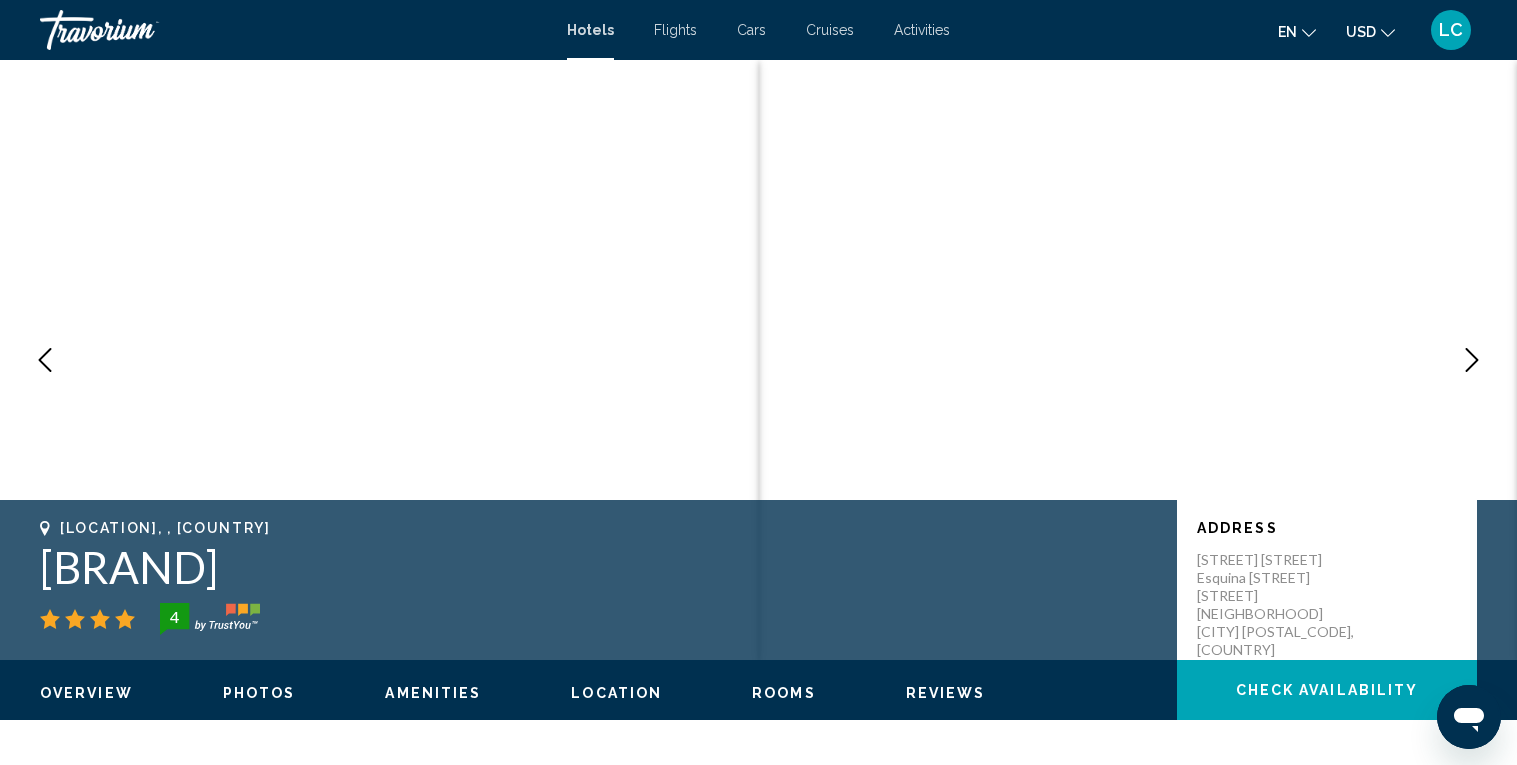 type 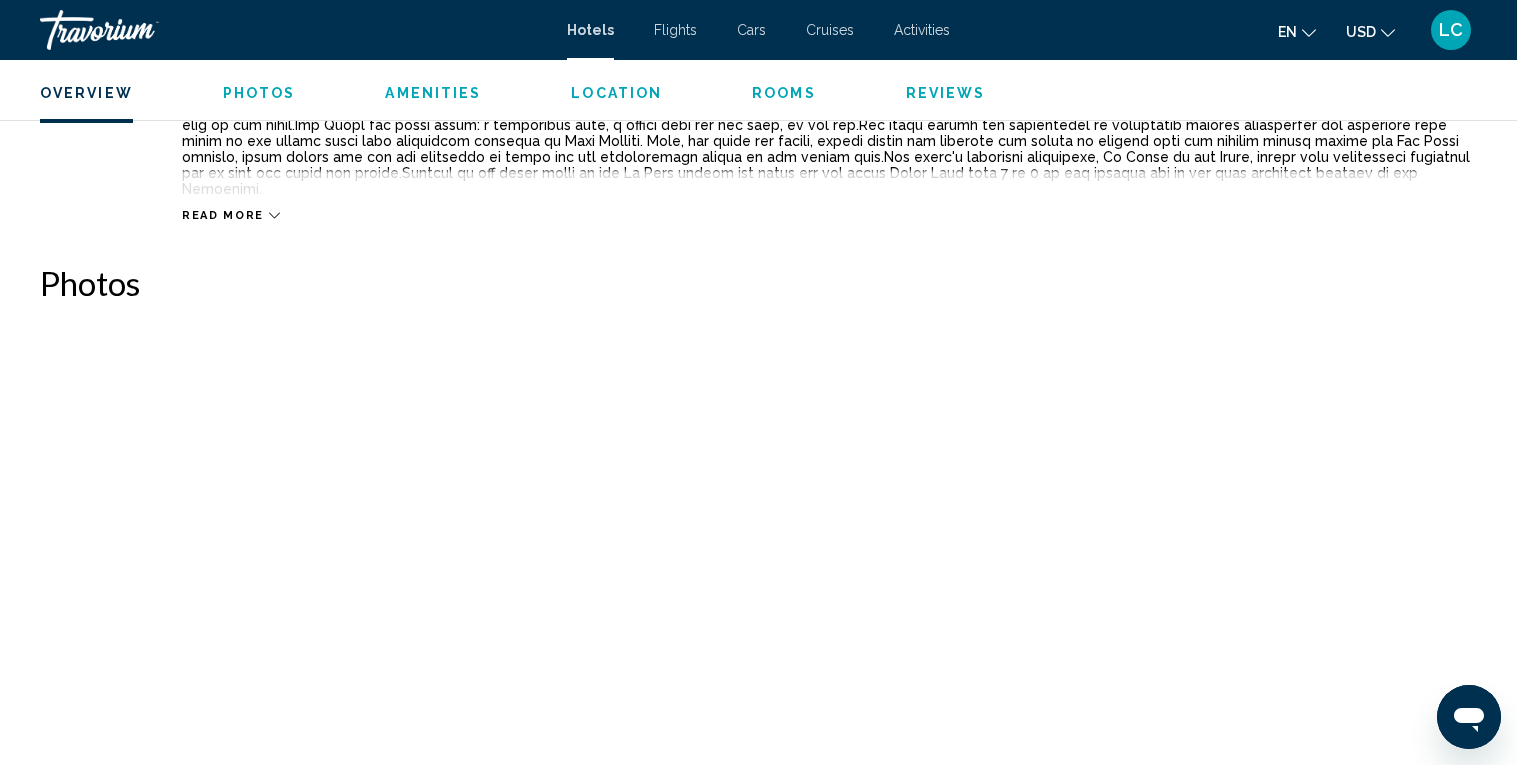 scroll, scrollTop: 839, scrollLeft: 0, axis: vertical 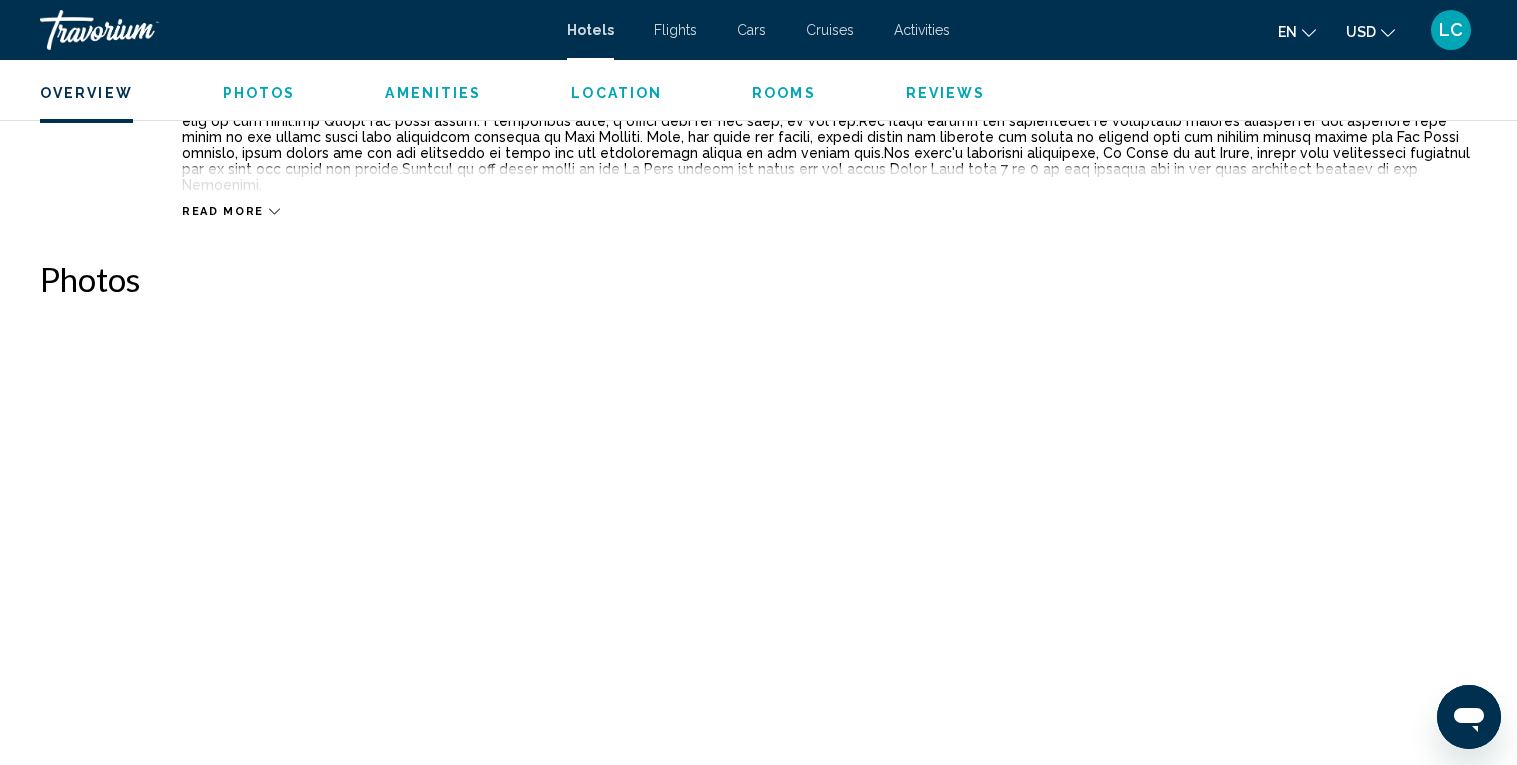 click at bounding box center (167, 444) 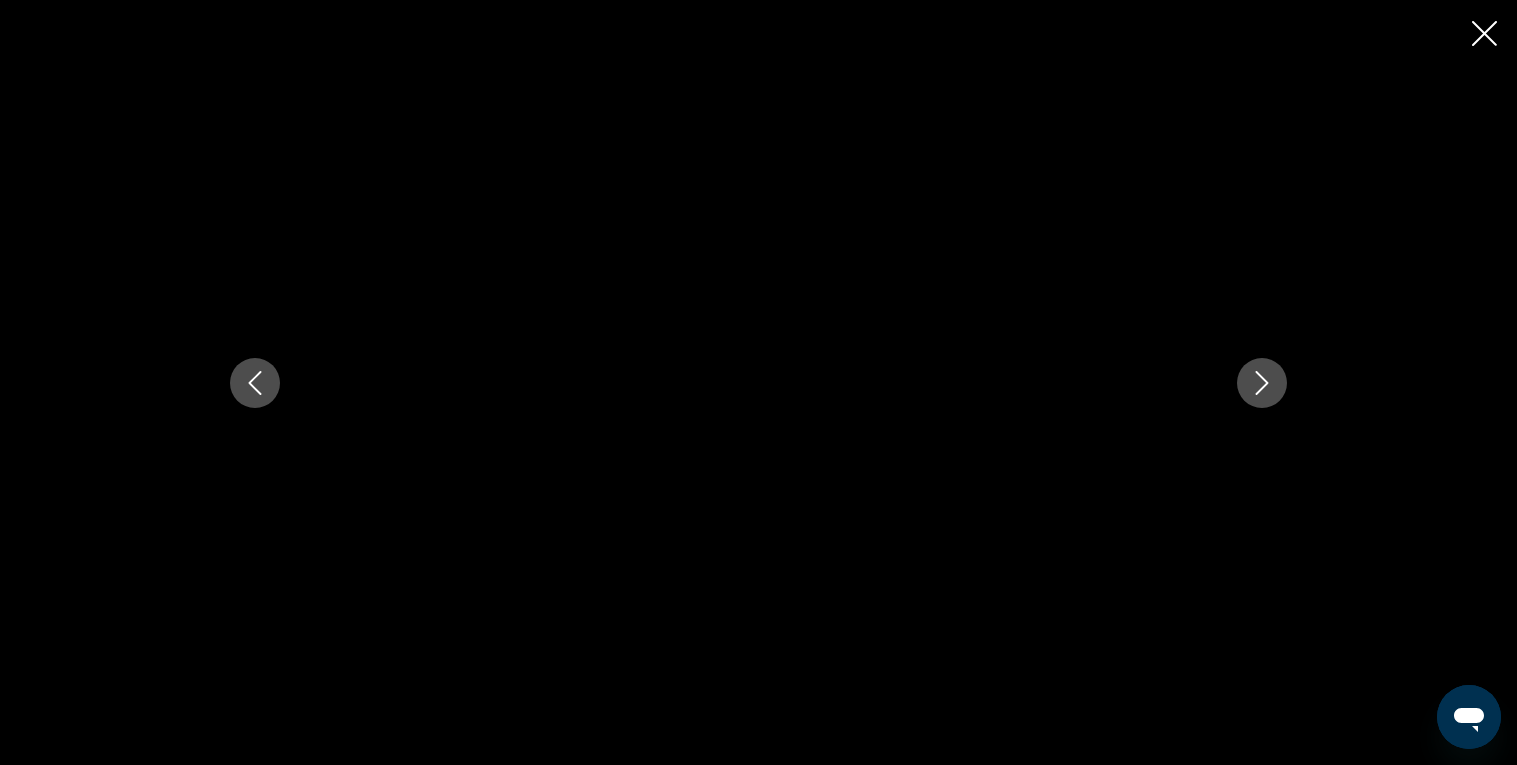 click at bounding box center [1262, 383] 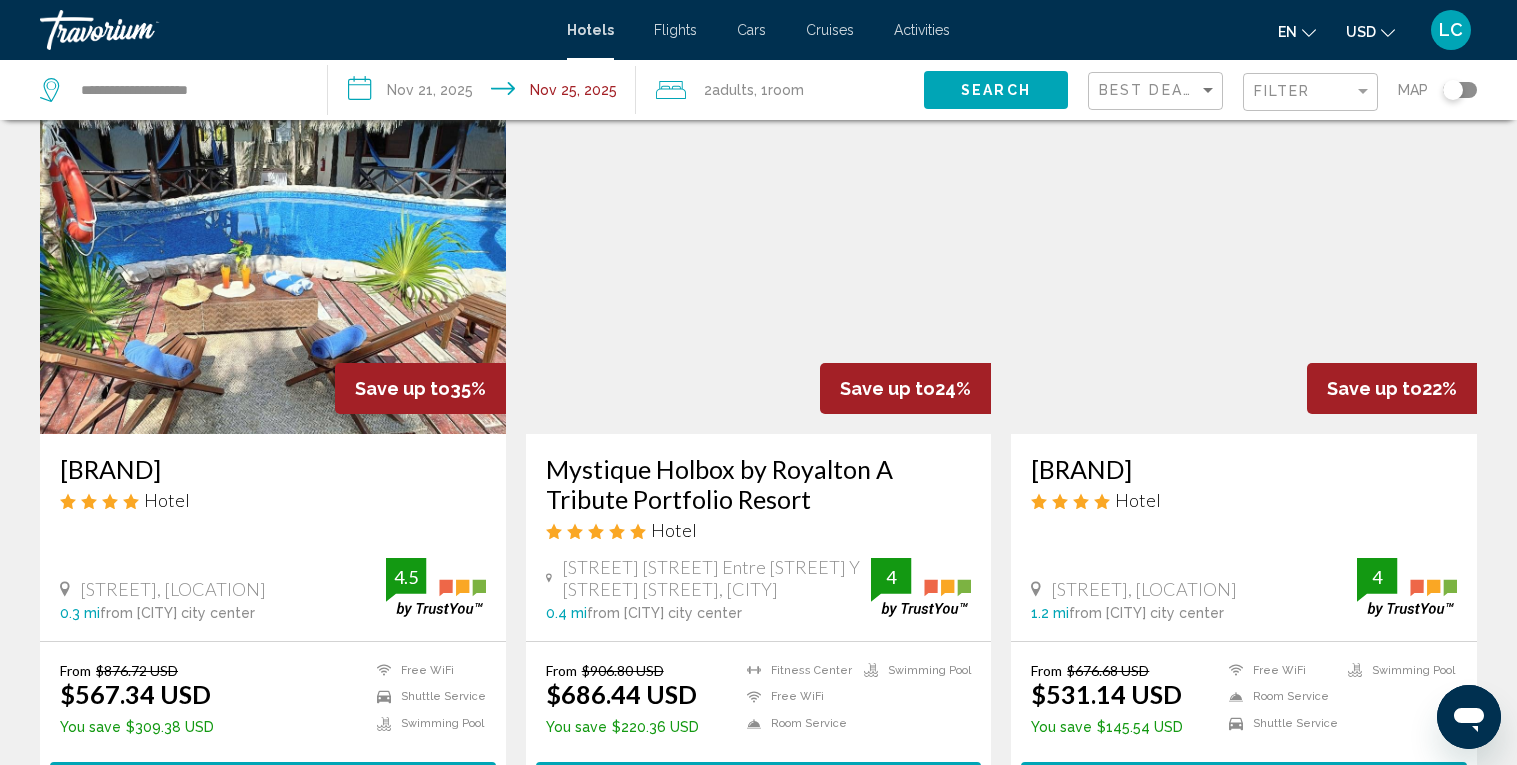 scroll, scrollTop: 79, scrollLeft: 0, axis: vertical 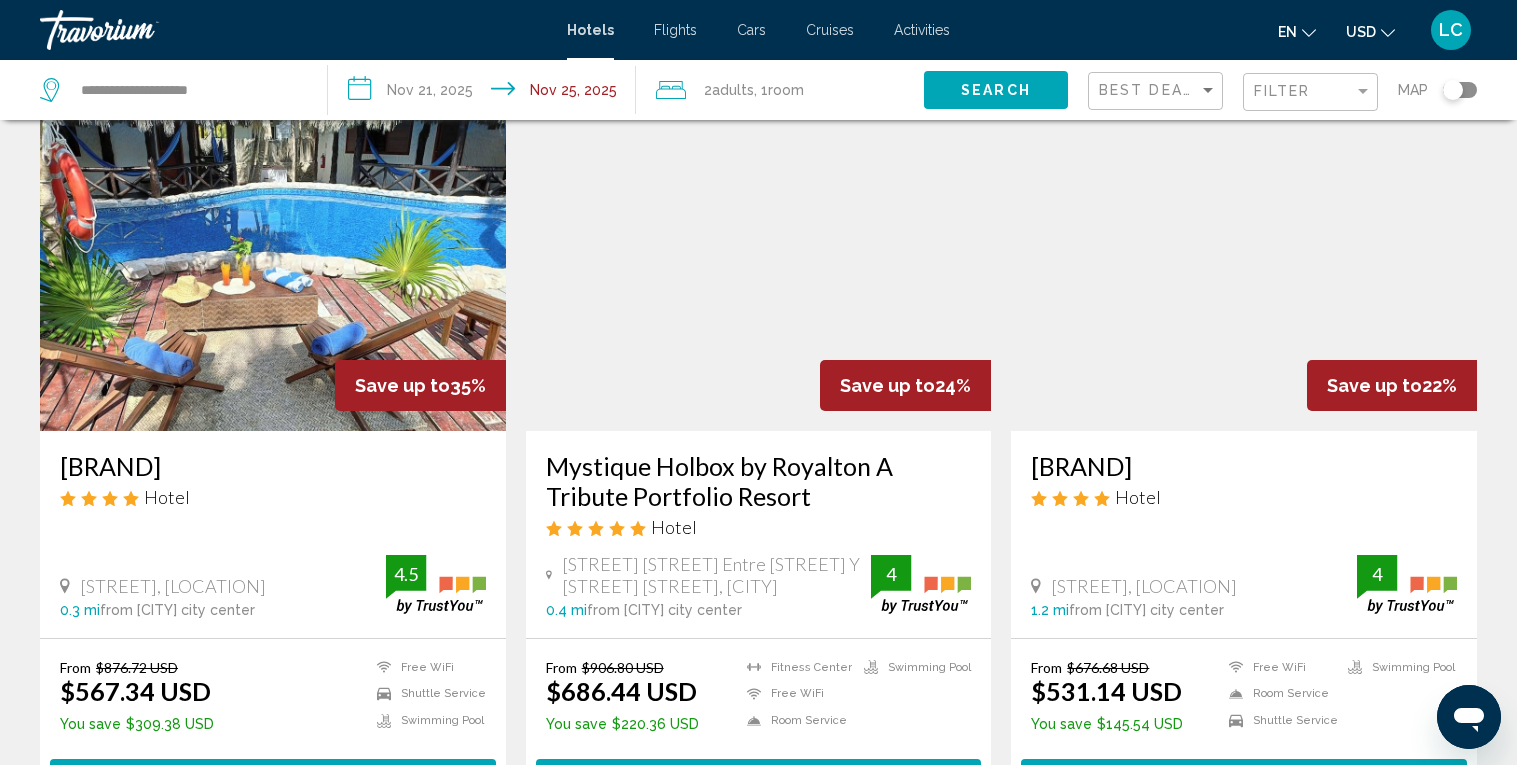 click at bounding box center [759, 271] 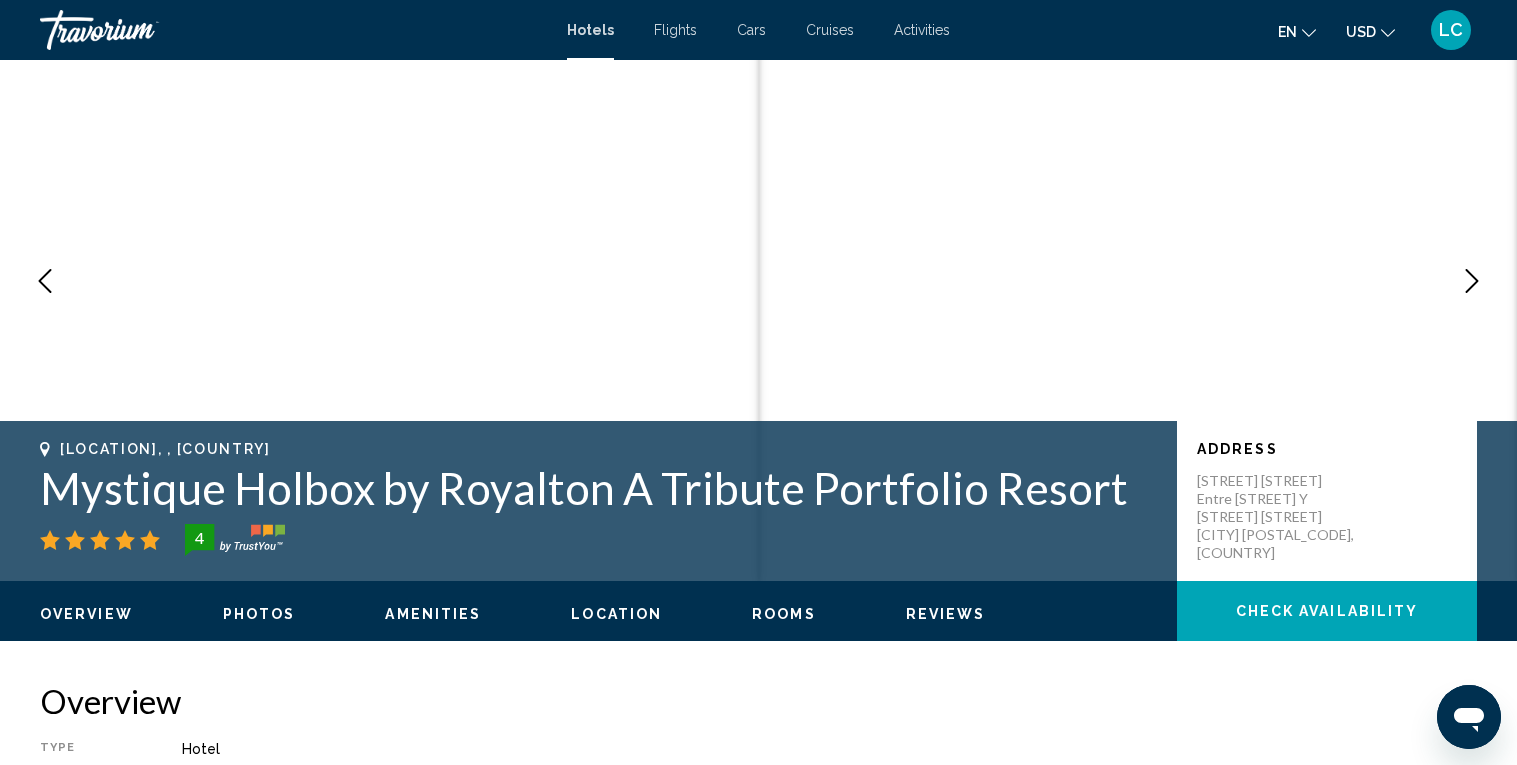 scroll, scrollTop: 0, scrollLeft: 0, axis: both 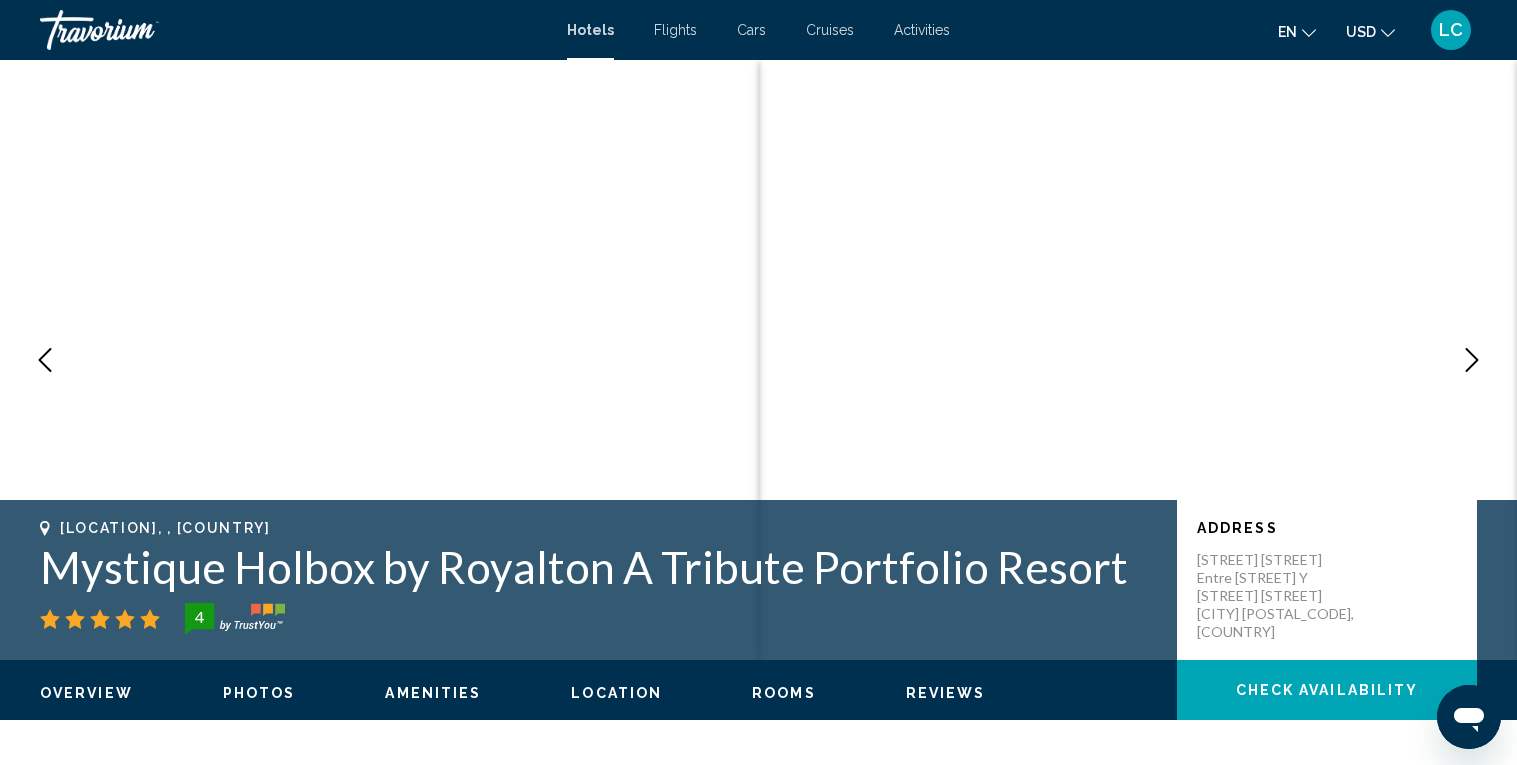 type 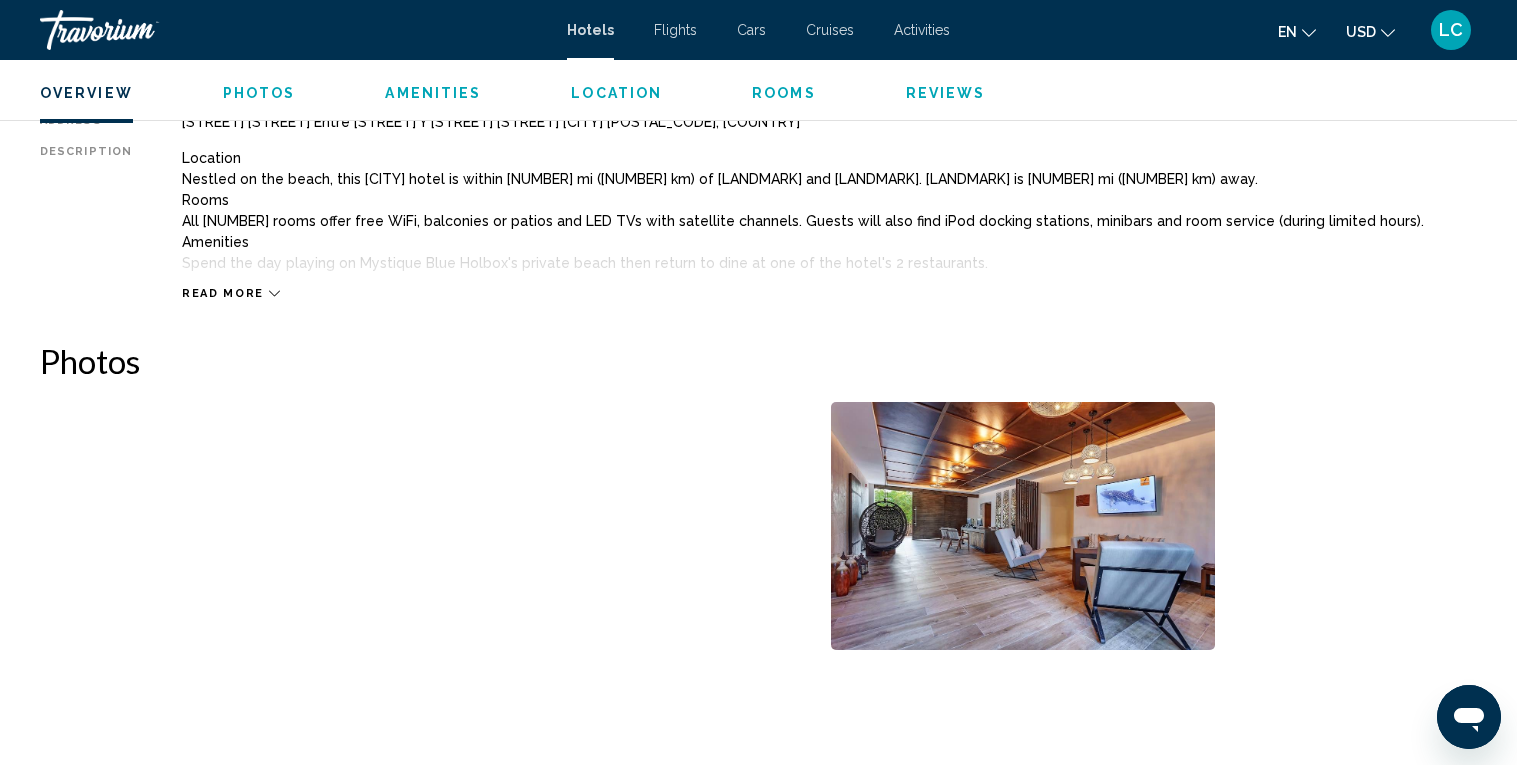 scroll, scrollTop: 759, scrollLeft: 0, axis: vertical 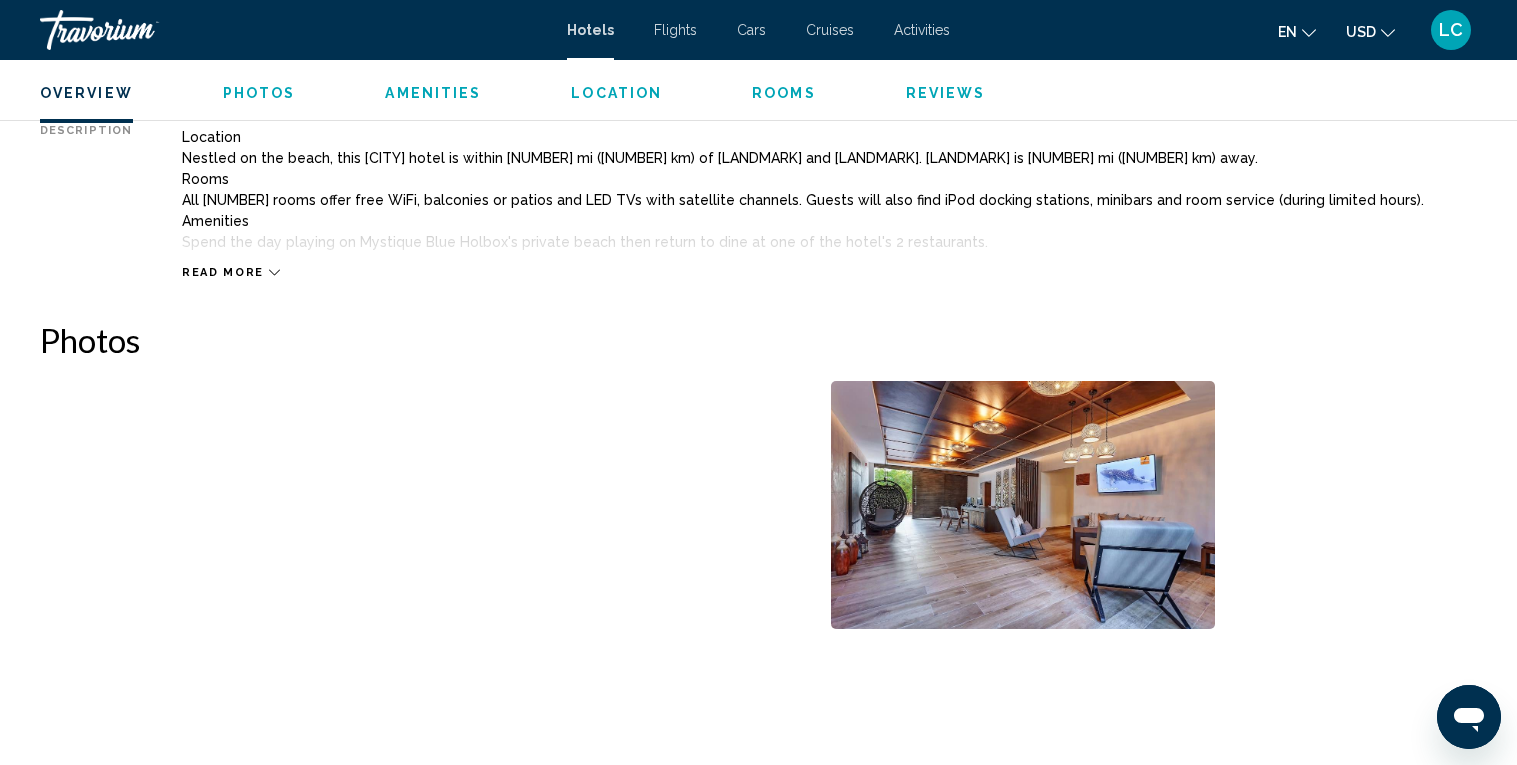 click at bounding box center (167, 505) 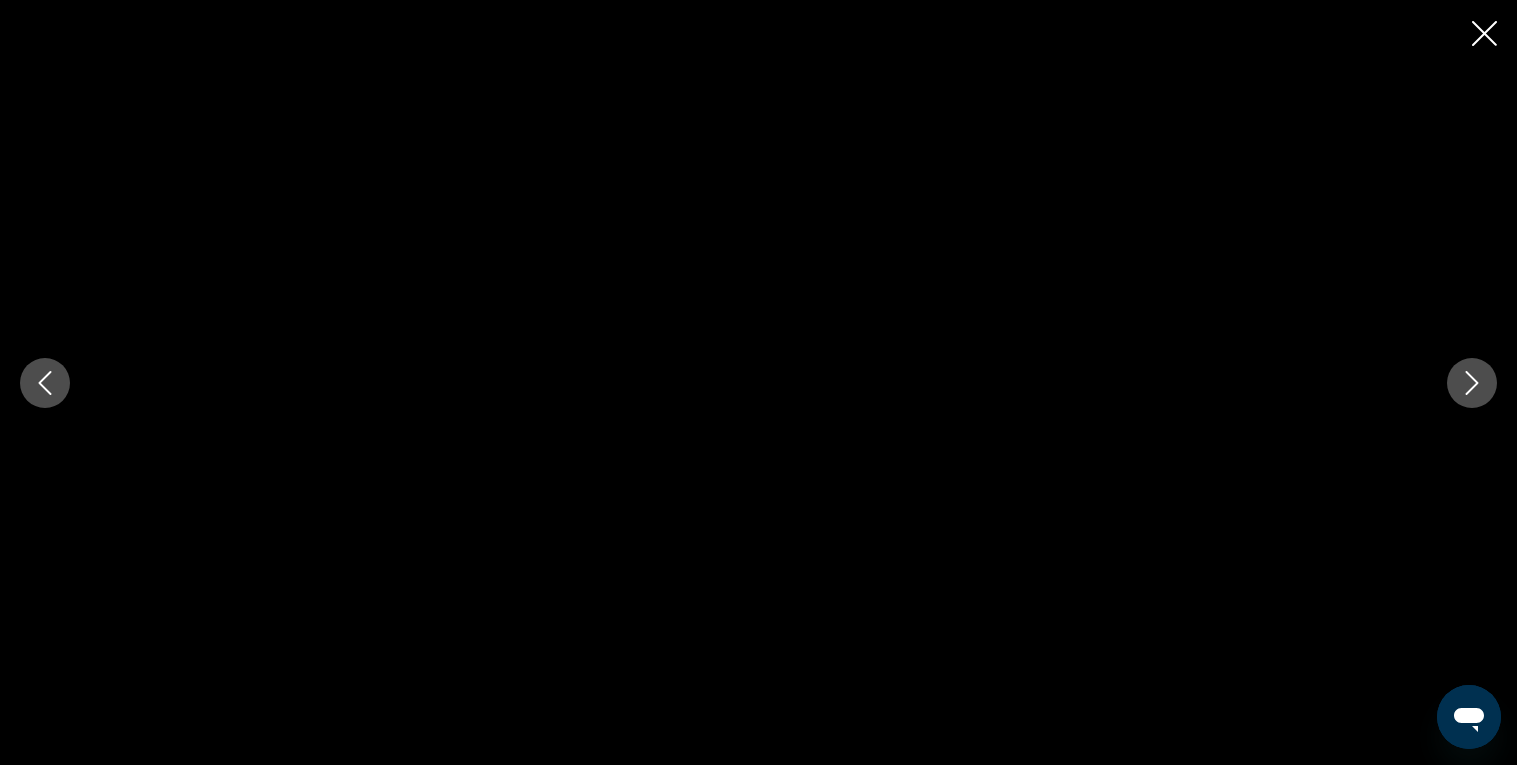 click at bounding box center [1472, 383] 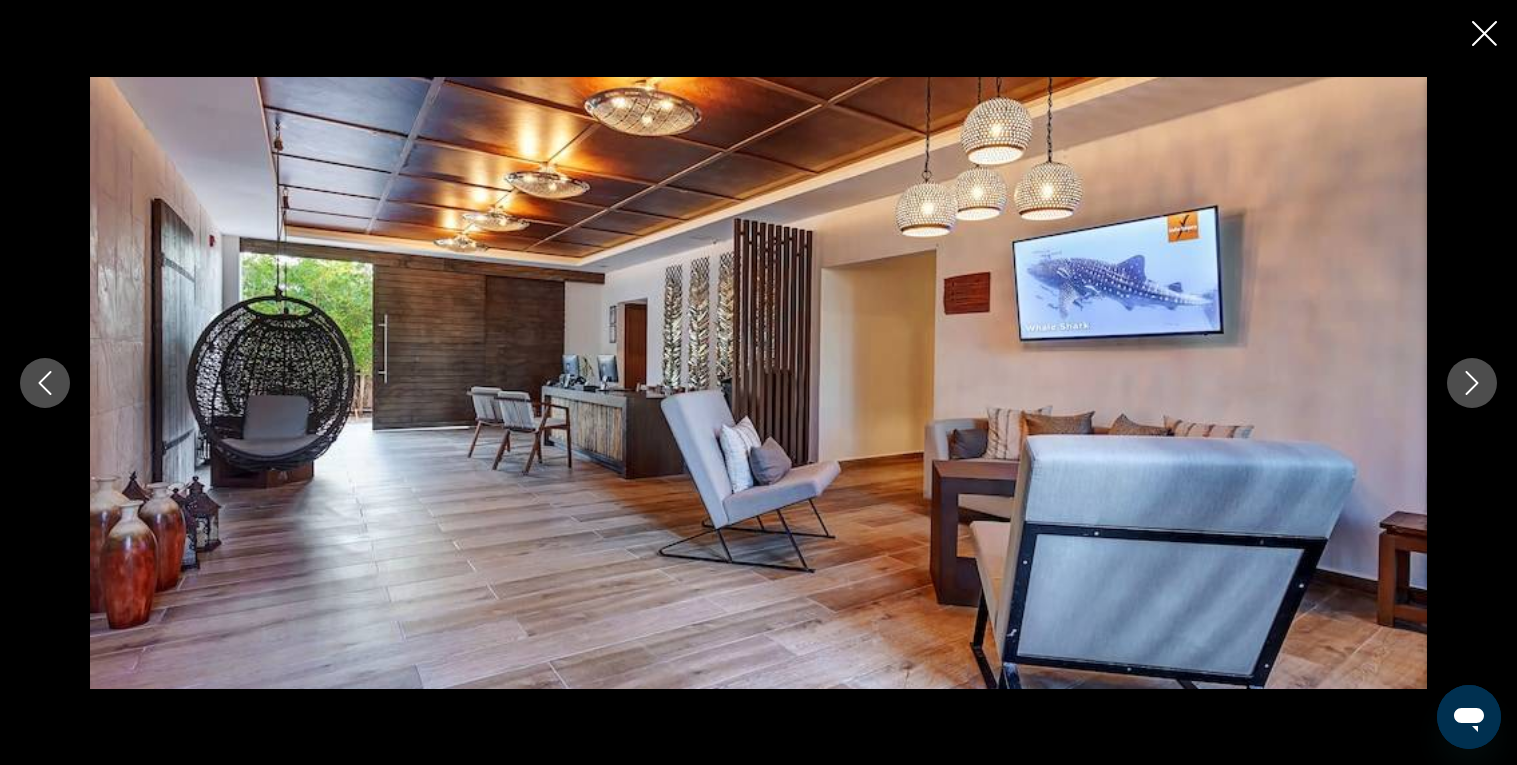 click at bounding box center [1472, 383] 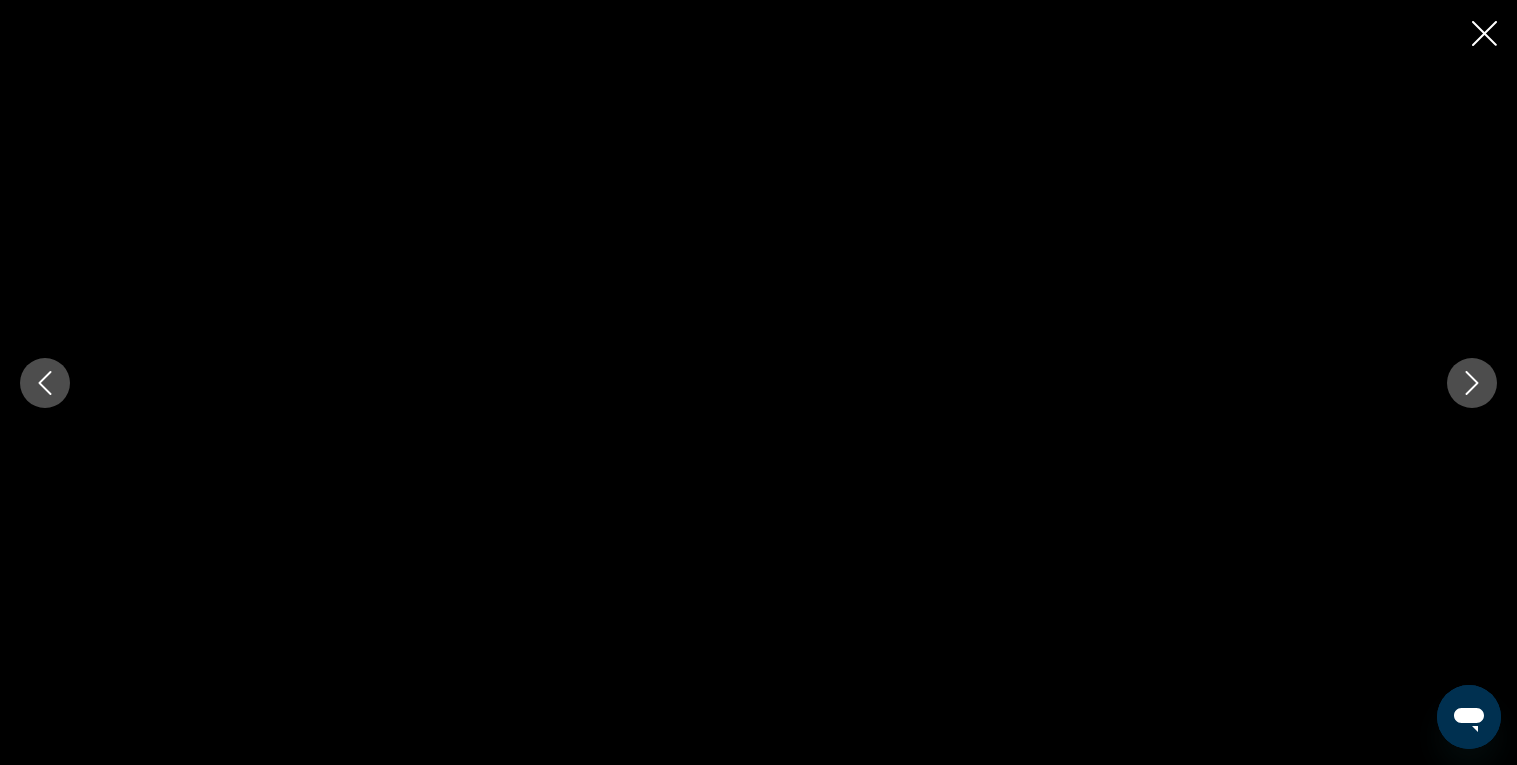 click at bounding box center (1472, 383) 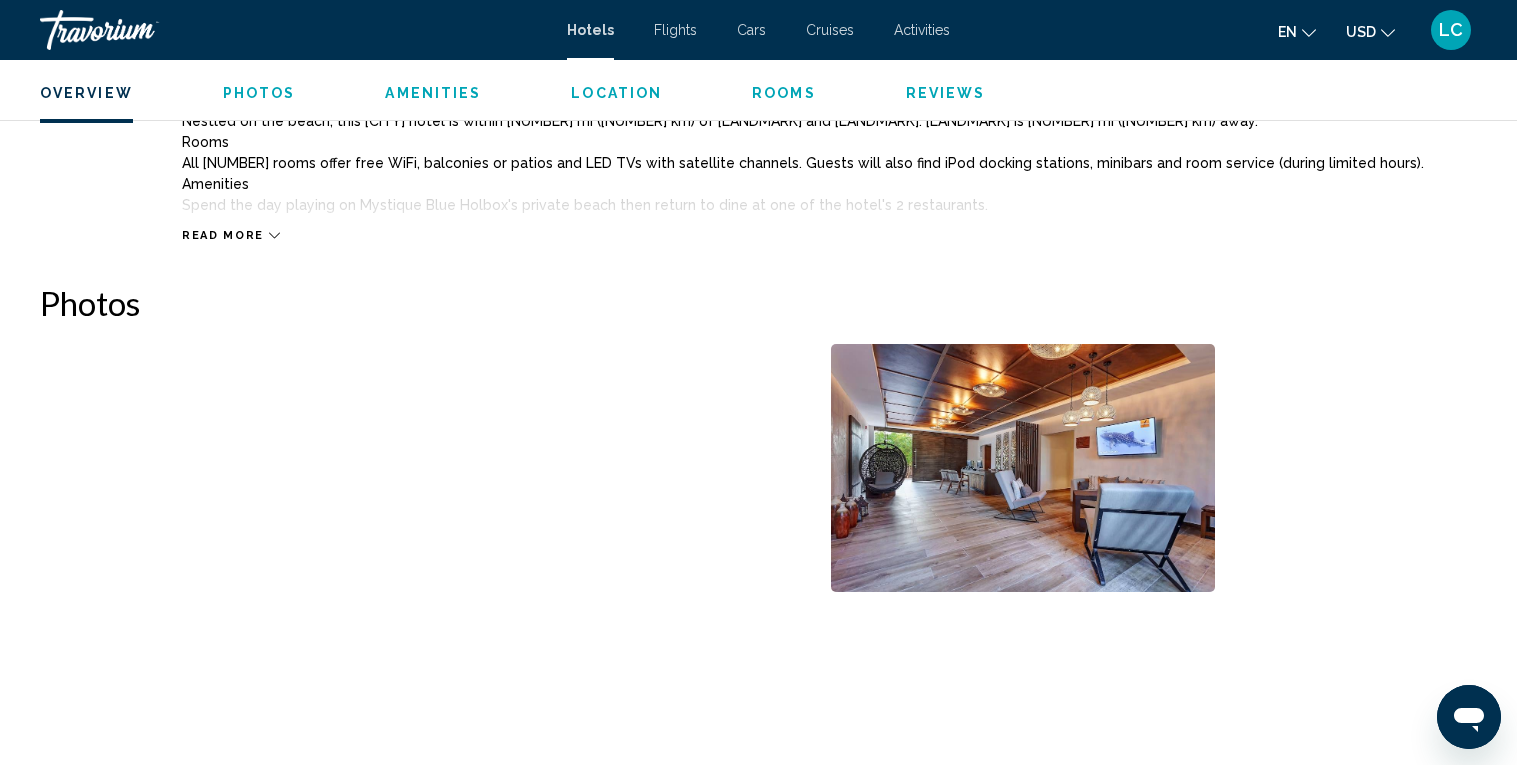 scroll, scrollTop: 799, scrollLeft: 0, axis: vertical 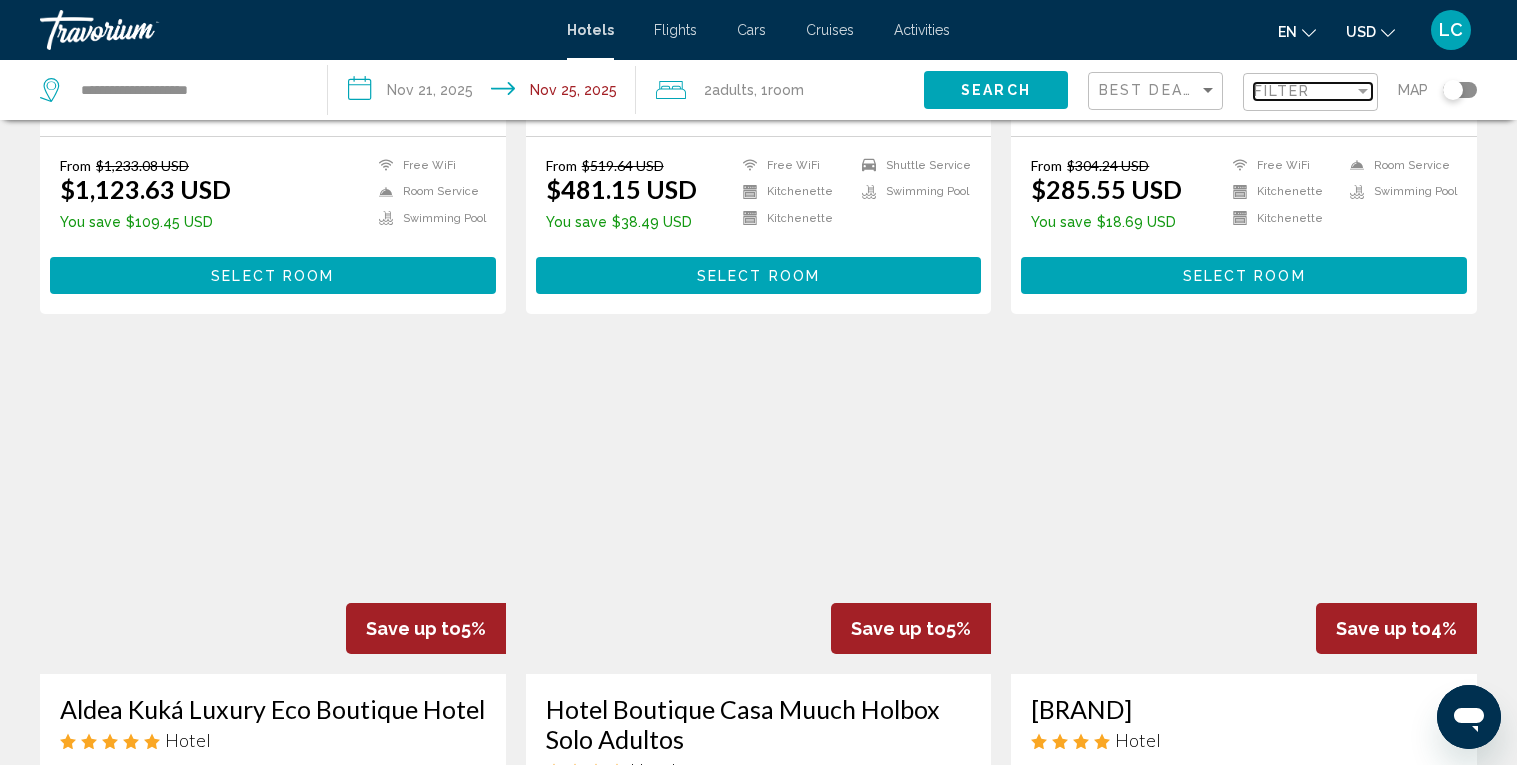 click on "Filter" at bounding box center [1304, 91] 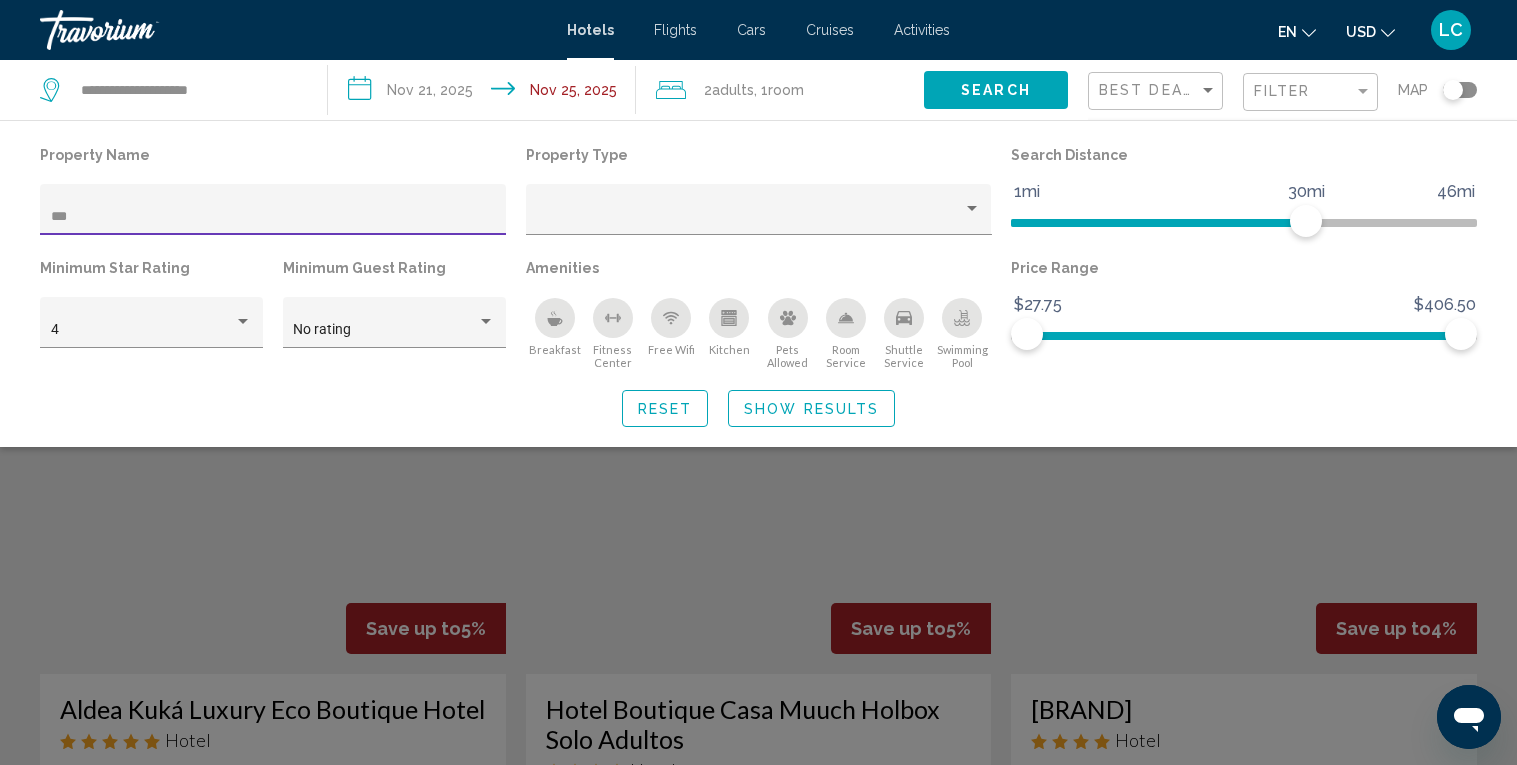 scroll, scrollTop: 0, scrollLeft: 0, axis: both 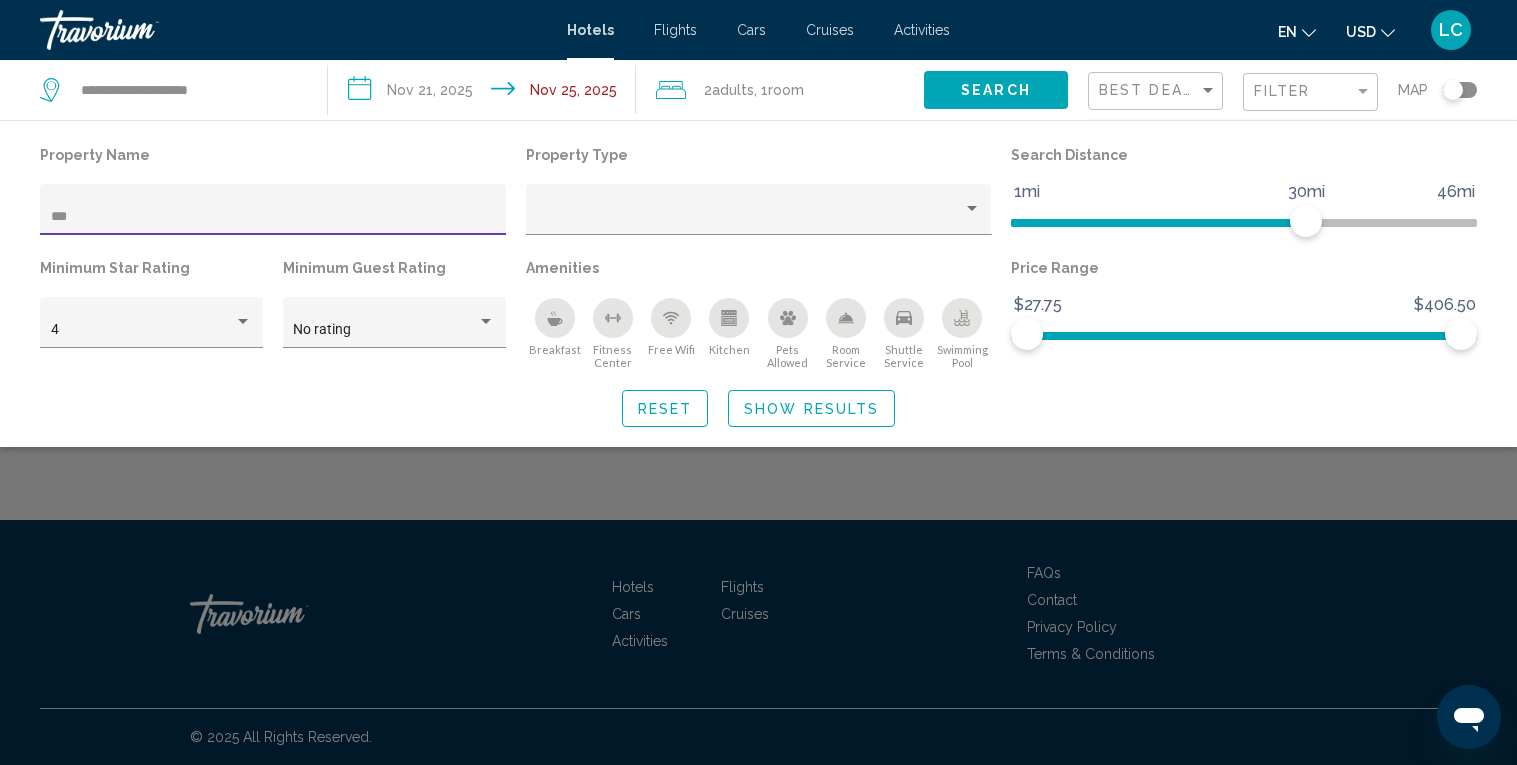 click on "Show Results" at bounding box center (811, 409) 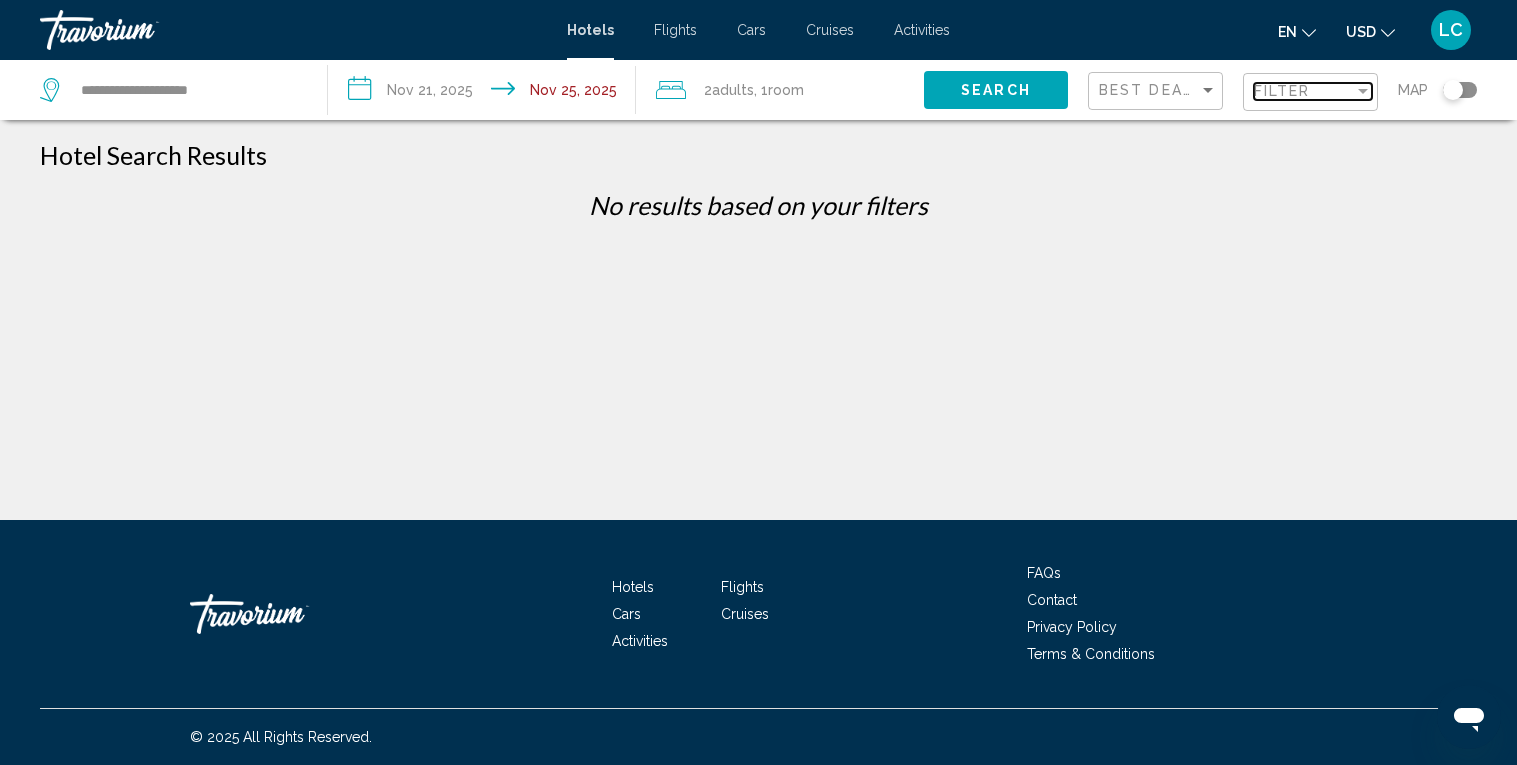 click on "Filter" at bounding box center [1304, 91] 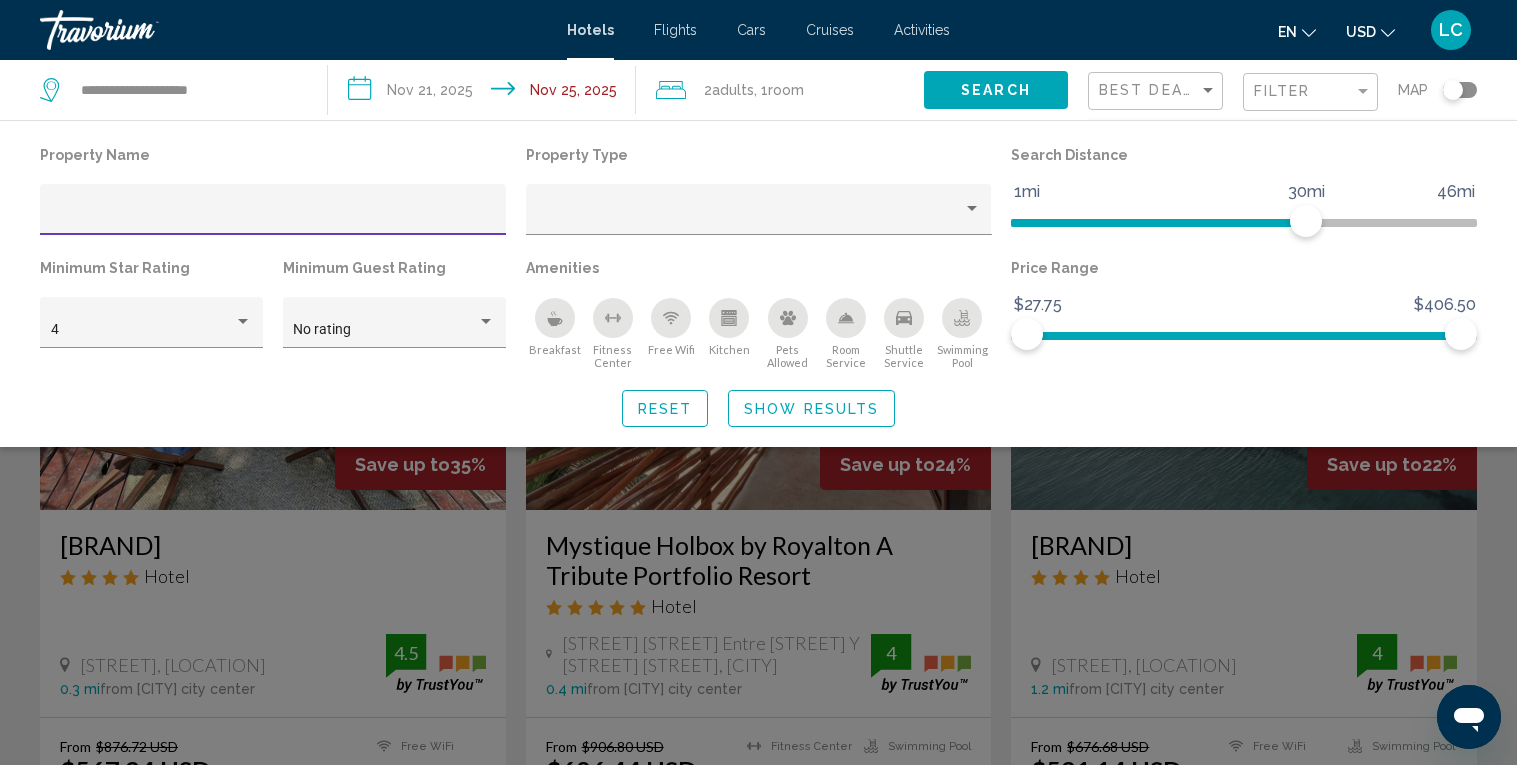 click on "Show Results" at bounding box center [811, 409] 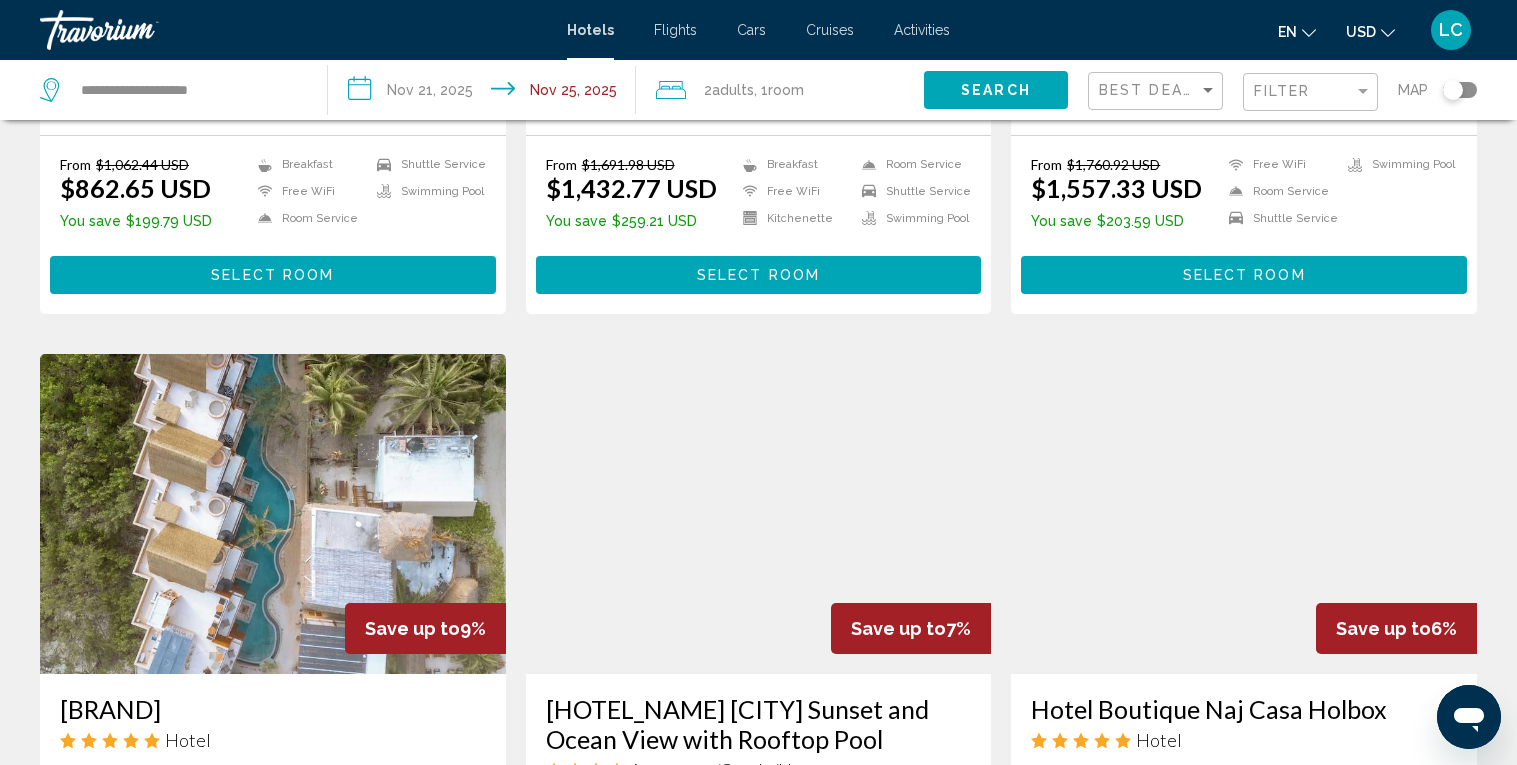 scroll, scrollTop: 1279, scrollLeft: 0, axis: vertical 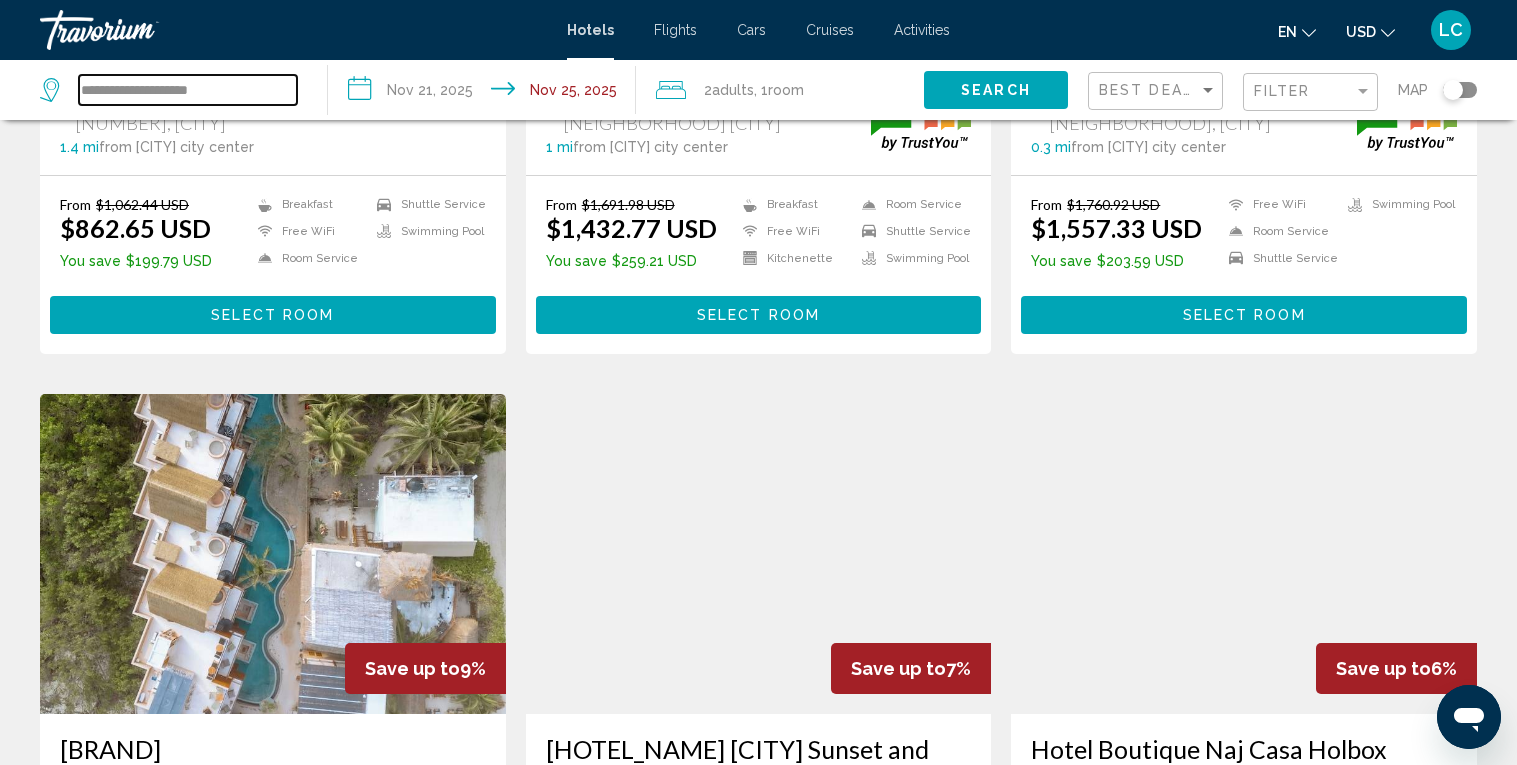 click on "**********" at bounding box center (188, 90) 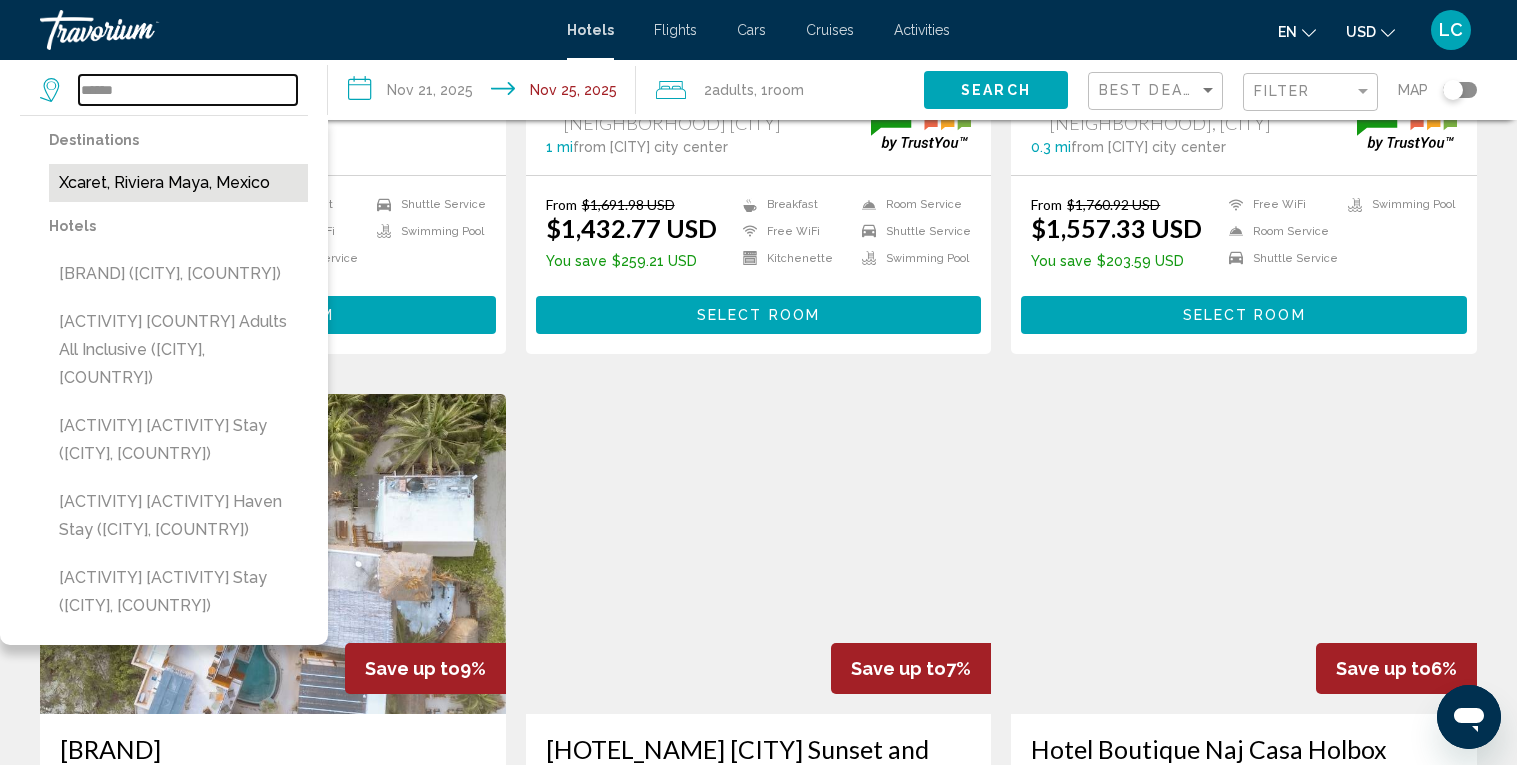 type on "******" 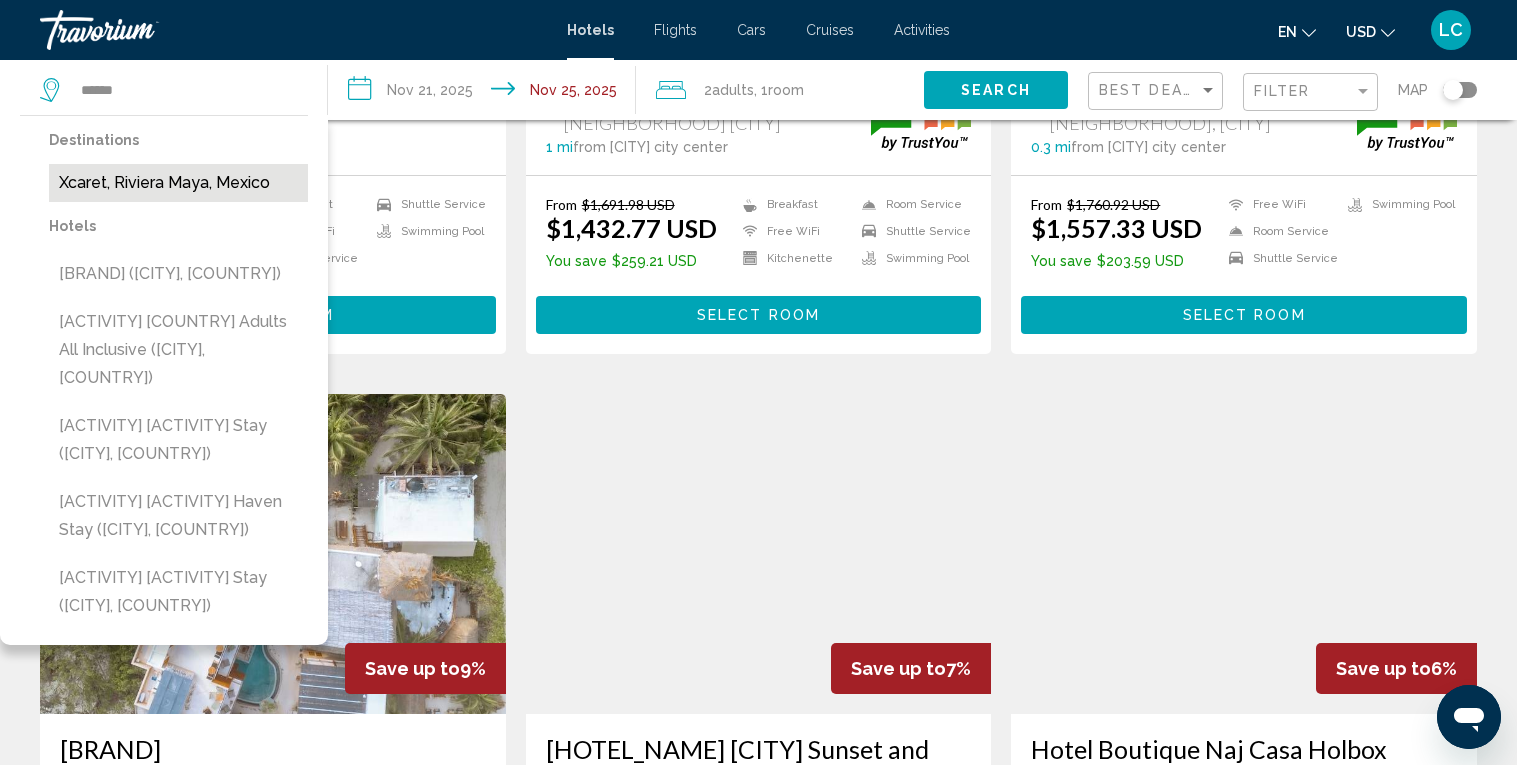 click on "Xcaret, Riviera Maya, Mexico" at bounding box center (178, 183) 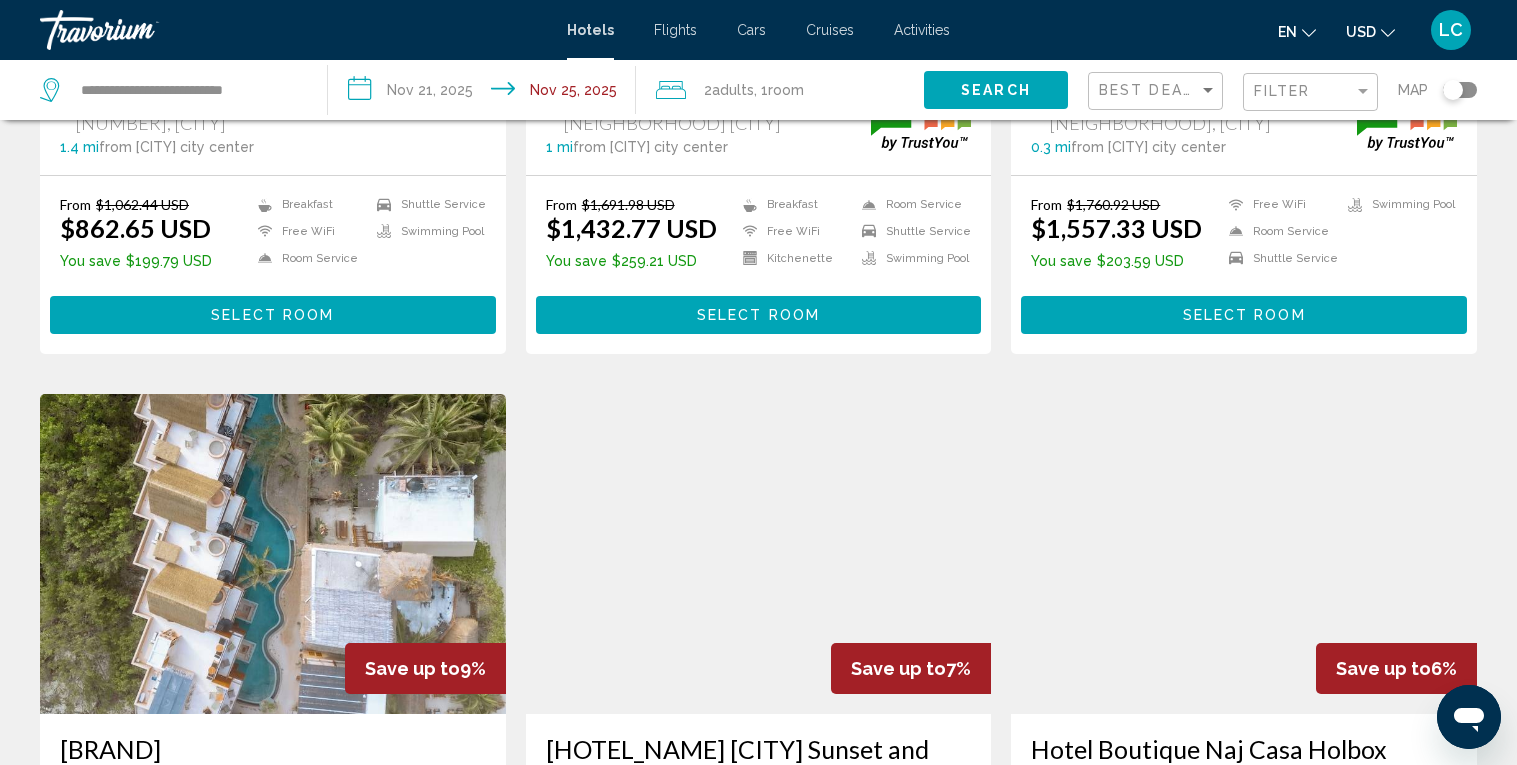 click on "Search" at bounding box center [996, 91] 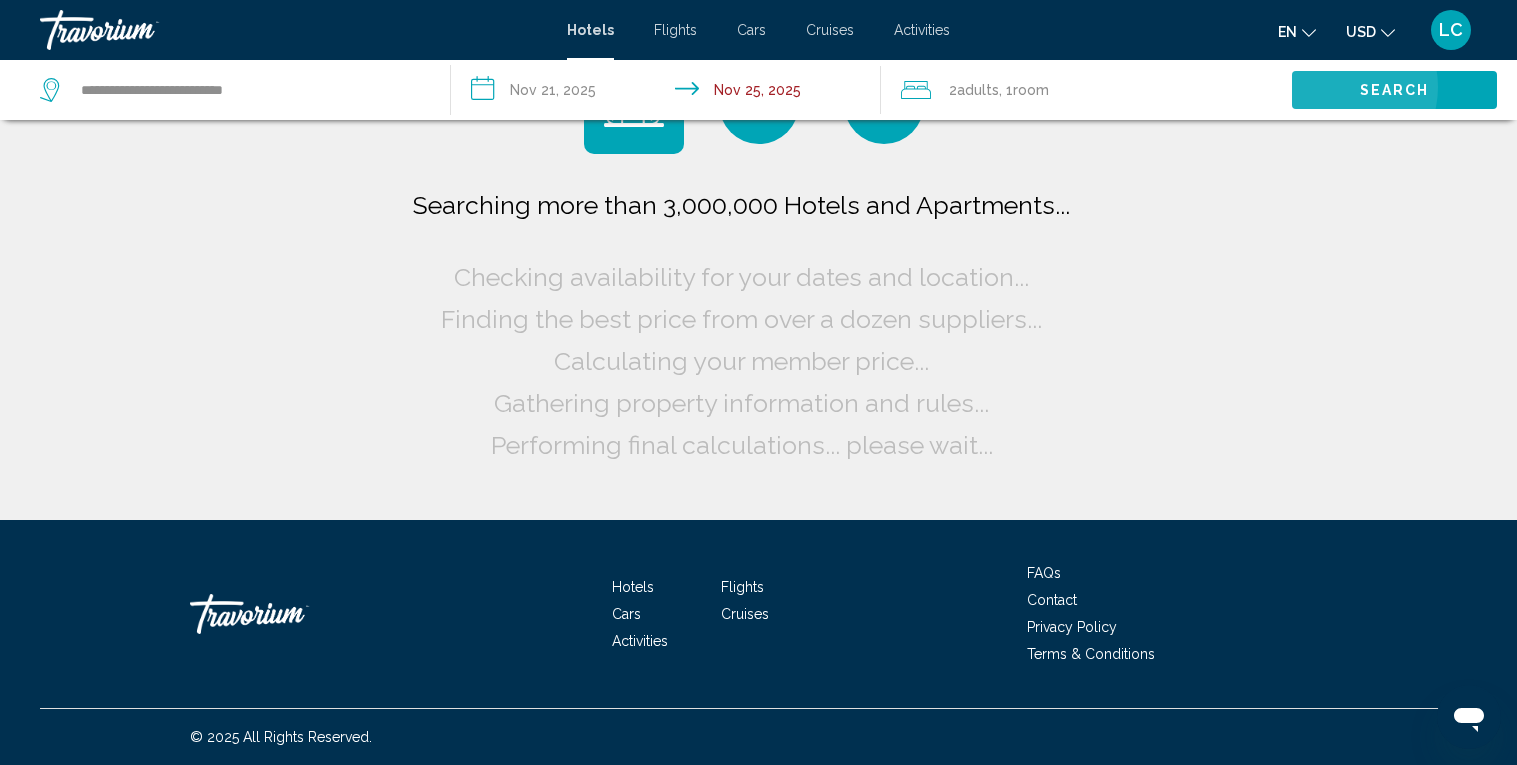 scroll, scrollTop: 0, scrollLeft: 0, axis: both 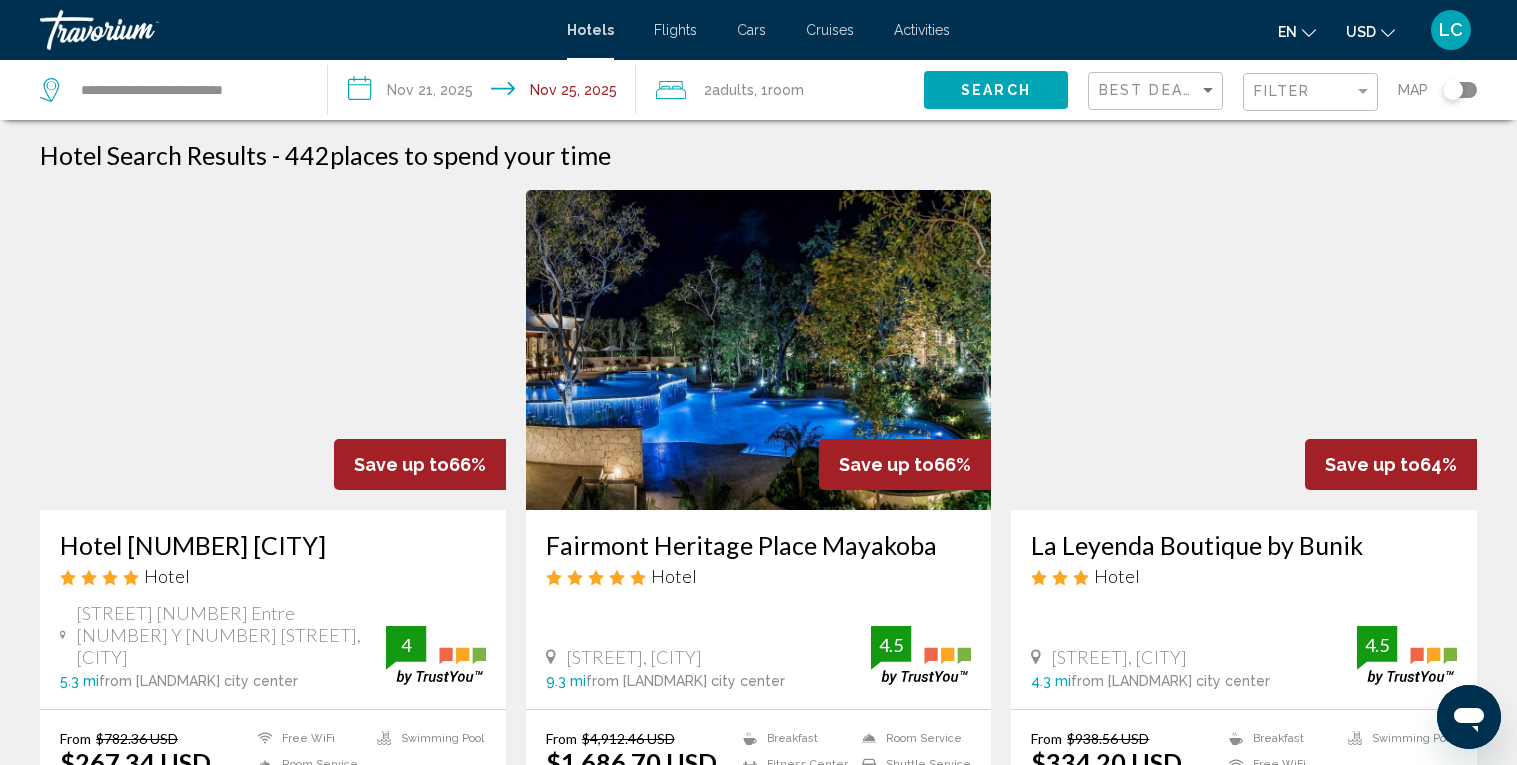 type 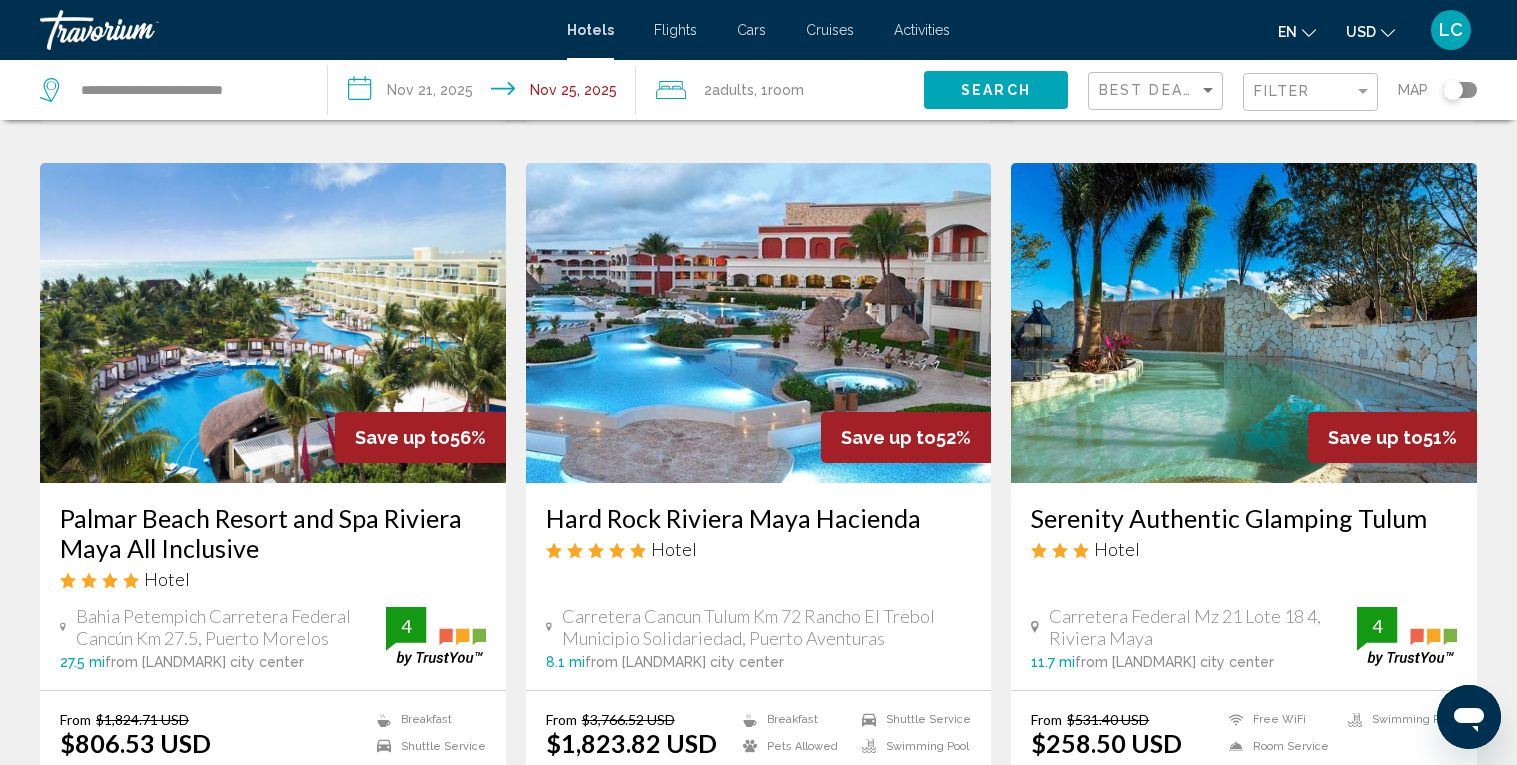 scroll, scrollTop: 759, scrollLeft: 0, axis: vertical 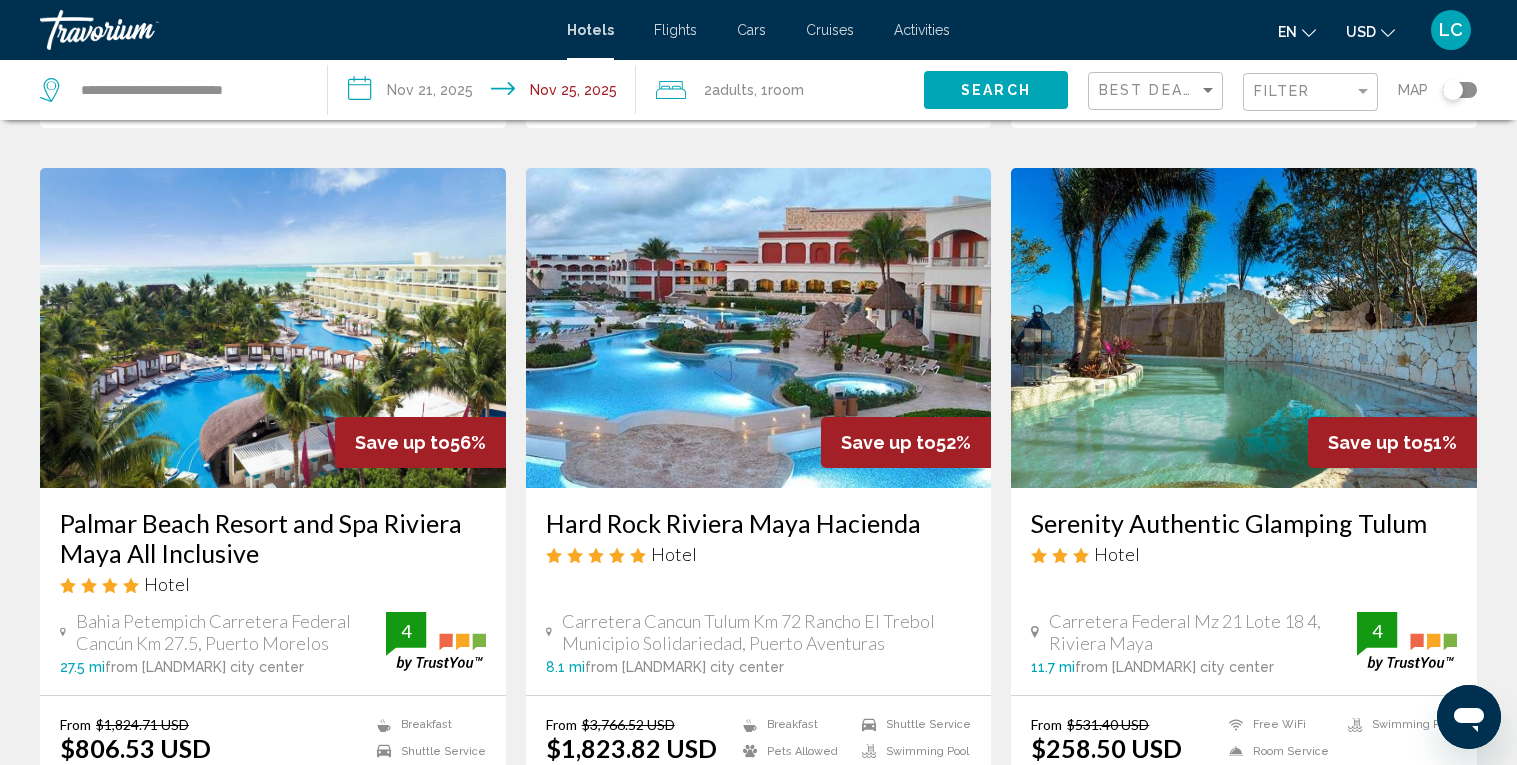 click on "**********" at bounding box center (486, 93) 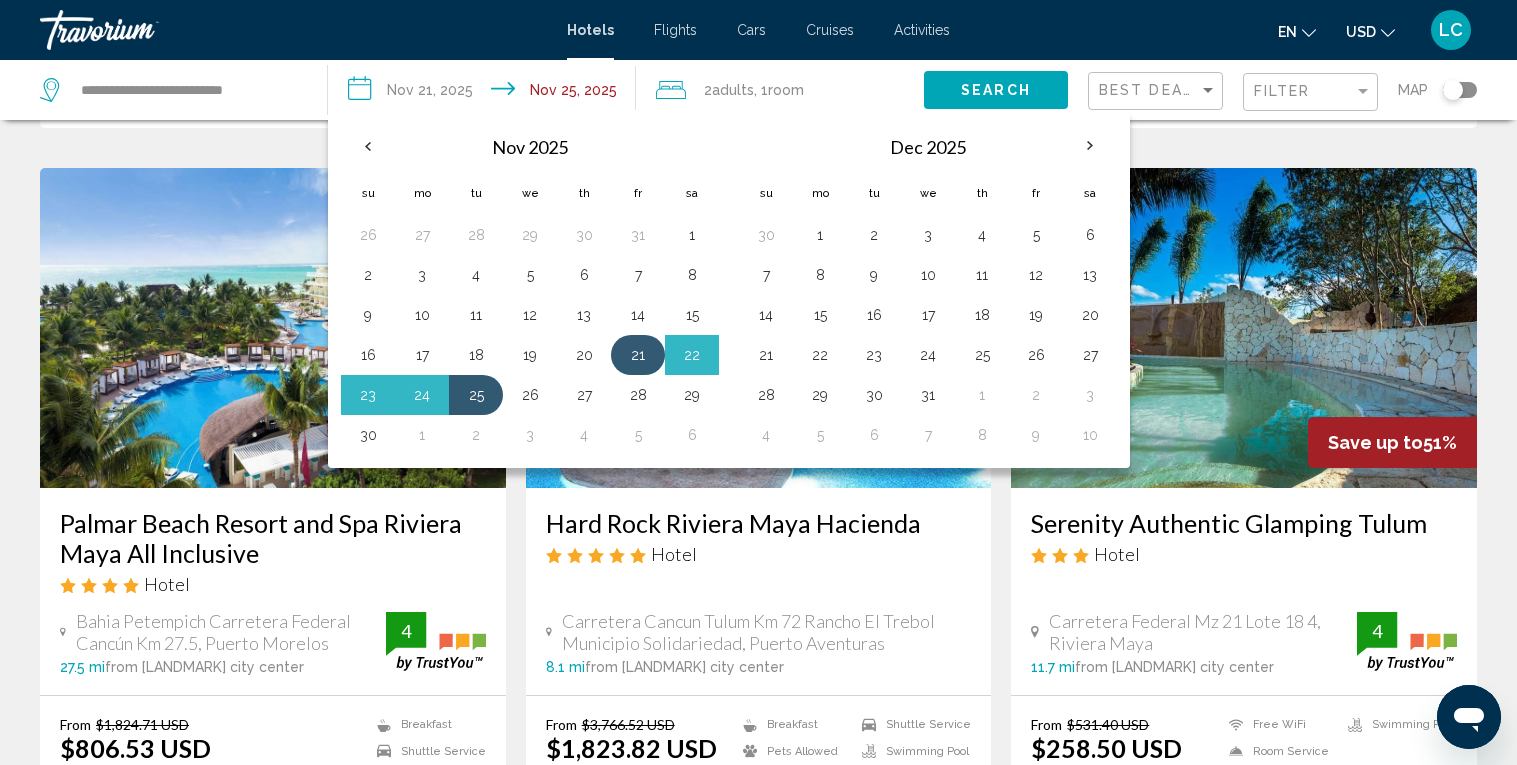 click on "21" at bounding box center (638, 355) 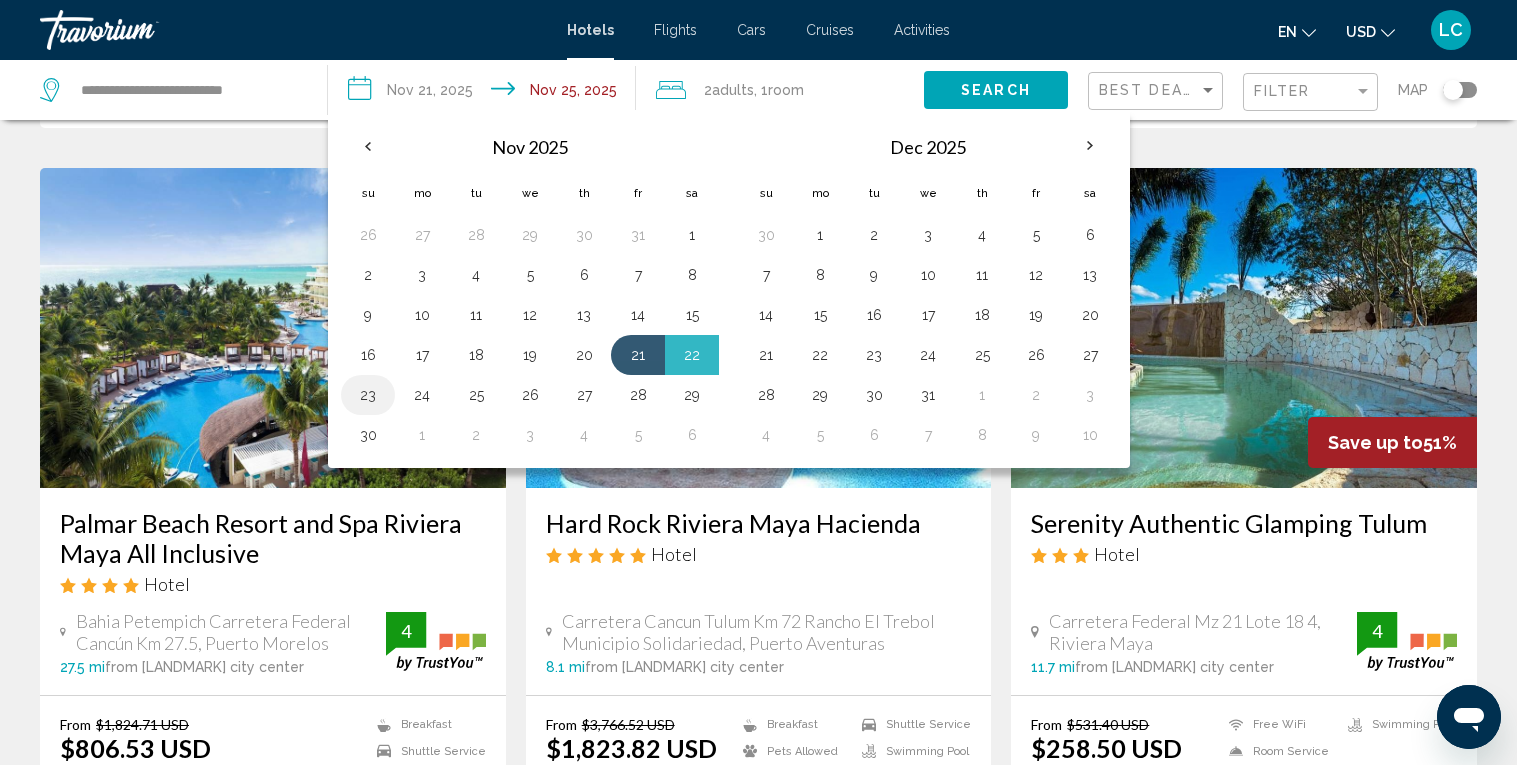 click on "23" at bounding box center (368, 395) 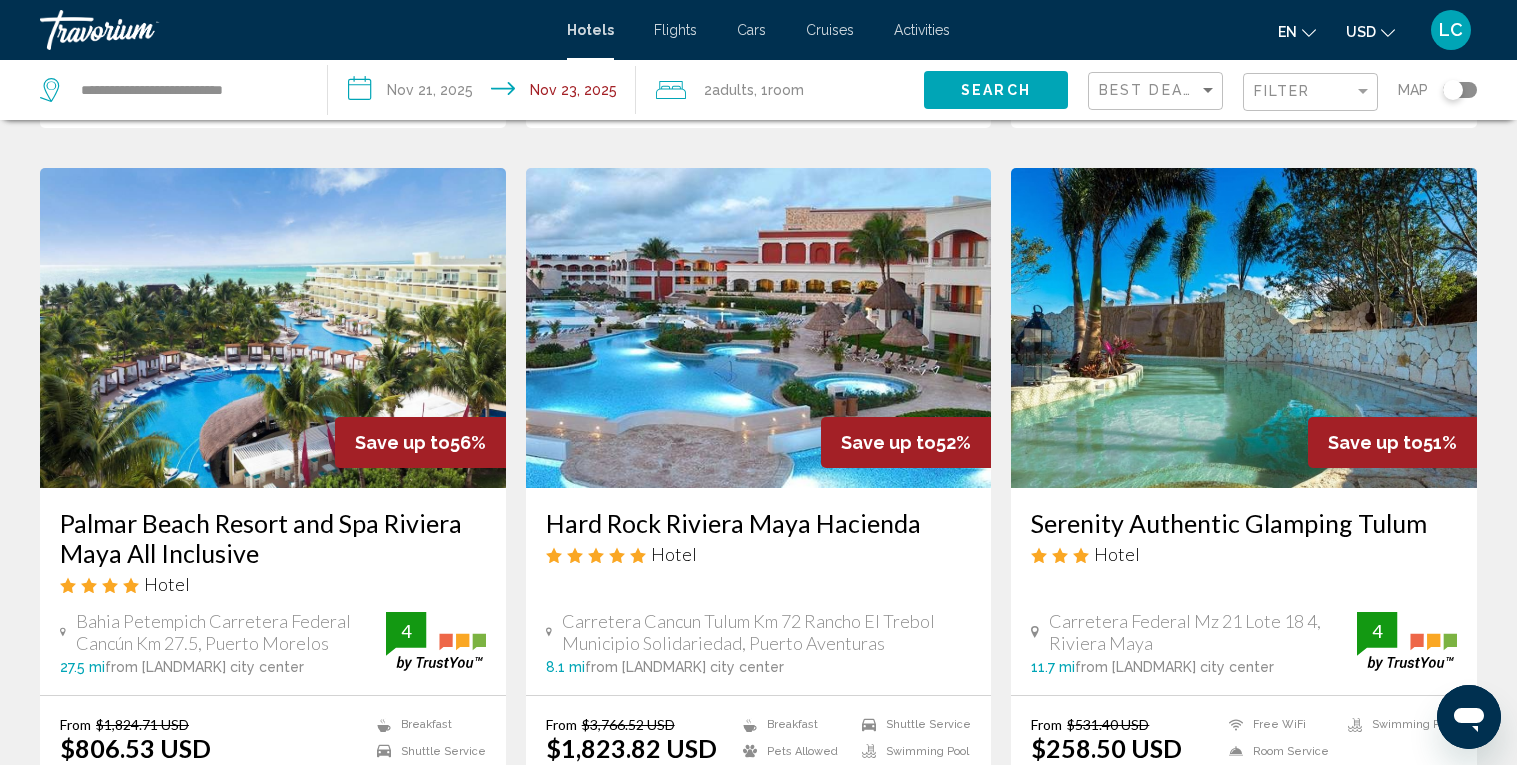 click on "Search" at bounding box center (996, 91) 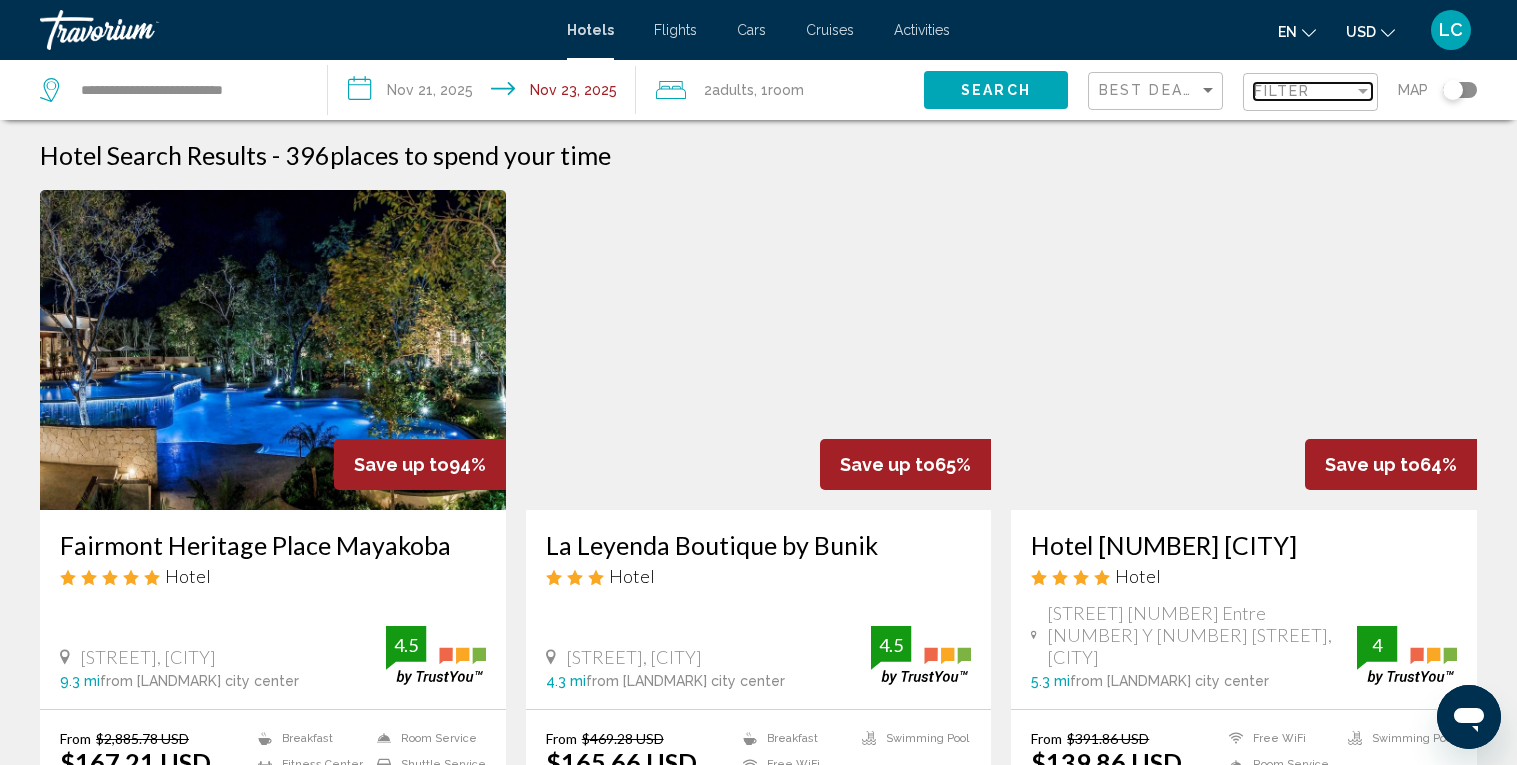 click at bounding box center [1363, 91] 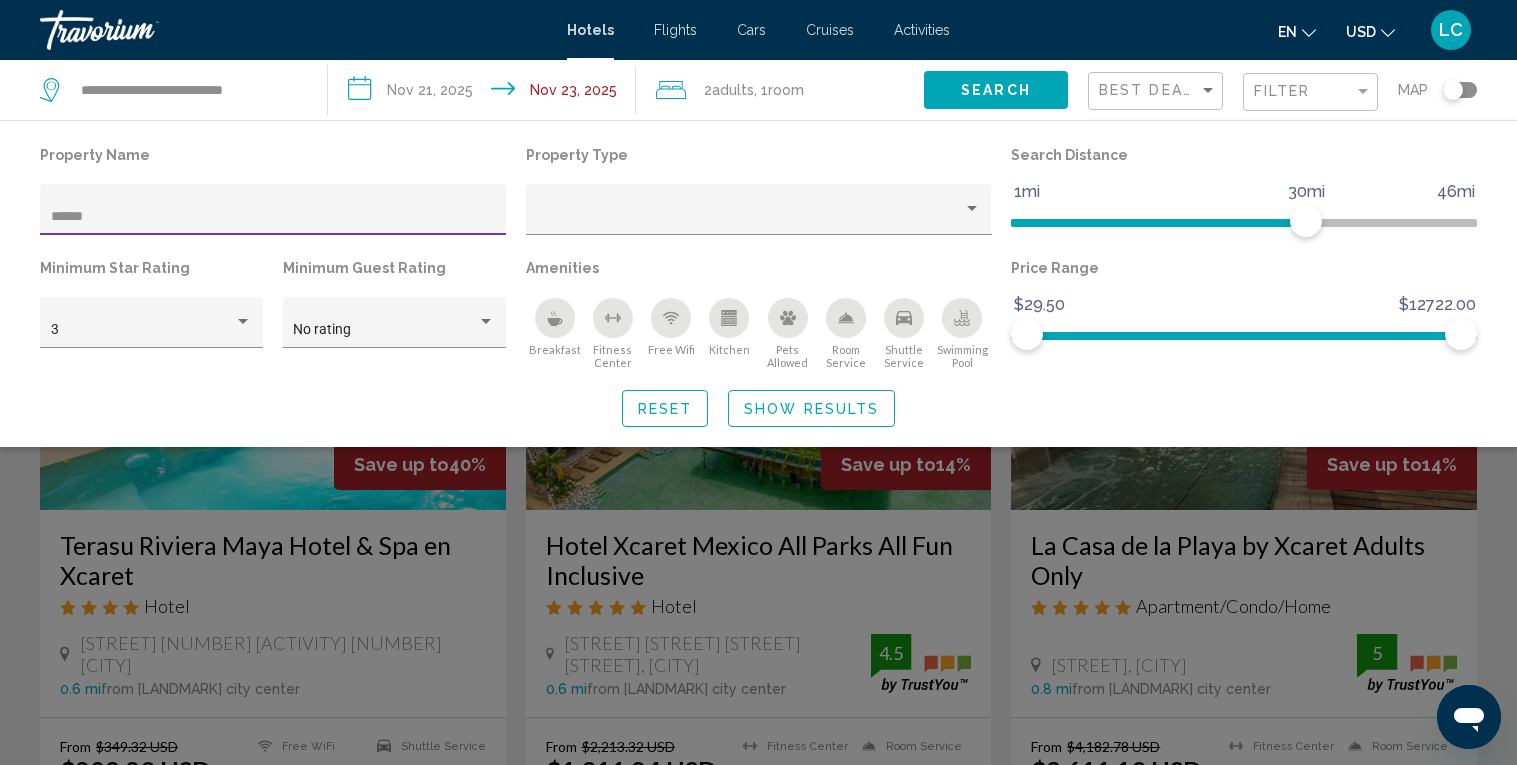 click on "Show Results" at bounding box center [811, 409] 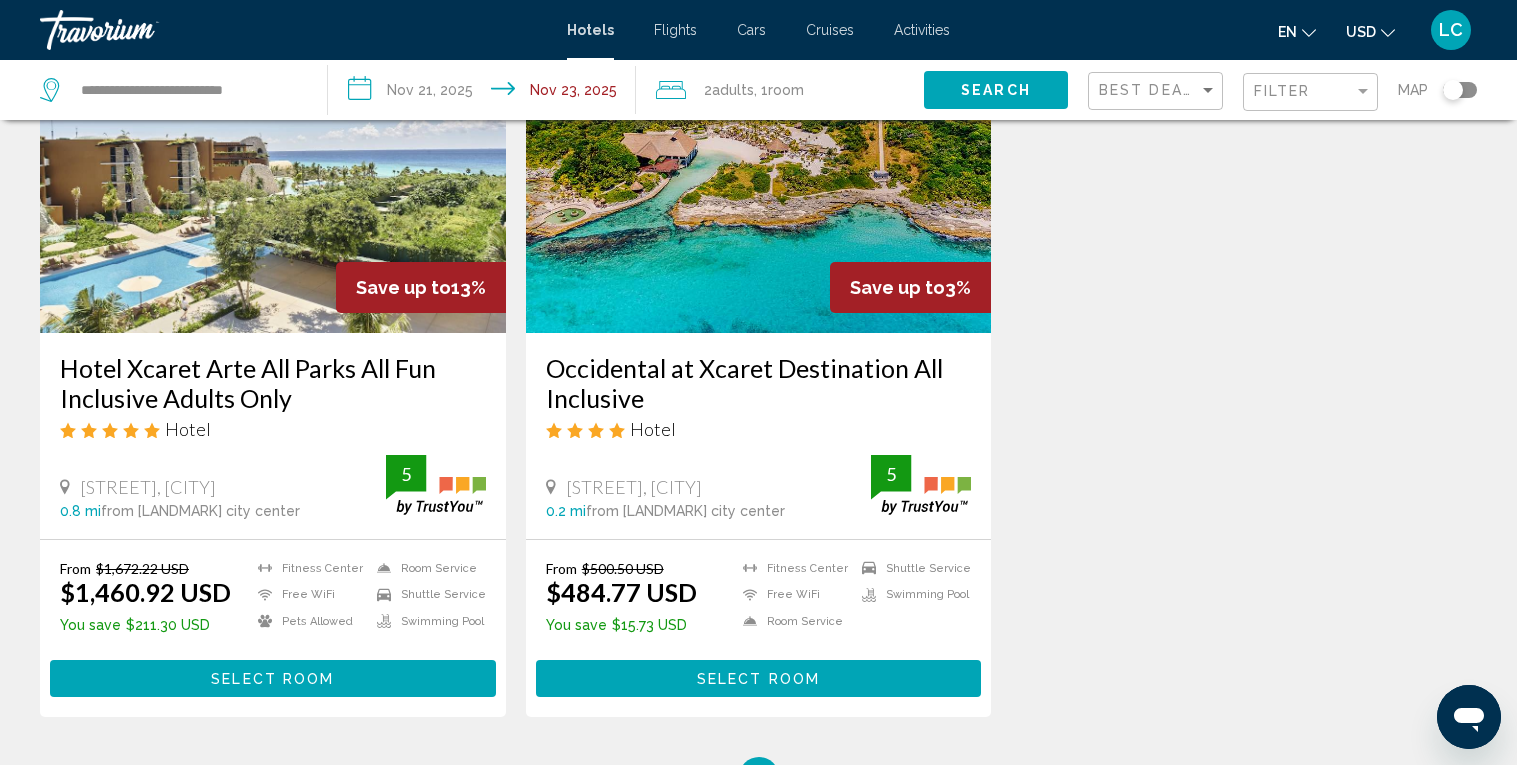 scroll, scrollTop: 959, scrollLeft: 0, axis: vertical 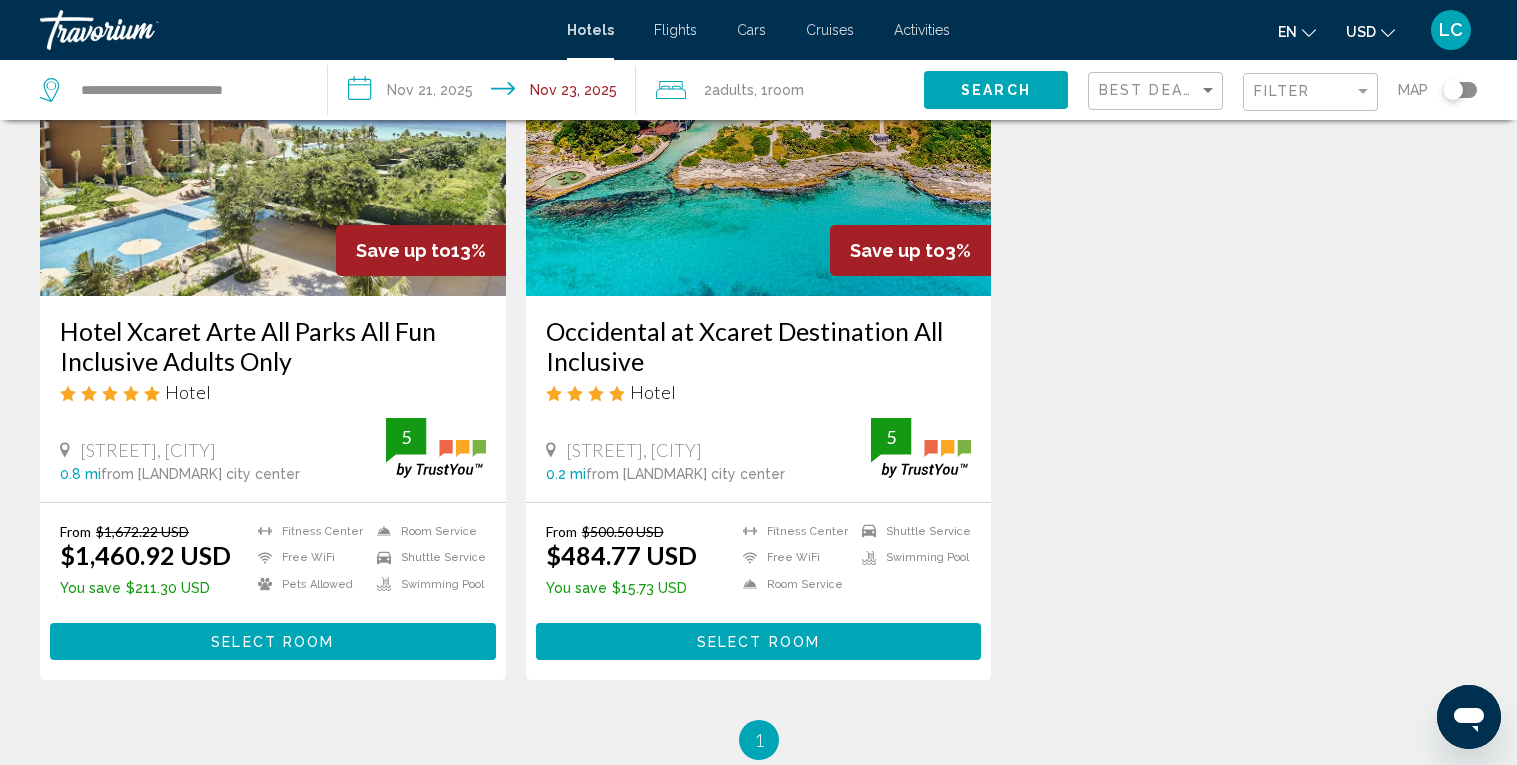 click on "Select Room" at bounding box center (272, 642) 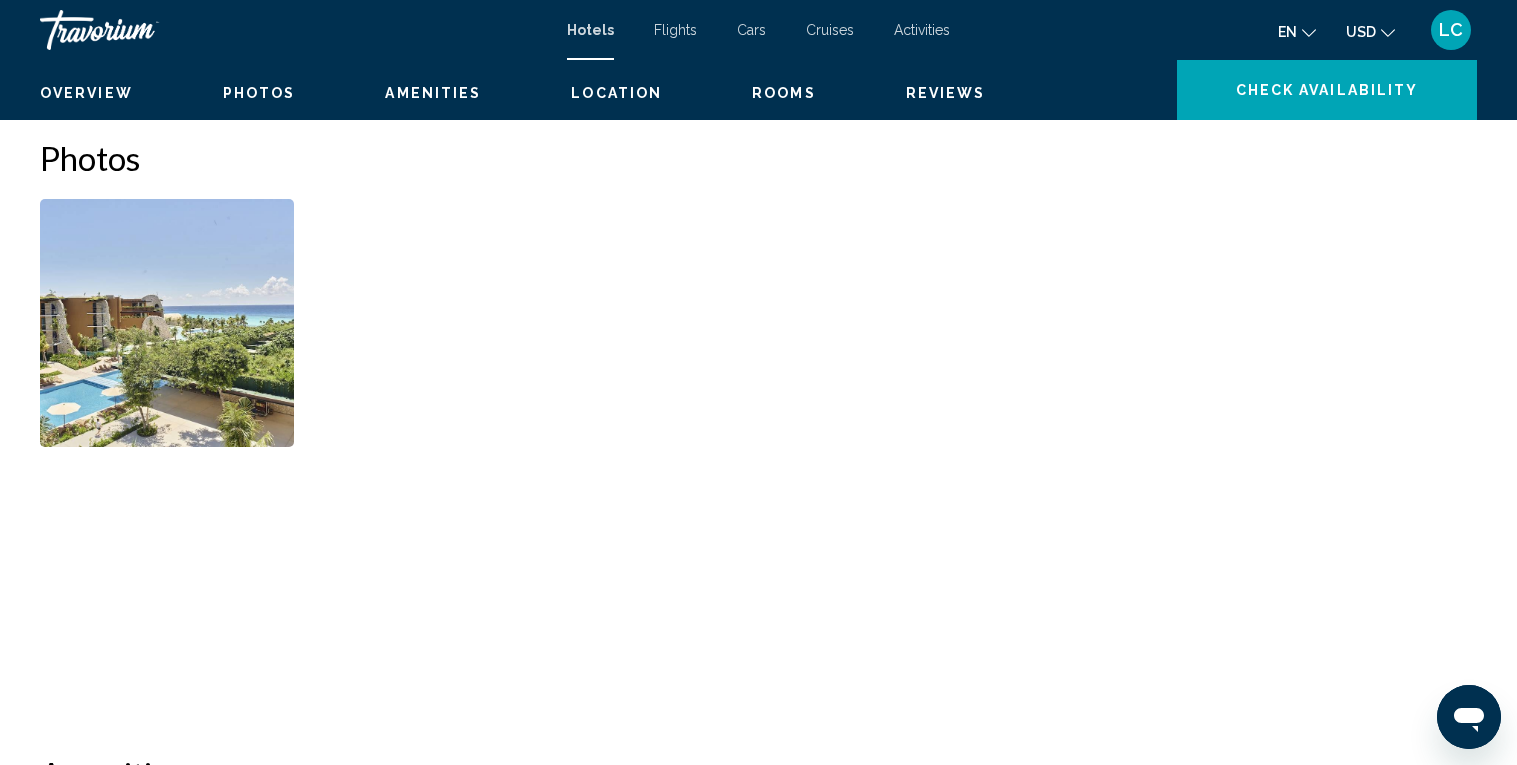 scroll, scrollTop: 0, scrollLeft: 0, axis: both 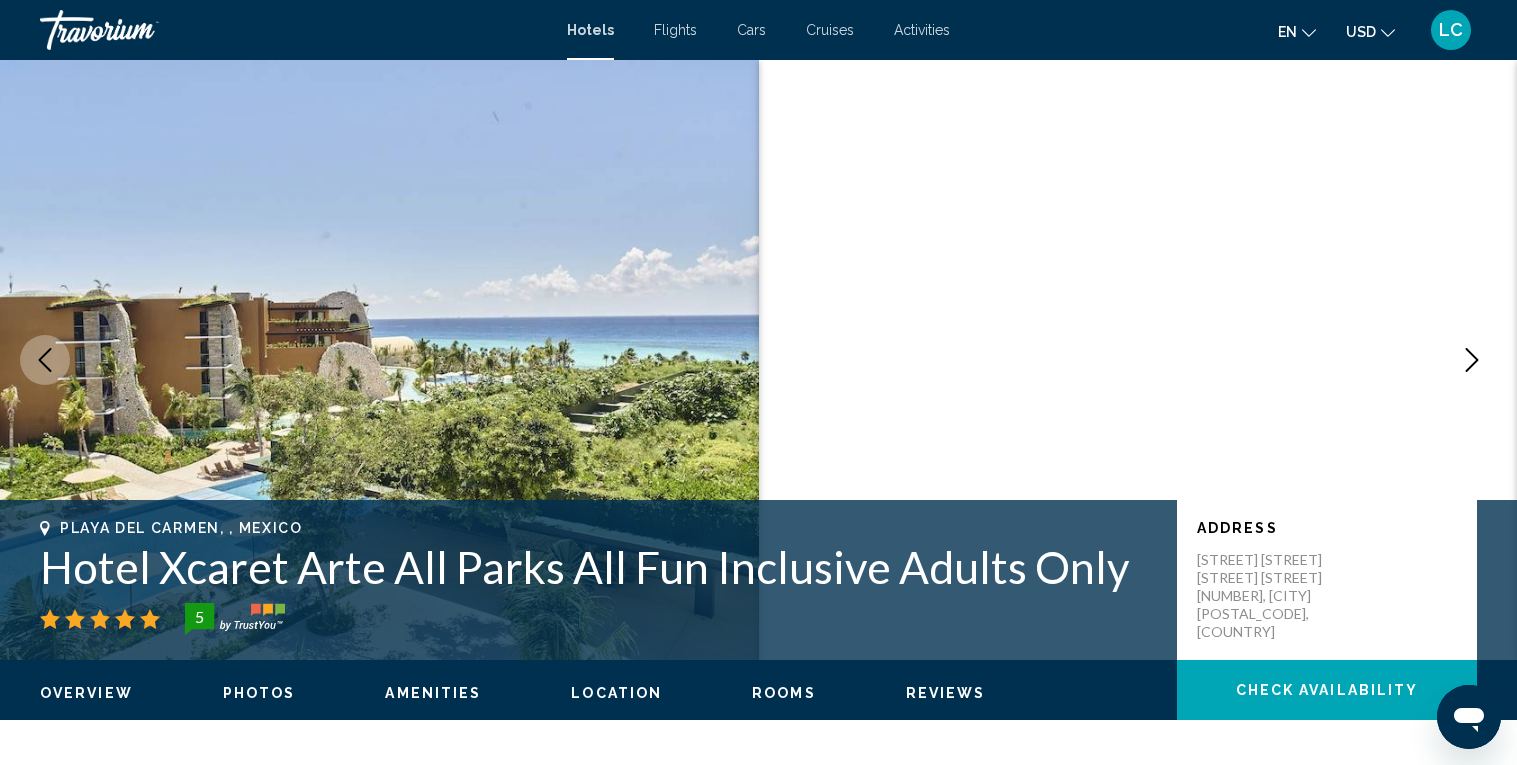 type 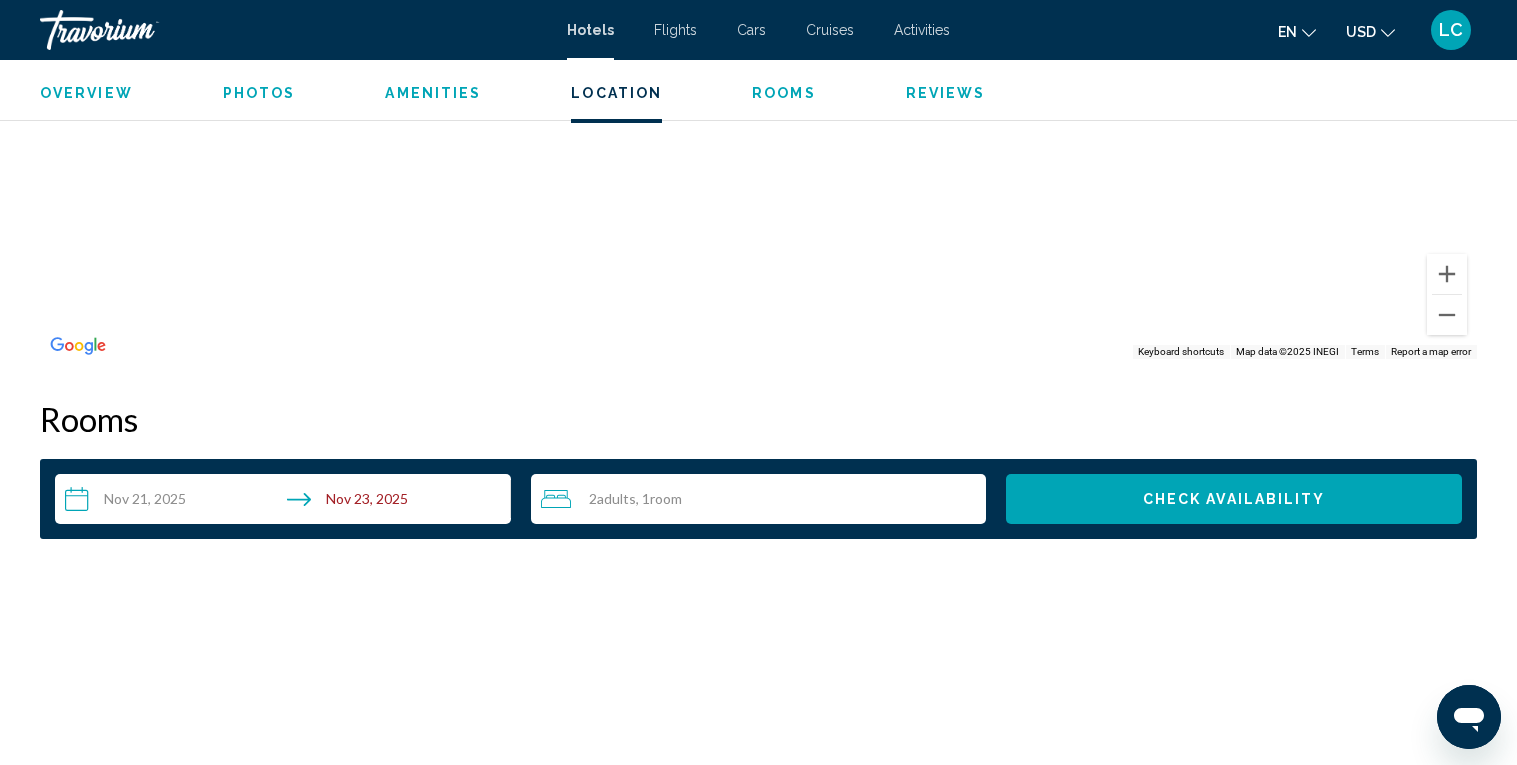 scroll, scrollTop: 2318, scrollLeft: 0, axis: vertical 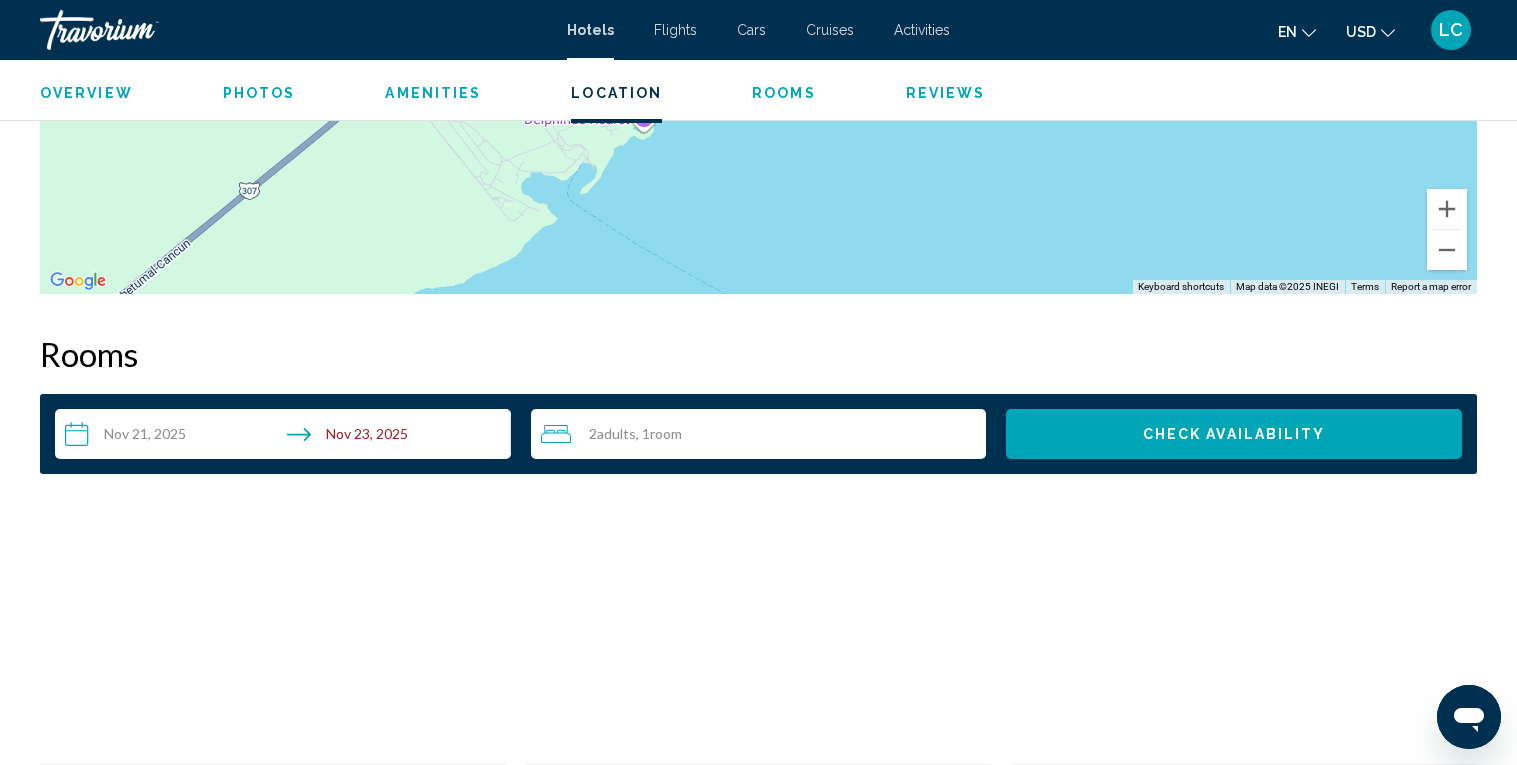 click on "**********" at bounding box center (287, 437) 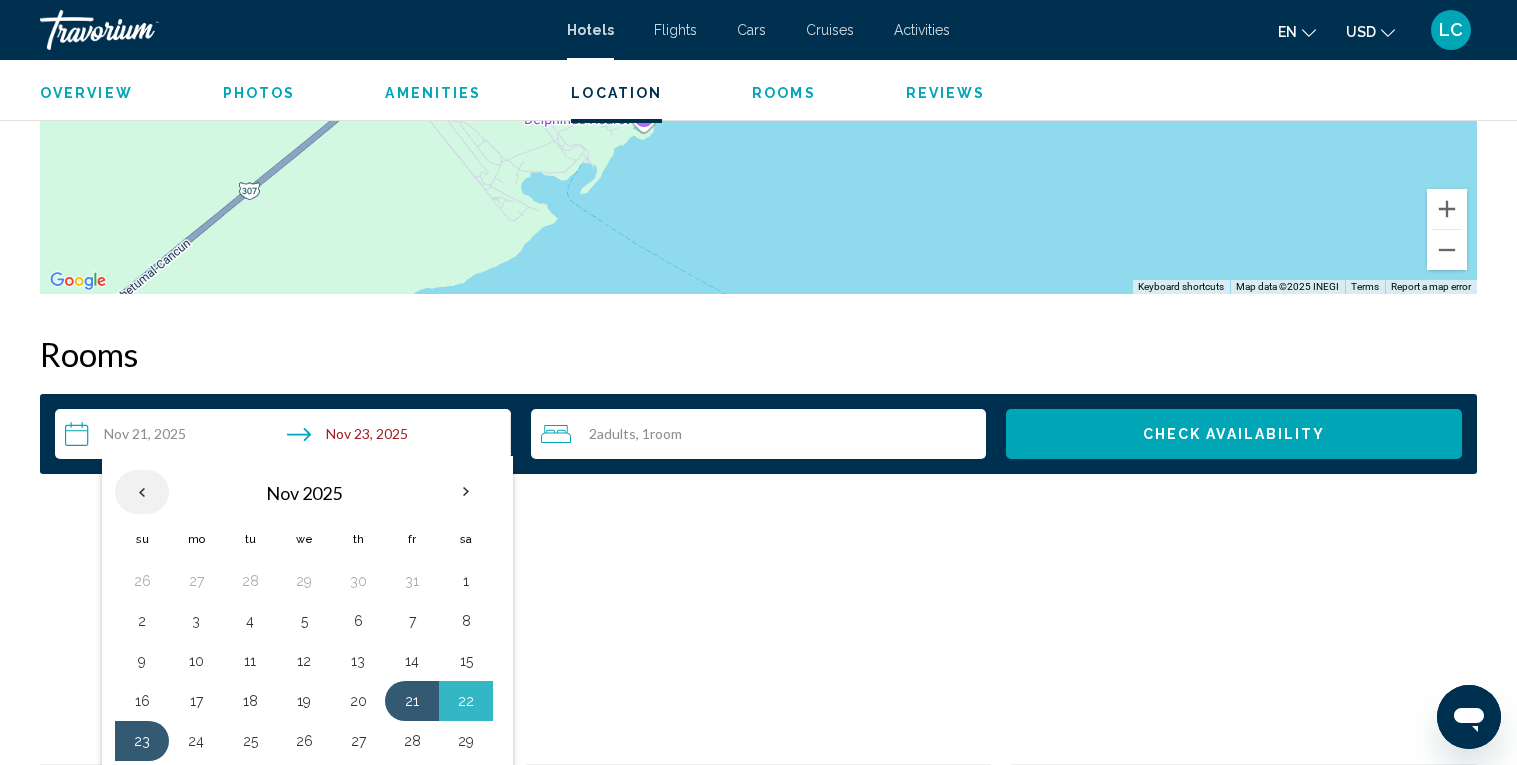 click at bounding box center (142, 492) 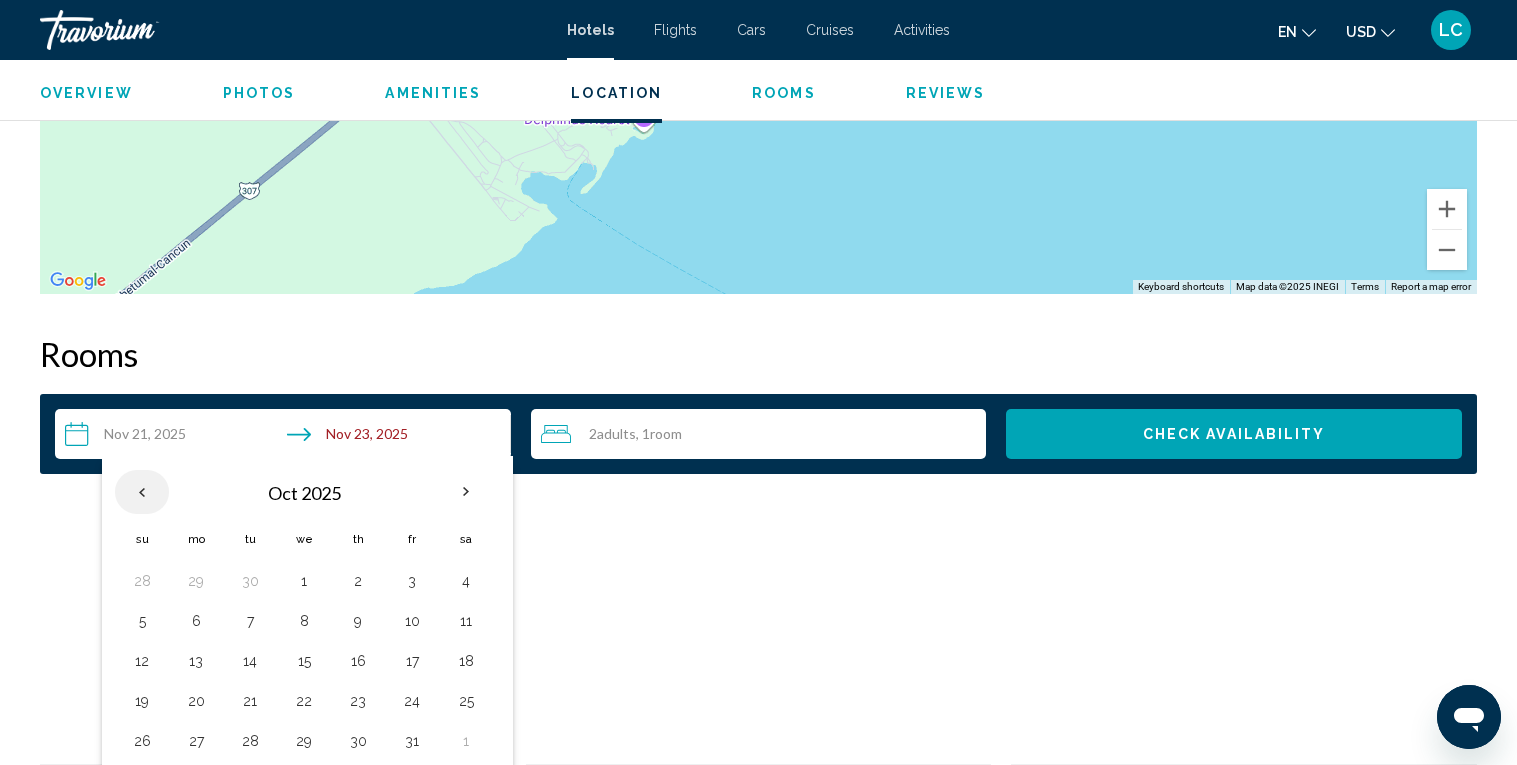click at bounding box center [142, 492] 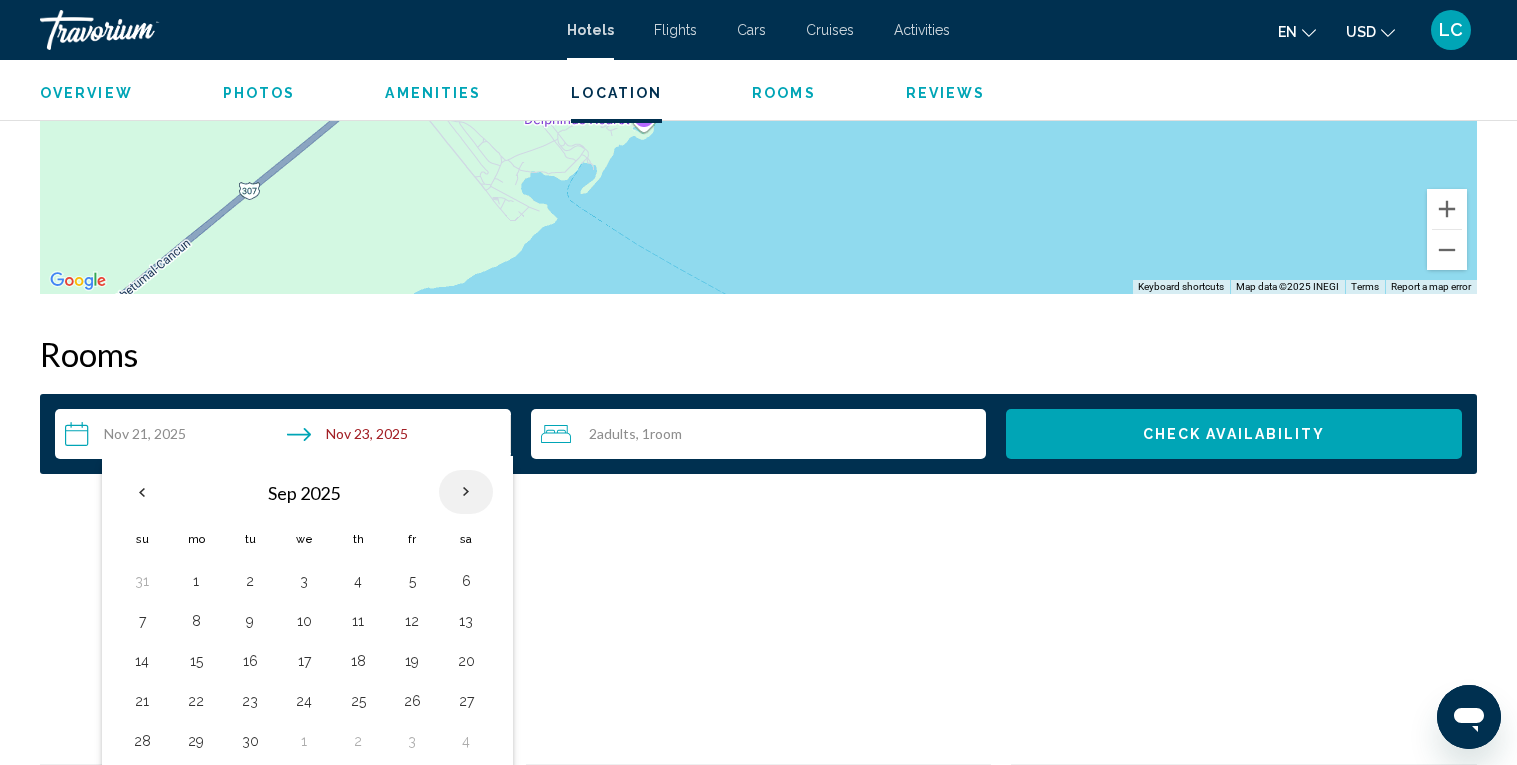 click at bounding box center [466, 492] 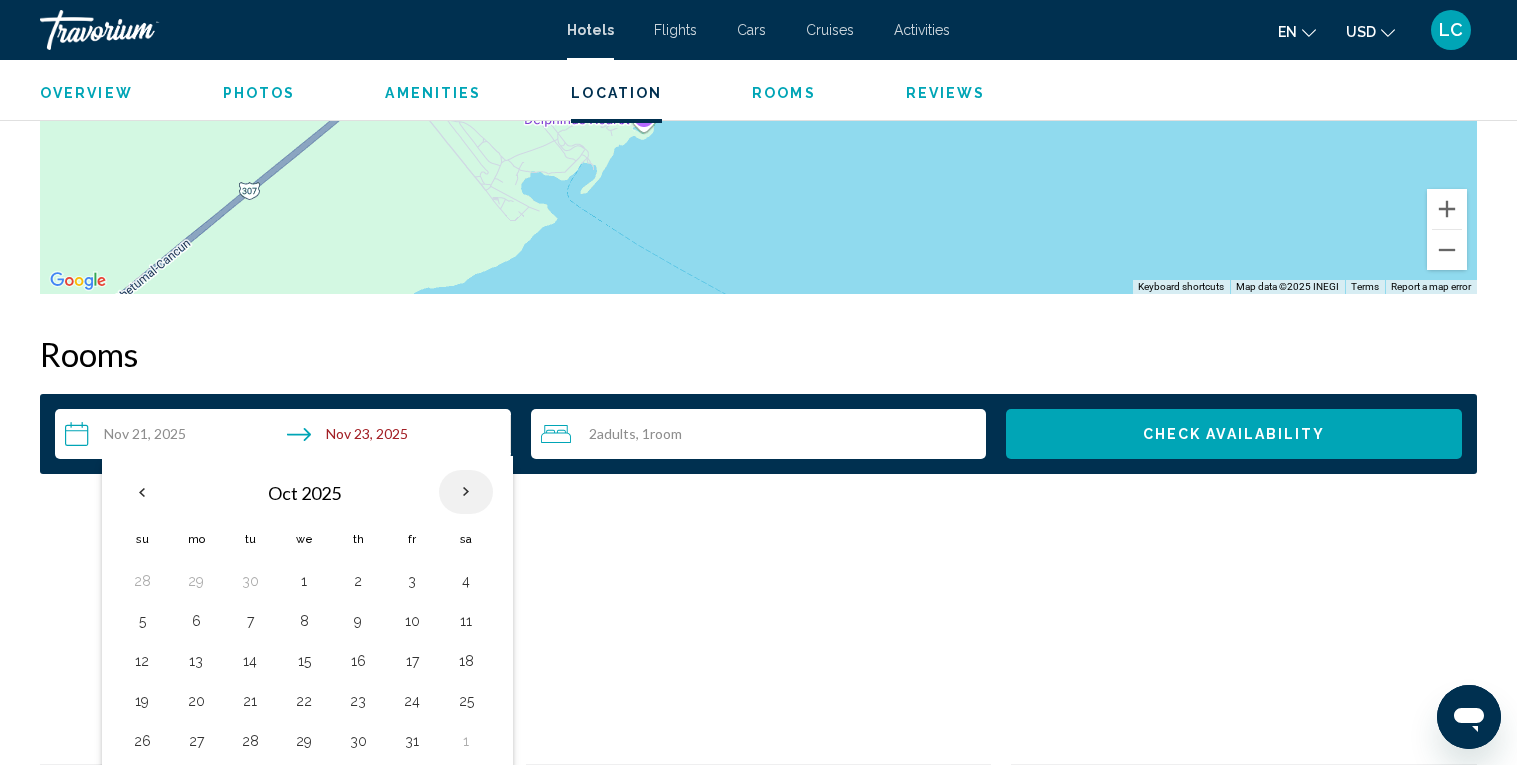 type 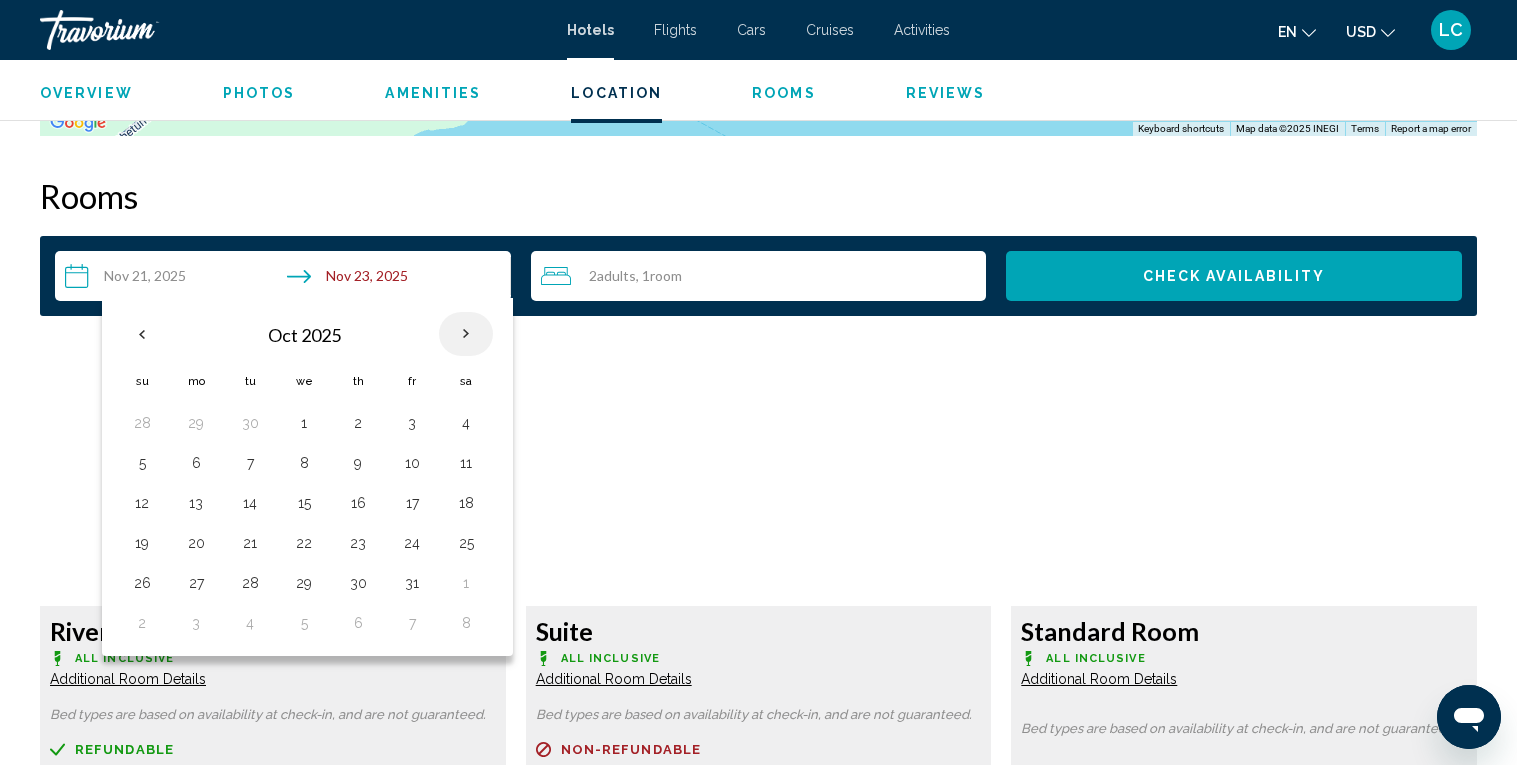 scroll, scrollTop: 2478, scrollLeft: 0, axis: vertical 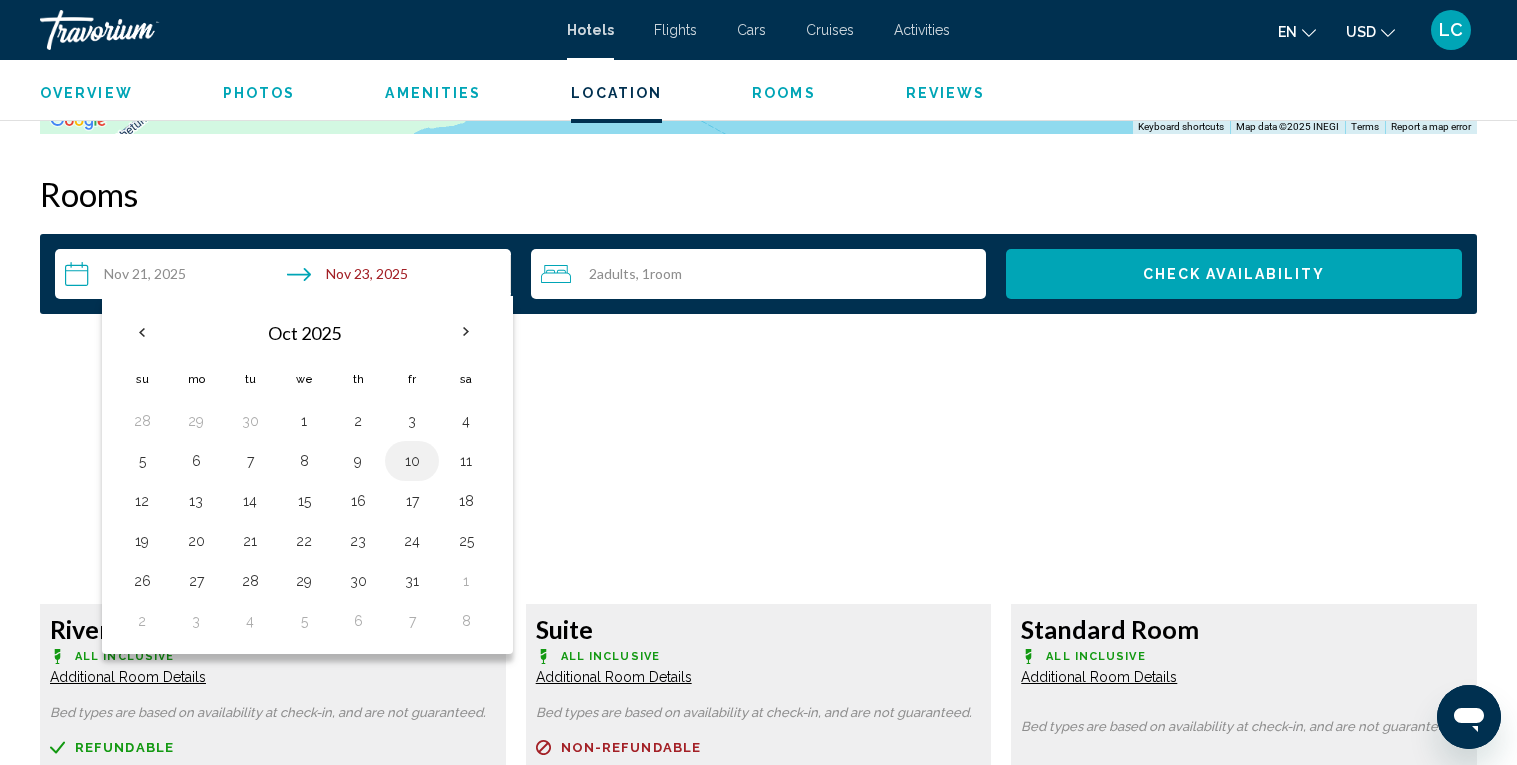 click on "10" at bounding box center [412, 461] 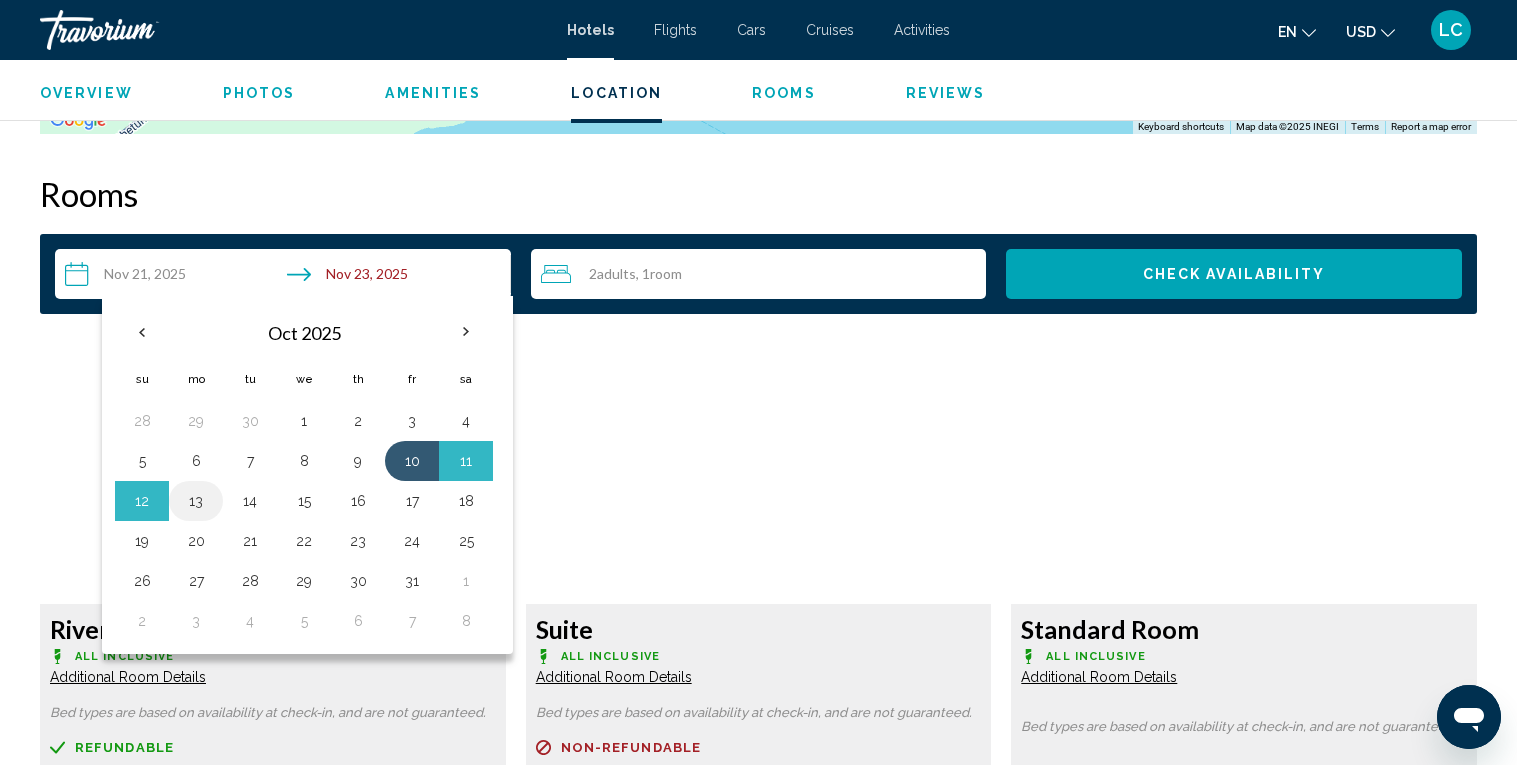 click on "13" at bounding box center (196, 501) 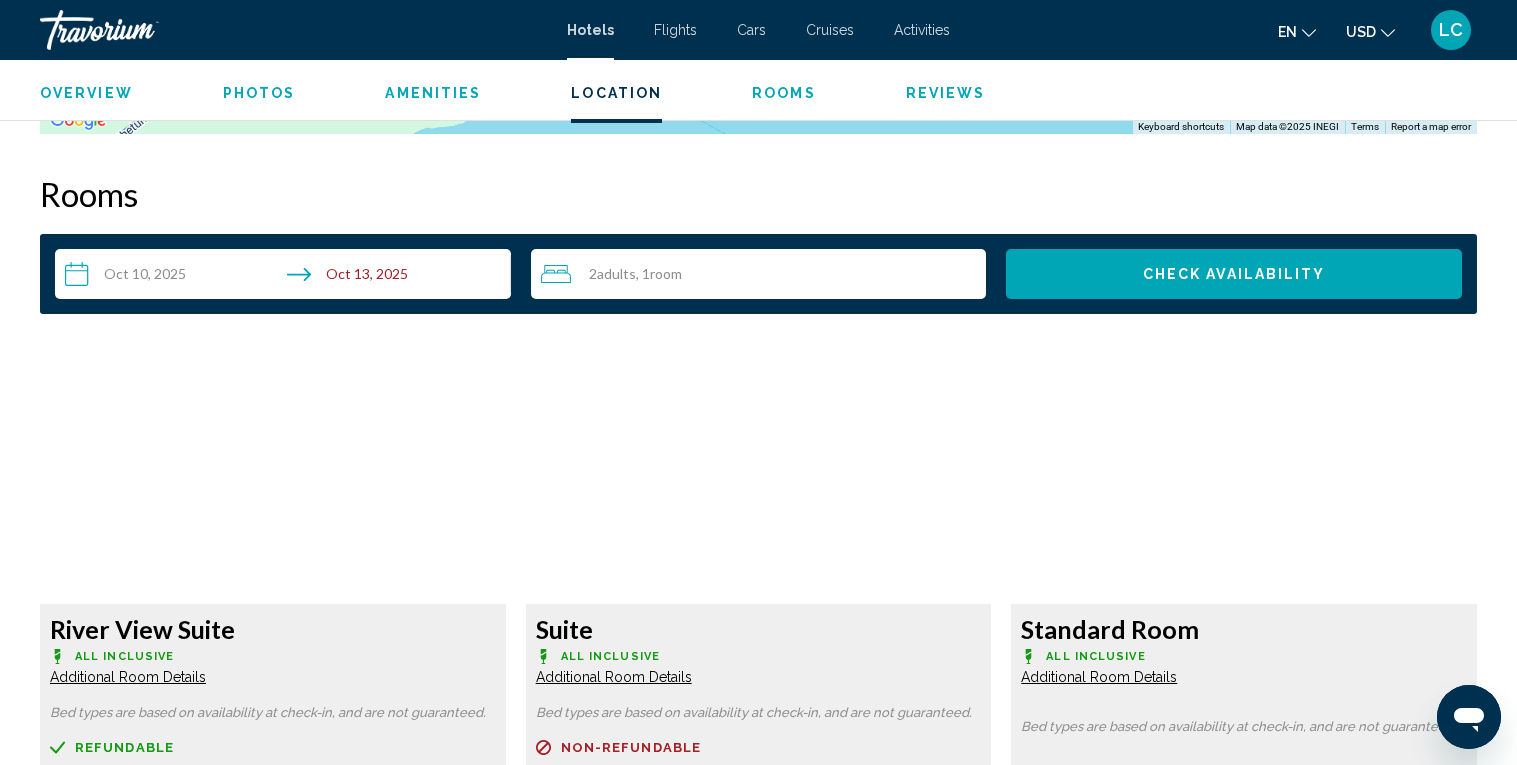click on "Check Availability" at bounding box center [1234, 275] 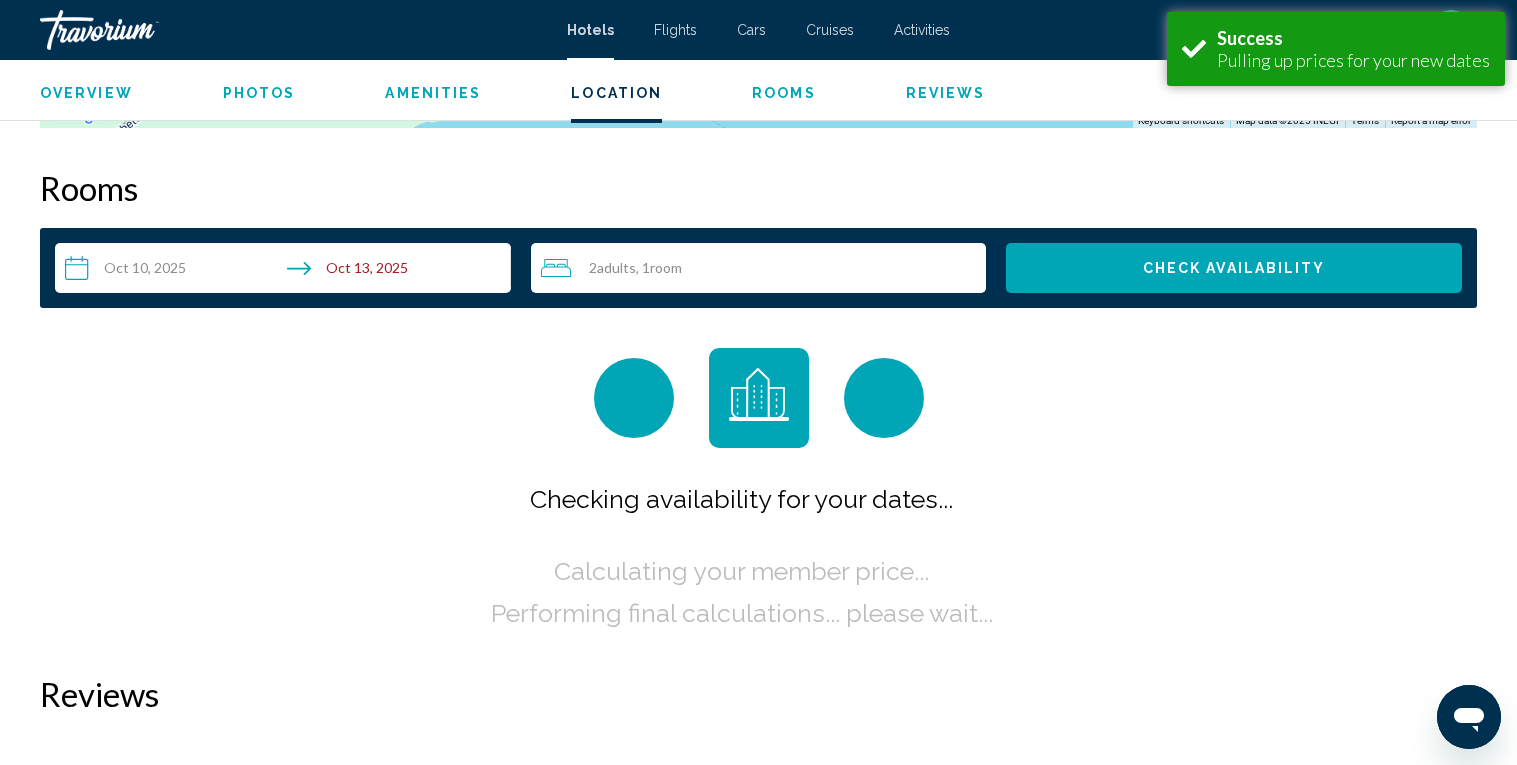 scroll, scrollTop: 2530, scrollLeft: 0, axis: vertical 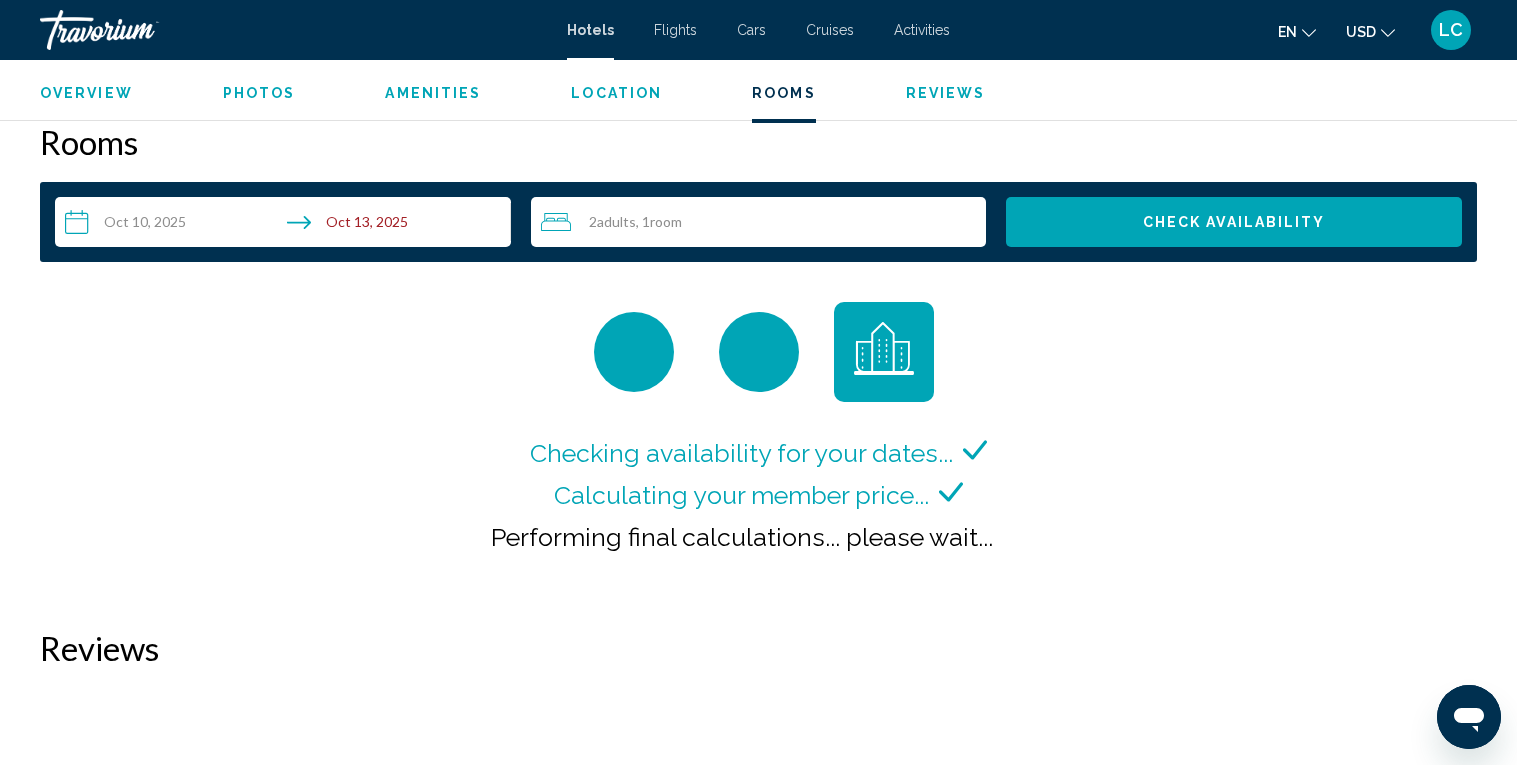 click on "**********" at bounding box center (287, 225) 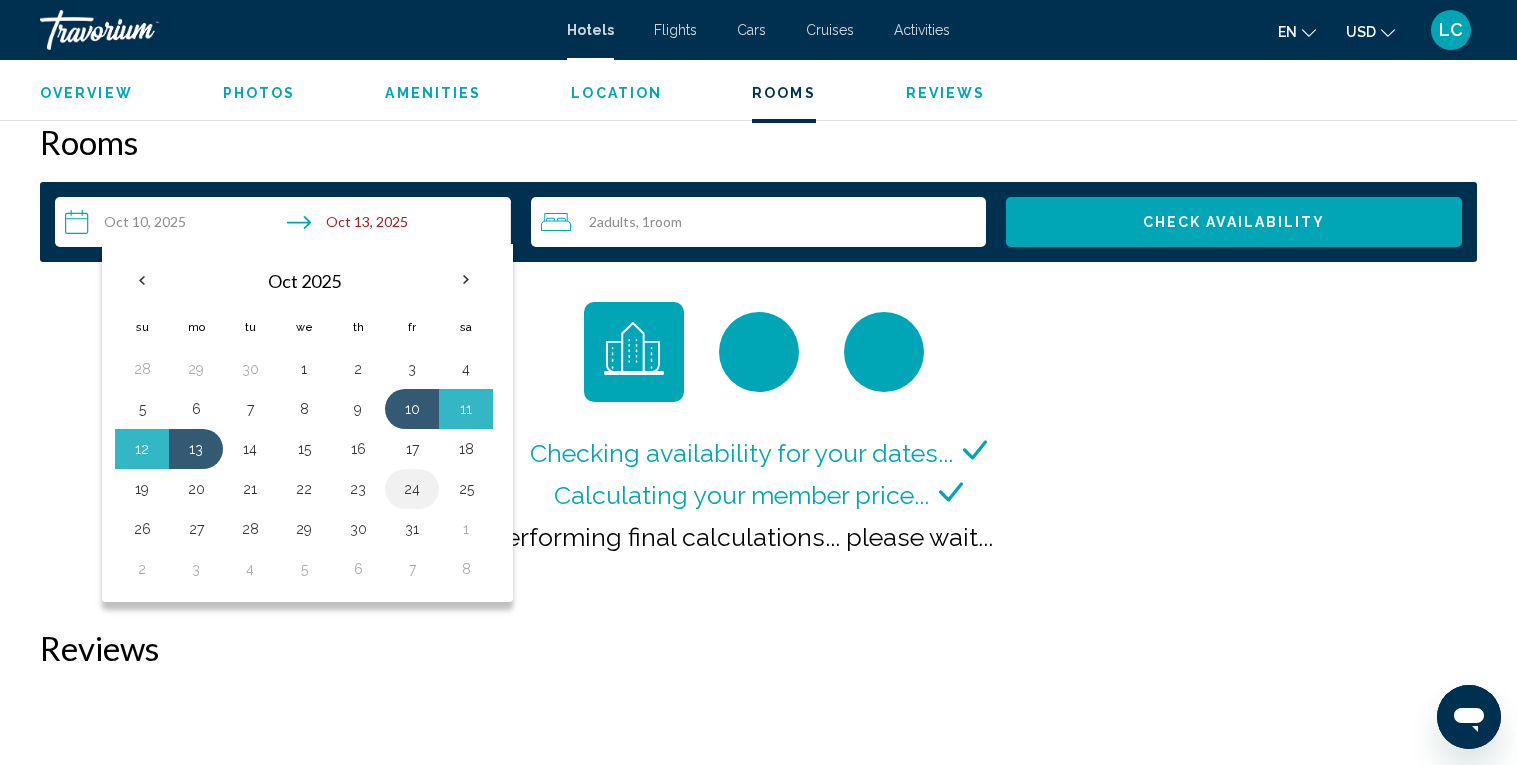 click on "24" at bounding box center [412, 489] 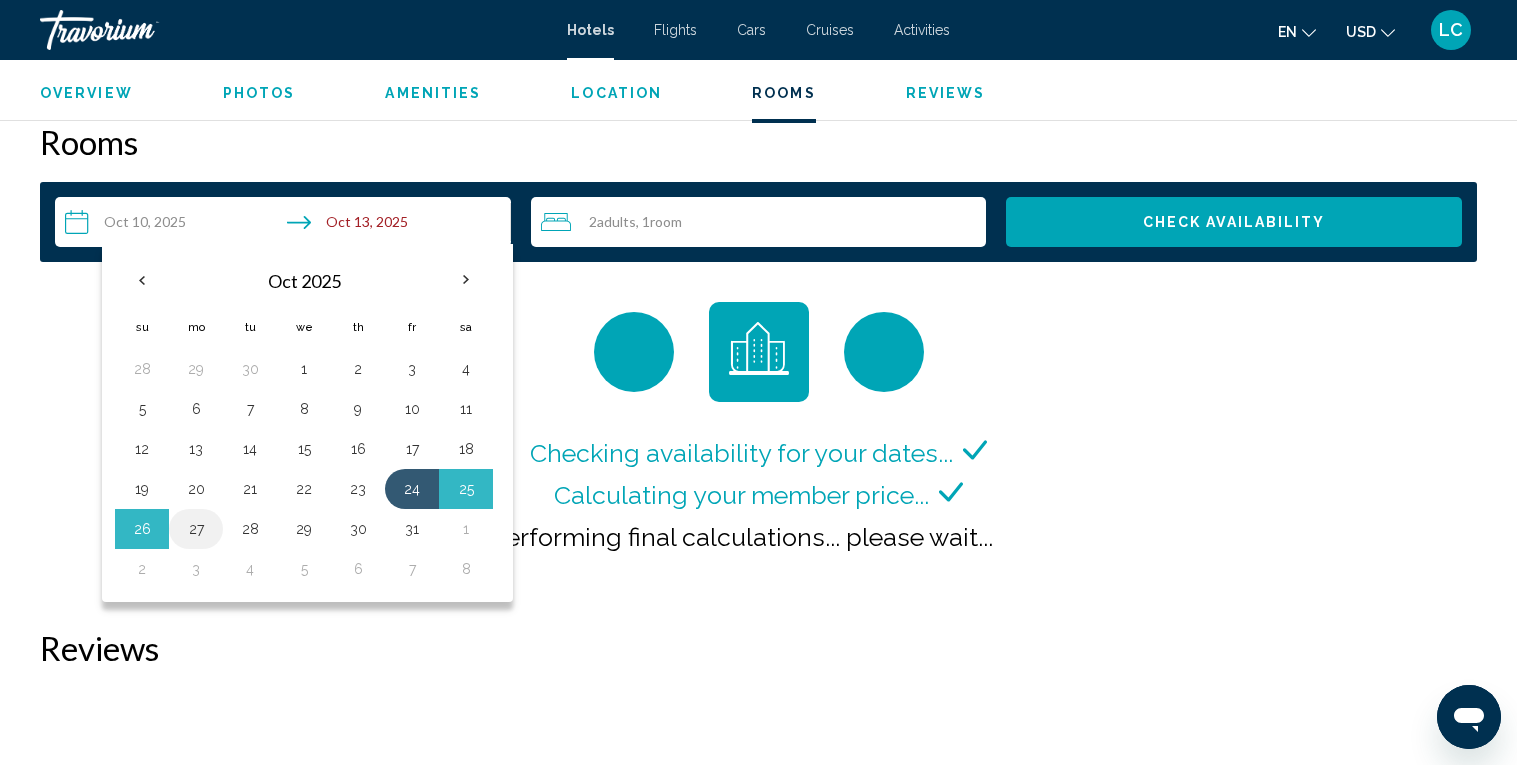 click on "27" at bounding box center (196, 529) 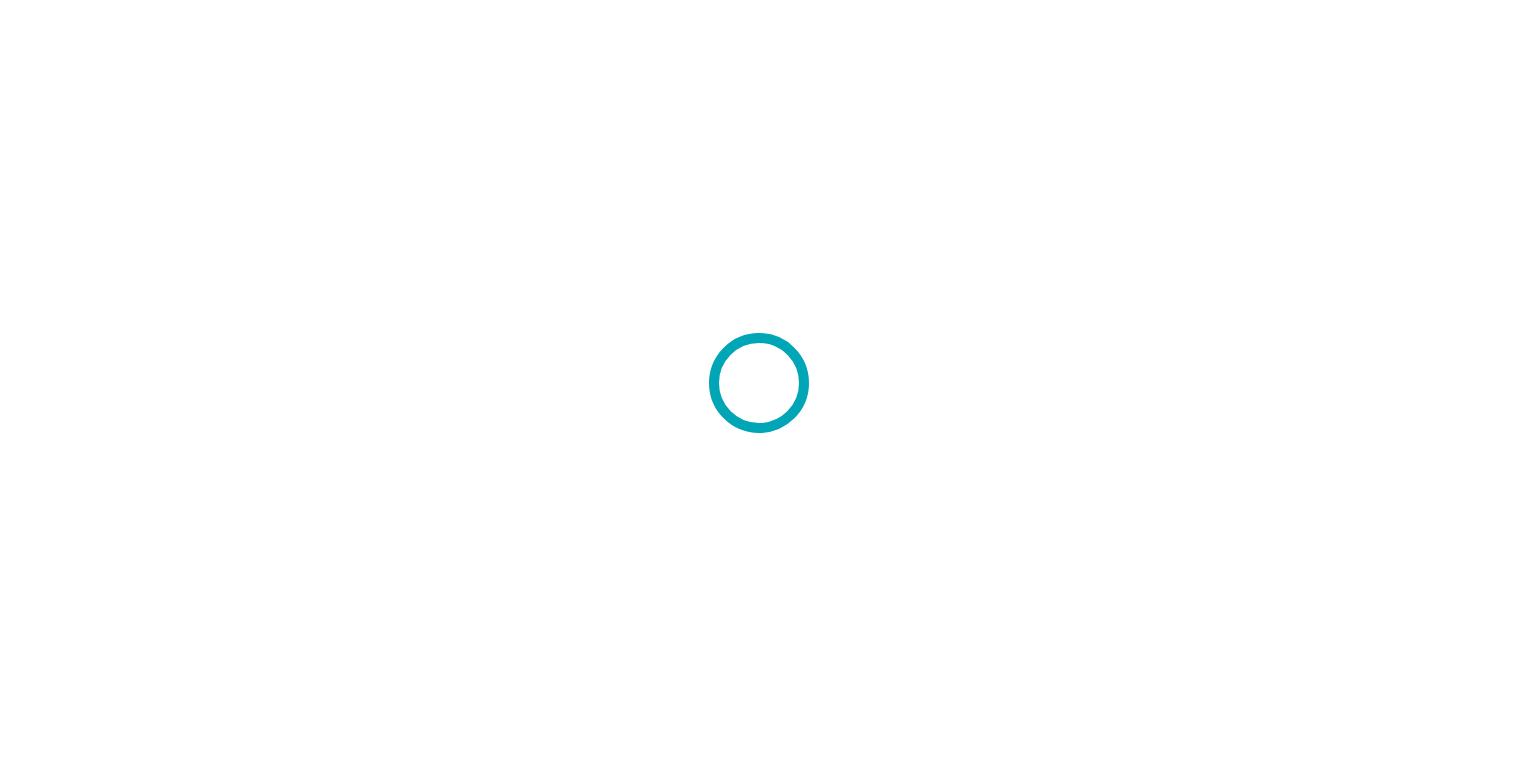 scroll, scrollTop: 0, scrollLeft: 0, axis: both 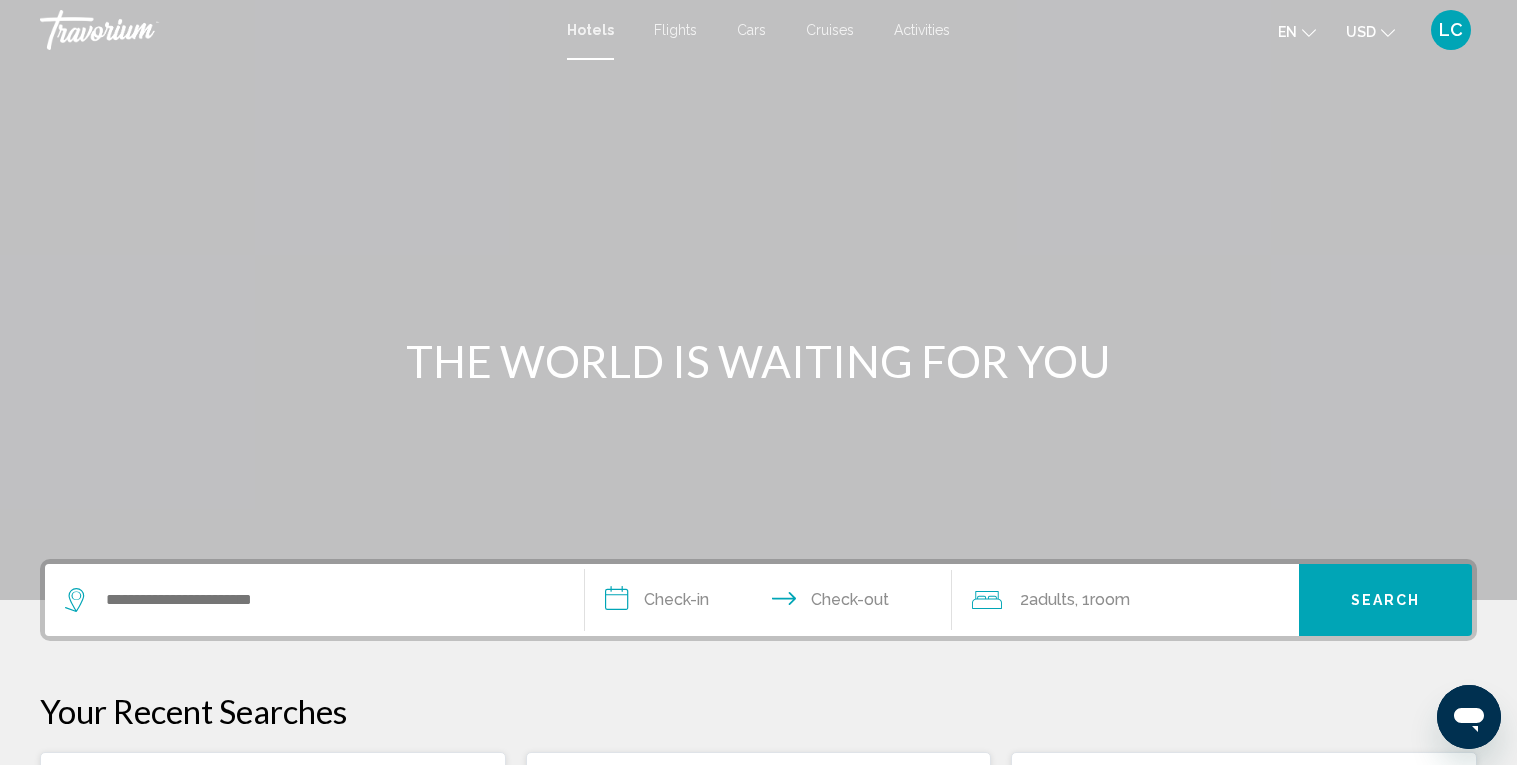 click at bounding box center (758, 300) 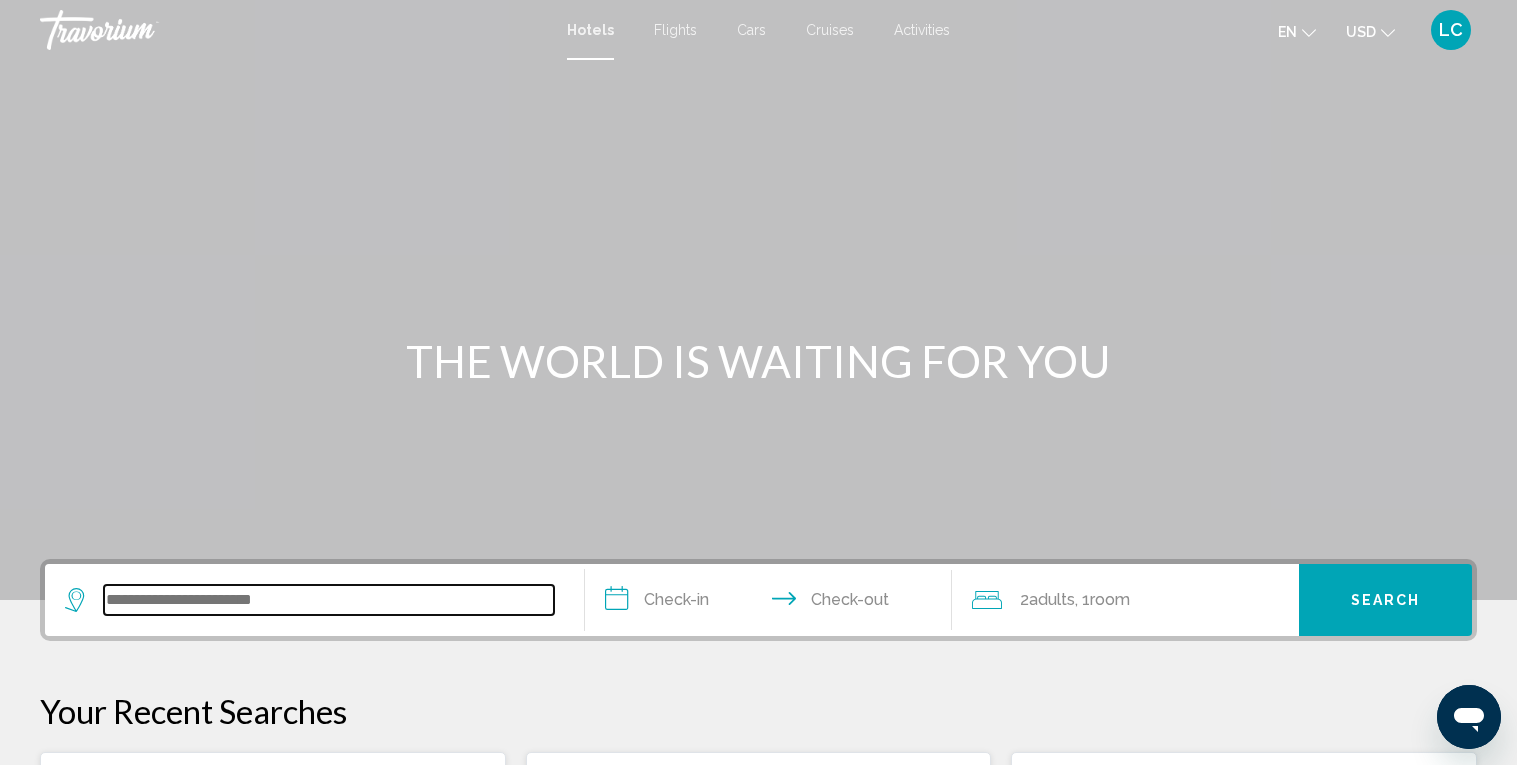click at bounding box center [329, 600] 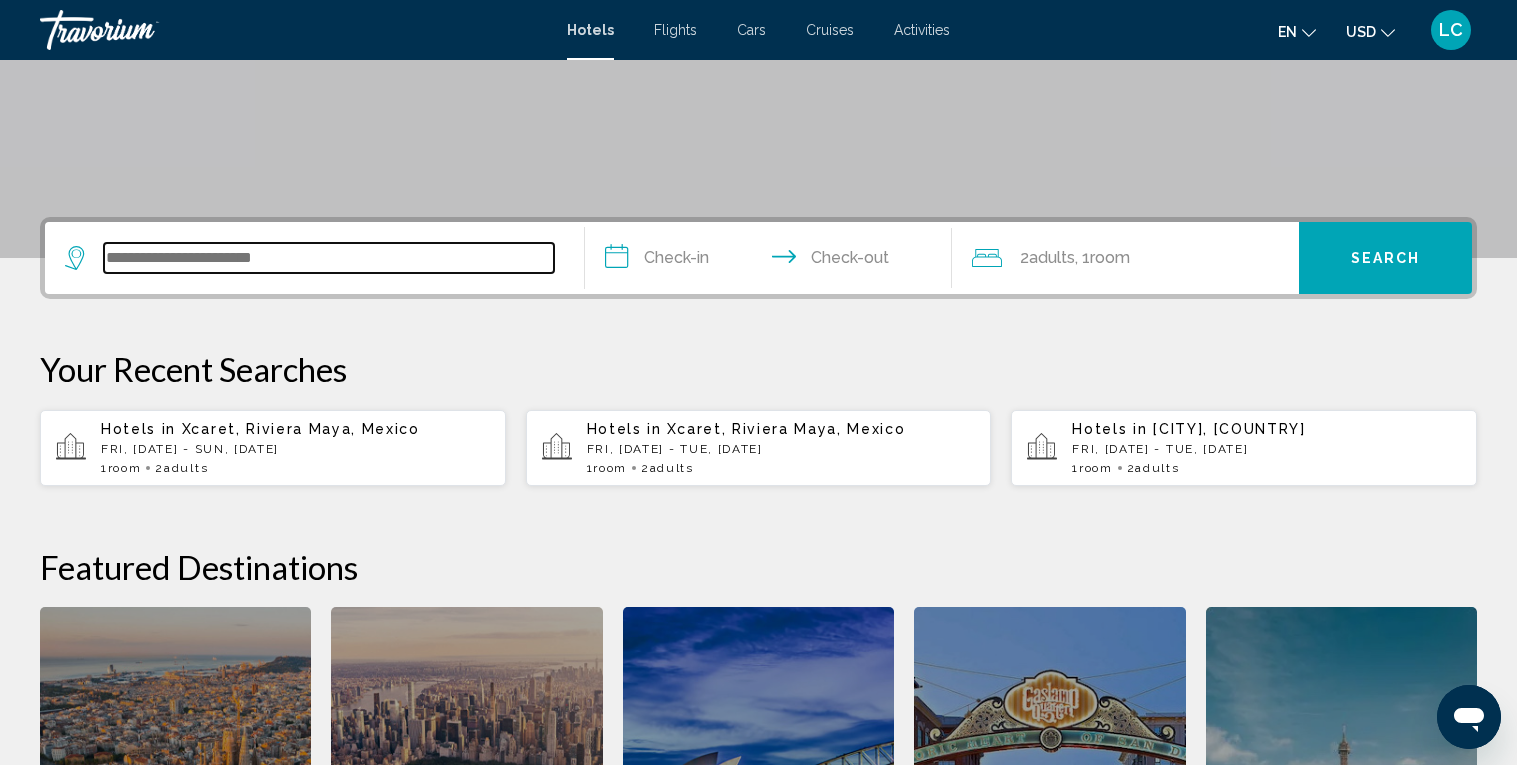 scroll, scrollTop: 493, scrollLeft: 0, axis: vertical 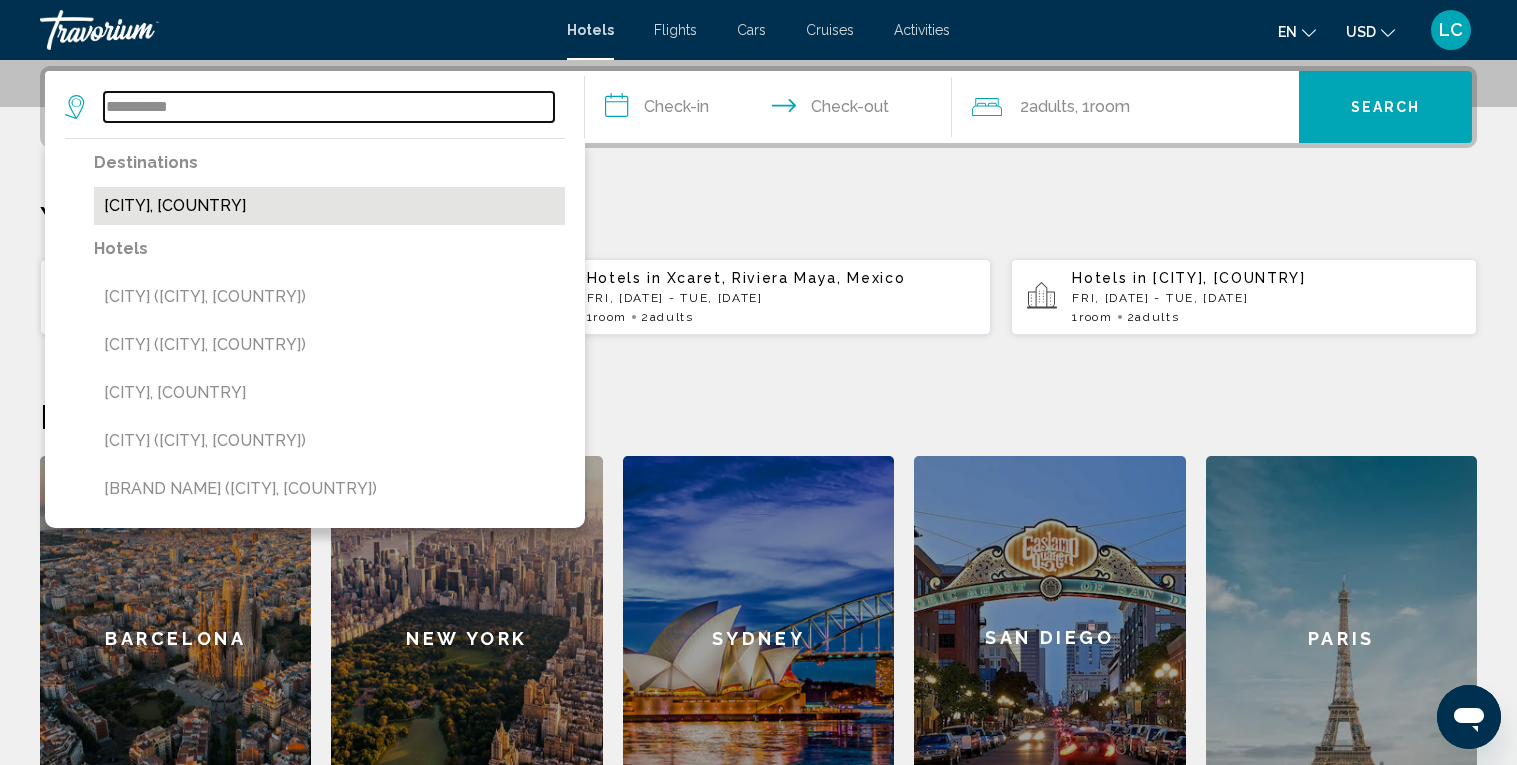 type on "**********" 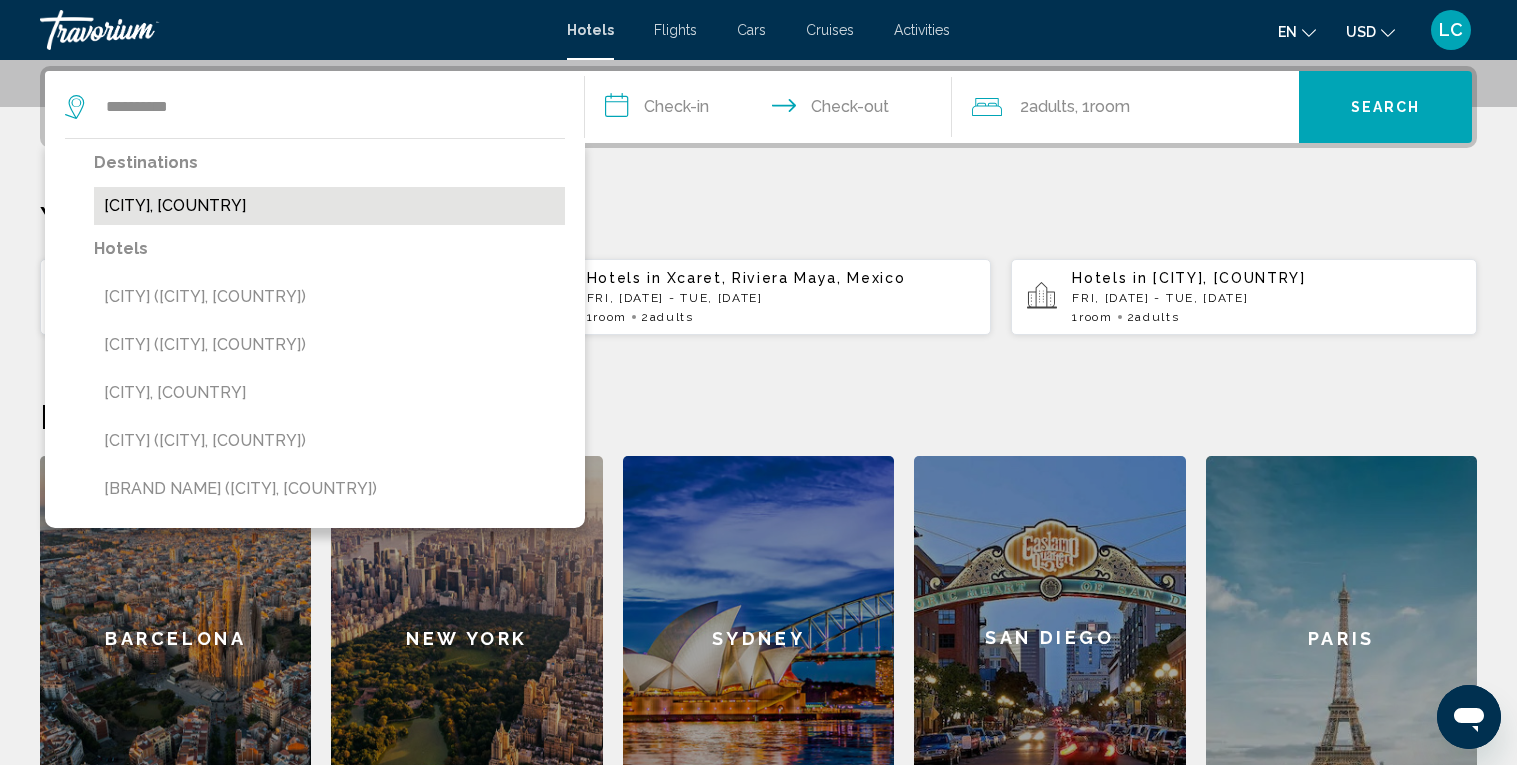 click on "[CITY], [COUNTRY]" at bounding box center [329, 206] 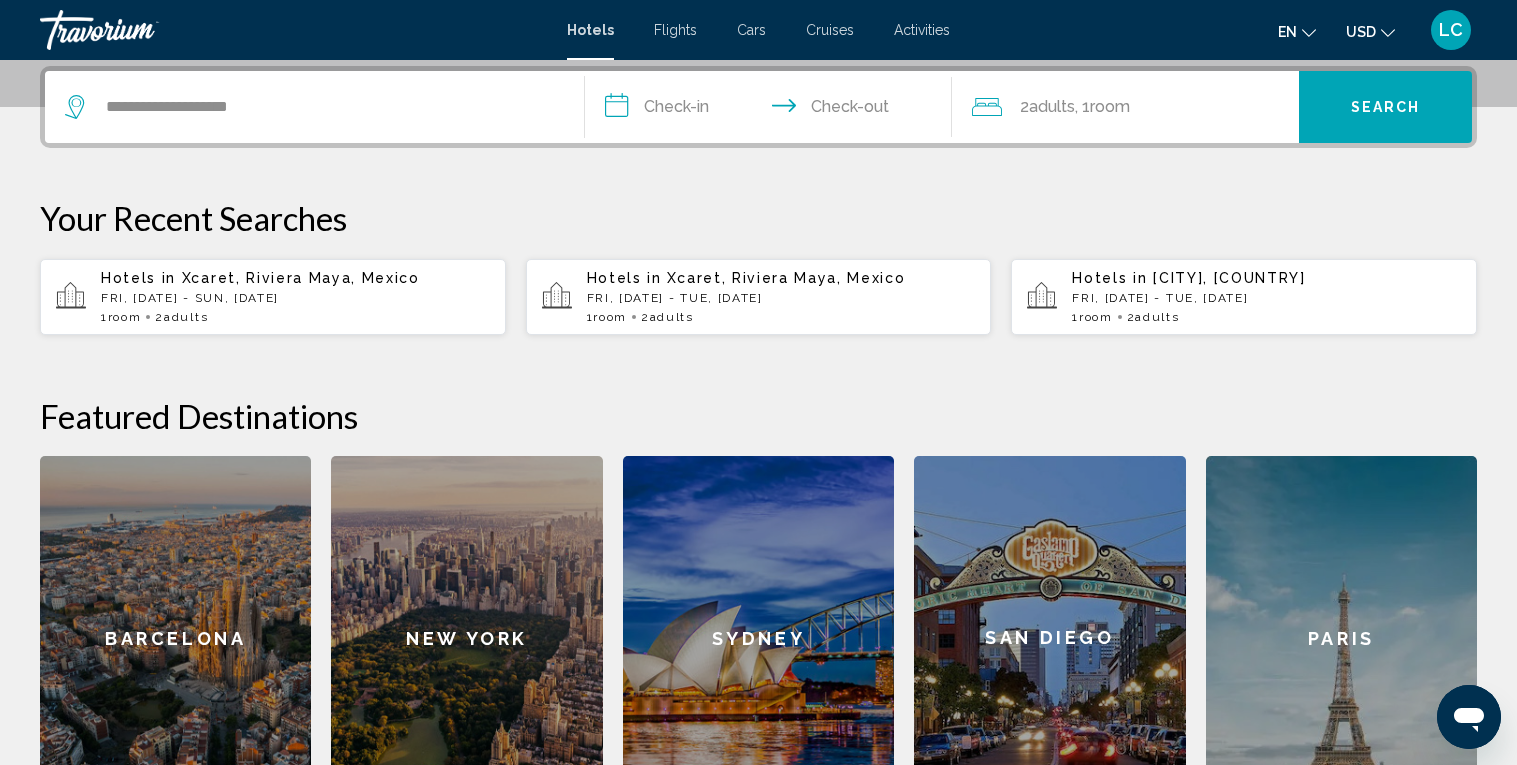 click on "**********" at bounding box center [772, 110] 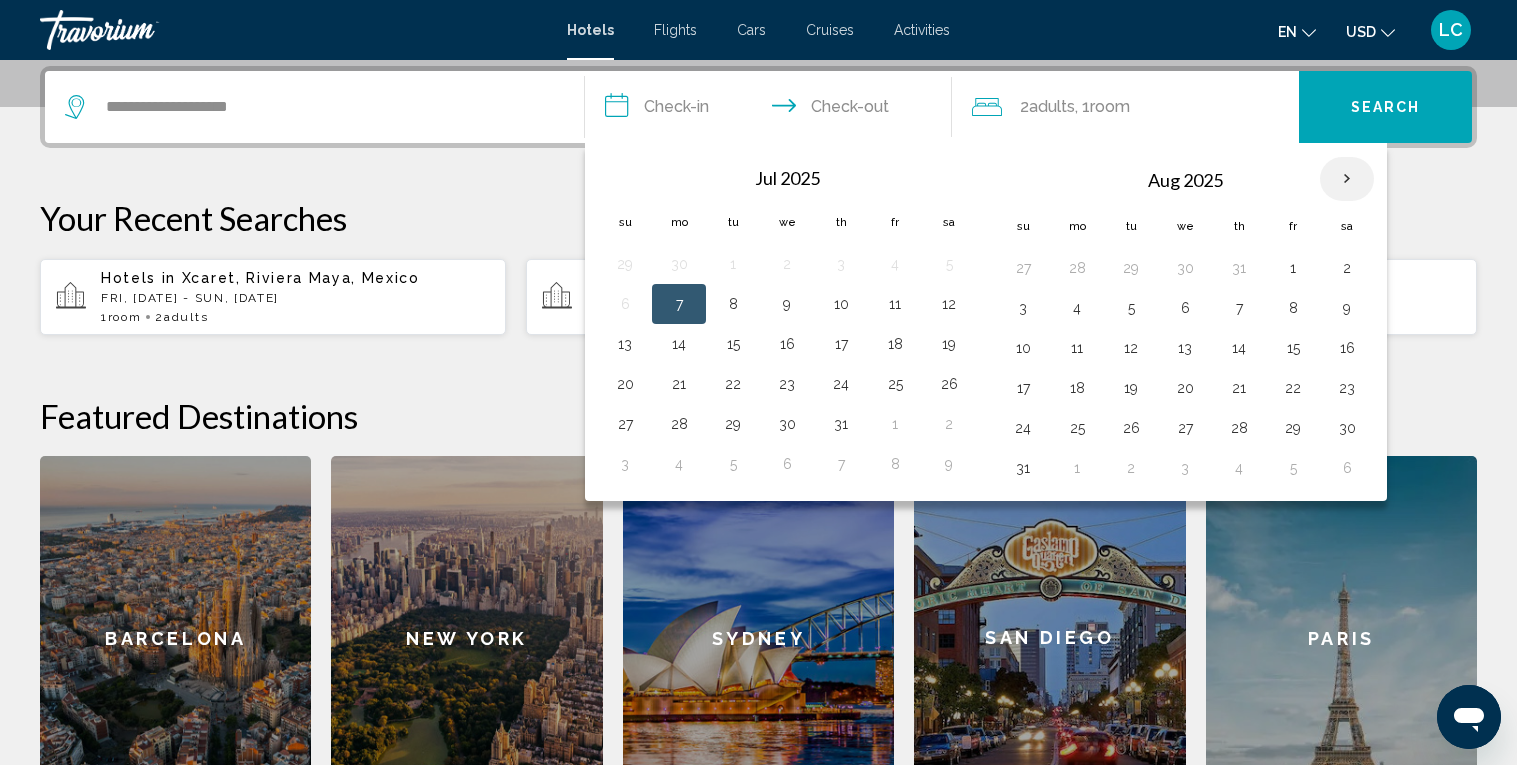 click at bounding box center (1347, 179) 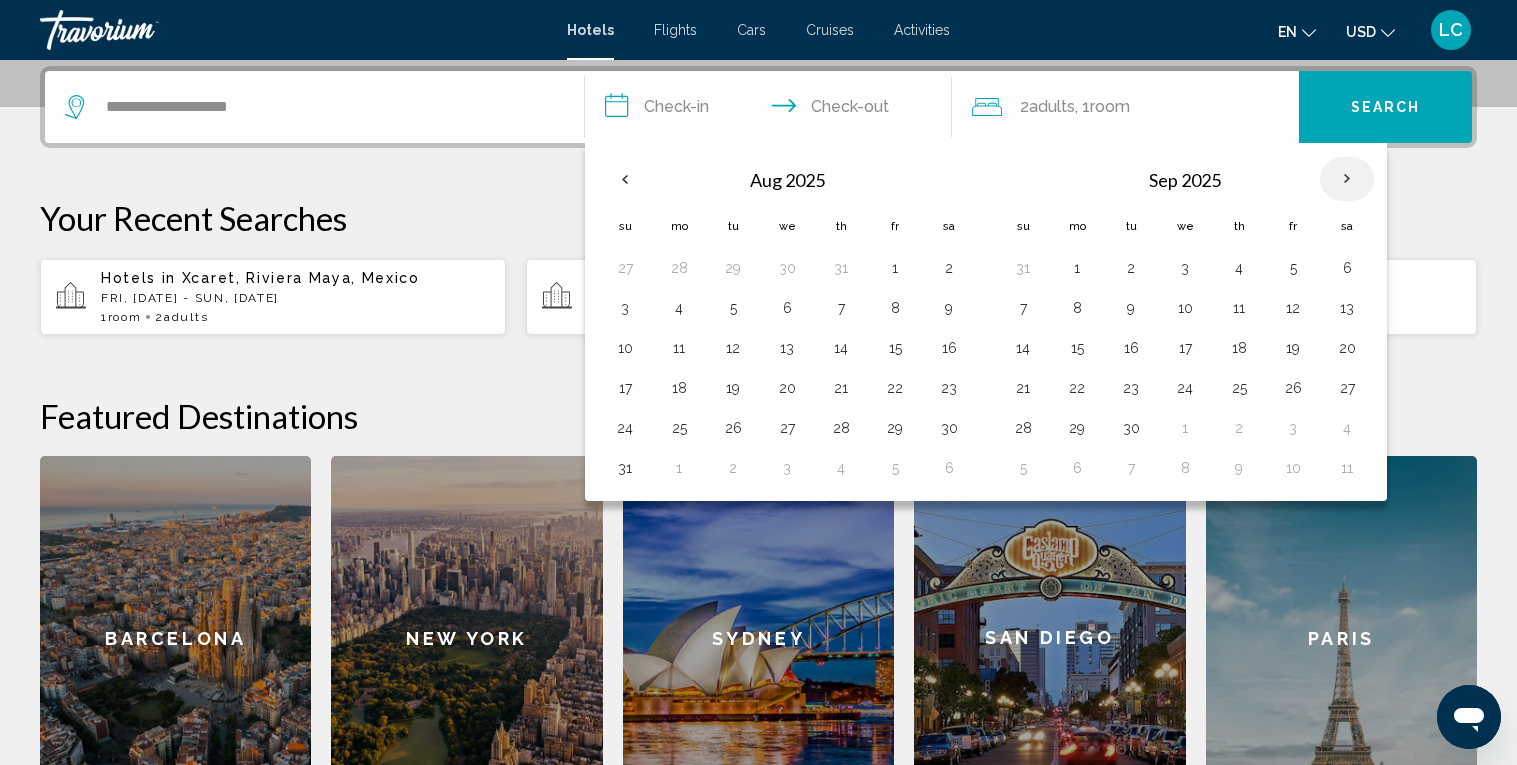 click at bounding box center [1347, 179] 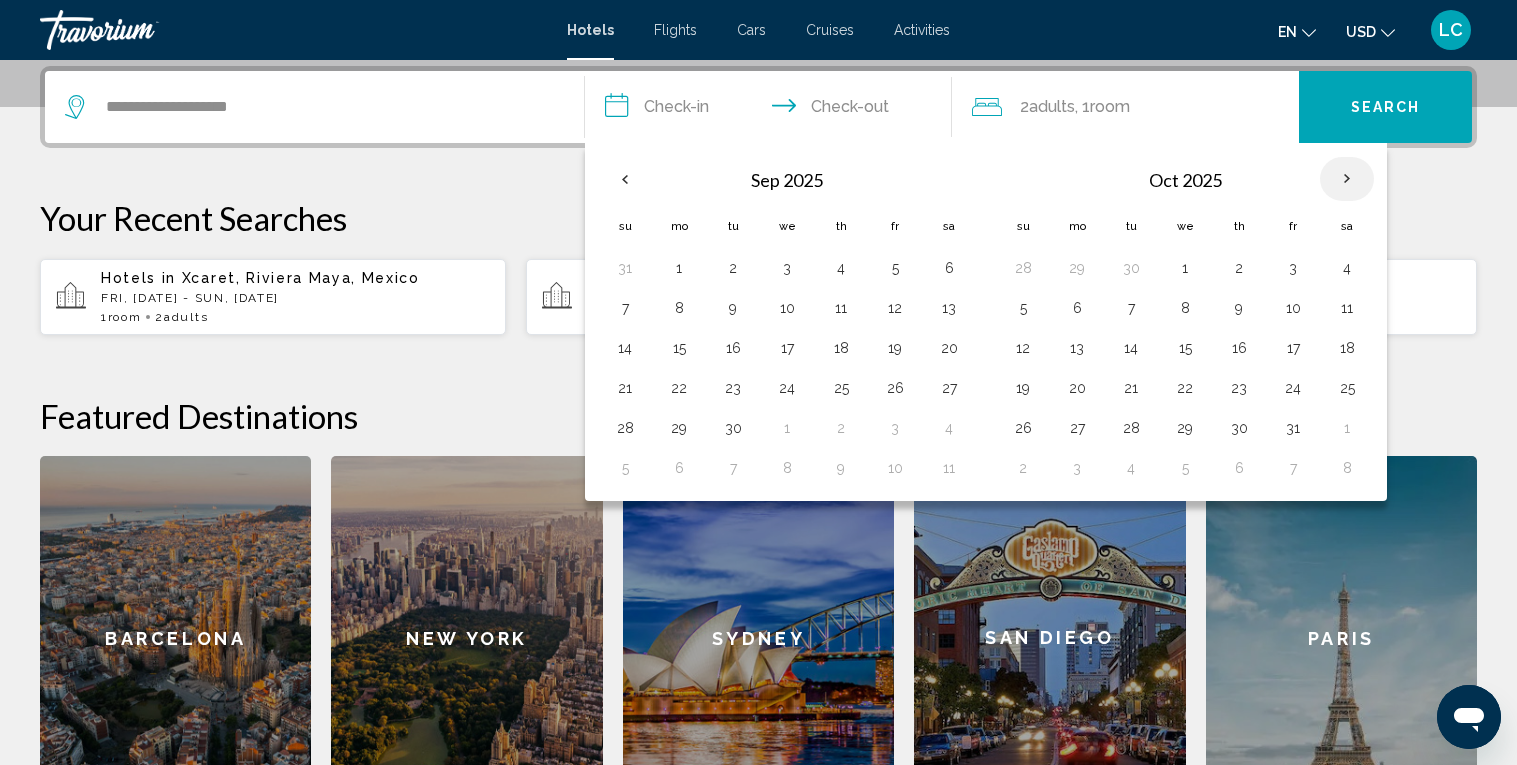 click at bounding box center (1347, 179) 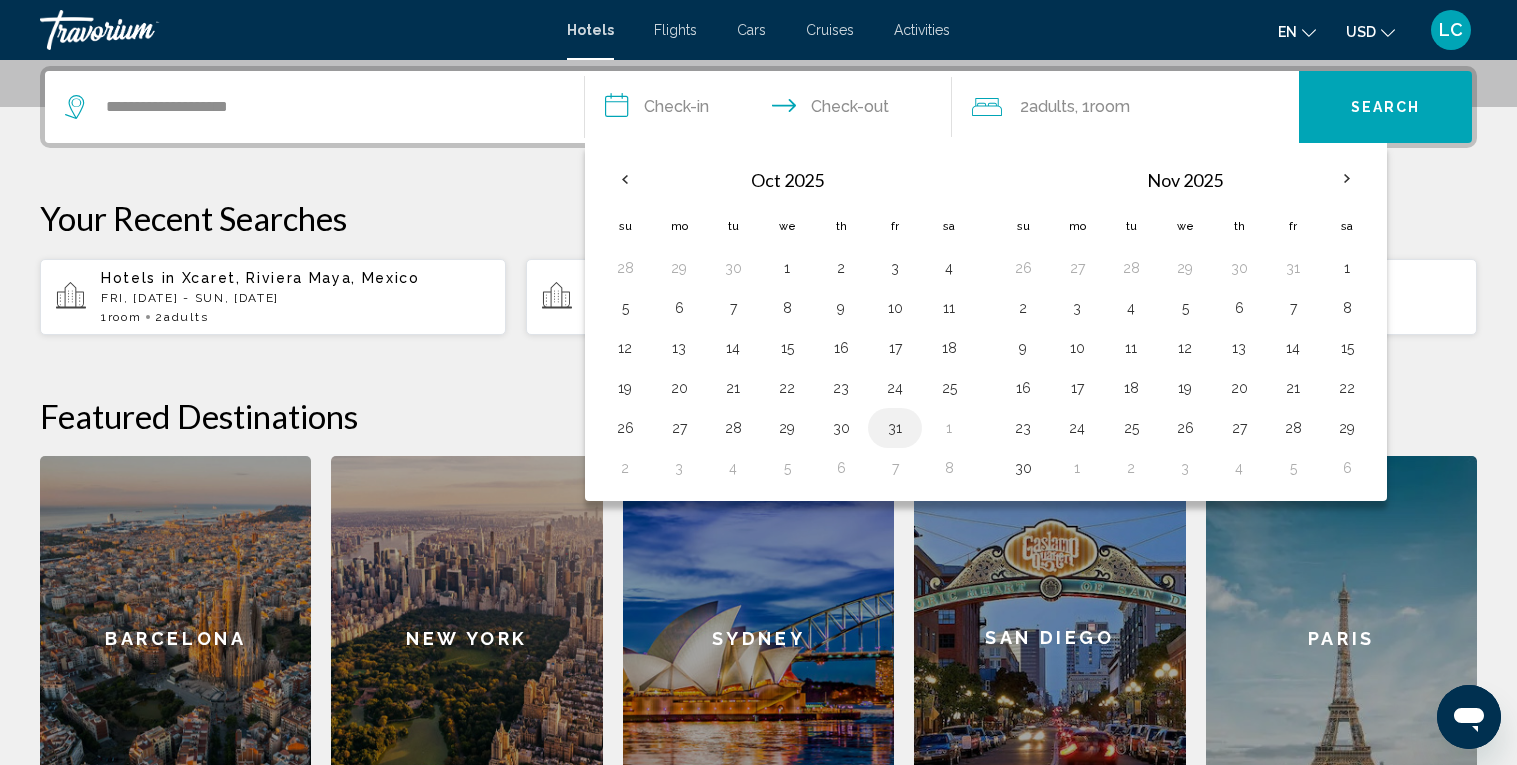 click on "31" at bounding box center (895, 428) 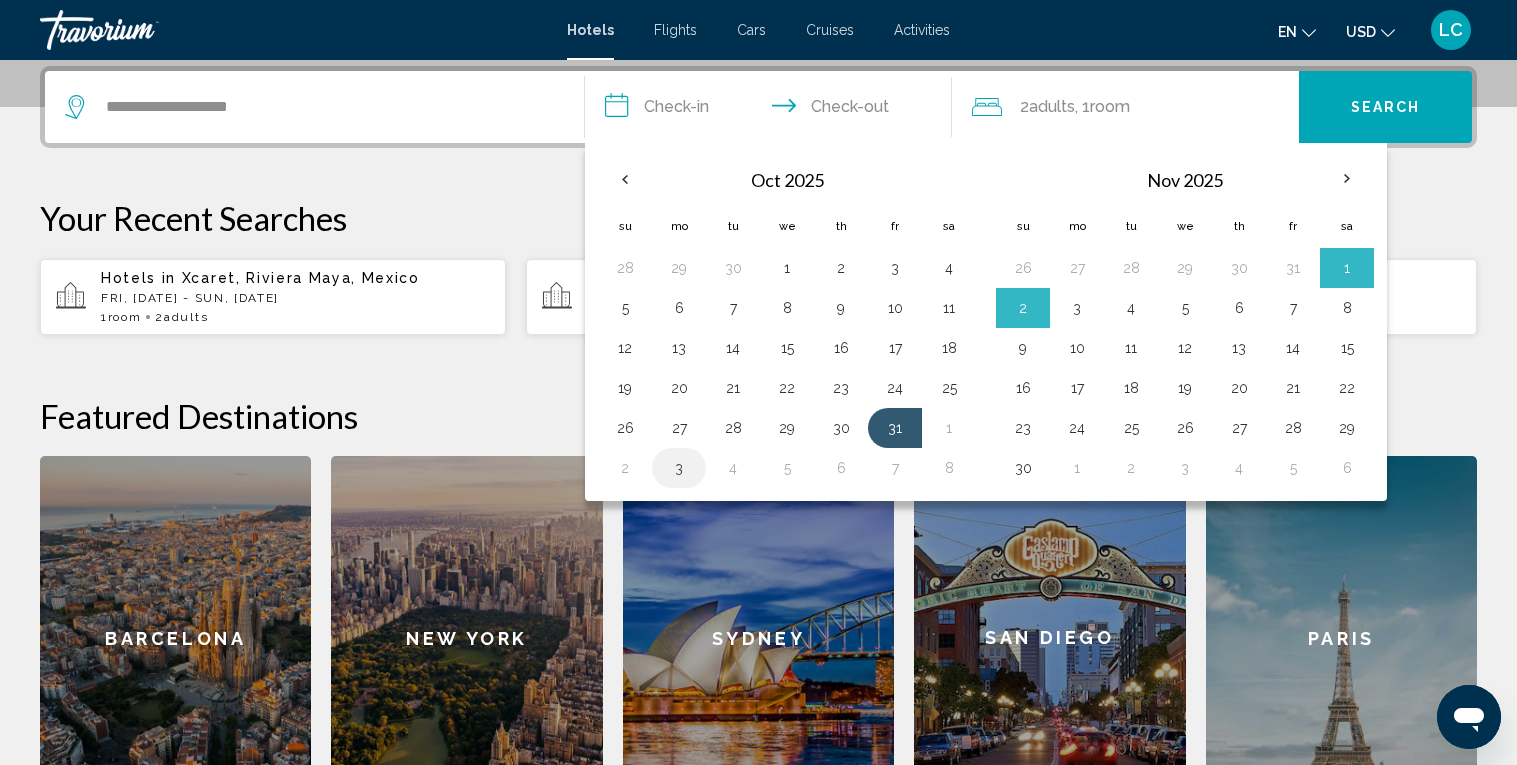 click on "3" at bounding box center [679, 468] 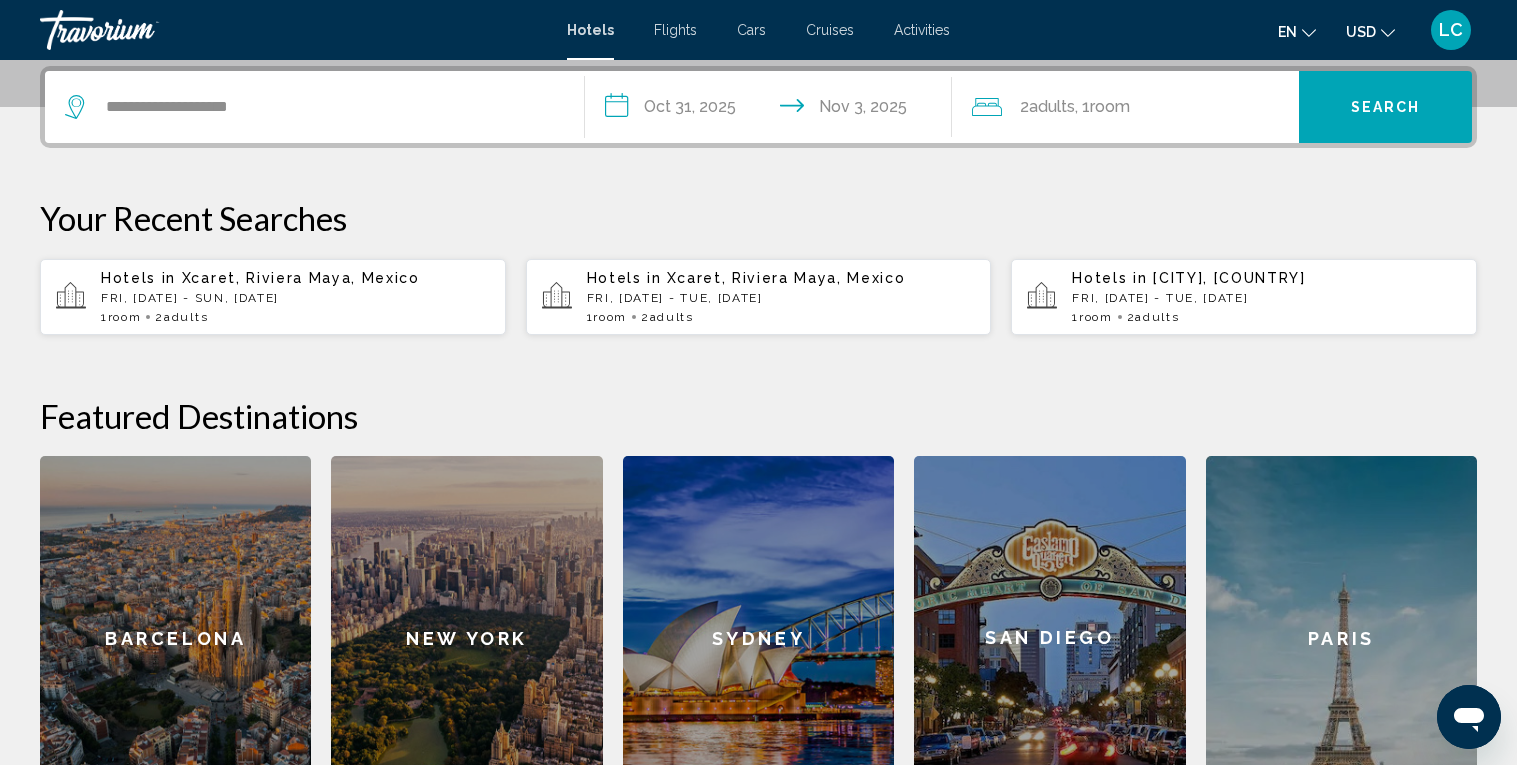 click on "Search" at bounding box center (1386, 108) 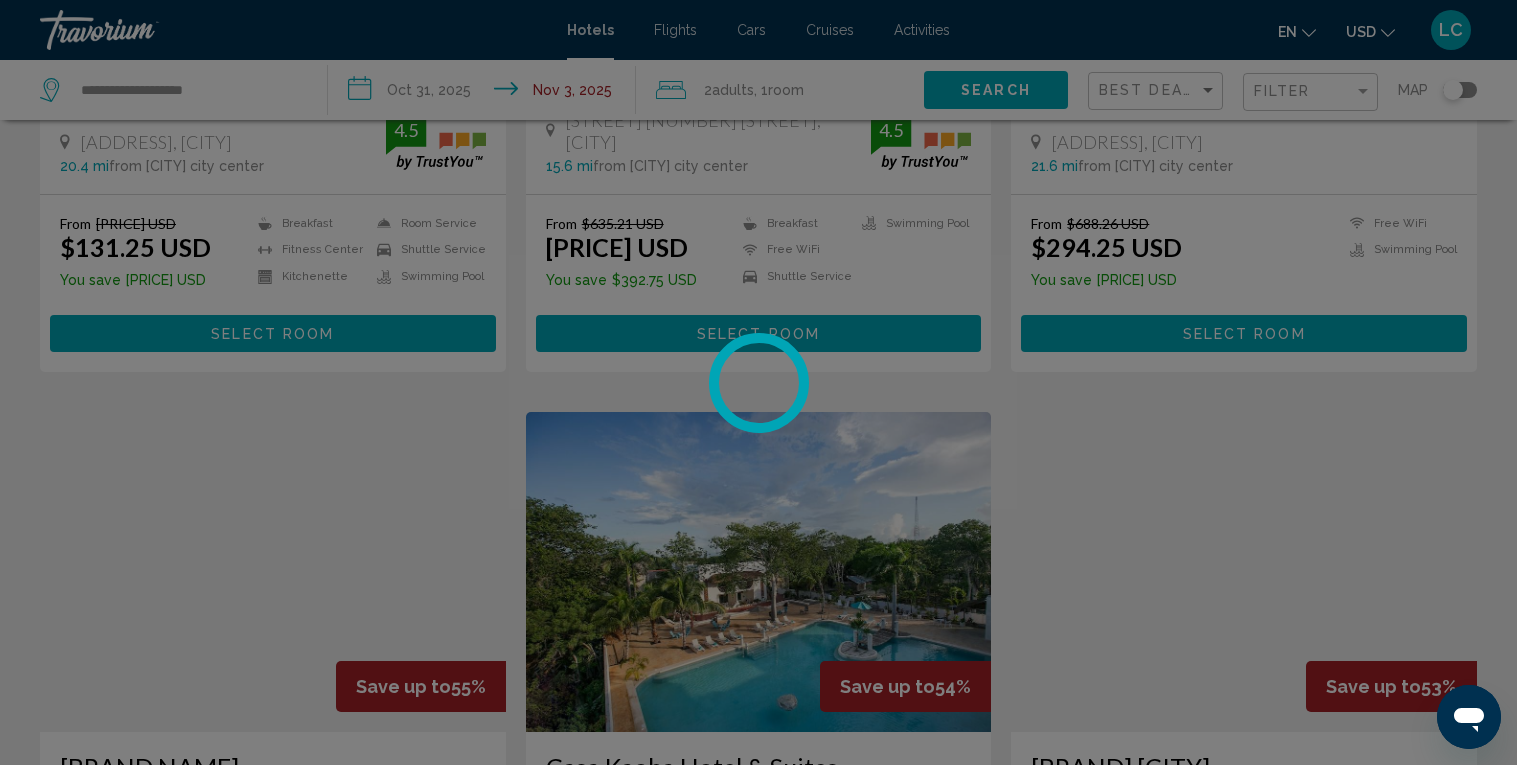 scroll, scrollTop: 0, scrollLeft: 0, axis: both 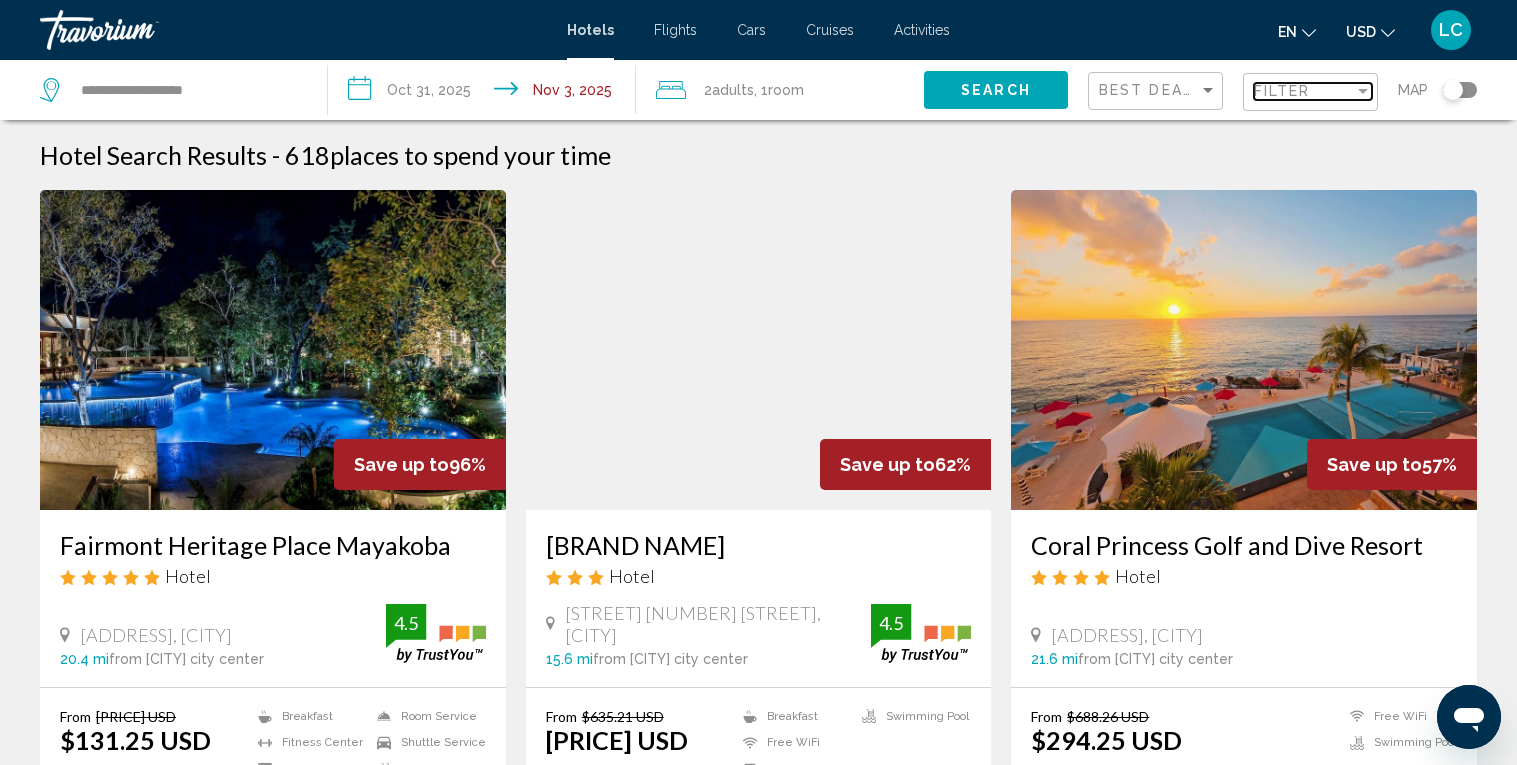 click on "Filter" at bounding box center (1304, 91) 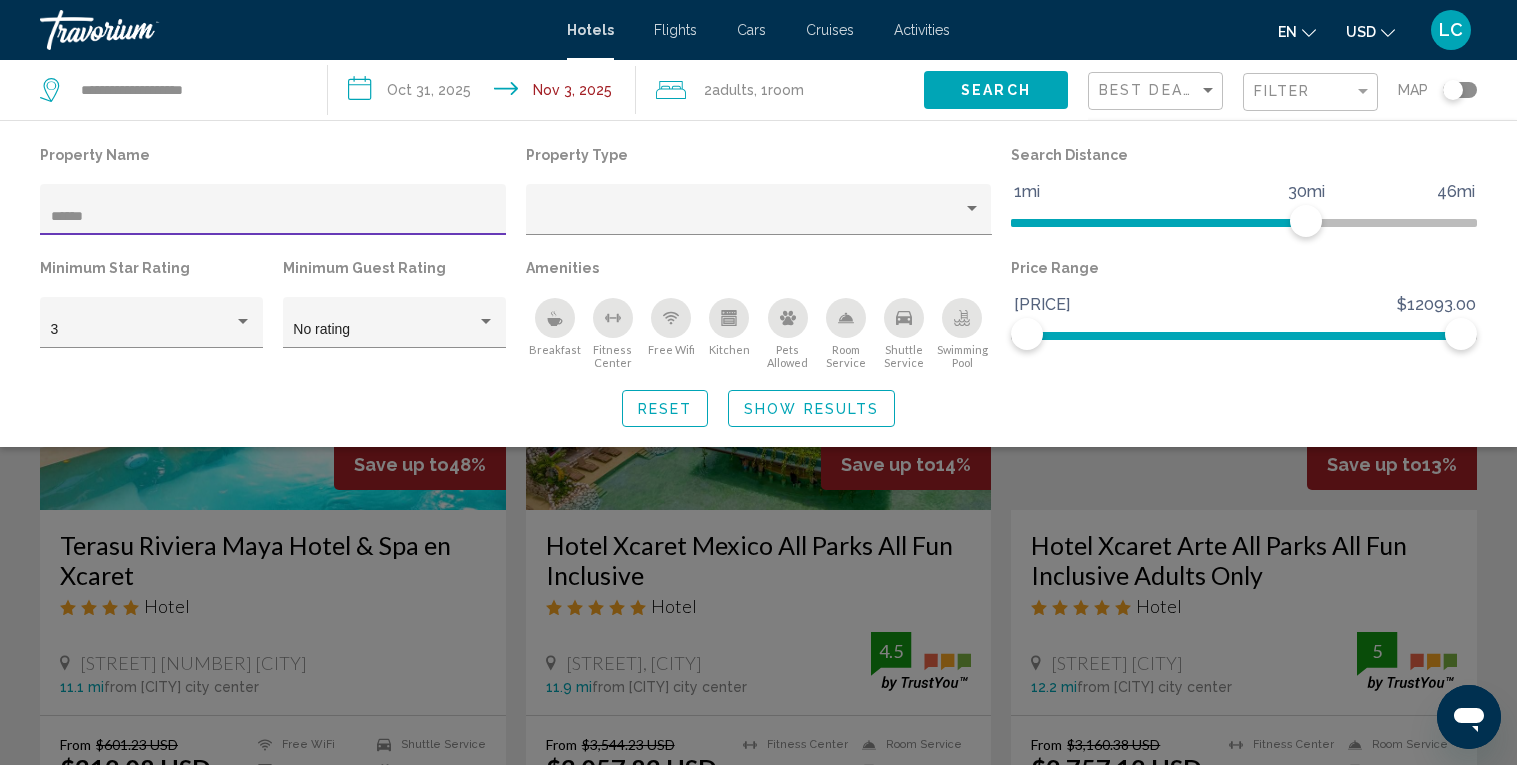 click on "Show Results" at bounding box center [811, 409] 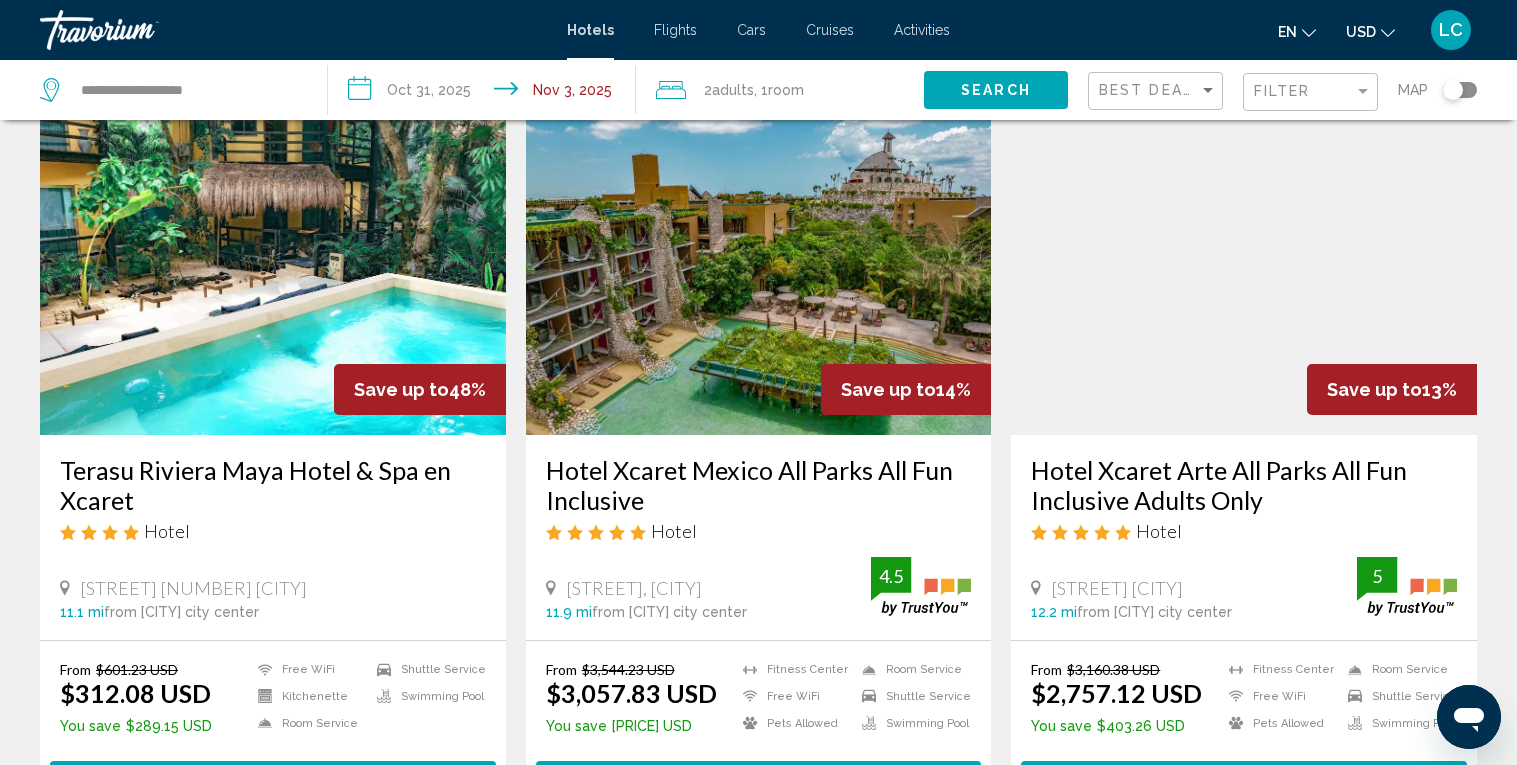 scroll, scrollTop: 79, scrollLeft: 0, axis: vertical 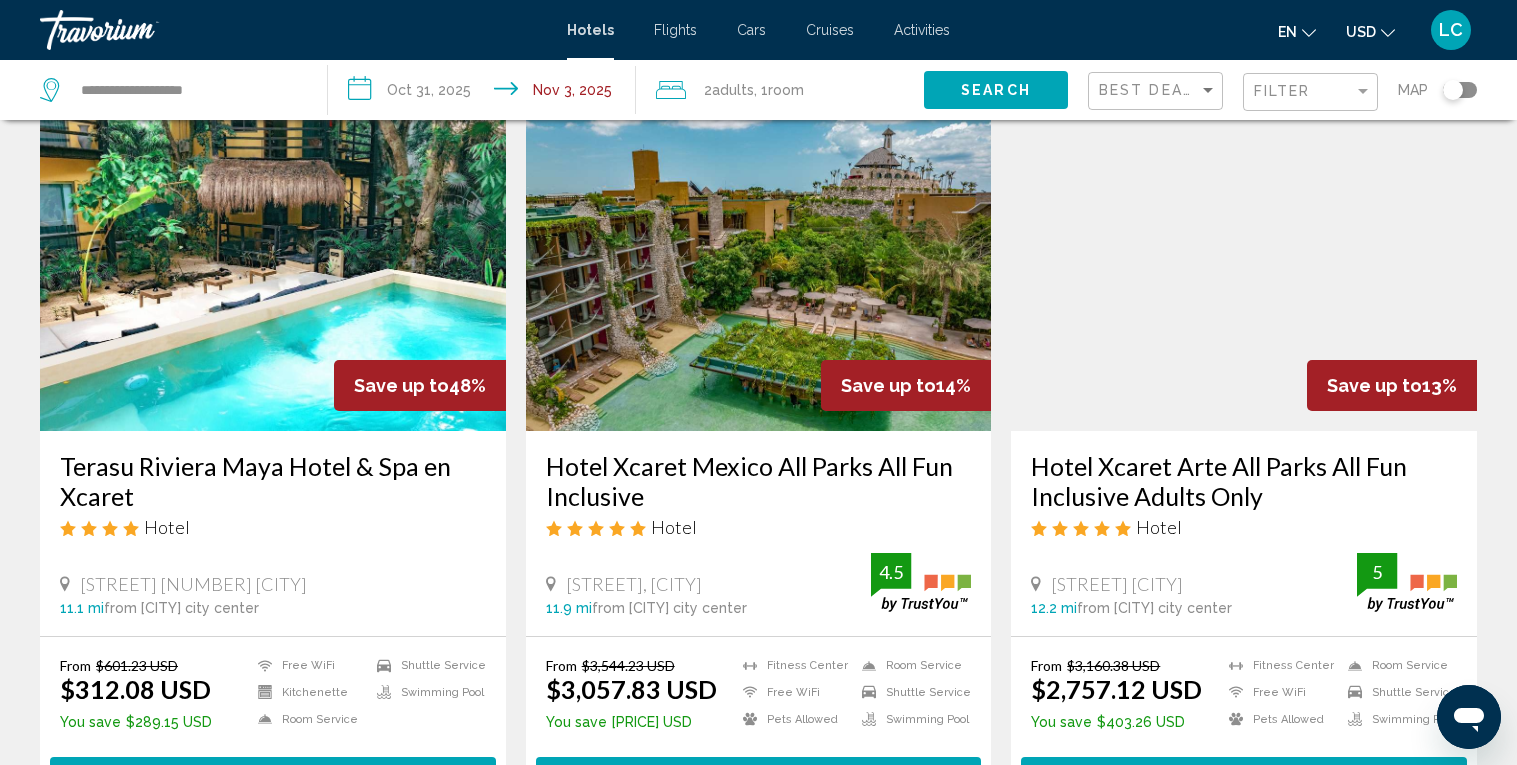 click on "**********" at bounding box center (486, 93) 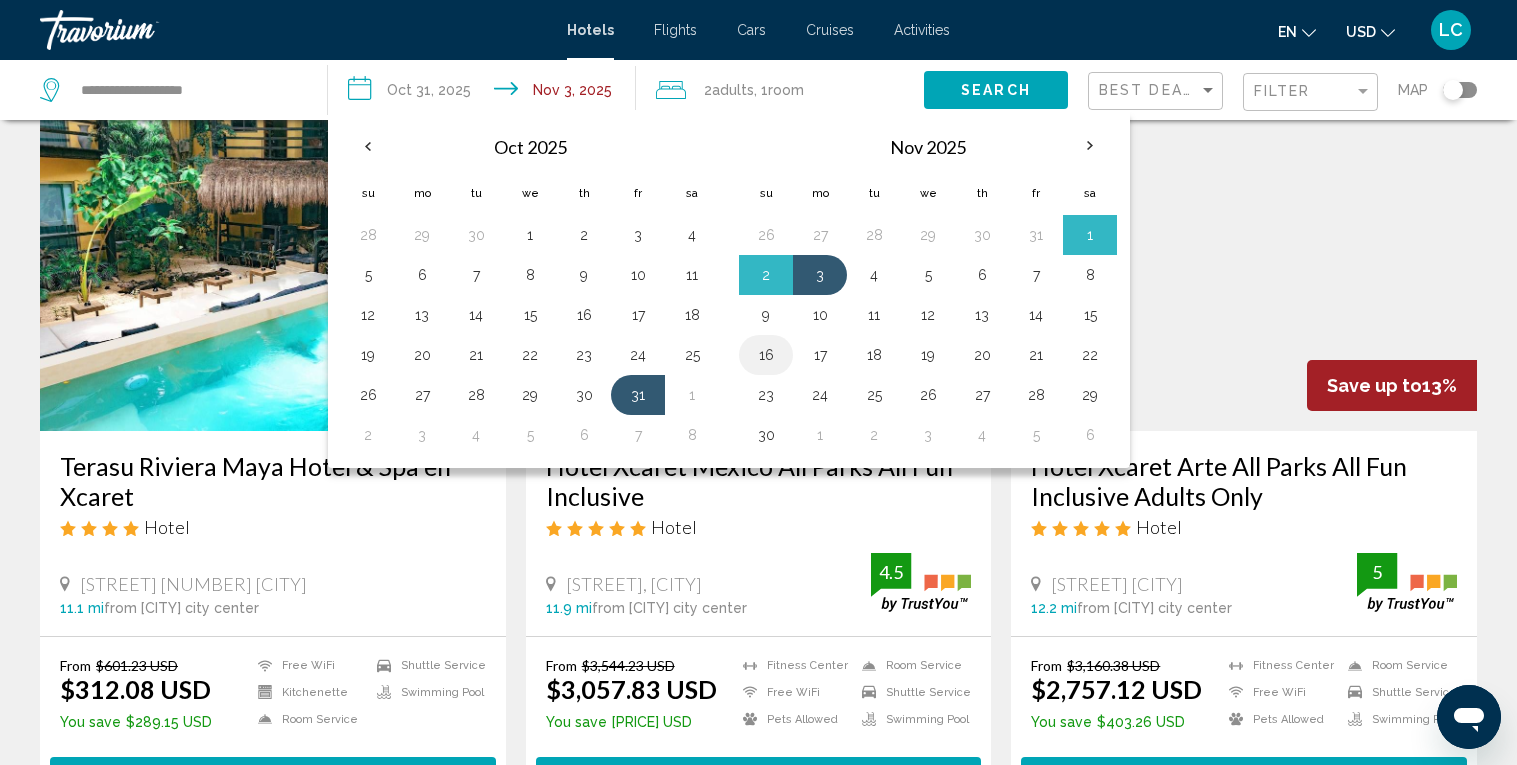 click on "16" at bounding box center [766, 355] 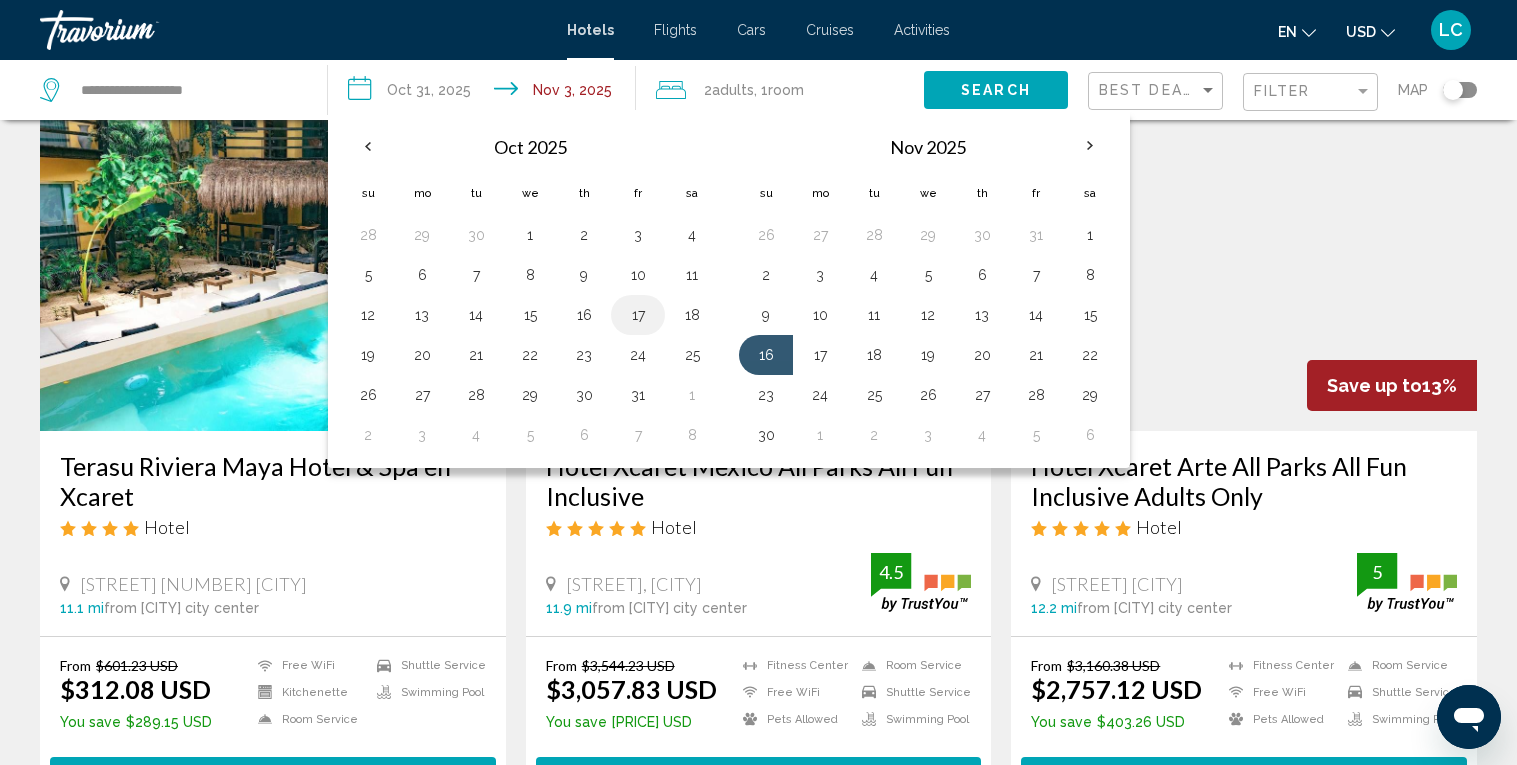 click on "17" at bounding box center (638, 315) 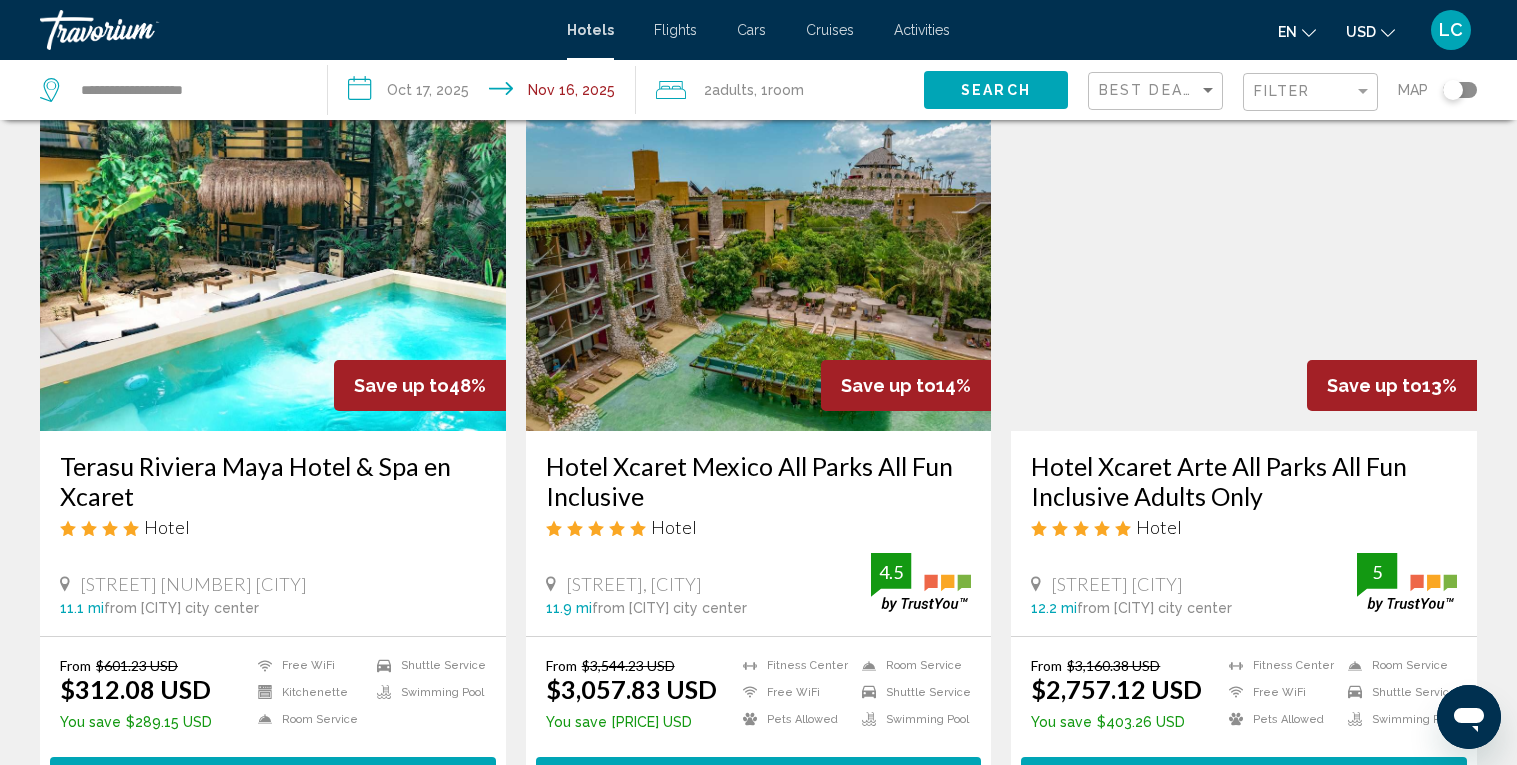 click on "**********" at bounding box center (486, 93) 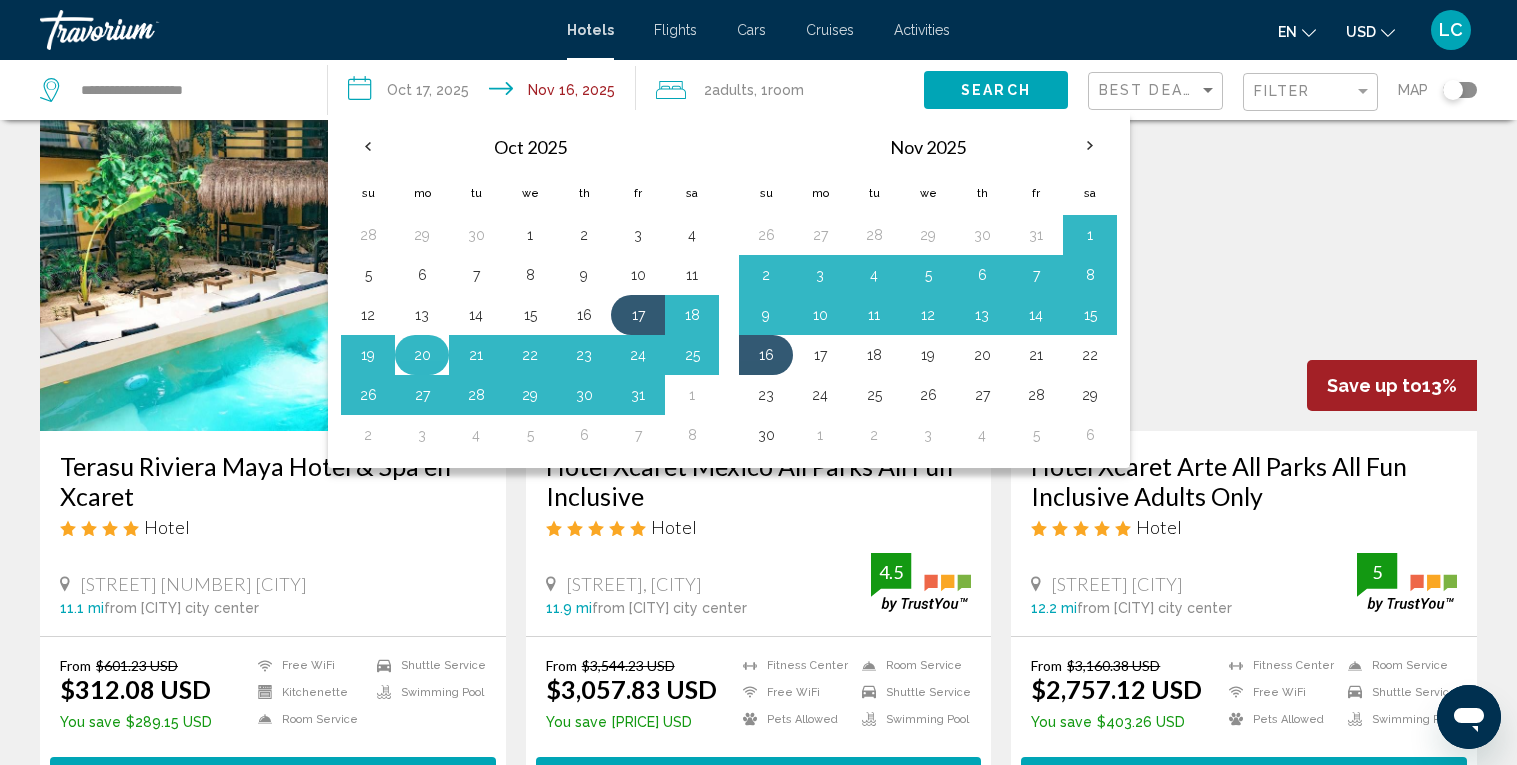 click on "20" at bounding box center [422, 355] 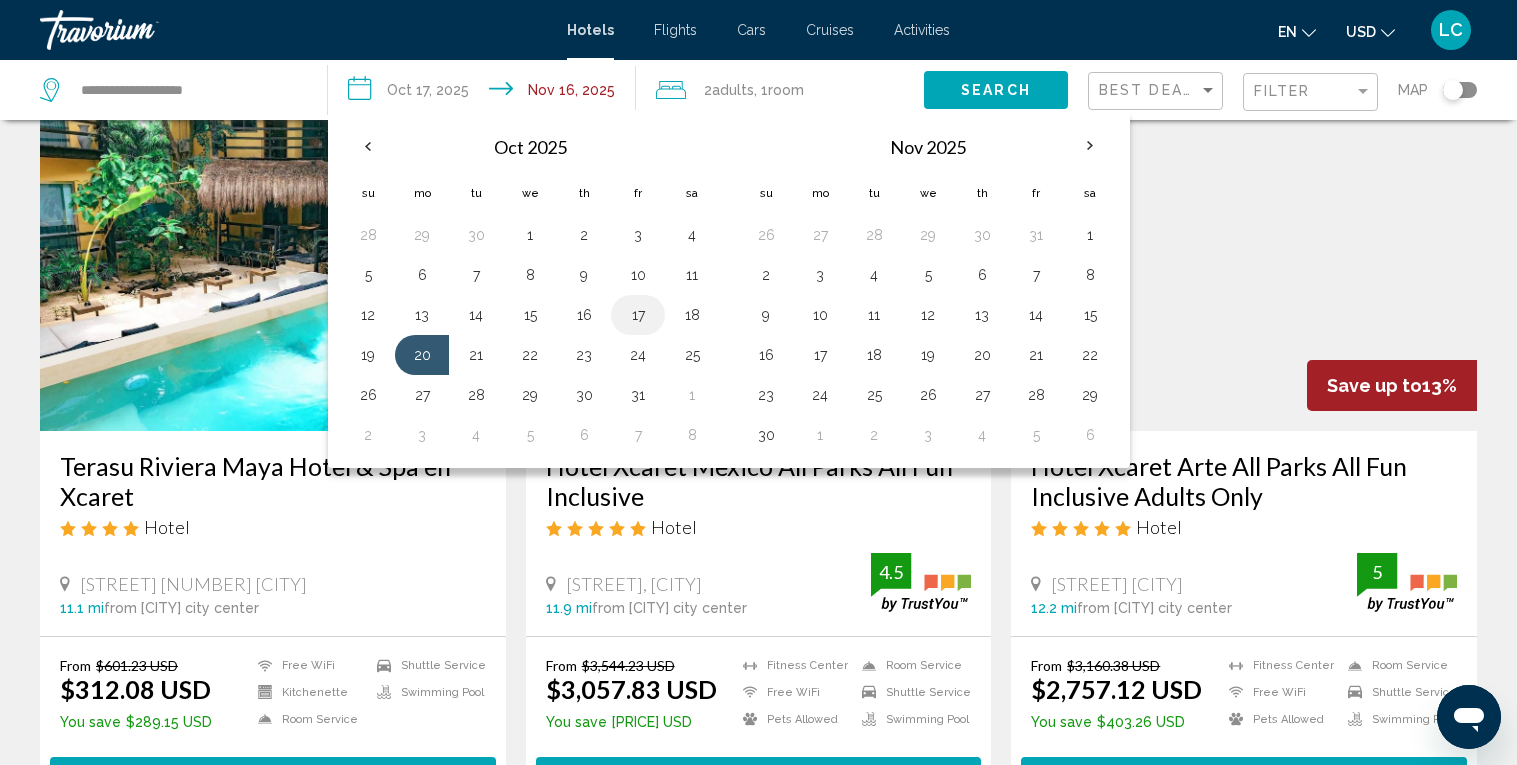click on "17" at bounding box center [638, 315] 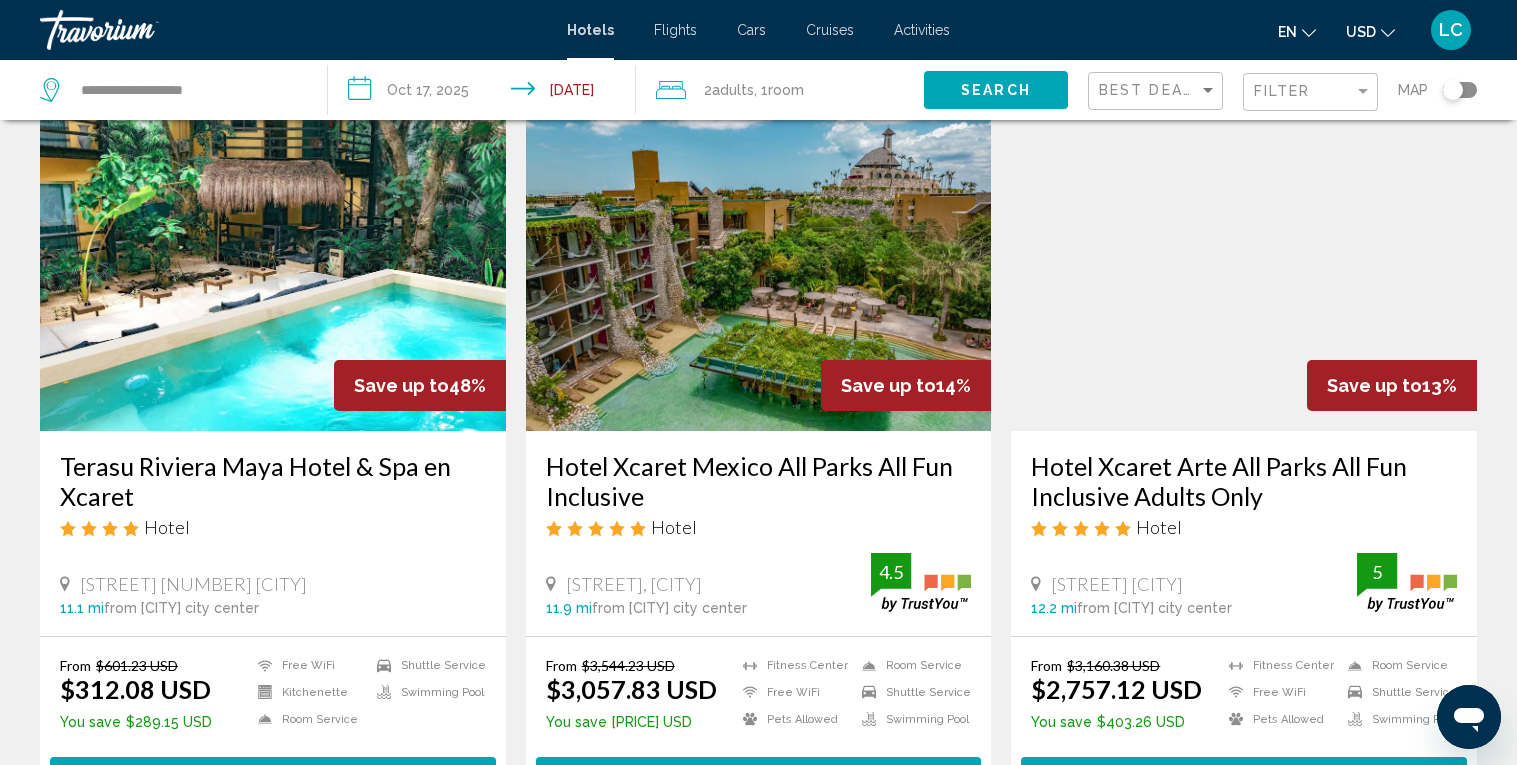click on "Search" at bounding box center [996, 91] 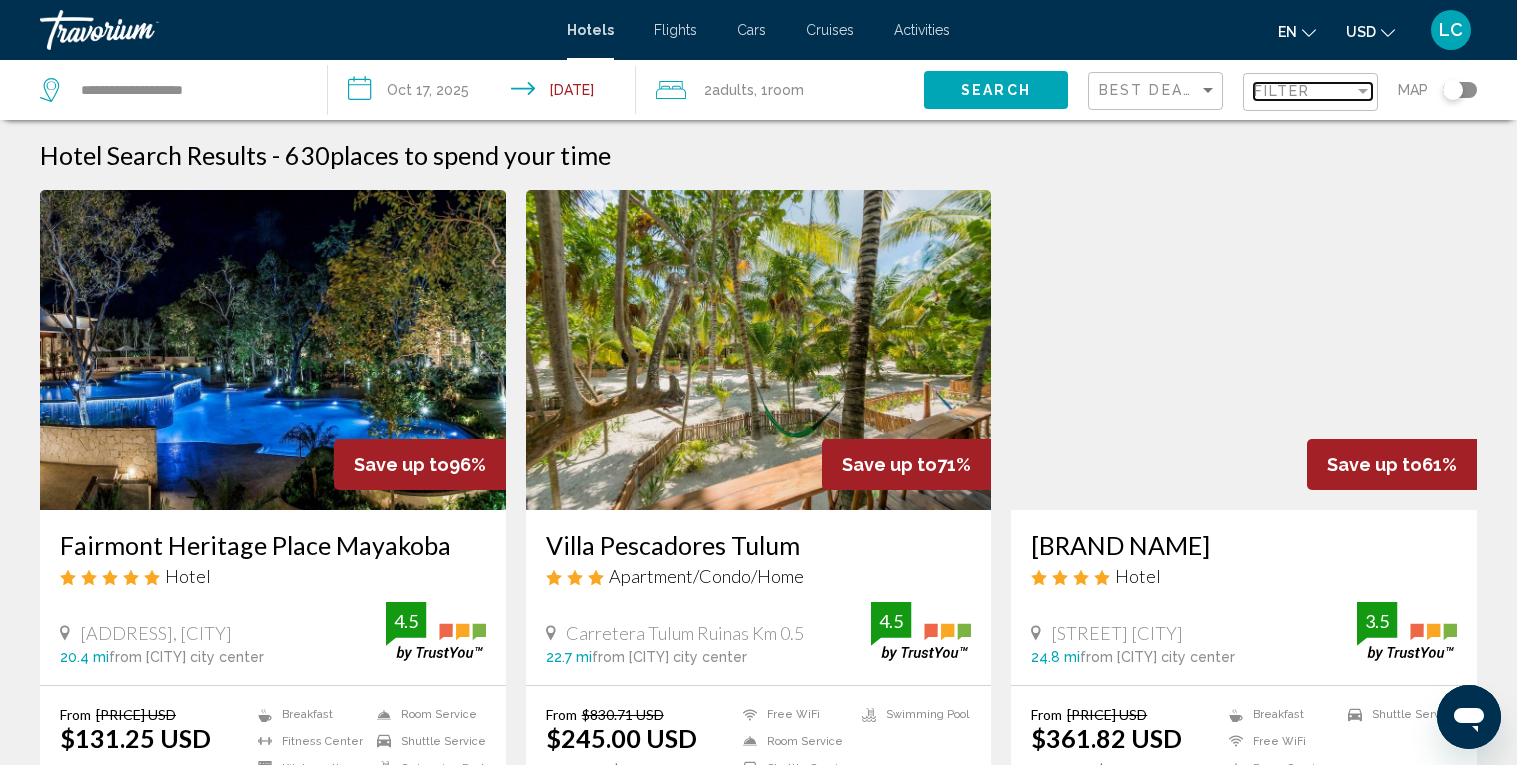 click on "Filter" at bounding box center [1282, 91] 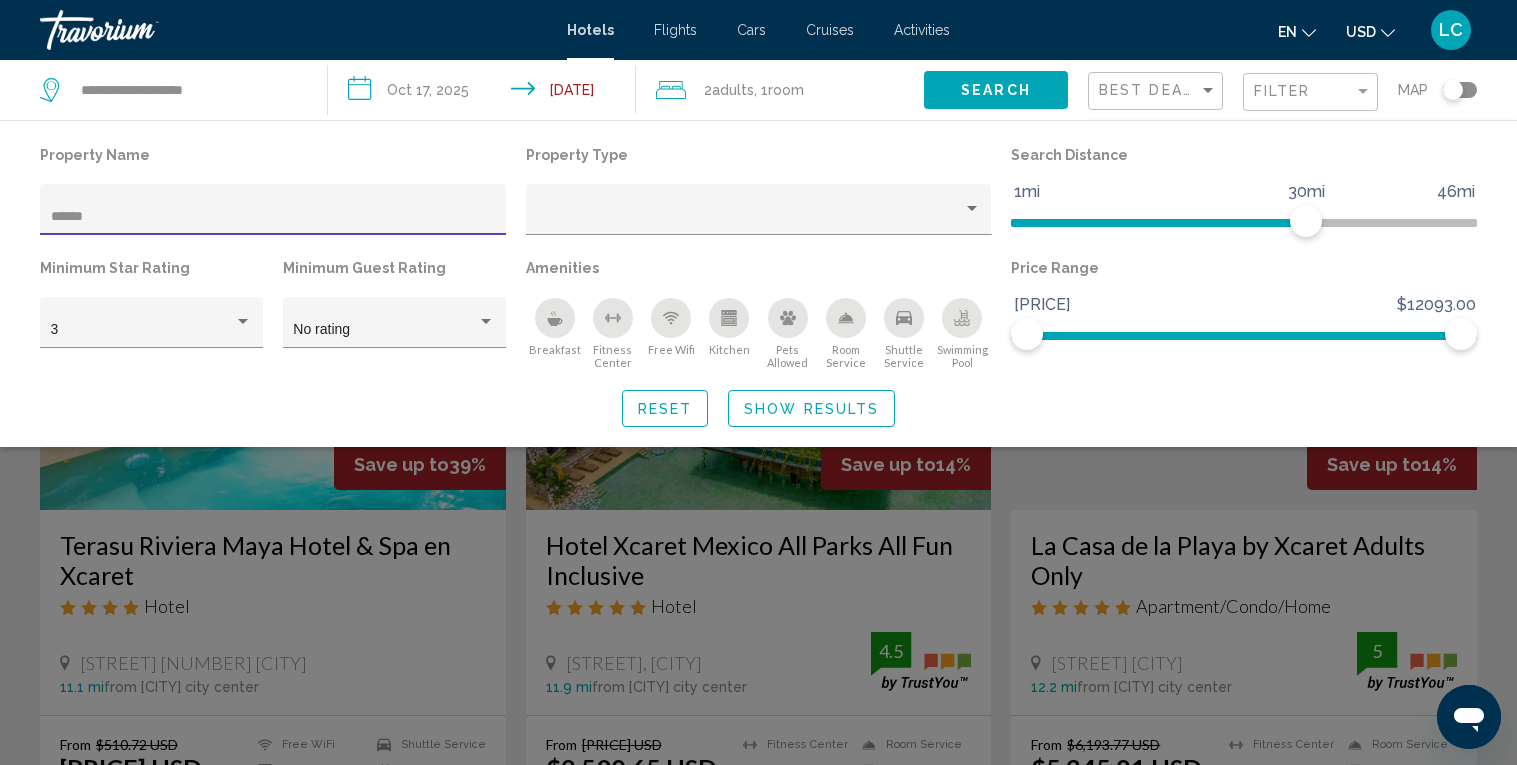 click on "Show Results" at bounding box center [811, 408] 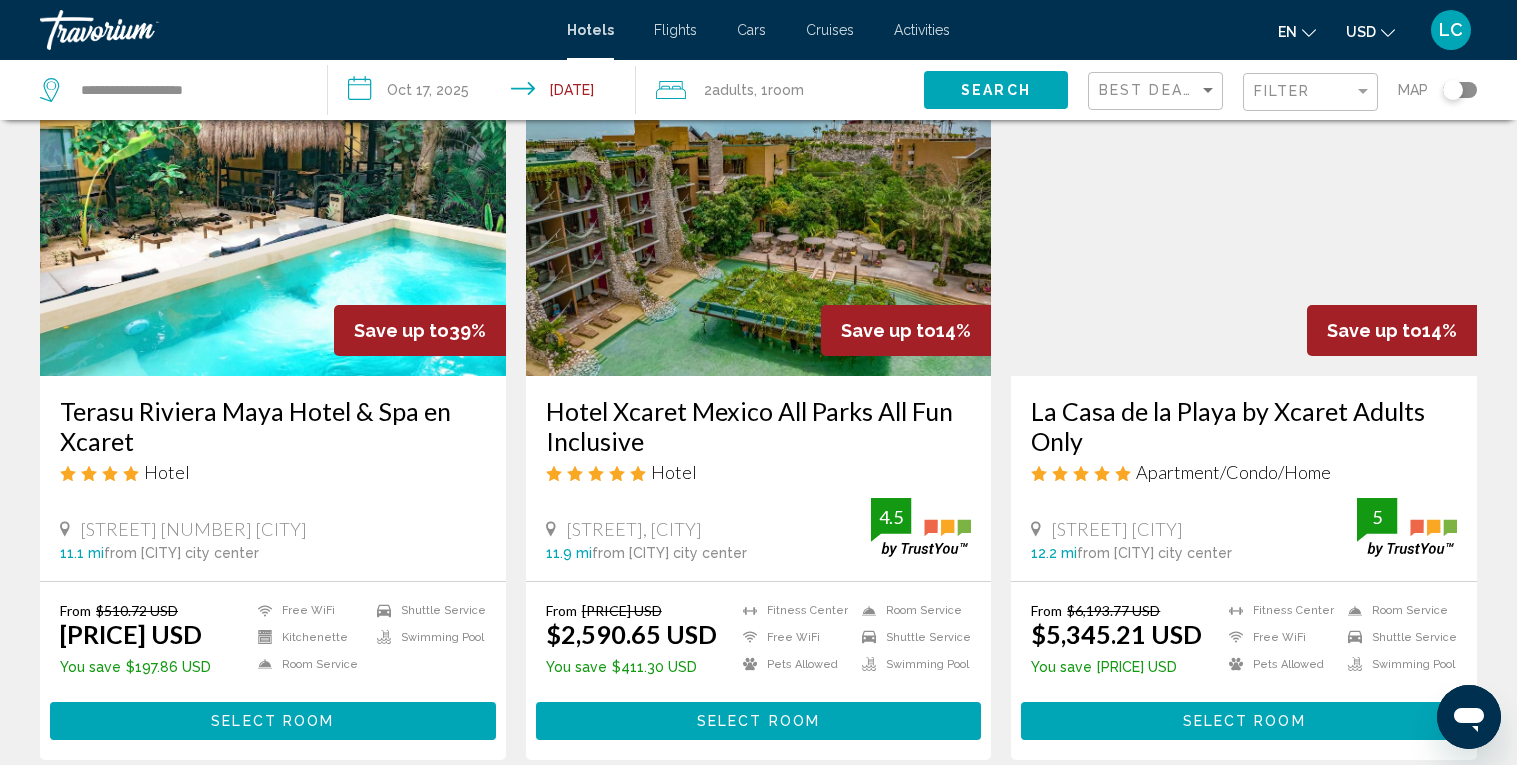 scroll, scrollTop: 79, scrollLeft: 0, axis: vertical 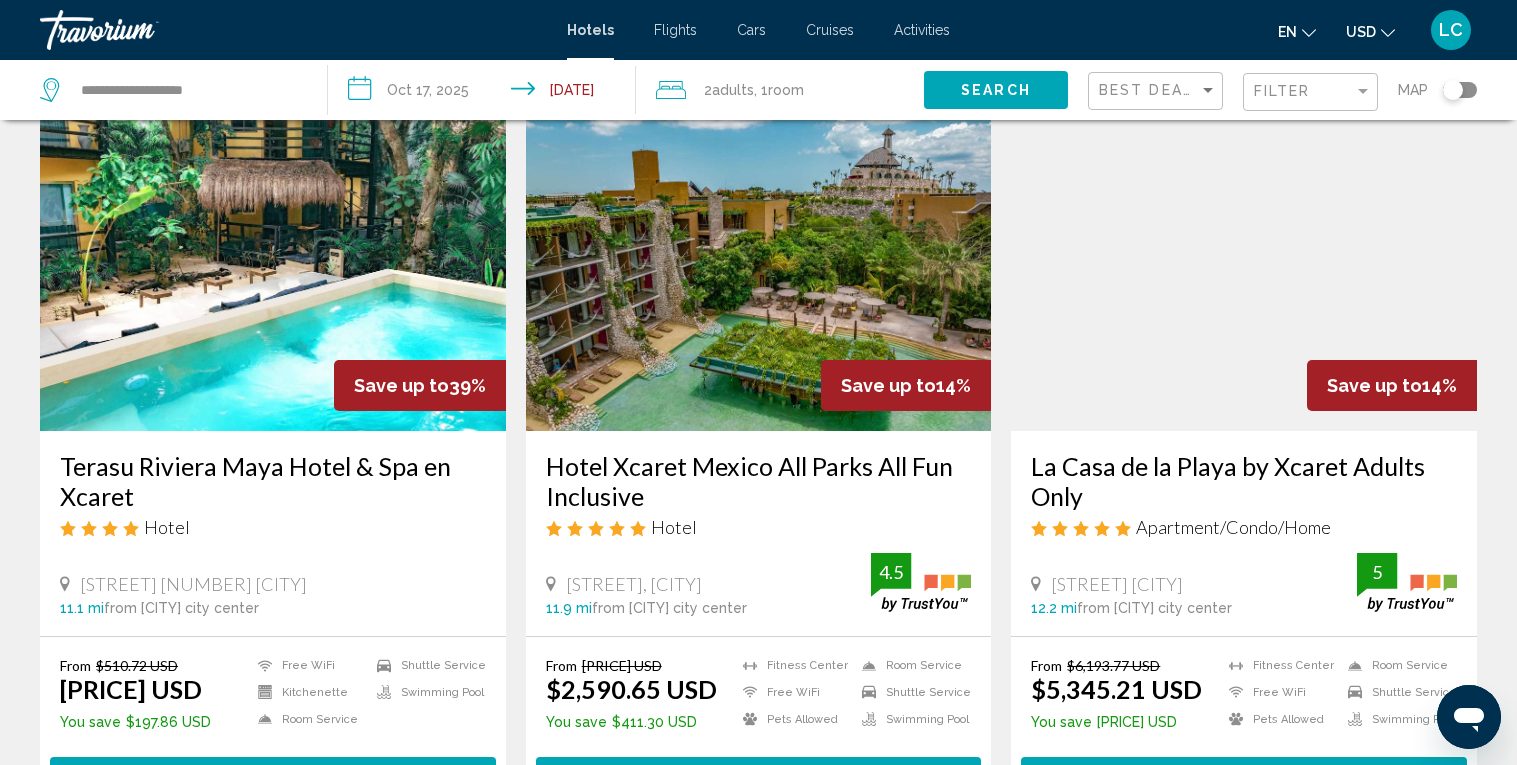 click on "**********" at bounding box center (486, 93) 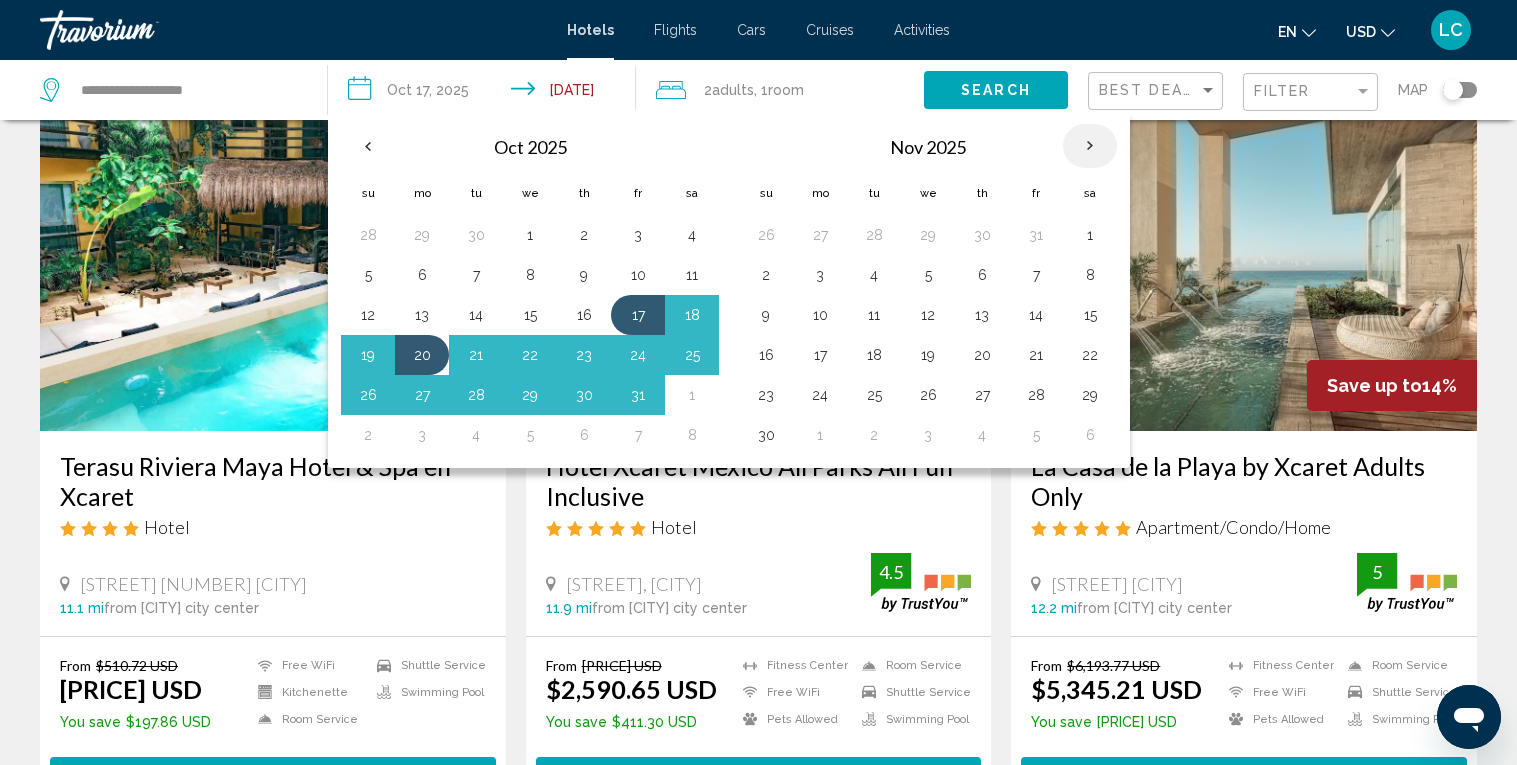 click at bounding box center [1090, 146] 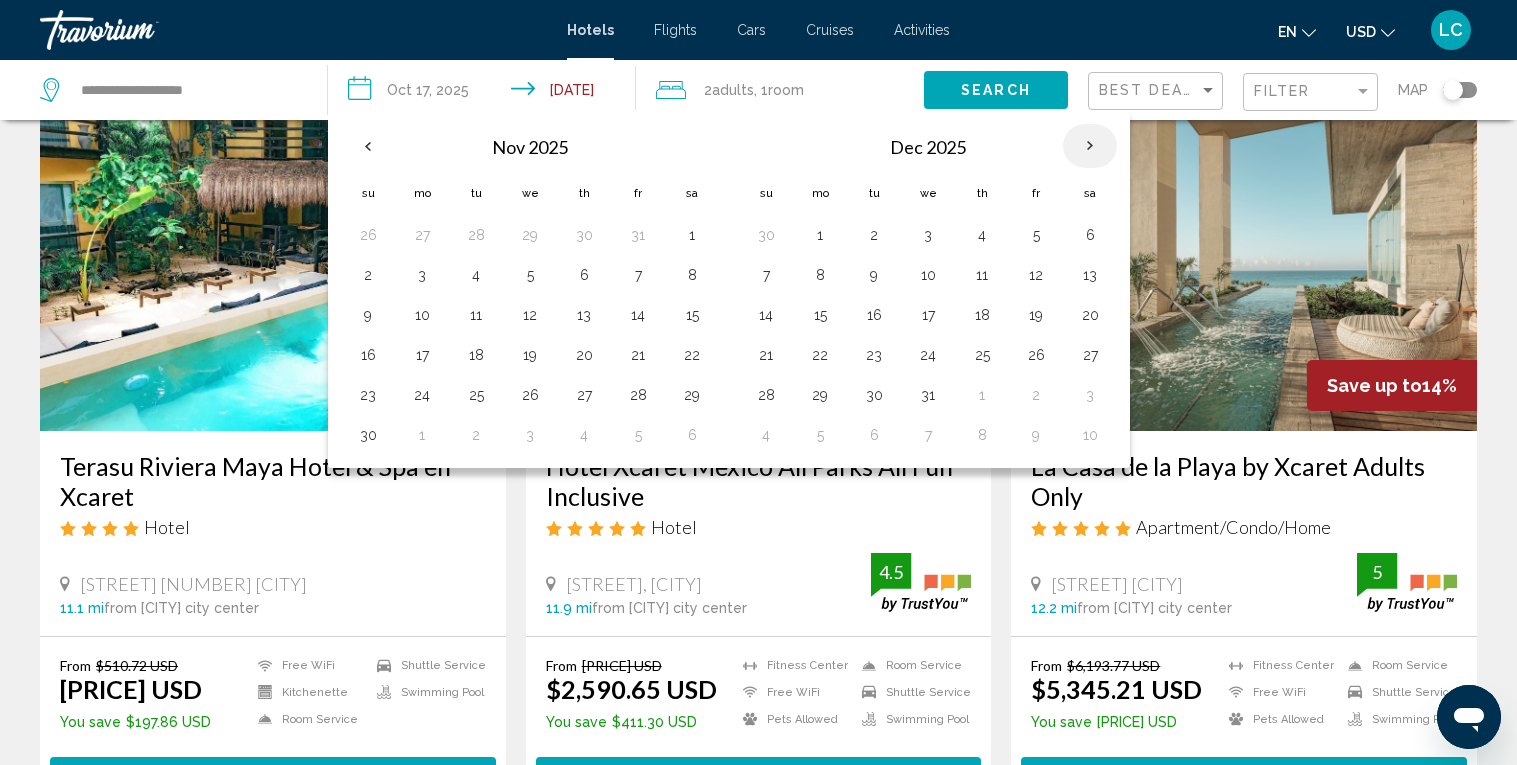 click at bounding box center [1090, 146] 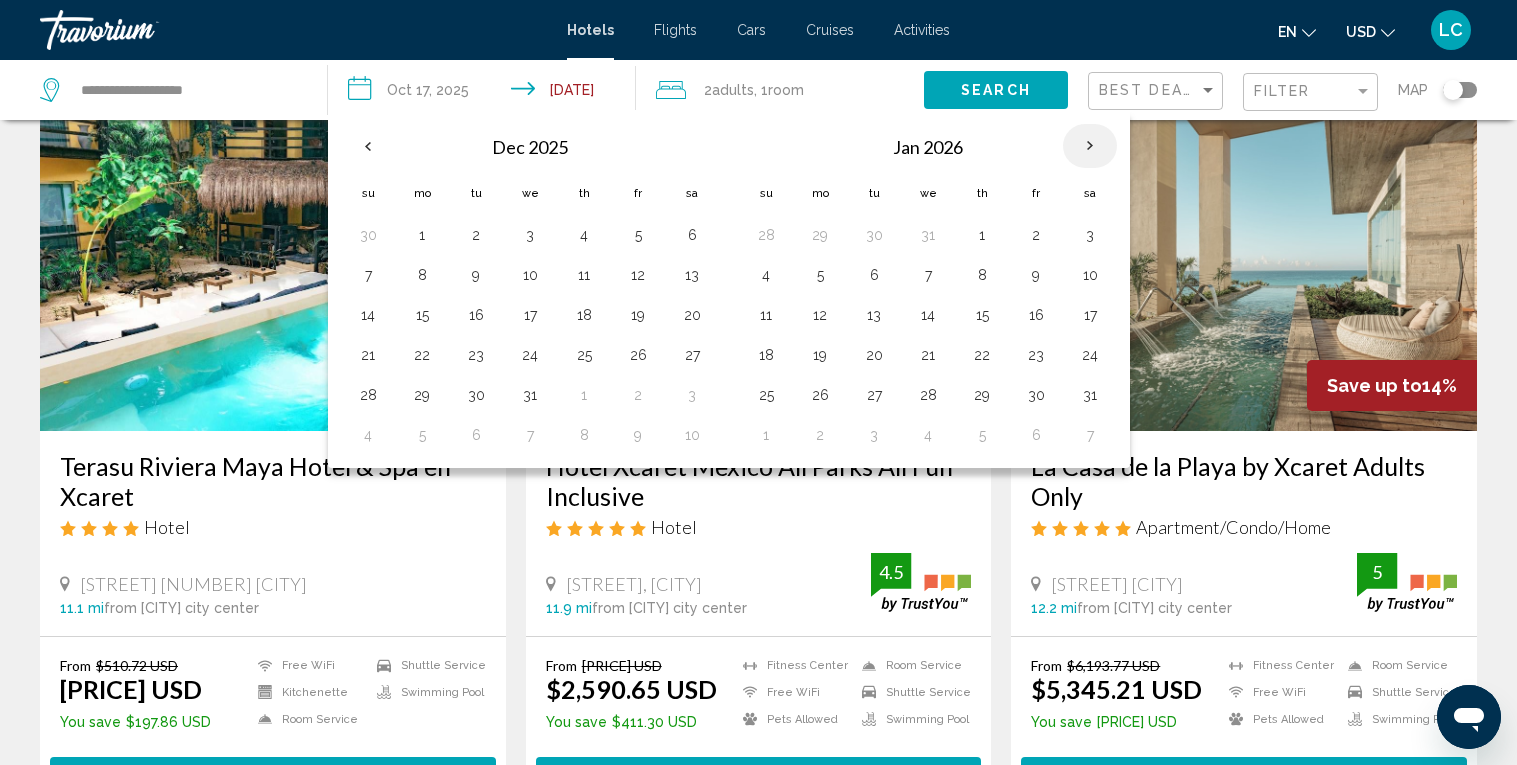 click at bounding box center (1090, 146) 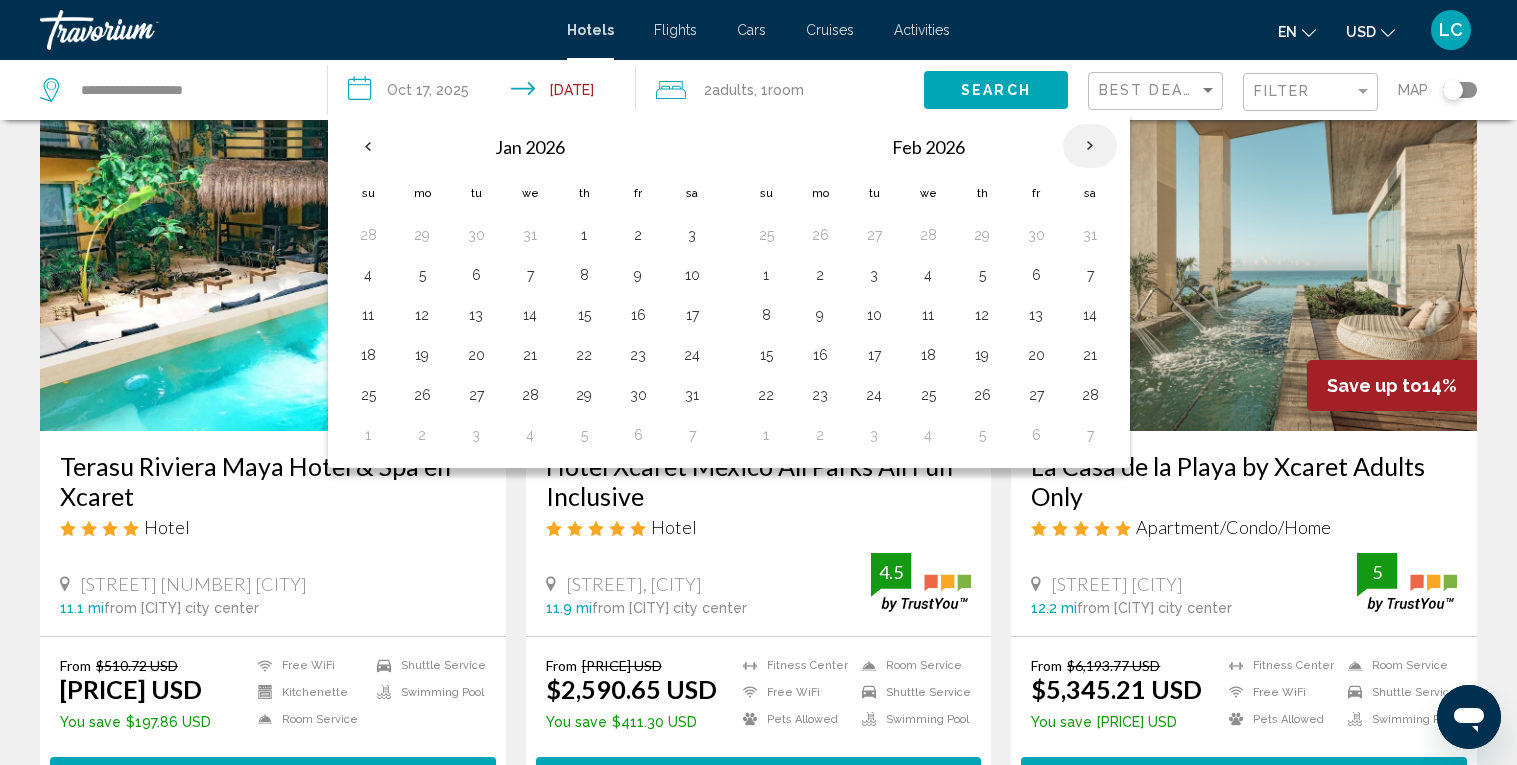 click at bounding box center [1090, 146] 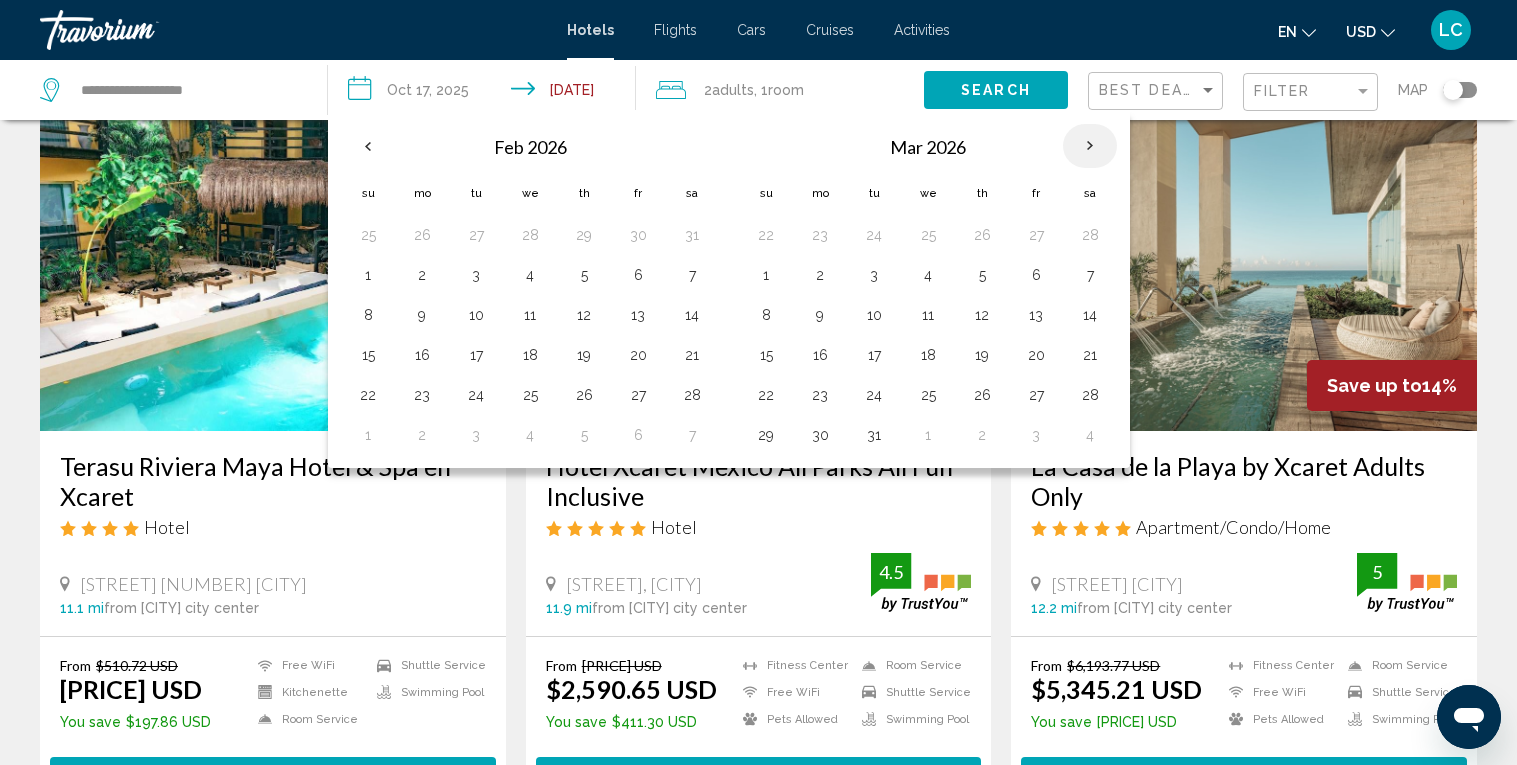 click at bounding box center [1090, 146] 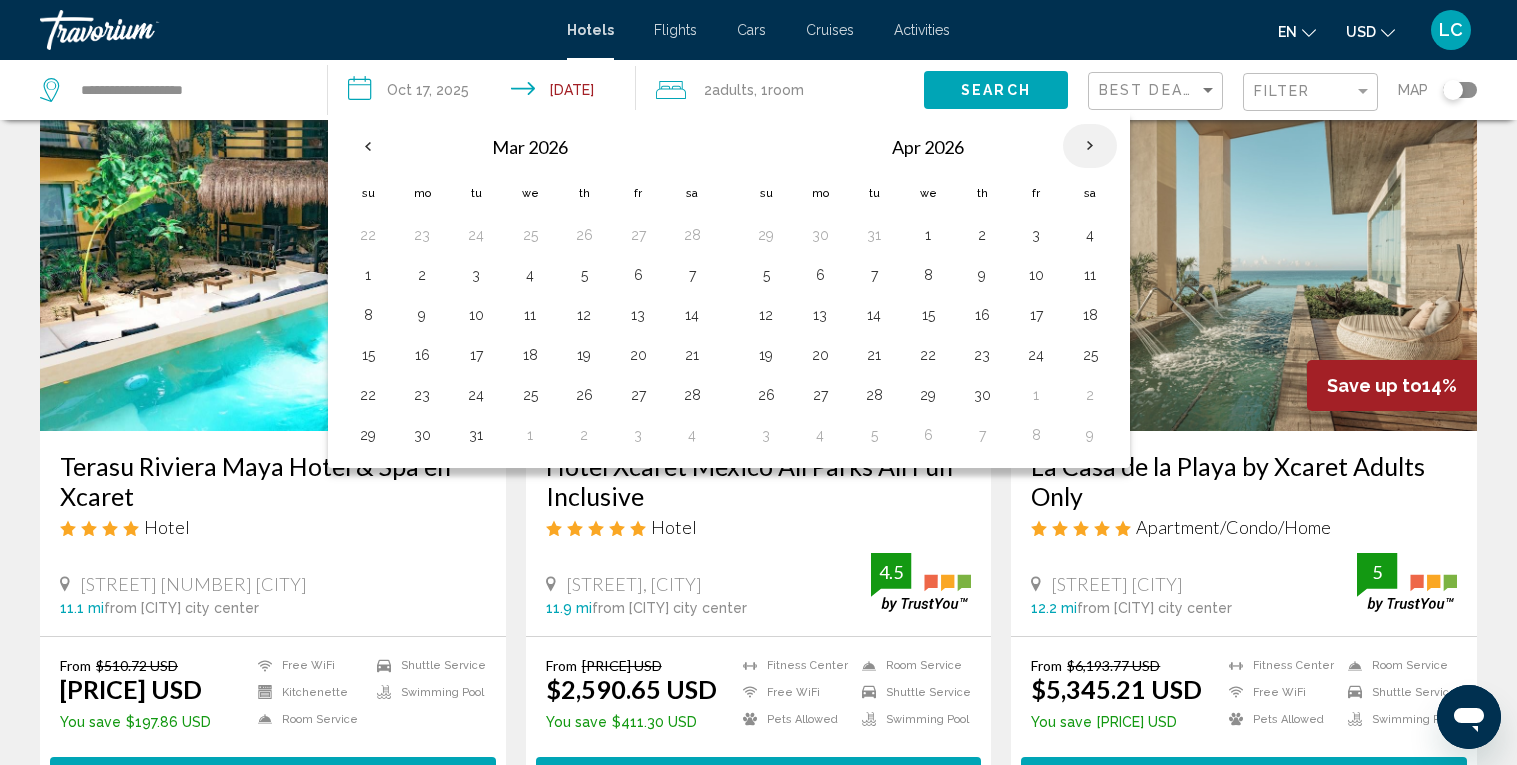 click at bounding box center [1090, 146] 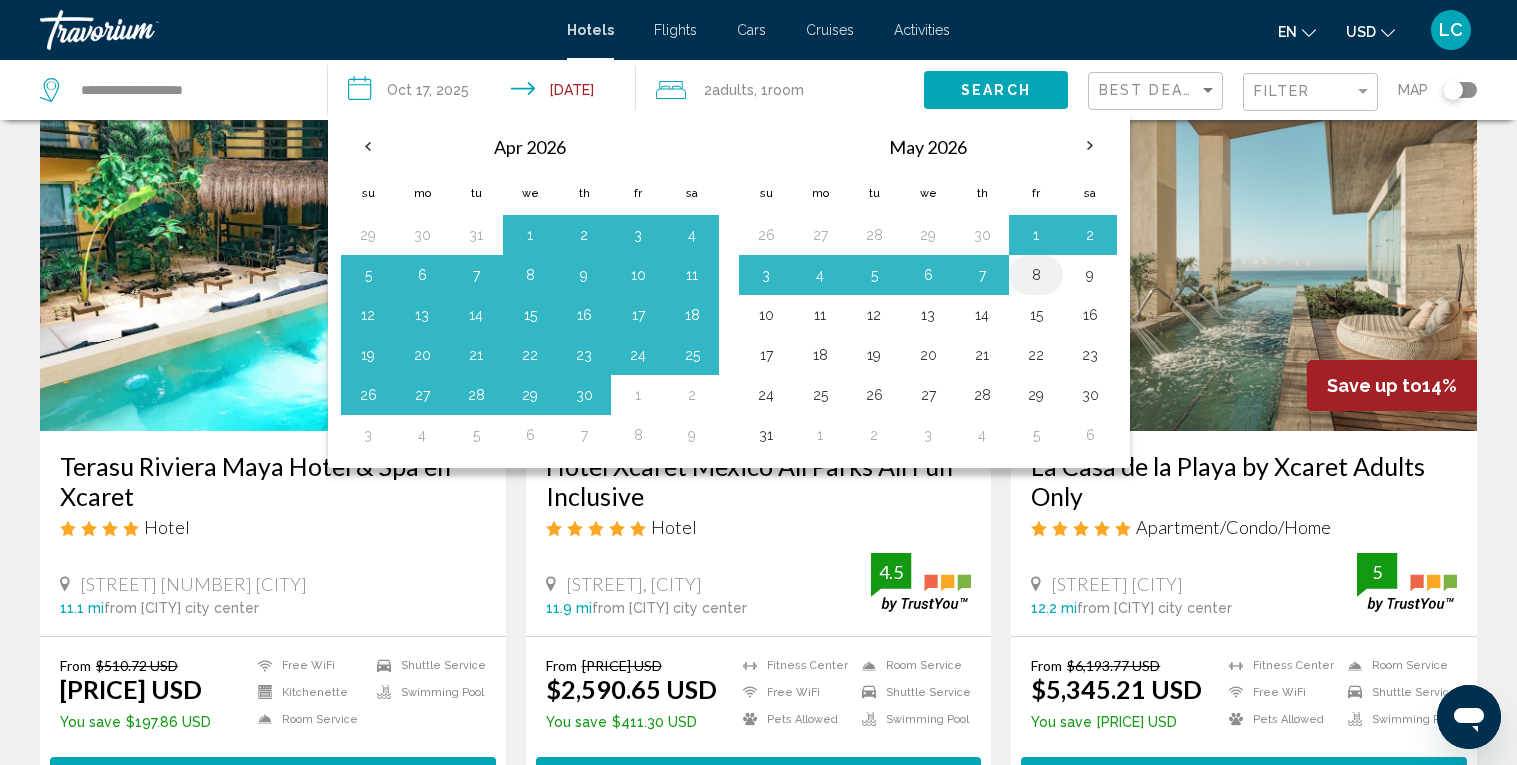 click on "8" at bounding box center (1036, 275) 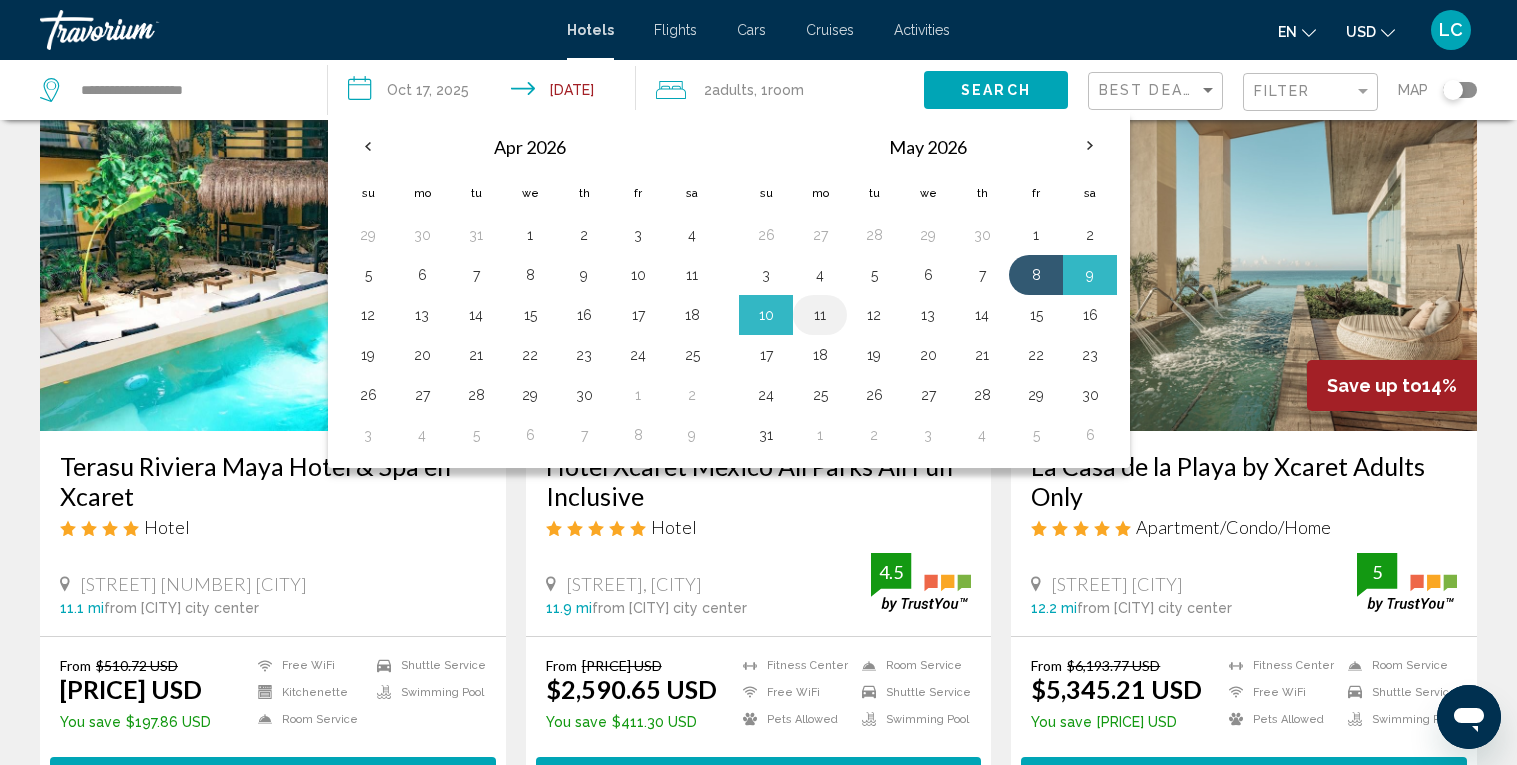 click on "11" at bounding box center [820, 315] 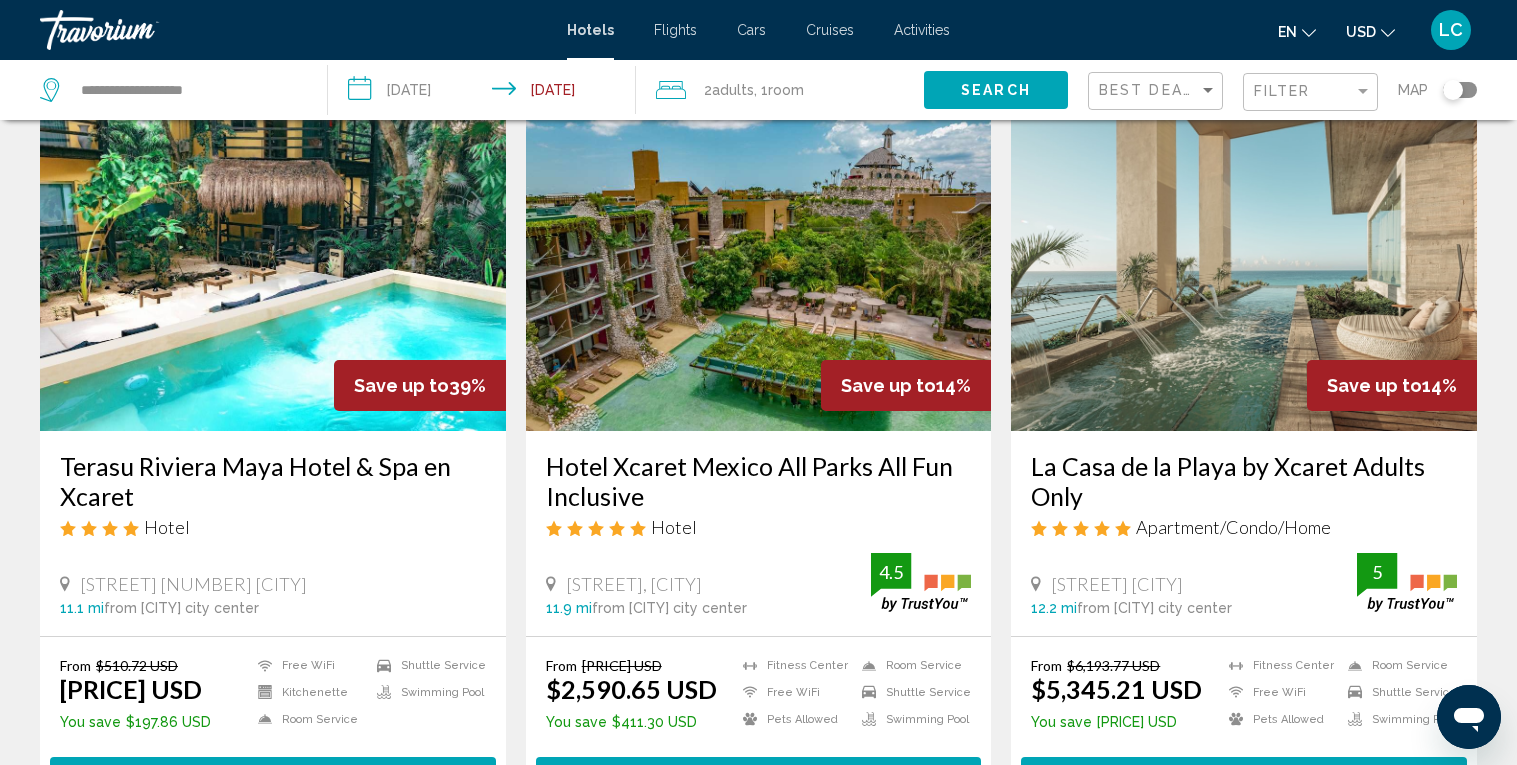 click on "Search" at bounding box center (996, 89) 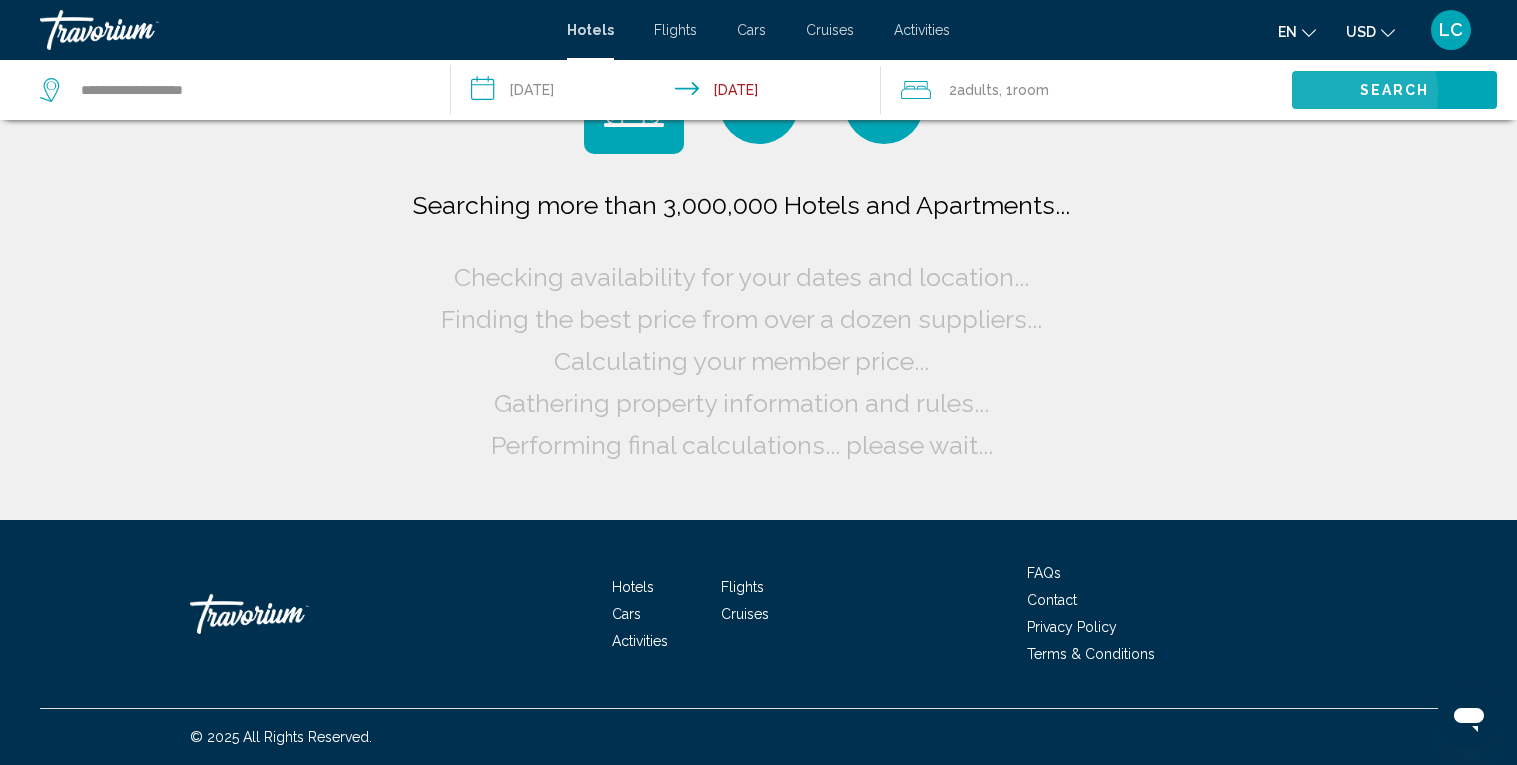 scroll, scrollTop: 0, scrollLeft: 0, axis: both 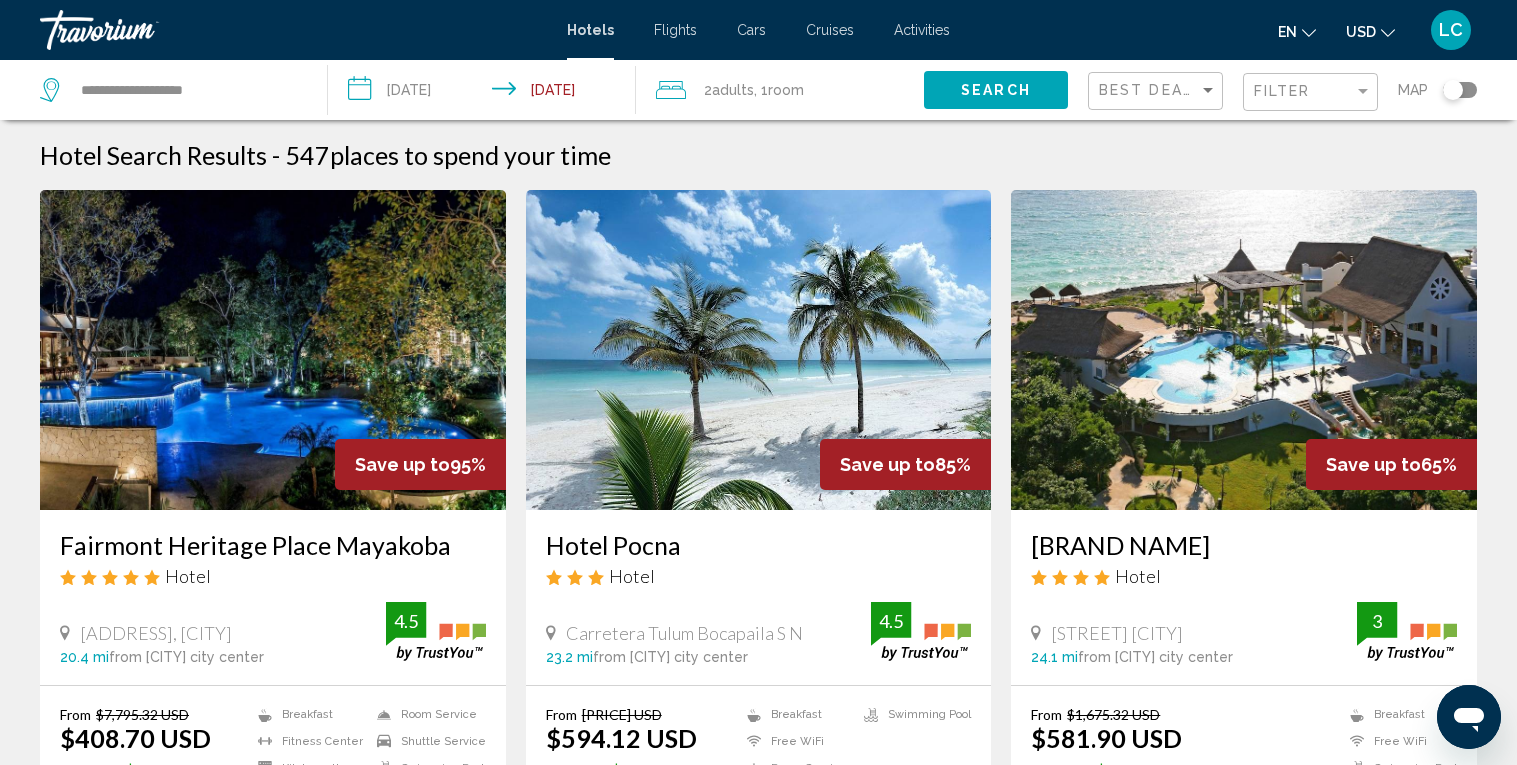 type 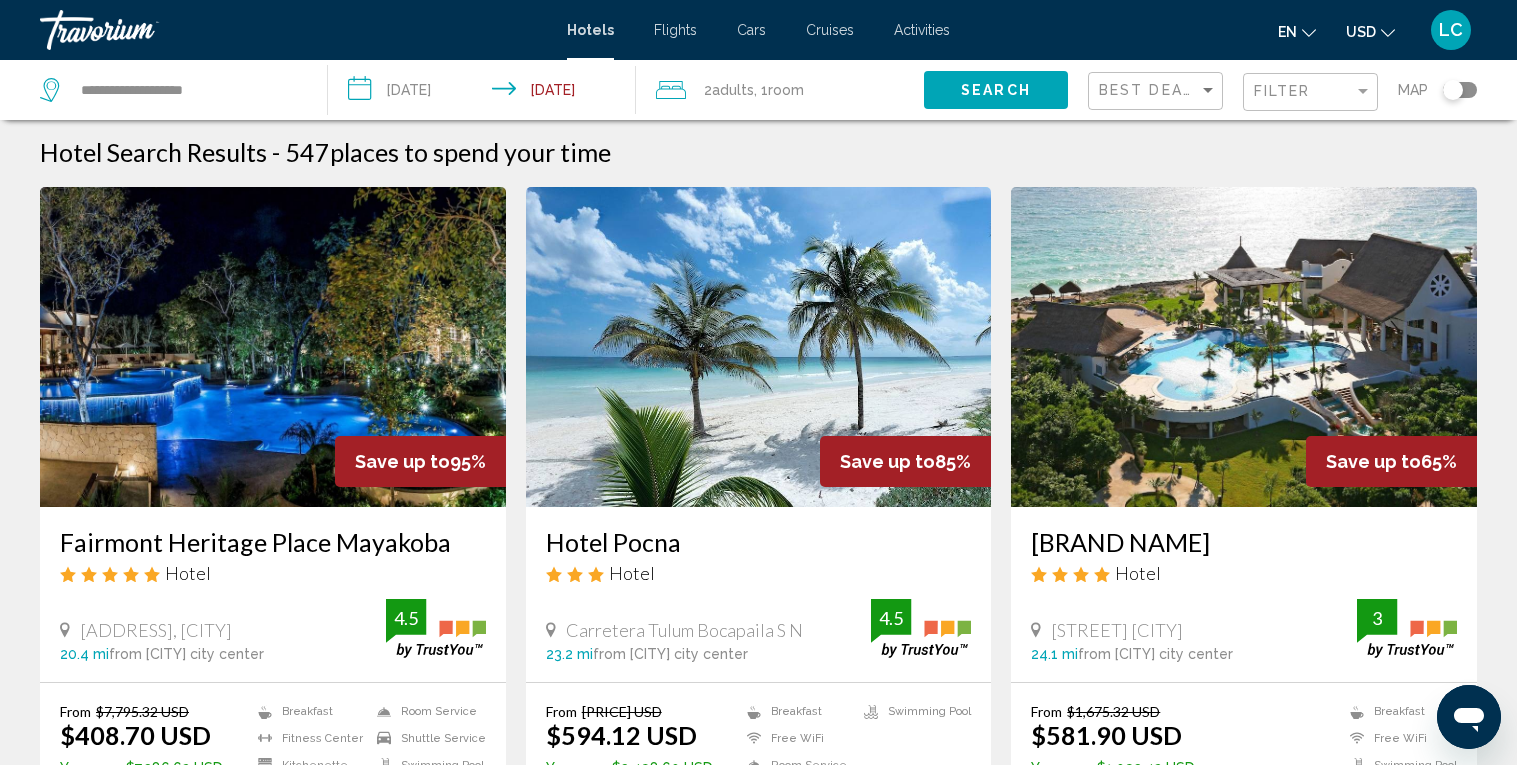 scroll, scrollTop: 0, scrollLeft: 0, axis: both 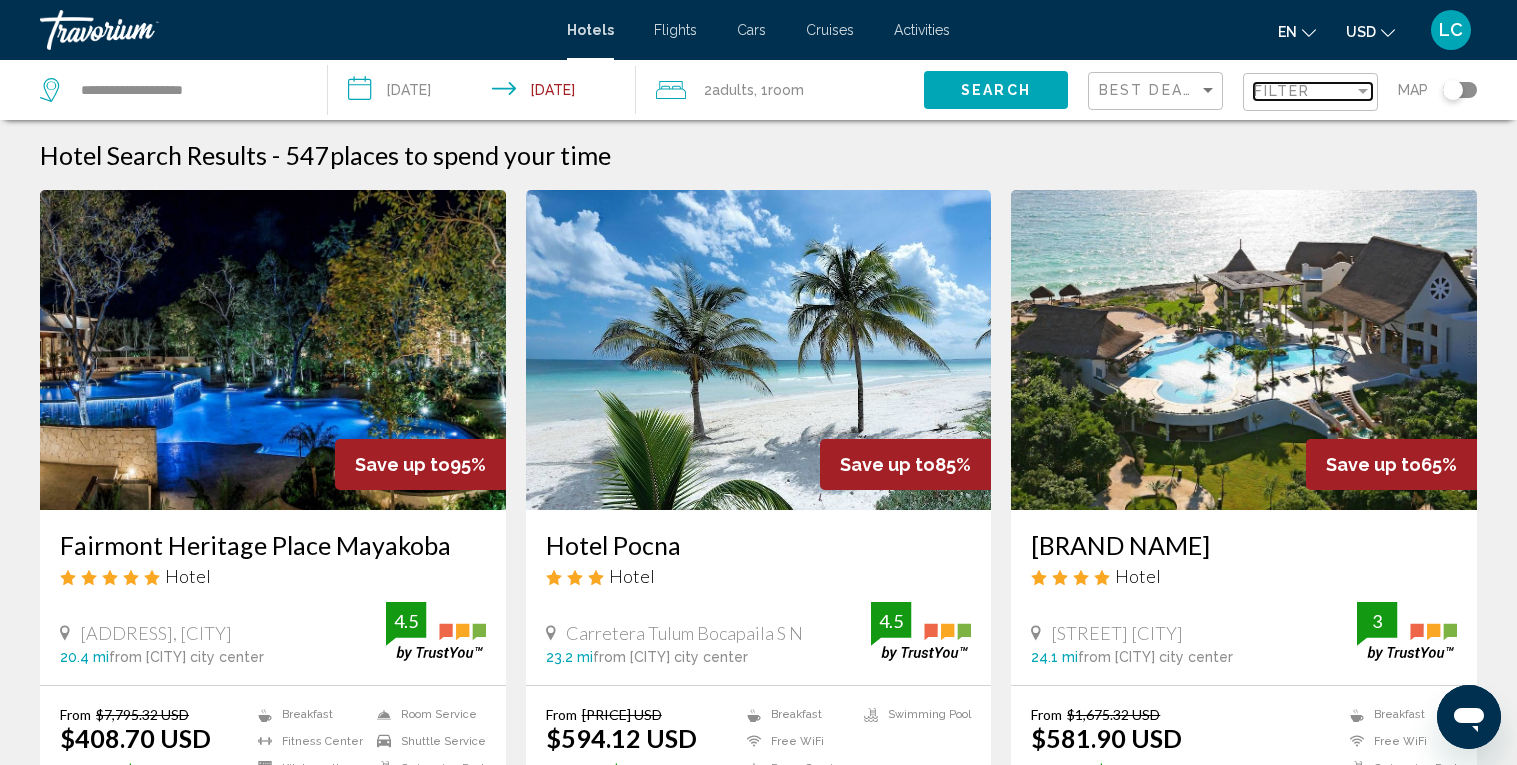 click on "Filter" at bounding box center (1304, 91) 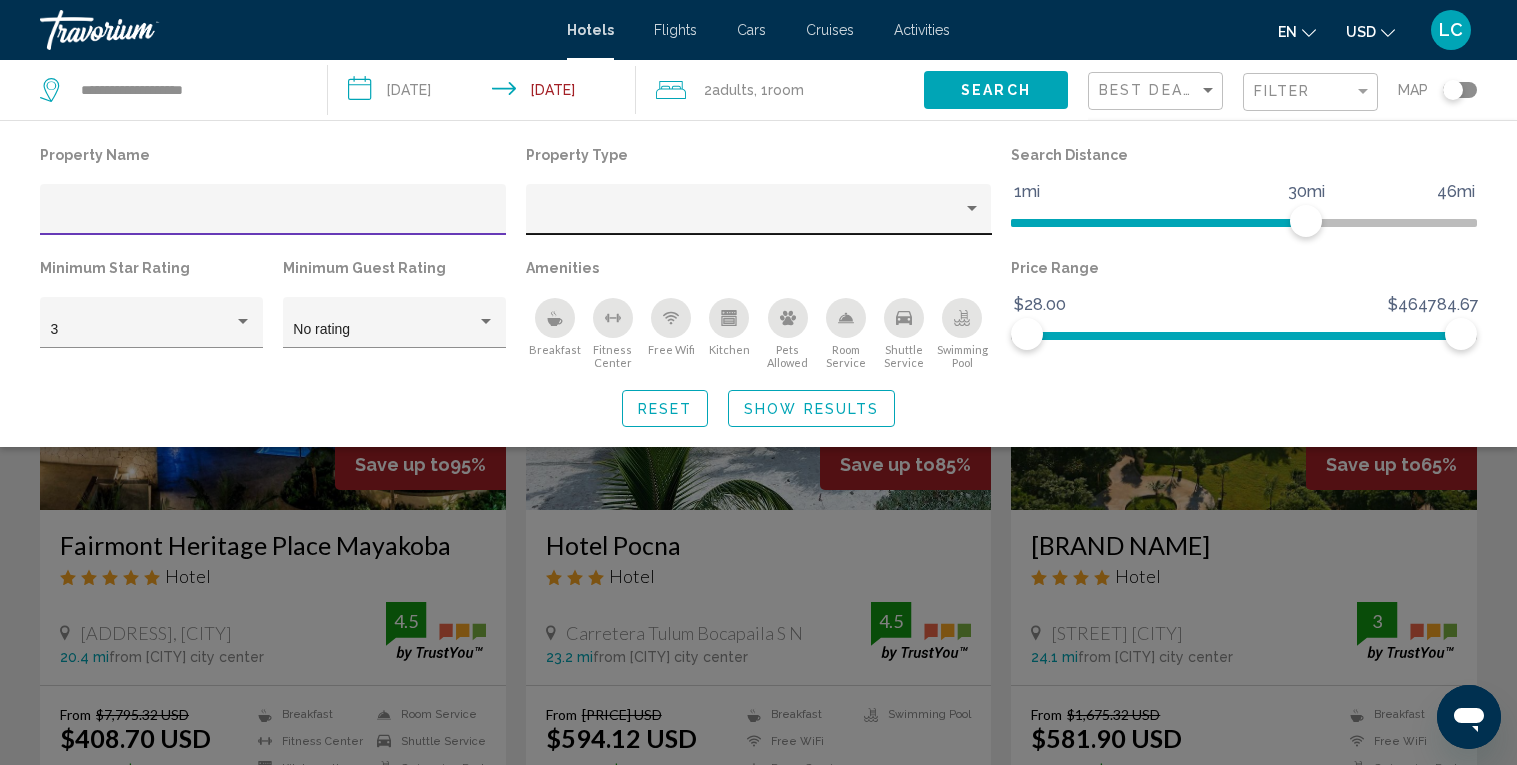 click at bounding box center (758, 215) 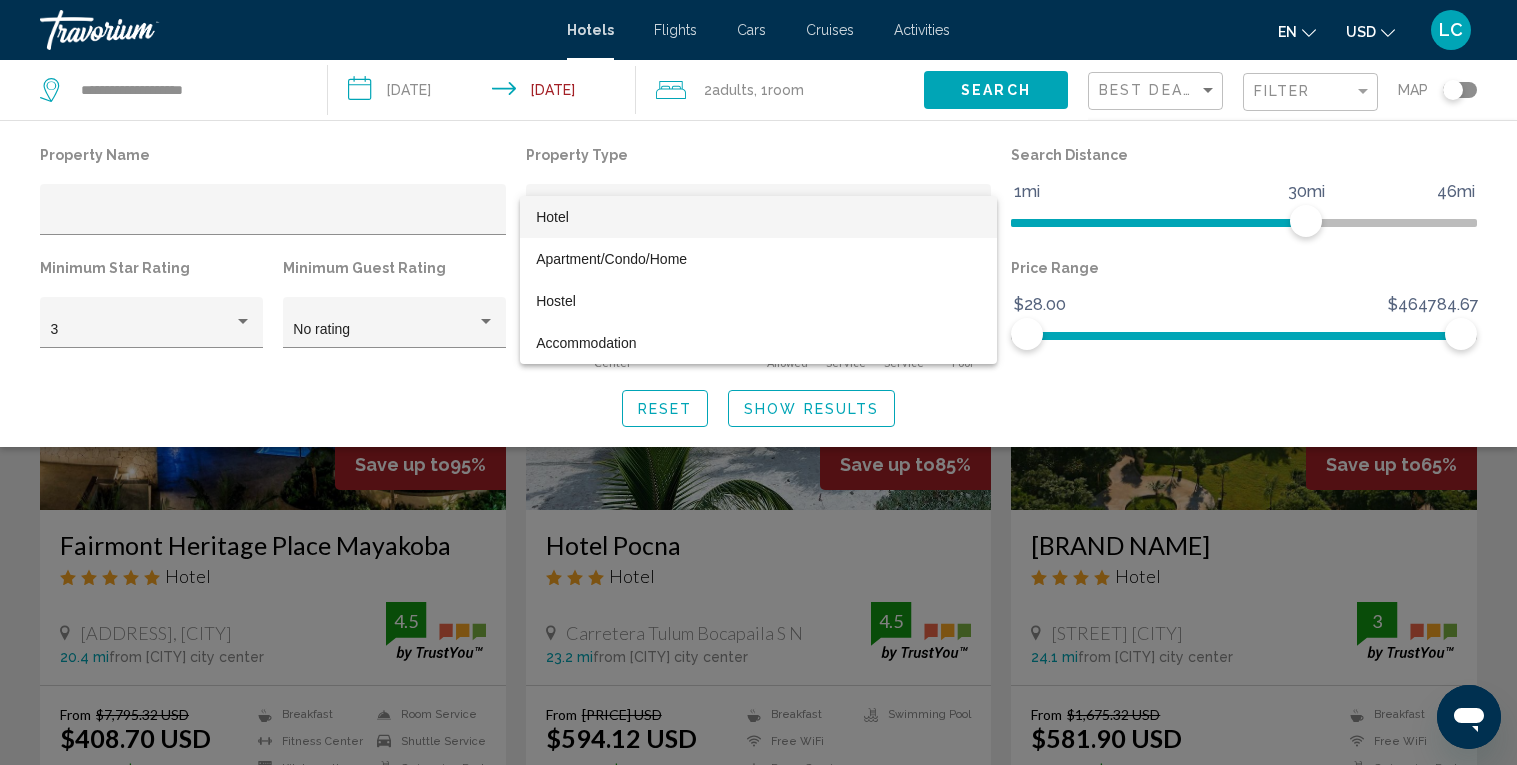 click at bounding box center [758, 382] 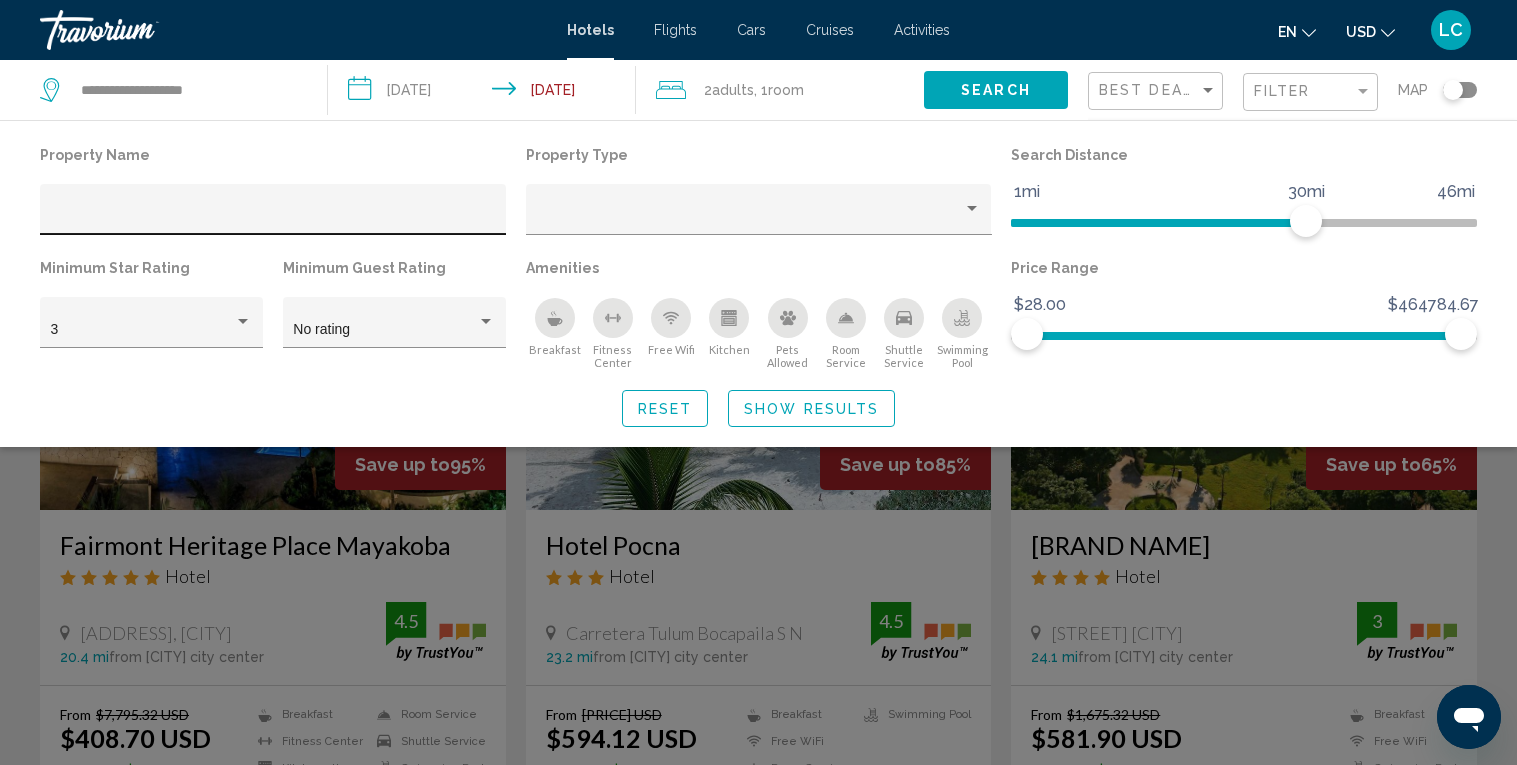 click at bounding box center [273, 209] 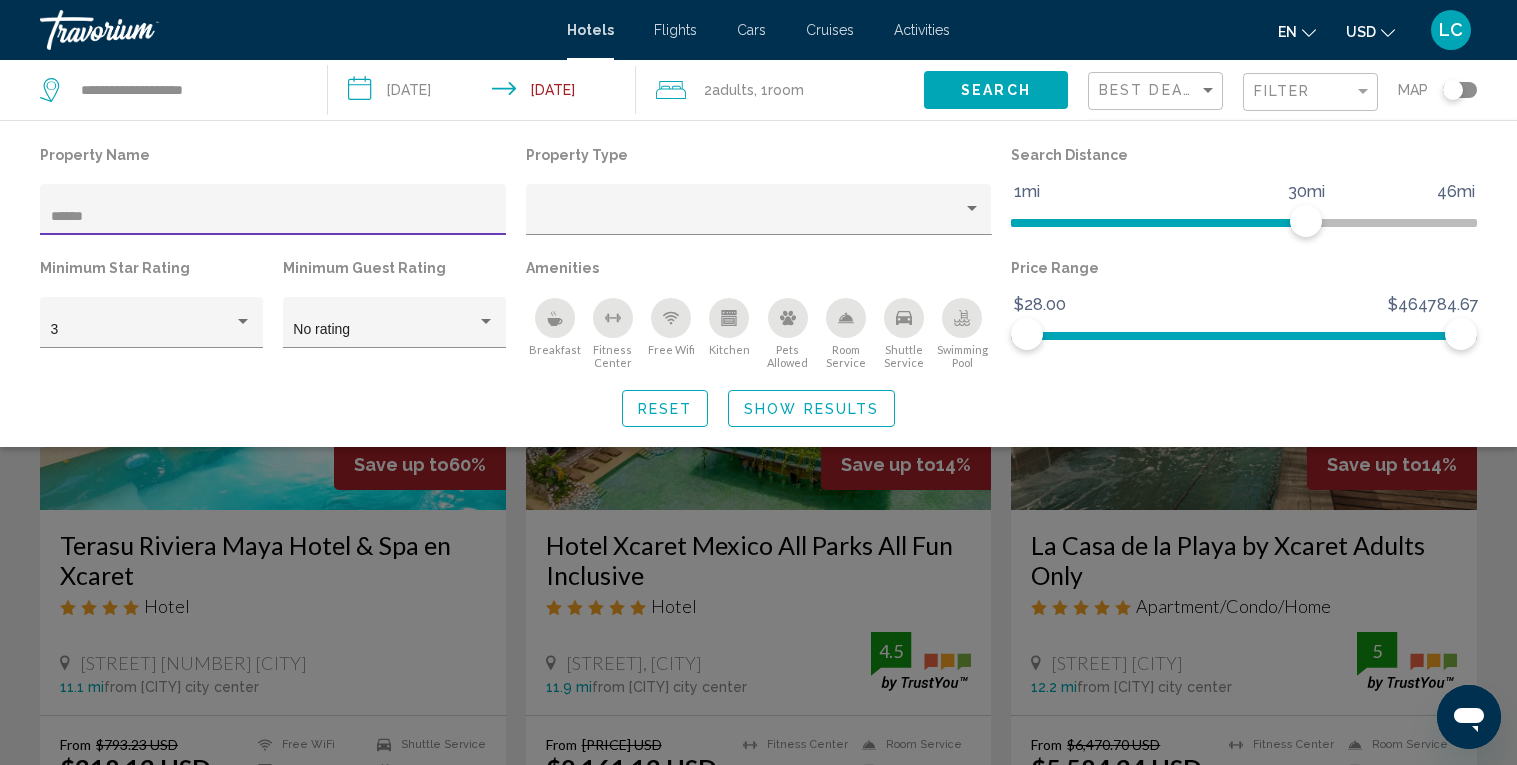 click on "Show Results" at bounding box center (811, 409) 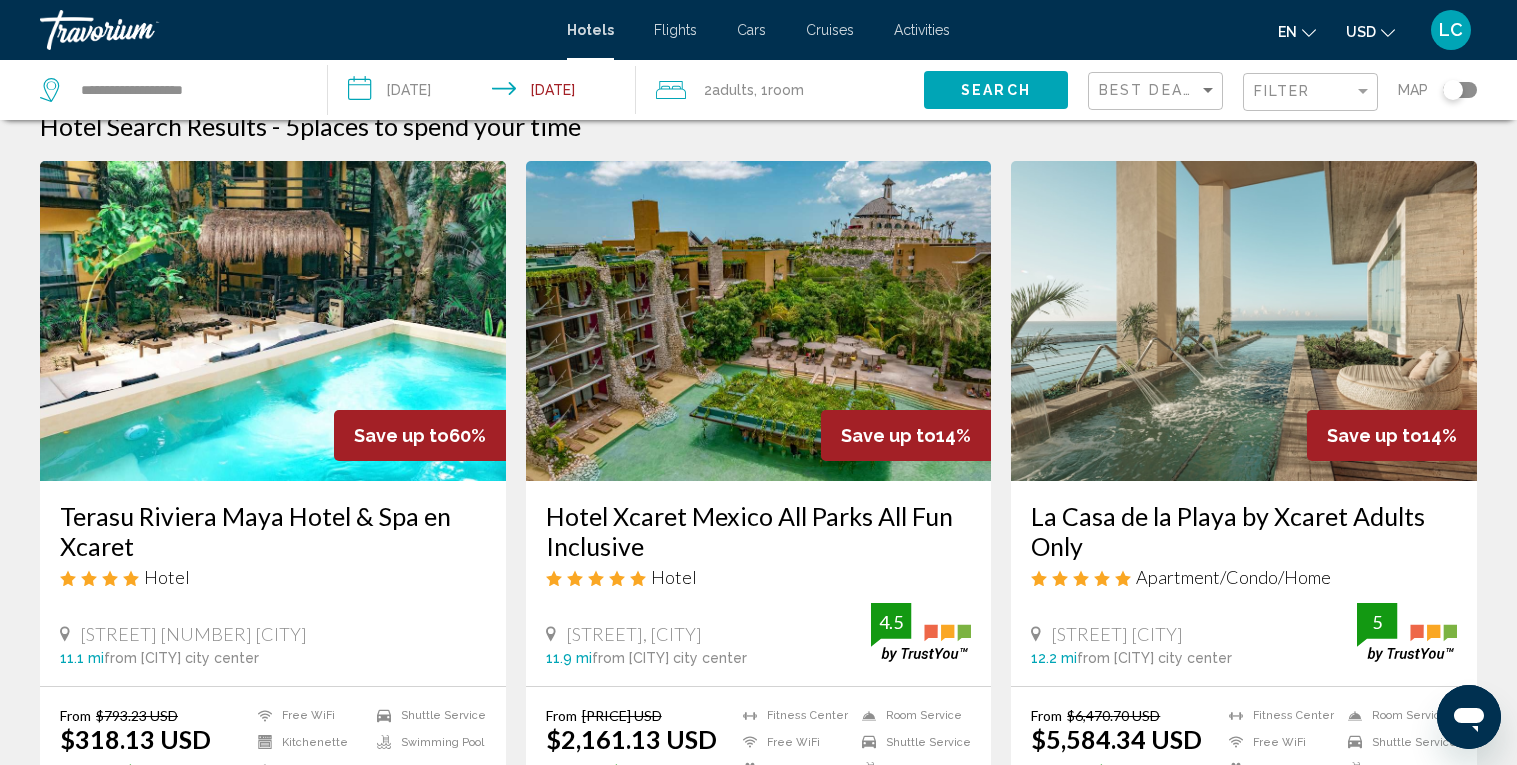 scroll, scrollTop: 0, scrollLeft: 0, axis: both 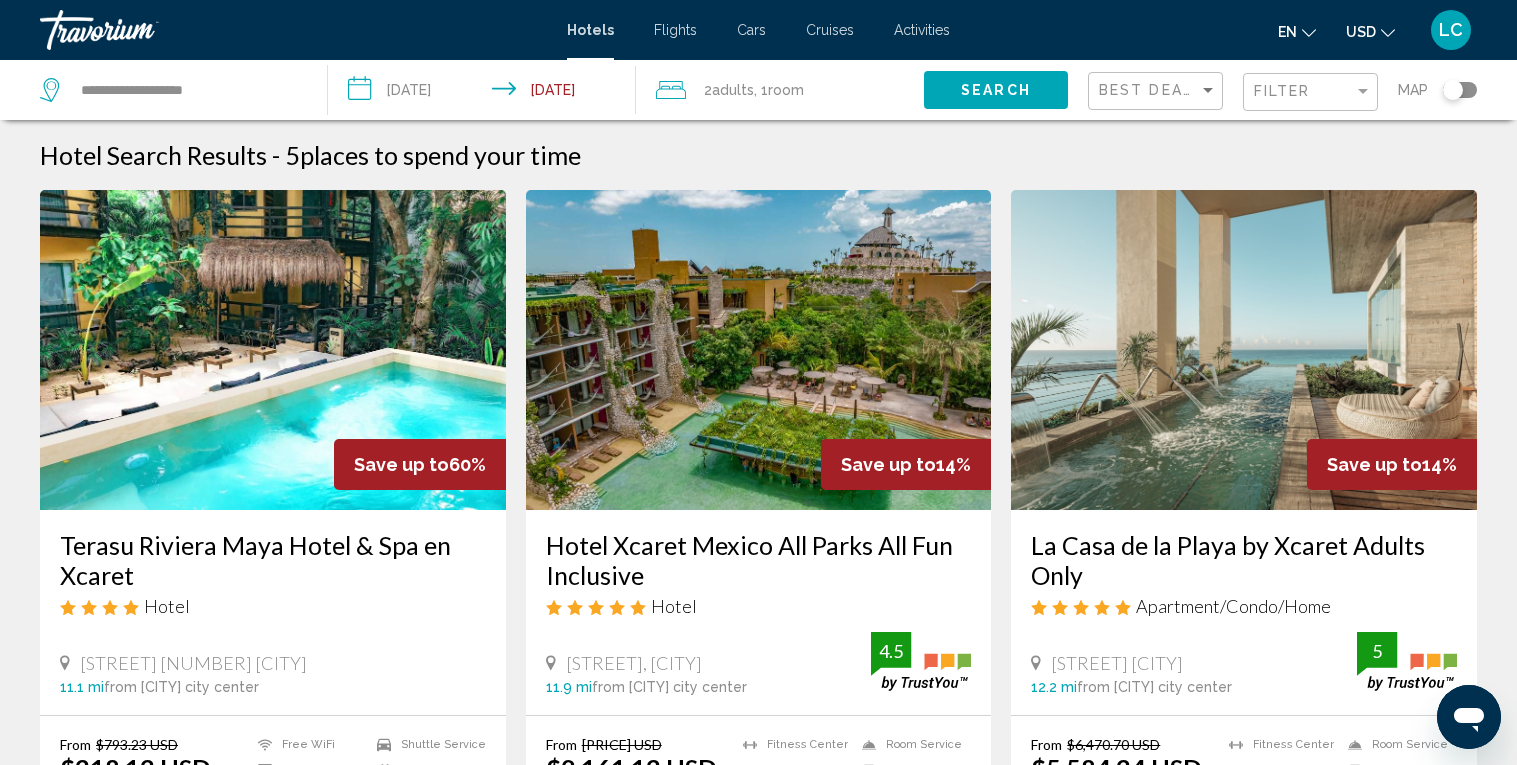 click on "**********" at bounding box center (486, 93) 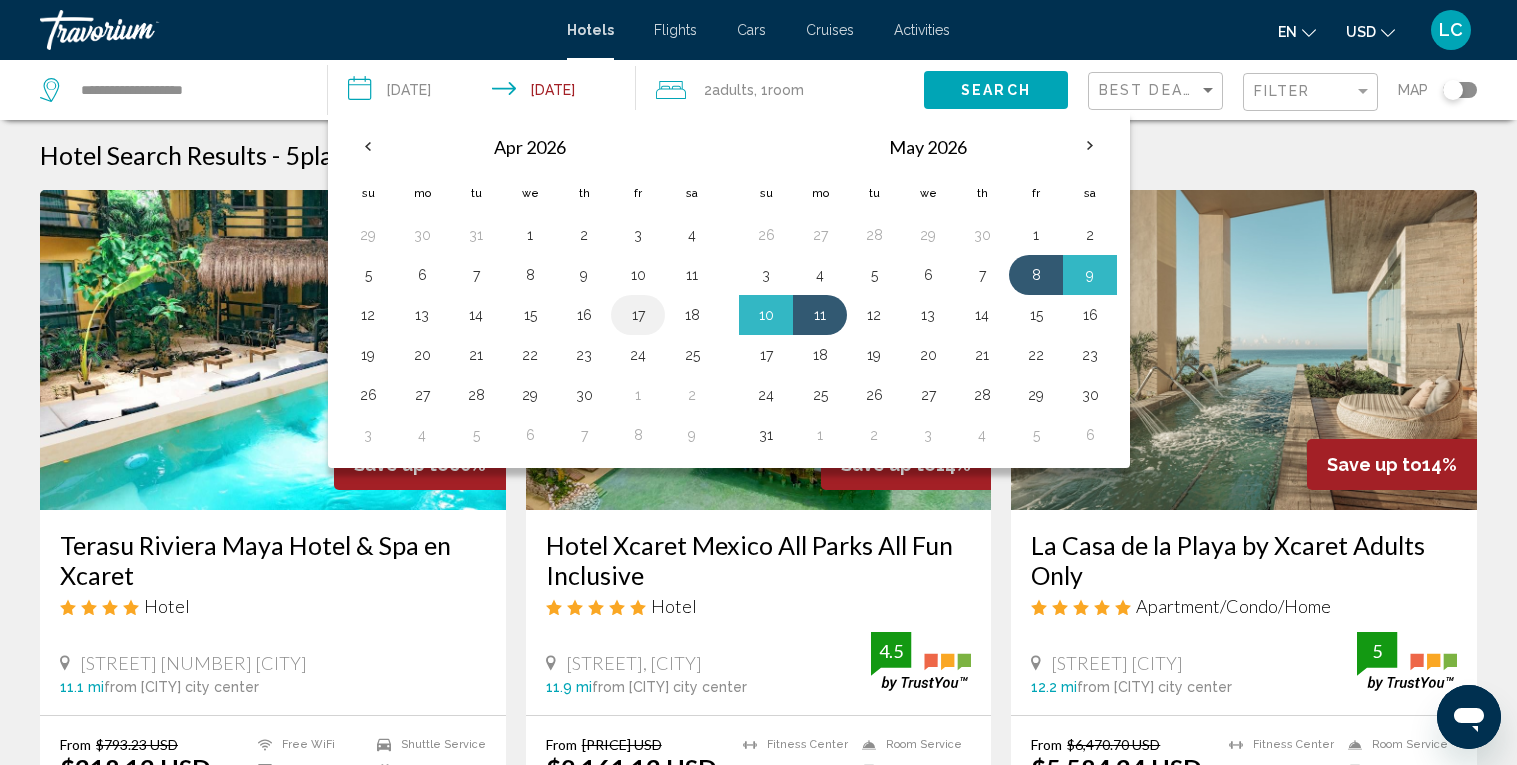 click on "17" at bounding box center (638, 315) 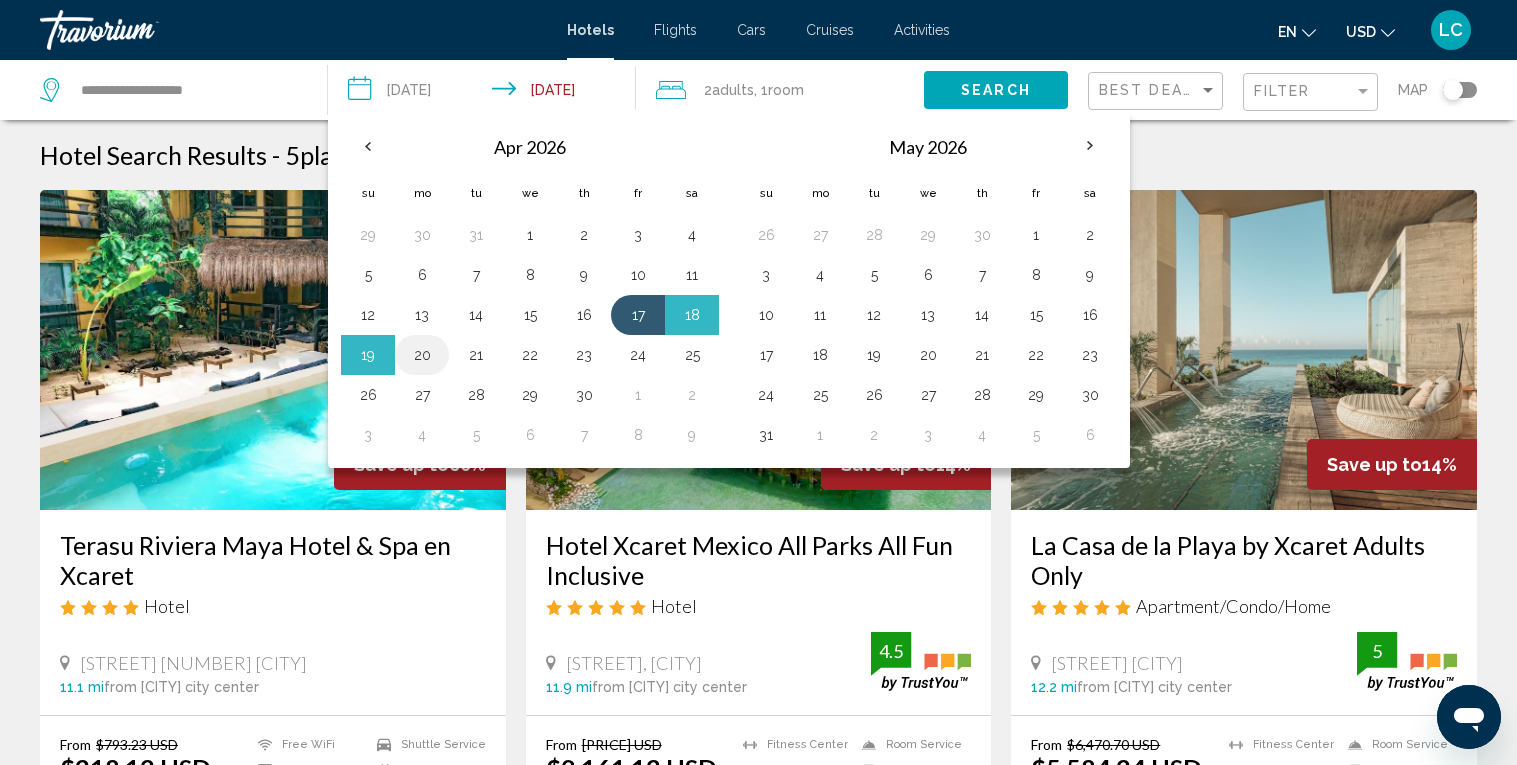 click on "20" at bounding box center (422, 355) 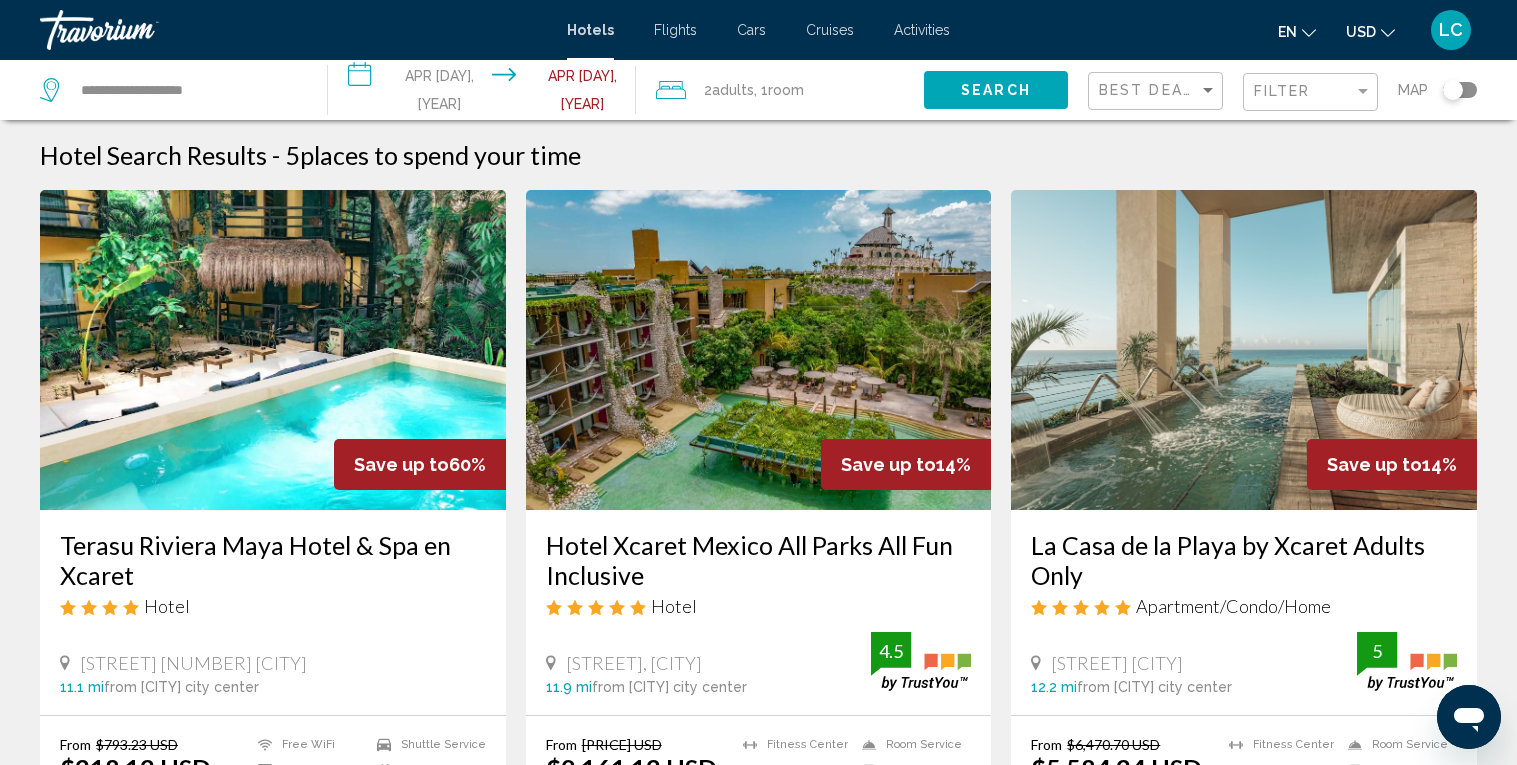 click on "Search" at bounding box center (996, 89) 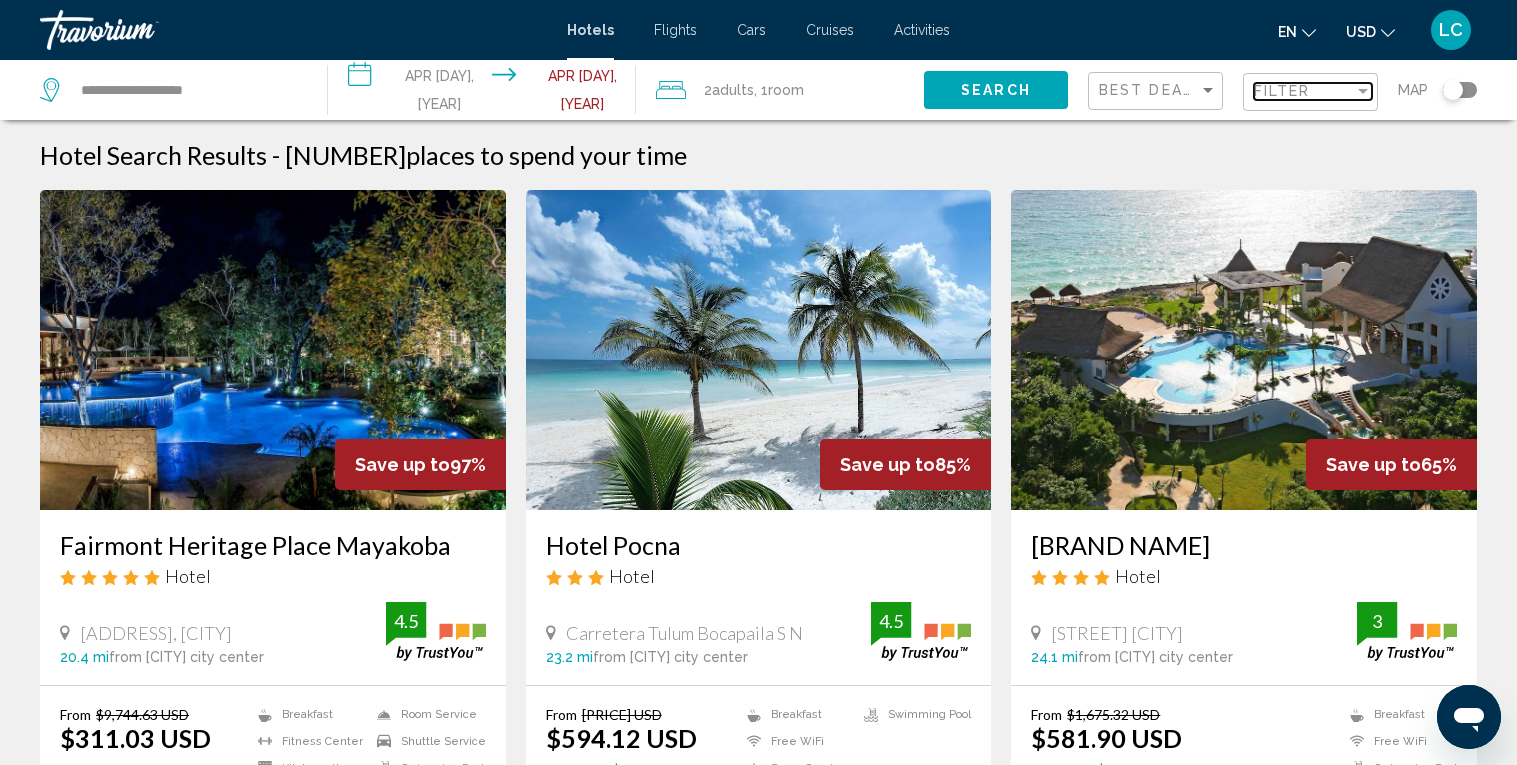 click on "Filter" at bounding box center (1304, 91) 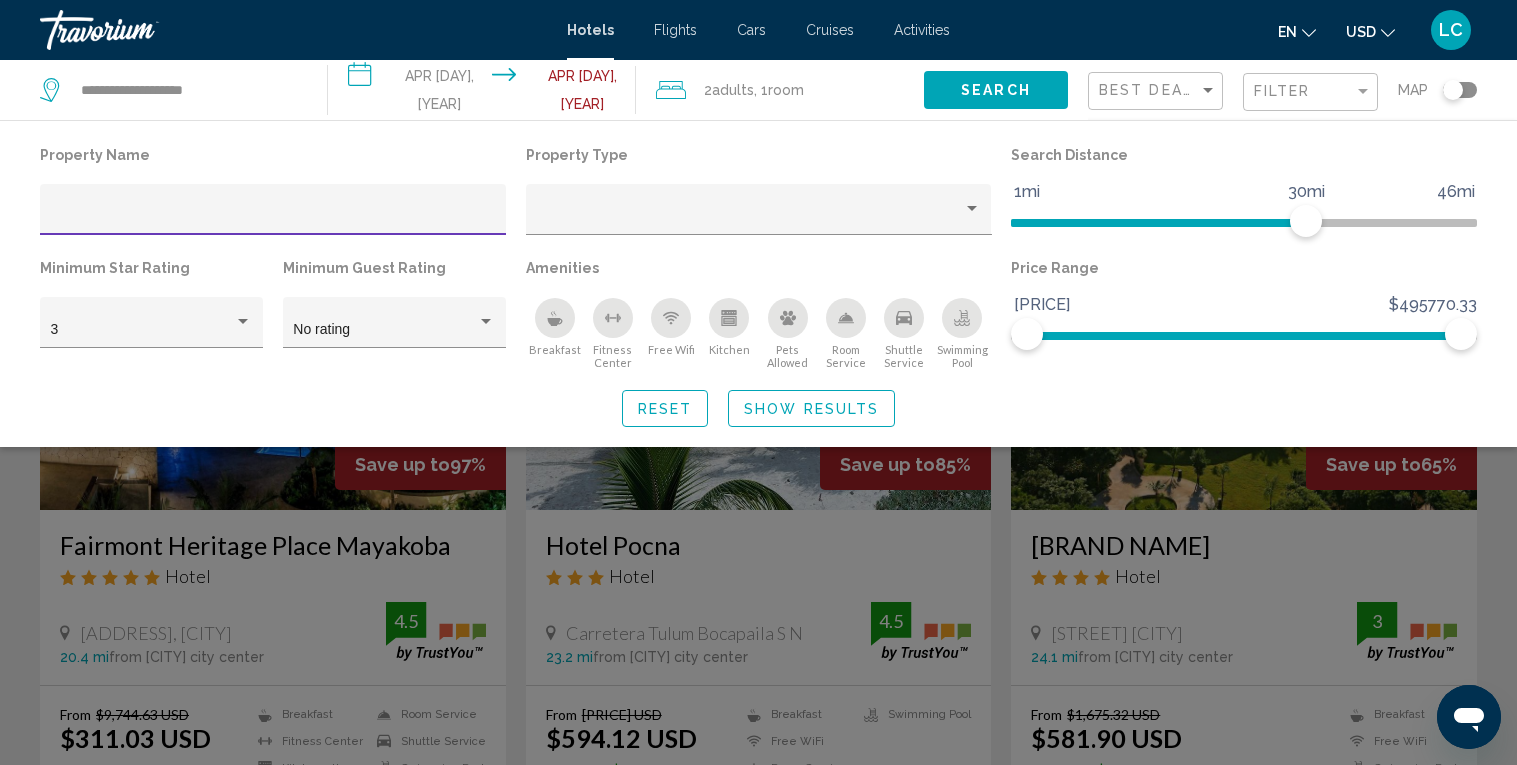 click at bounding box center (273, 217) 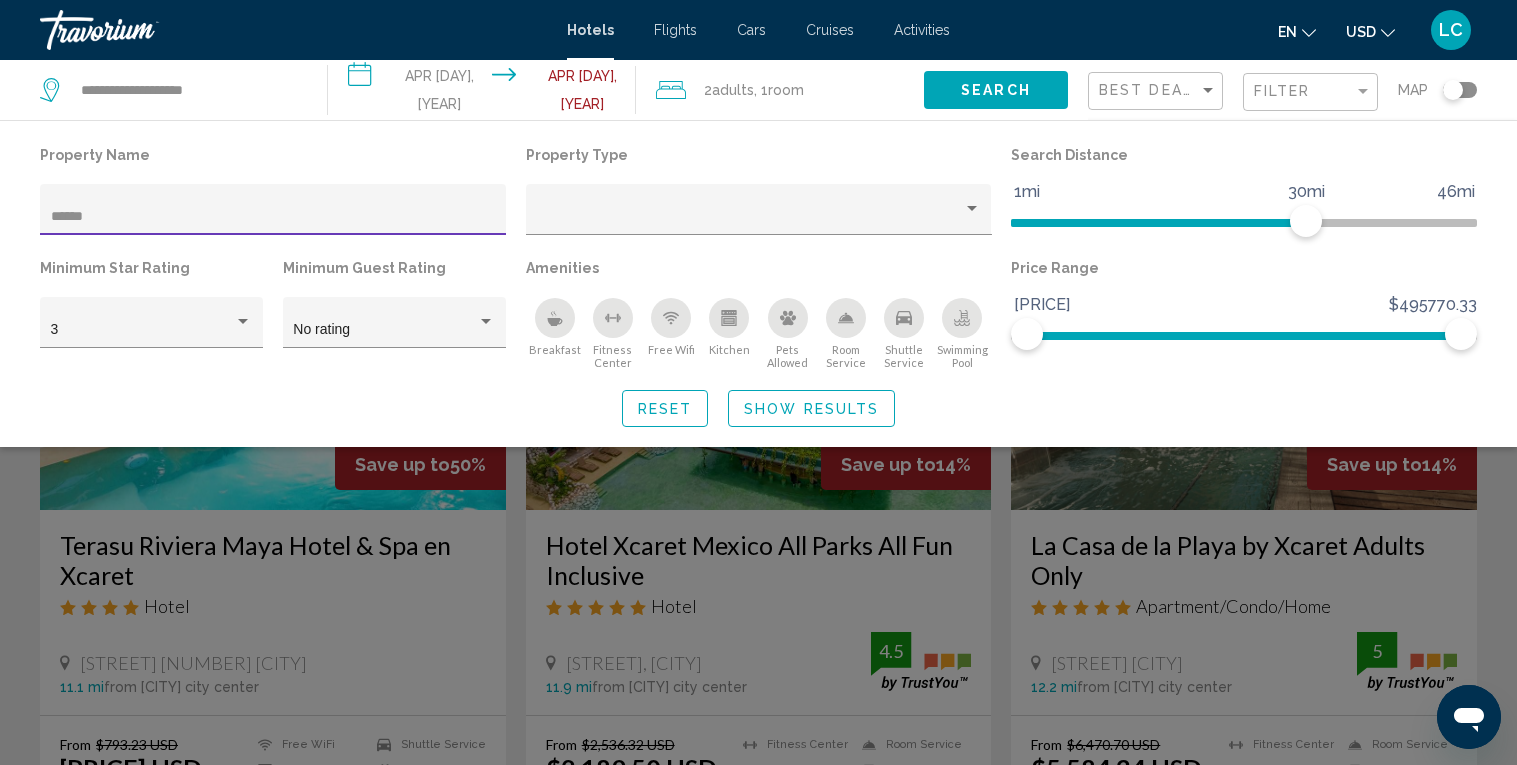 click on "Show Results" at bounding box center (811, 409) 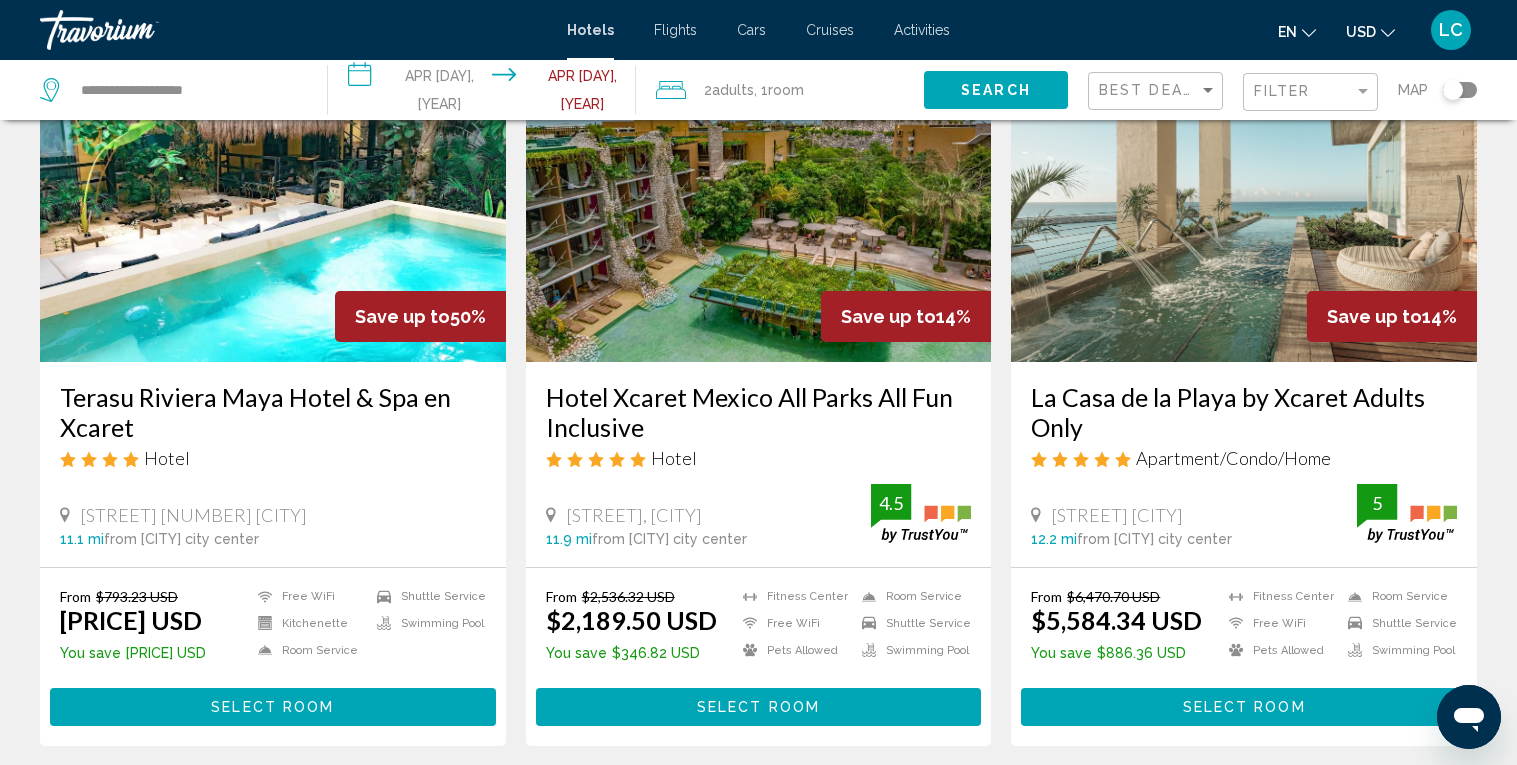 scroll, scrollTop: 0, scrollLeft: 0, axis: both 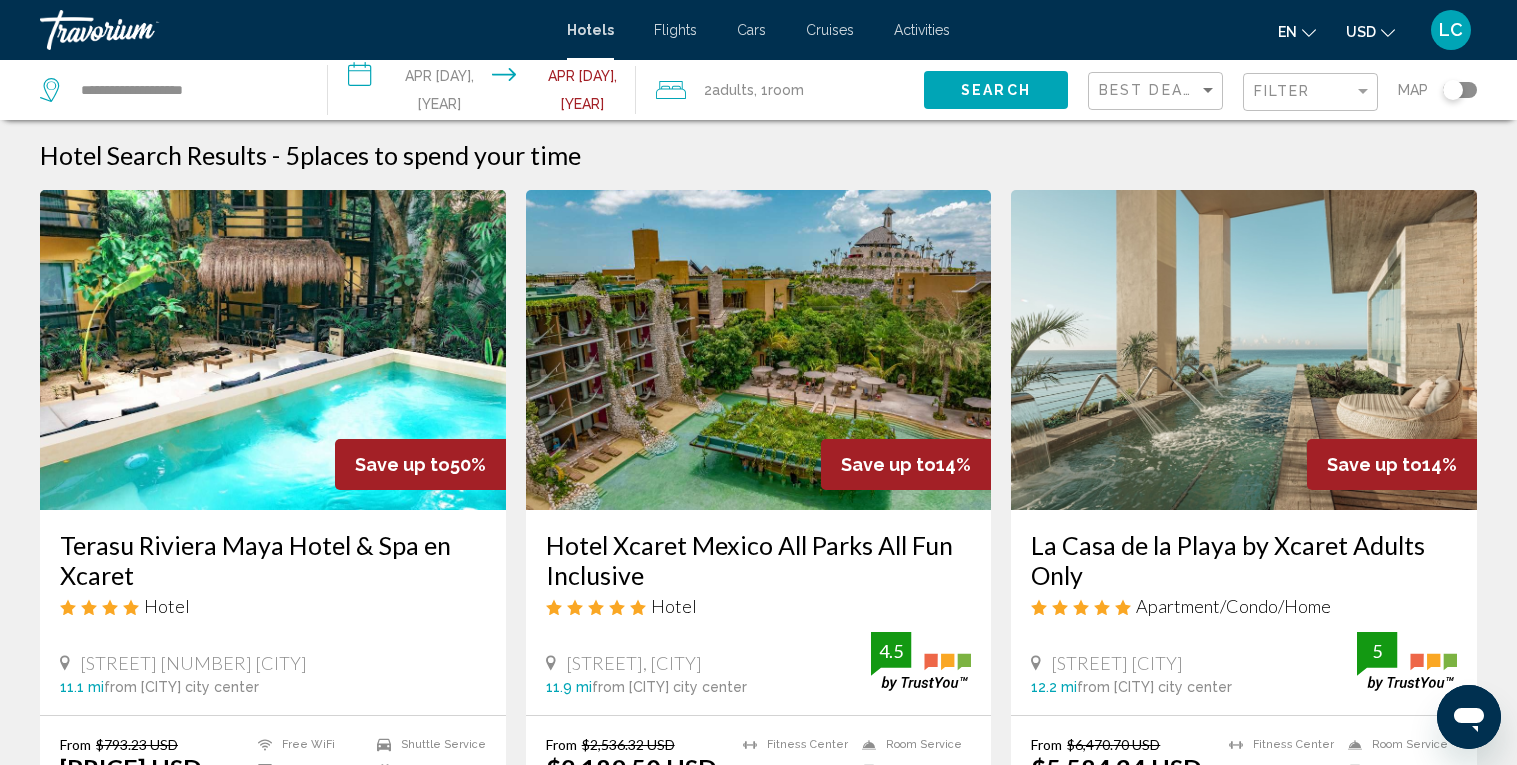 click on "**********" at bounding box center [486, 93] 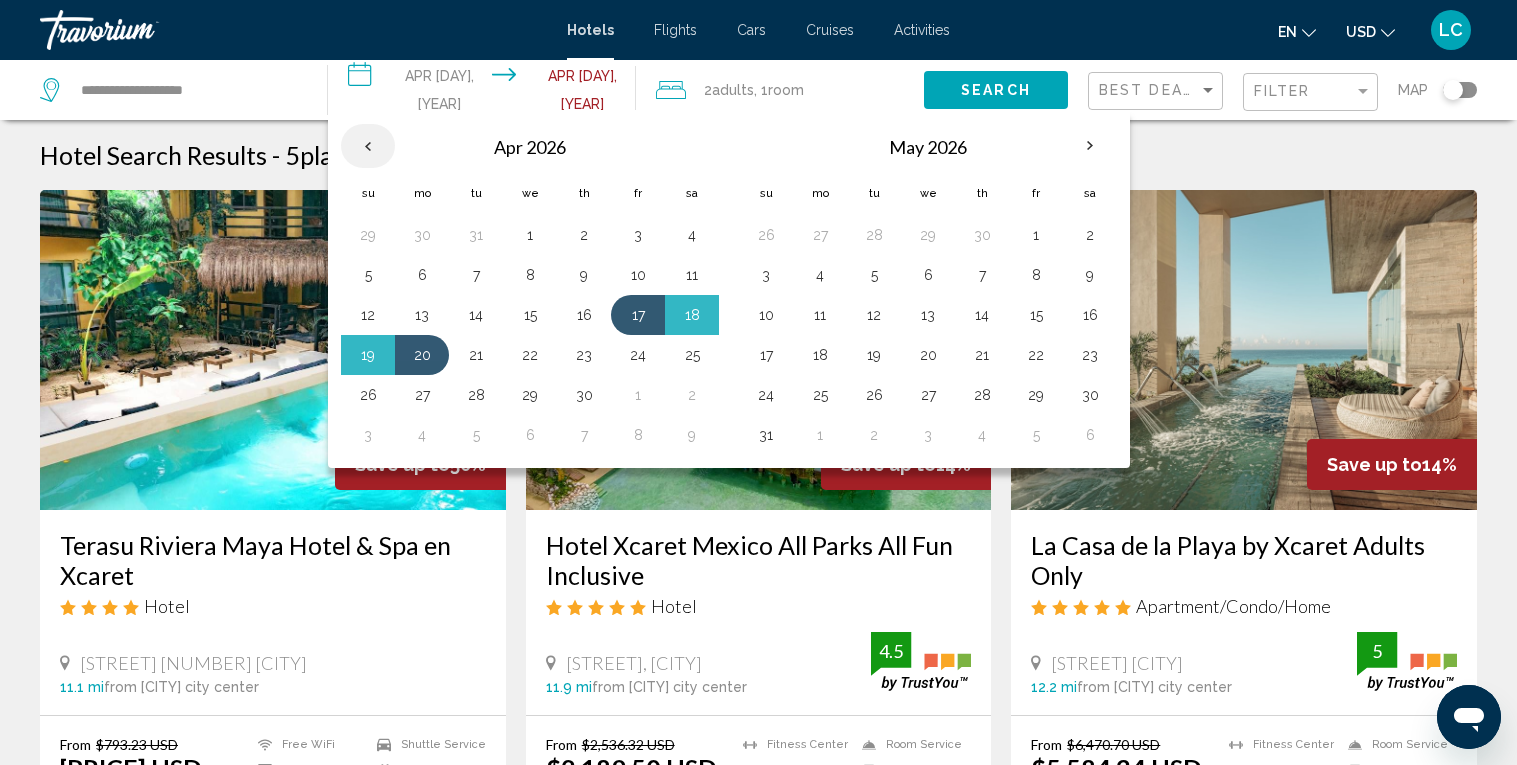click at bounding box center [368, 146] 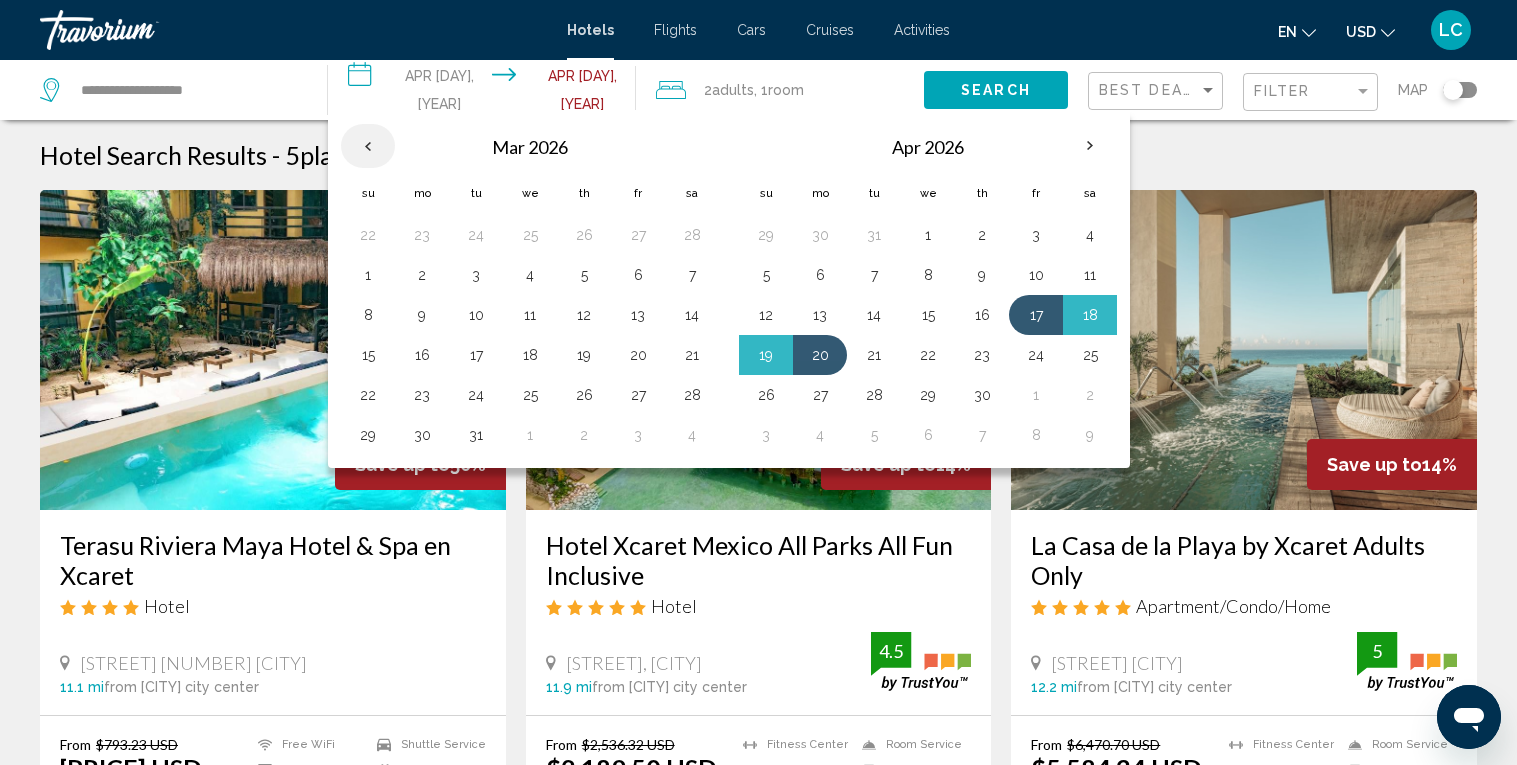 click at bounding box center (368, 146) 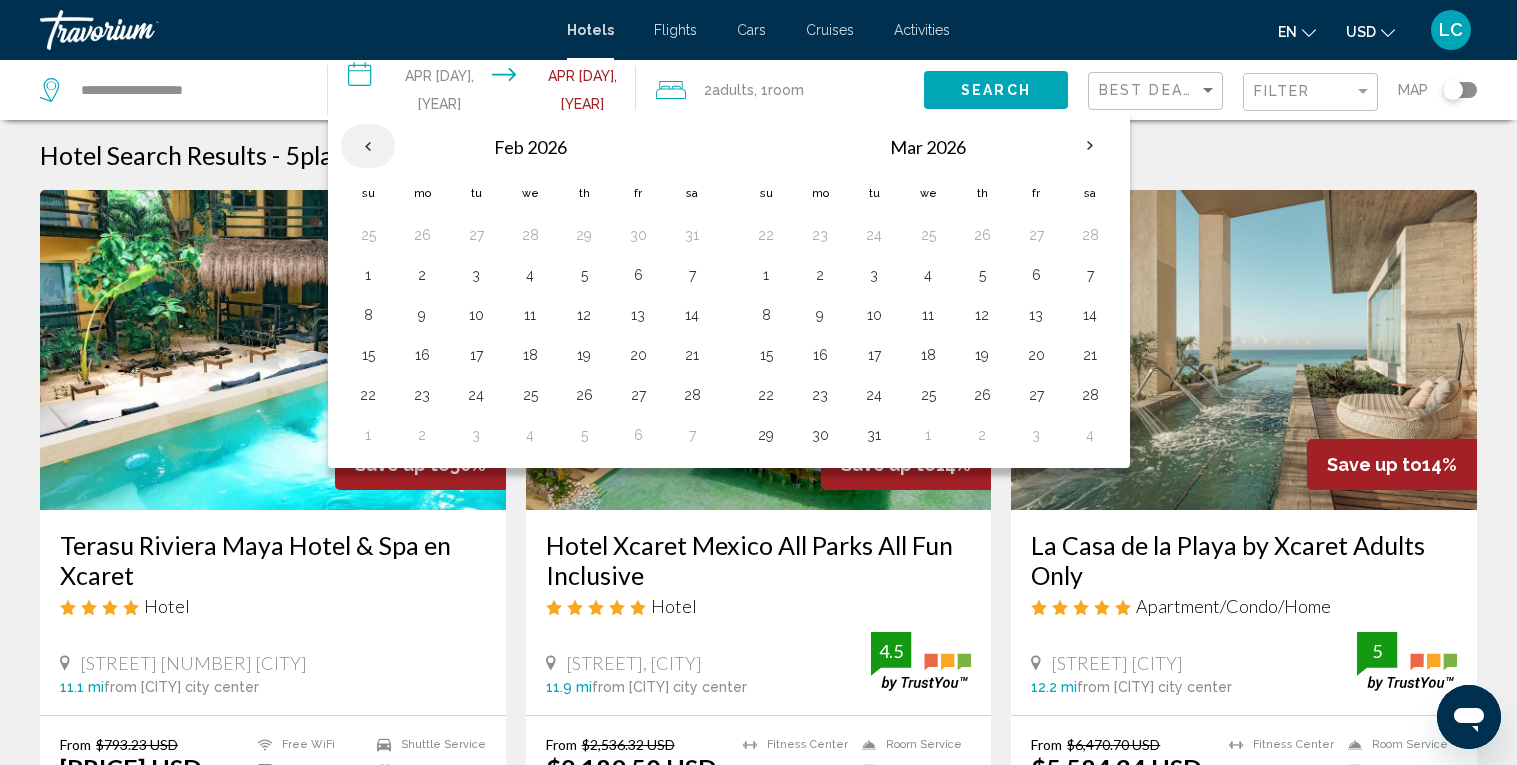 click at bounding box center (368, 146) 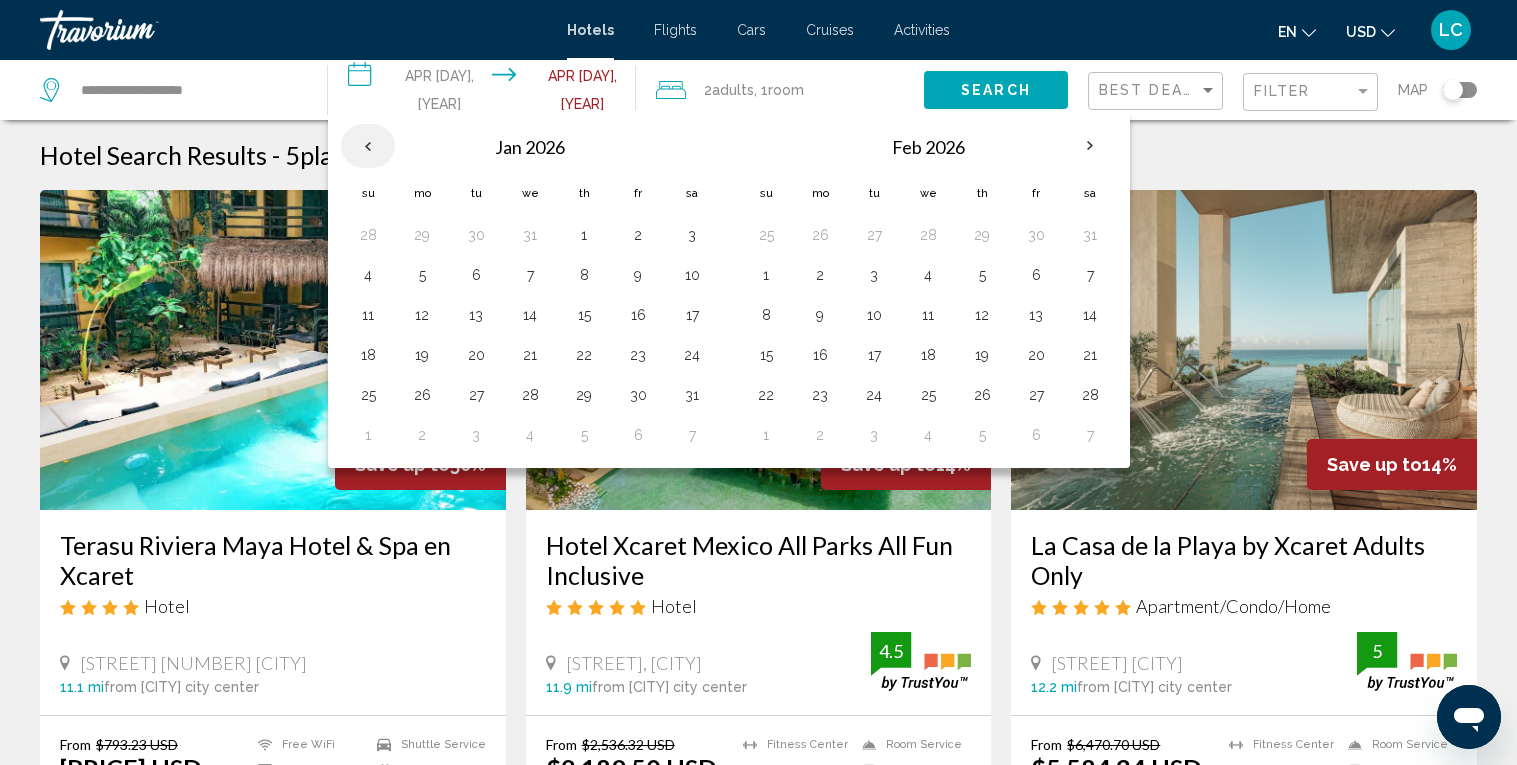 click at bounding box center (368, 146) 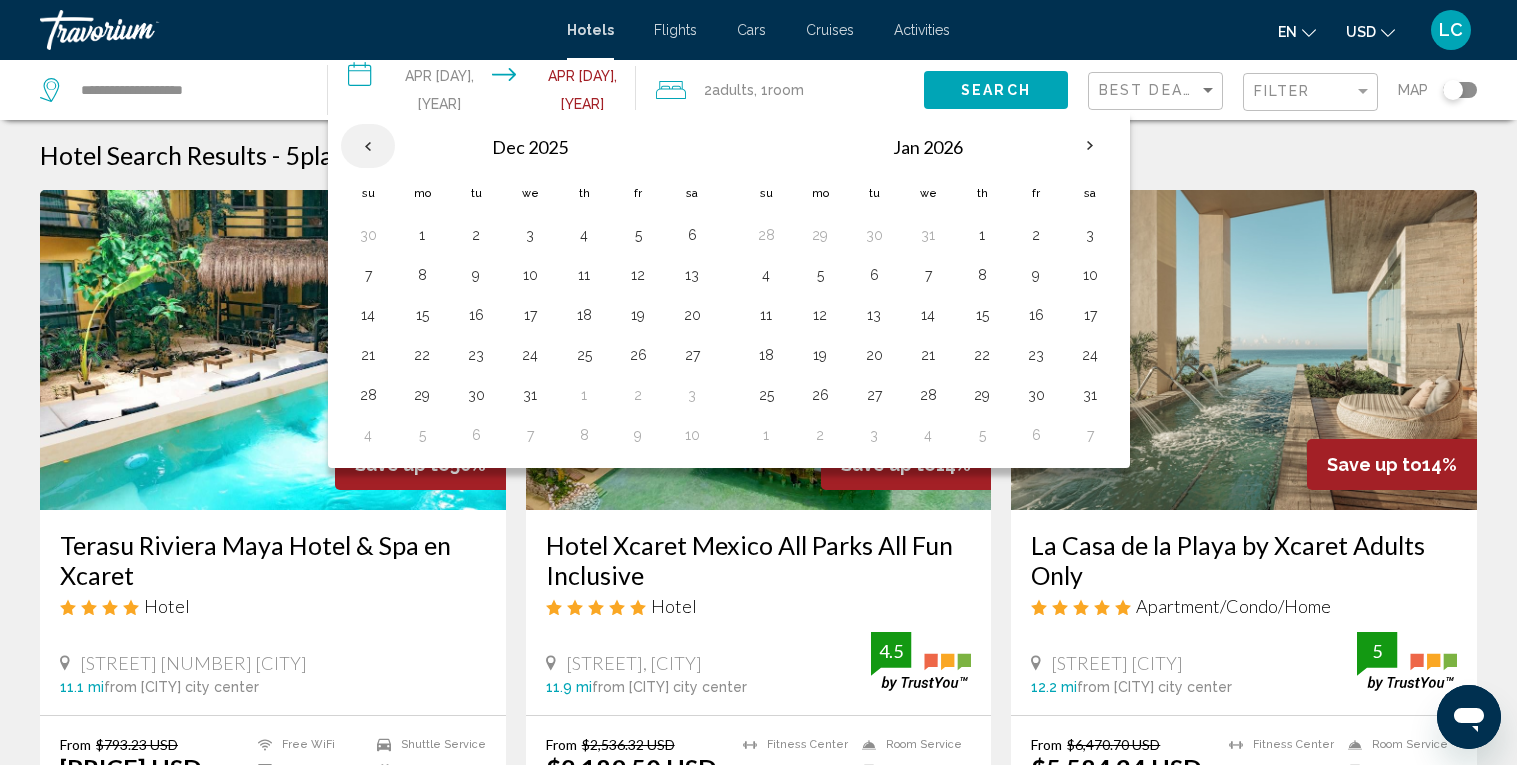 click at bounding box center [368, 146] 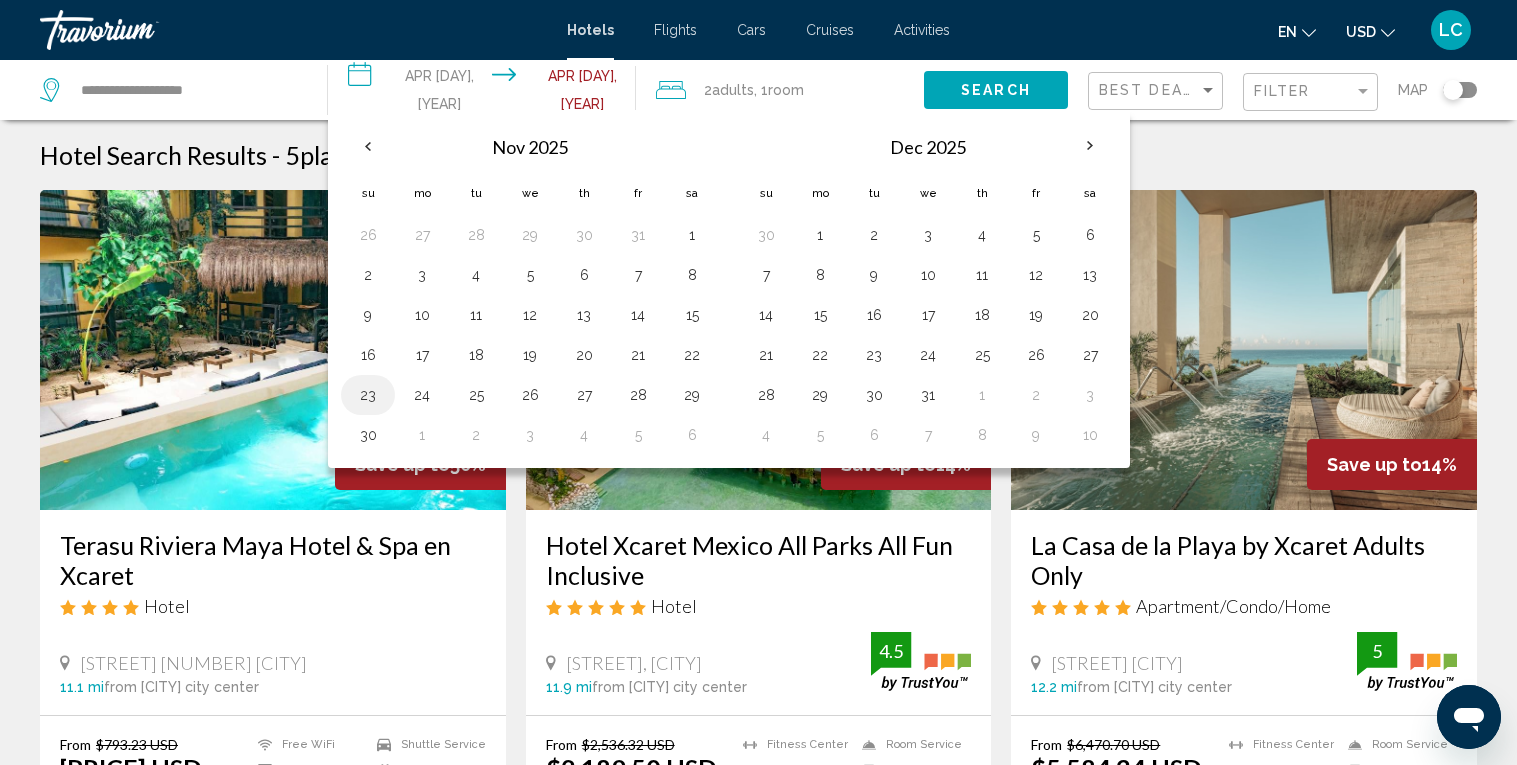 click on "23" at bounding box center [368, 395] 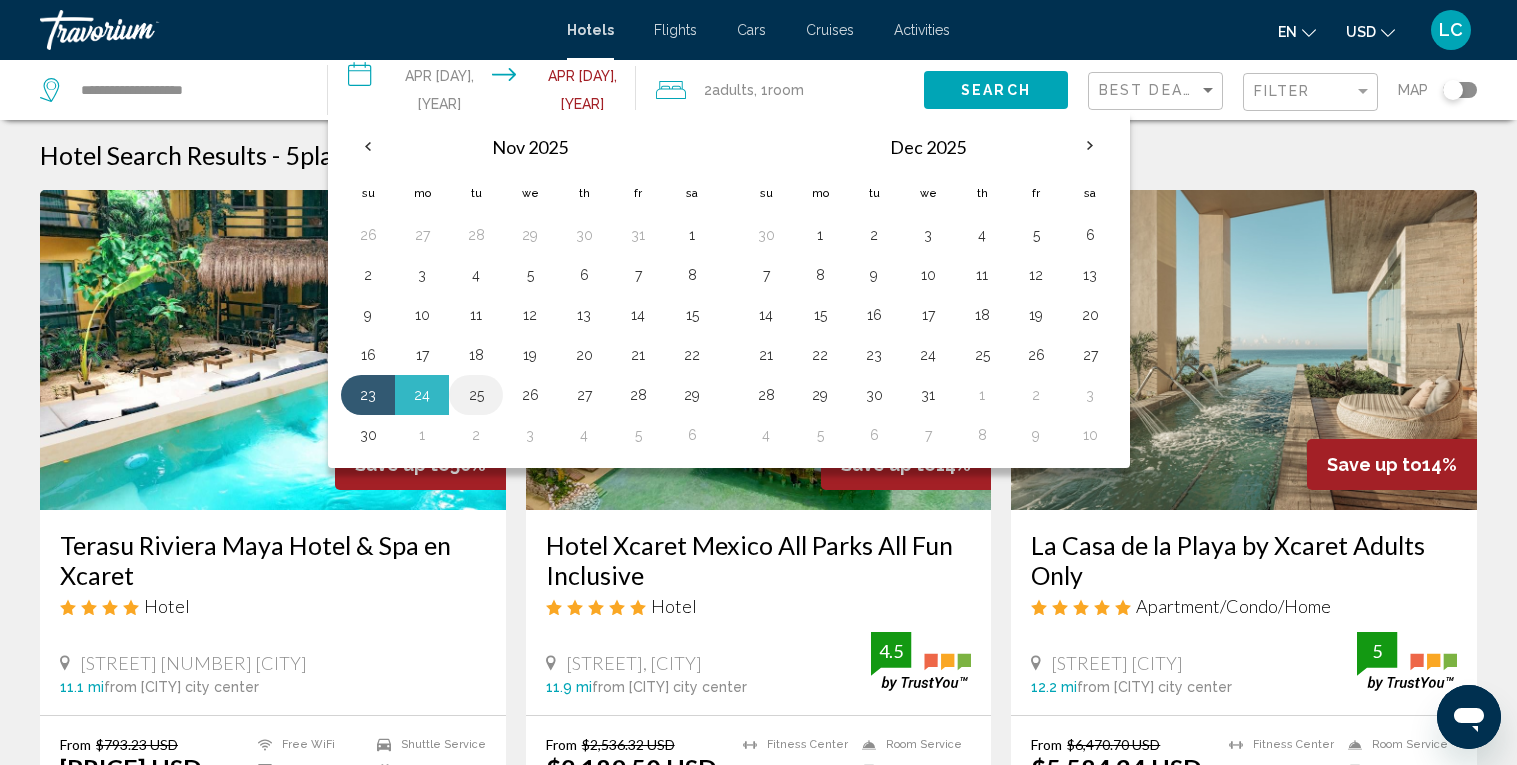 click on "25" at bounding box center [476, 395] 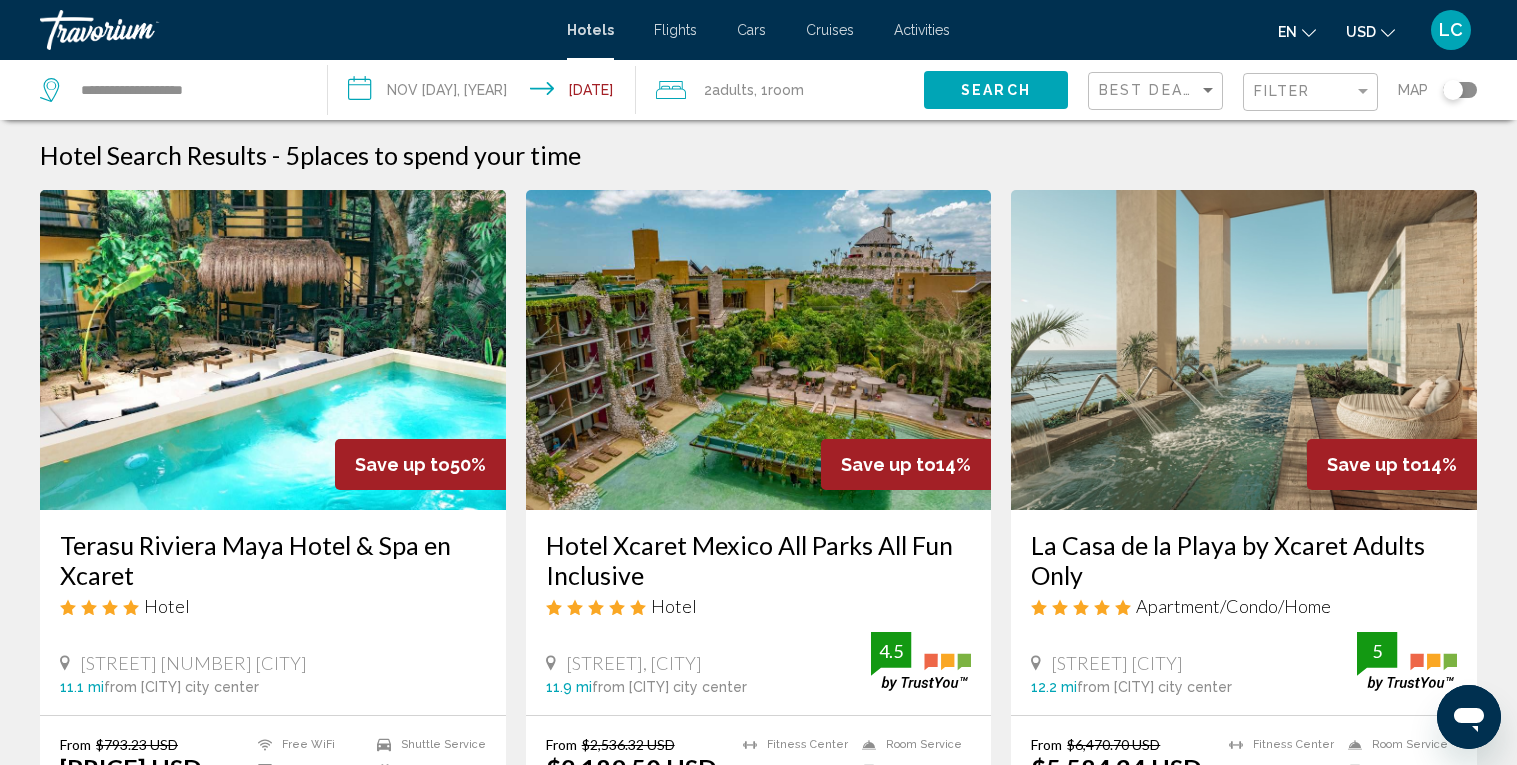 click on "Search" at bounding box center (996, 91) 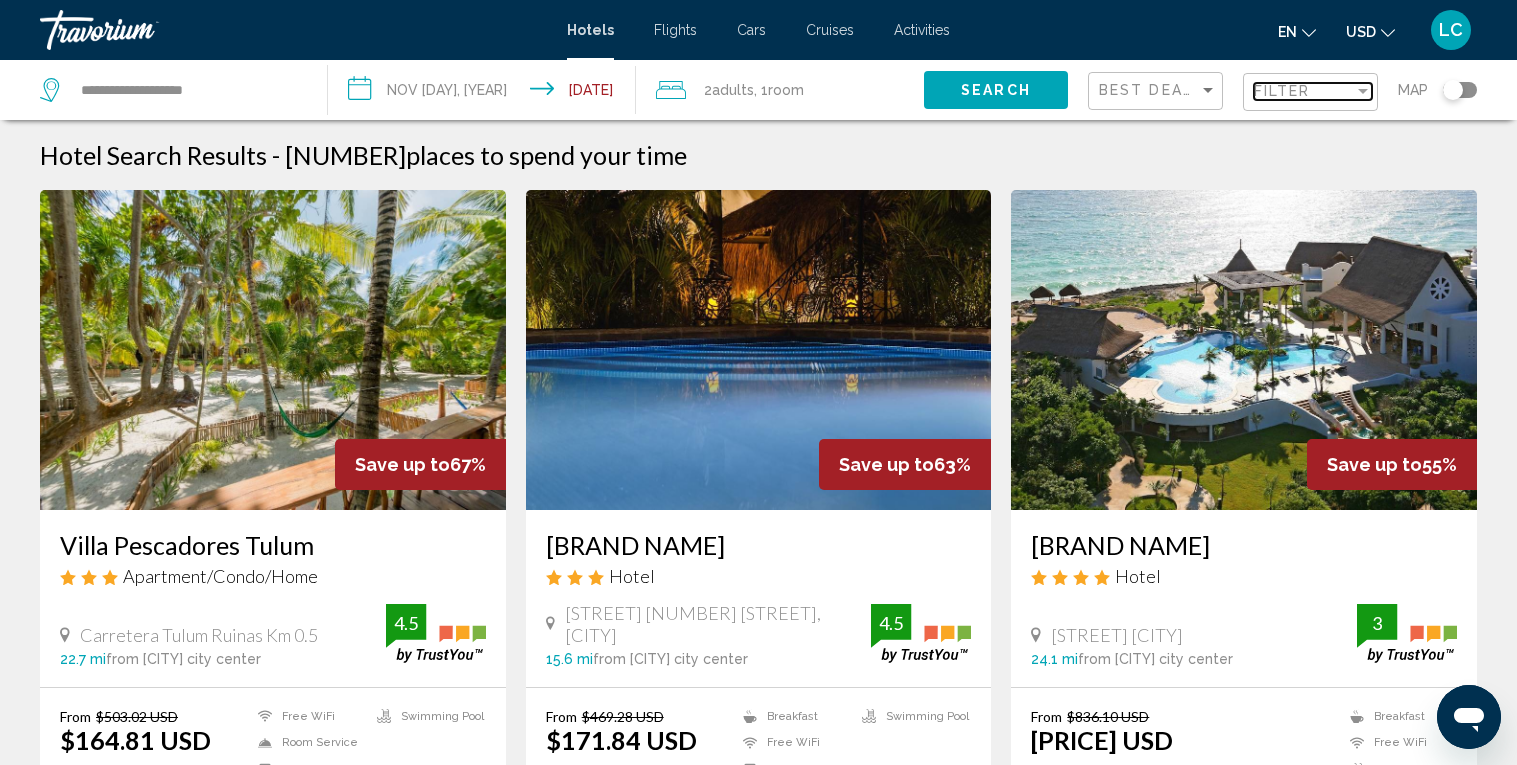 click on "Filter" at bounding box center [1304, 91] 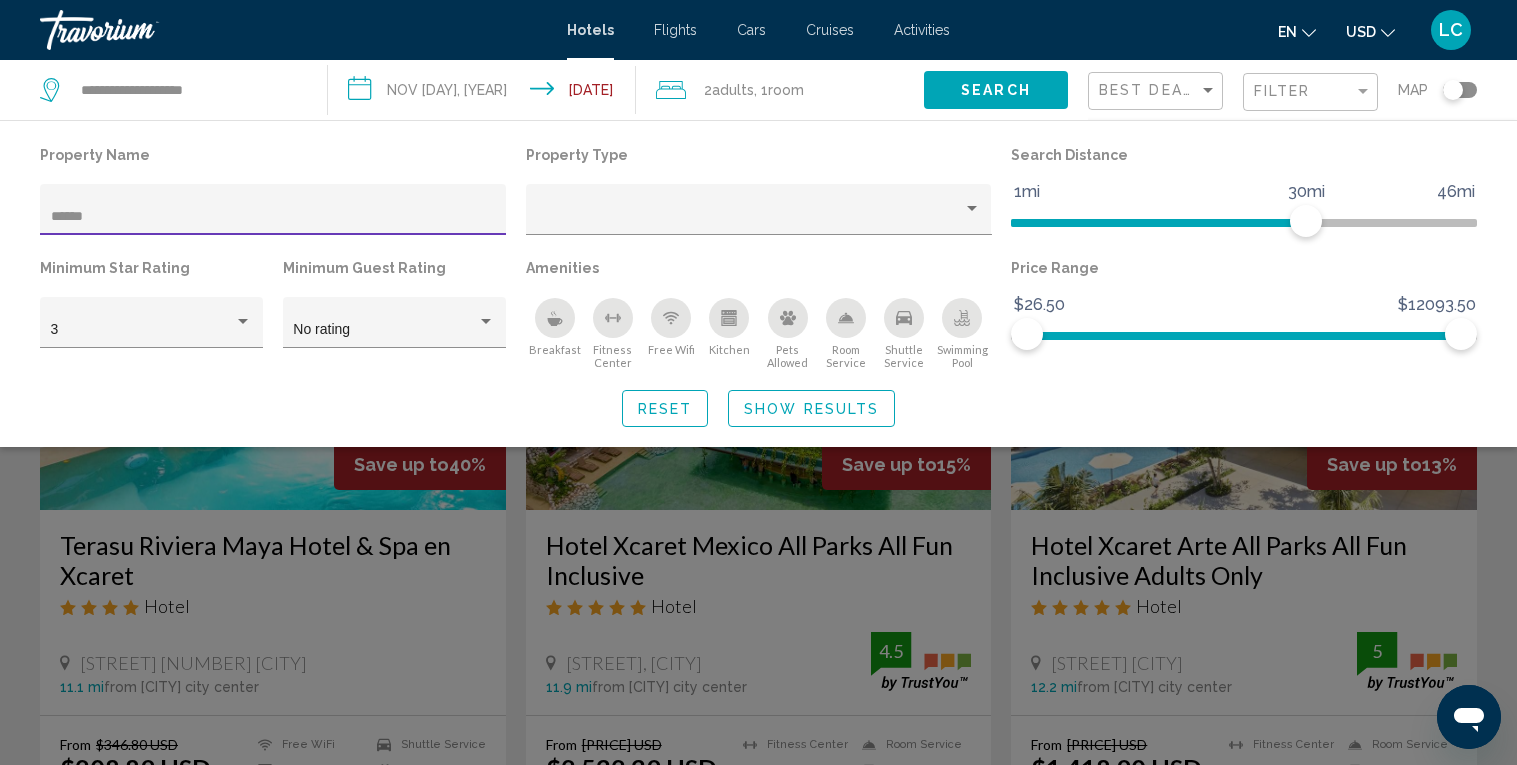 click on "Show Results" at bounding box center (811, 409) 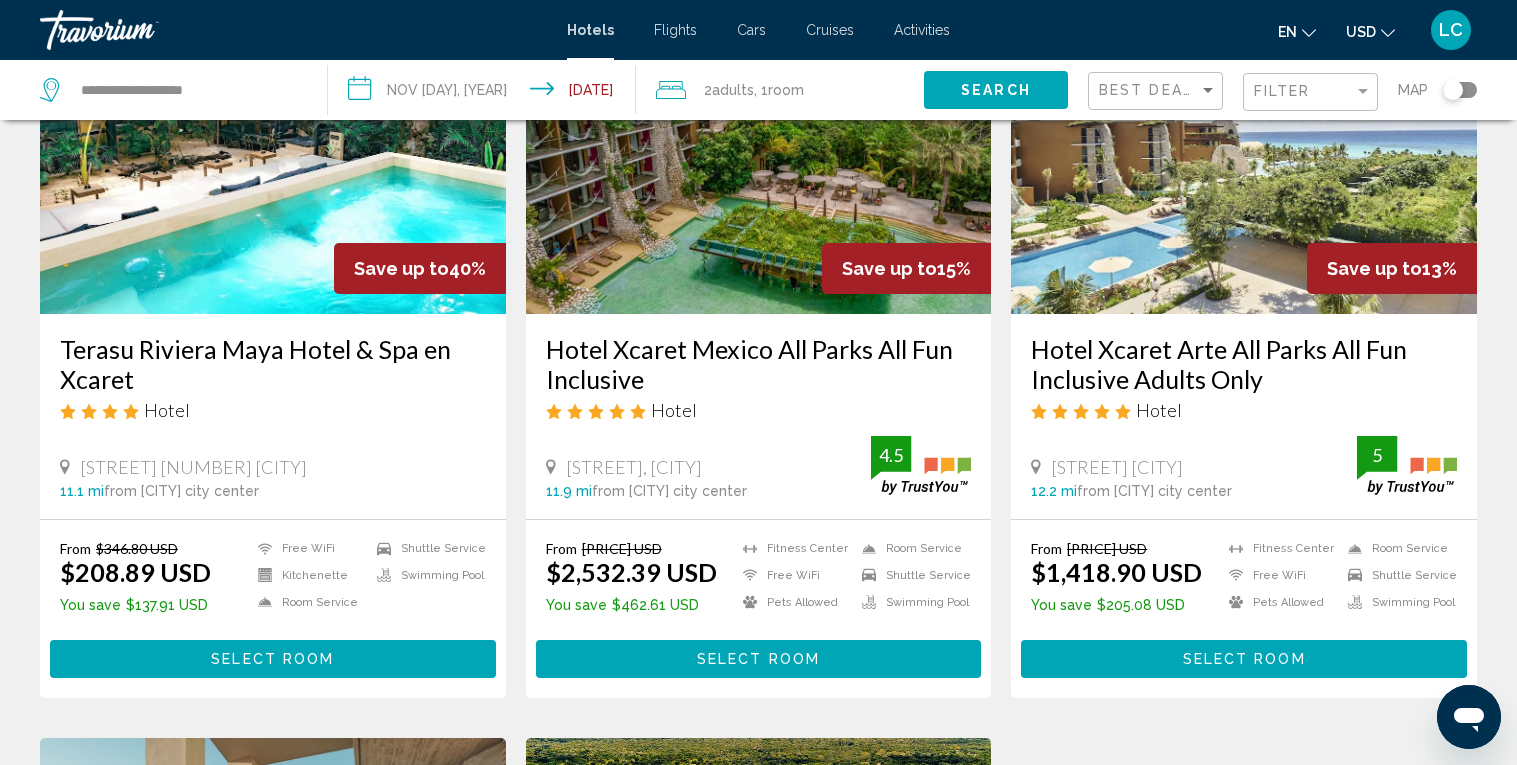 scroll, scrollTop: 199, scrollLeft: 0, axis: vertical 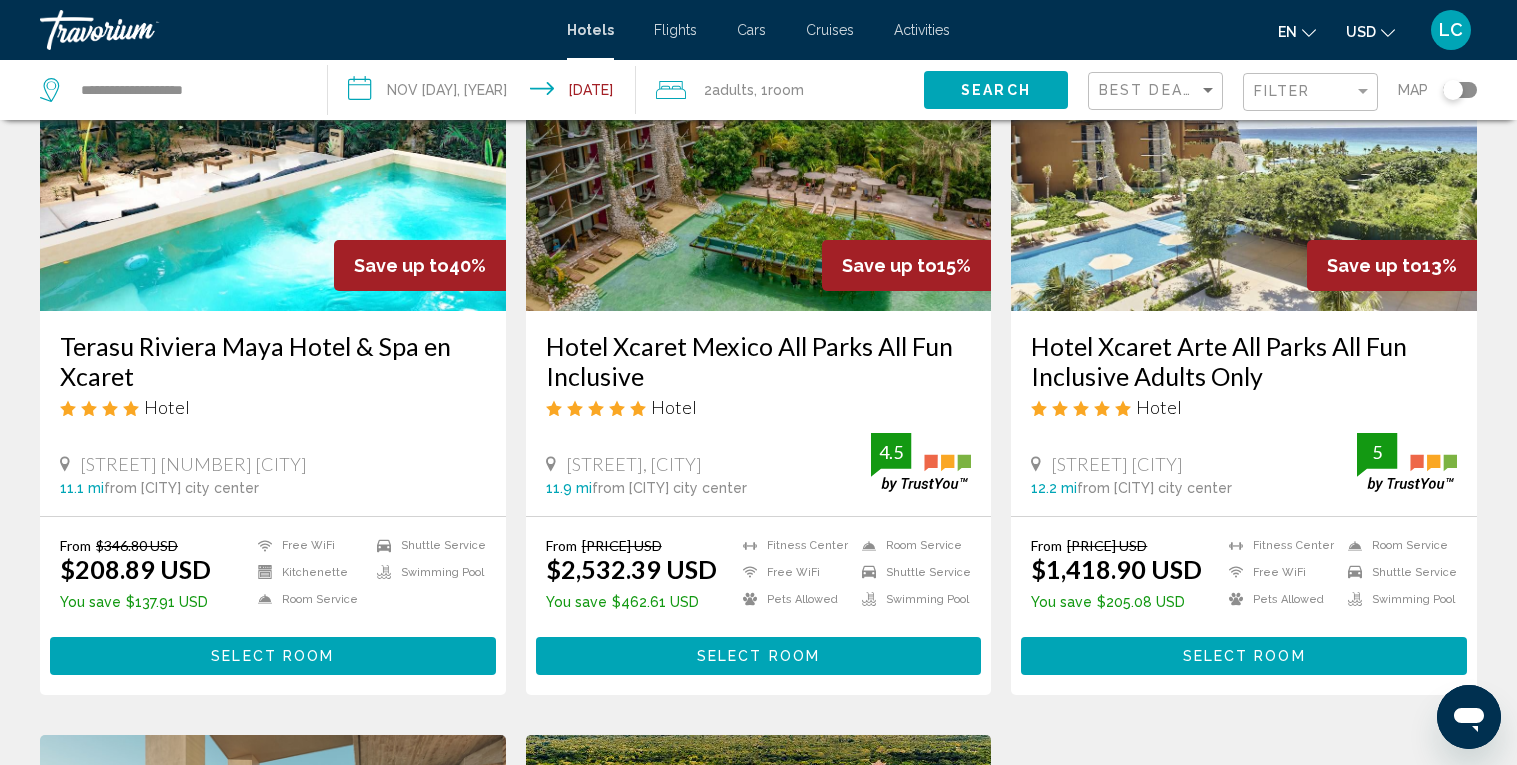 click on "Select Room" at bounding box center [1244, 657] 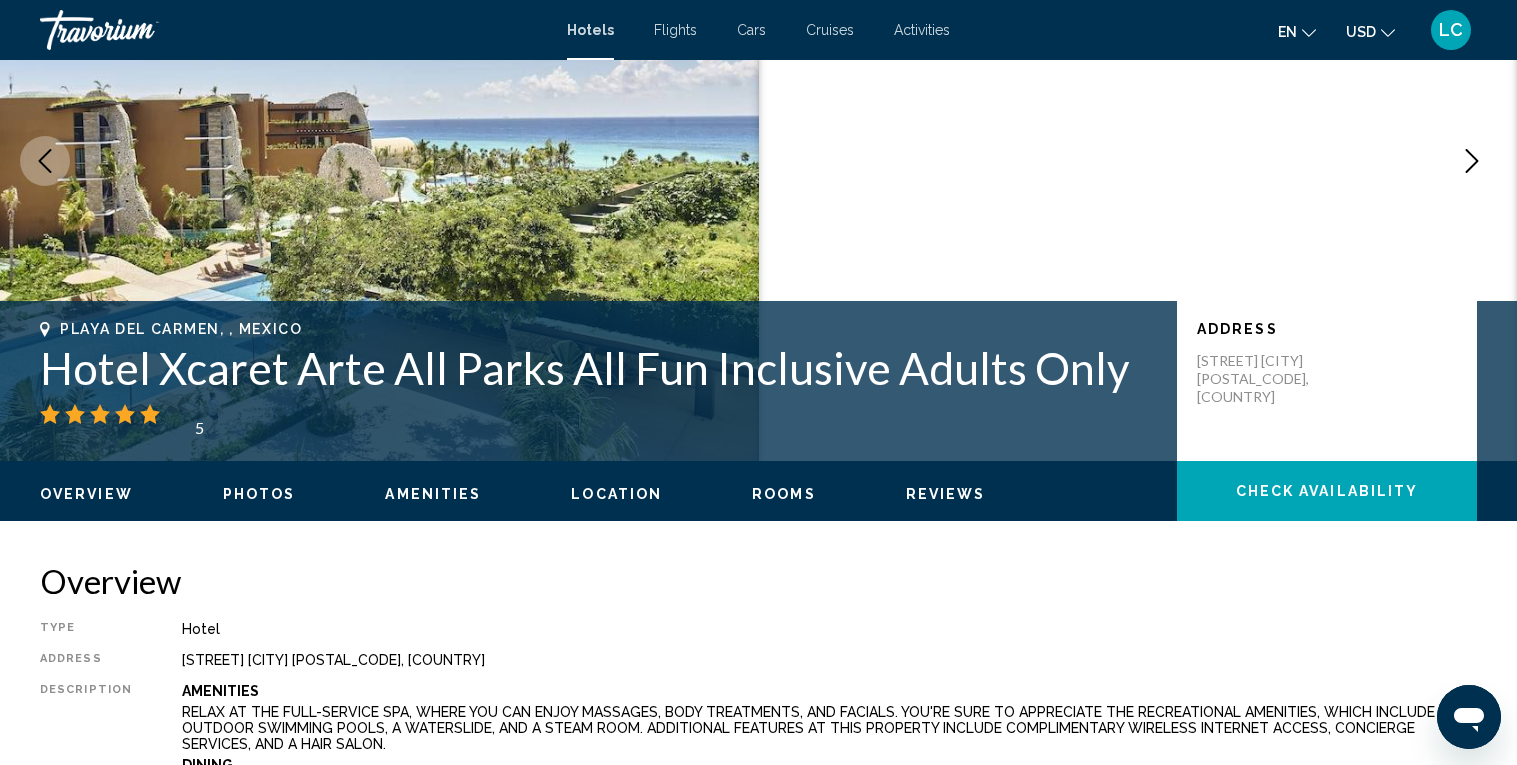scroll, scrollTop: 0, scrollLeft: 0, axis: both 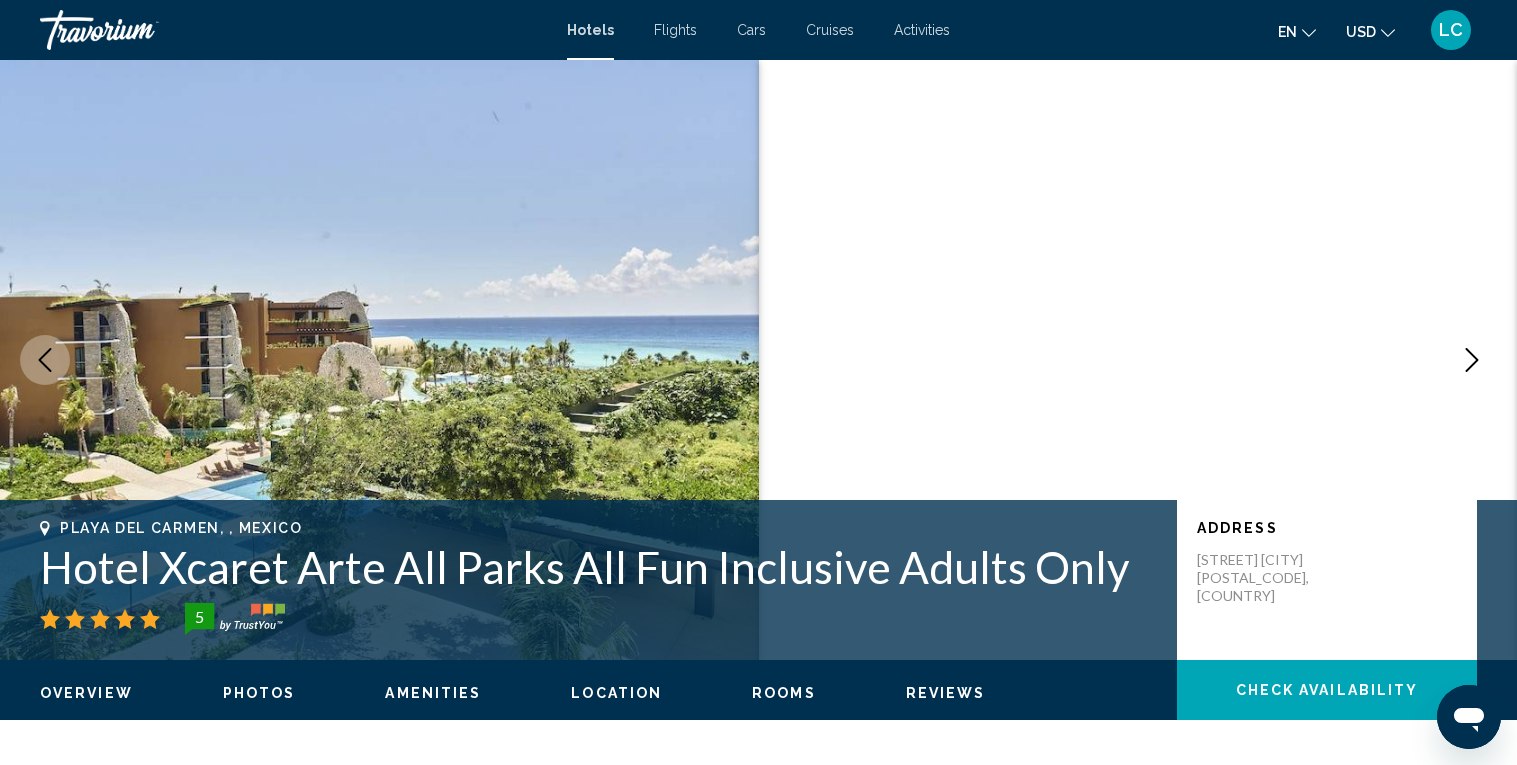 type 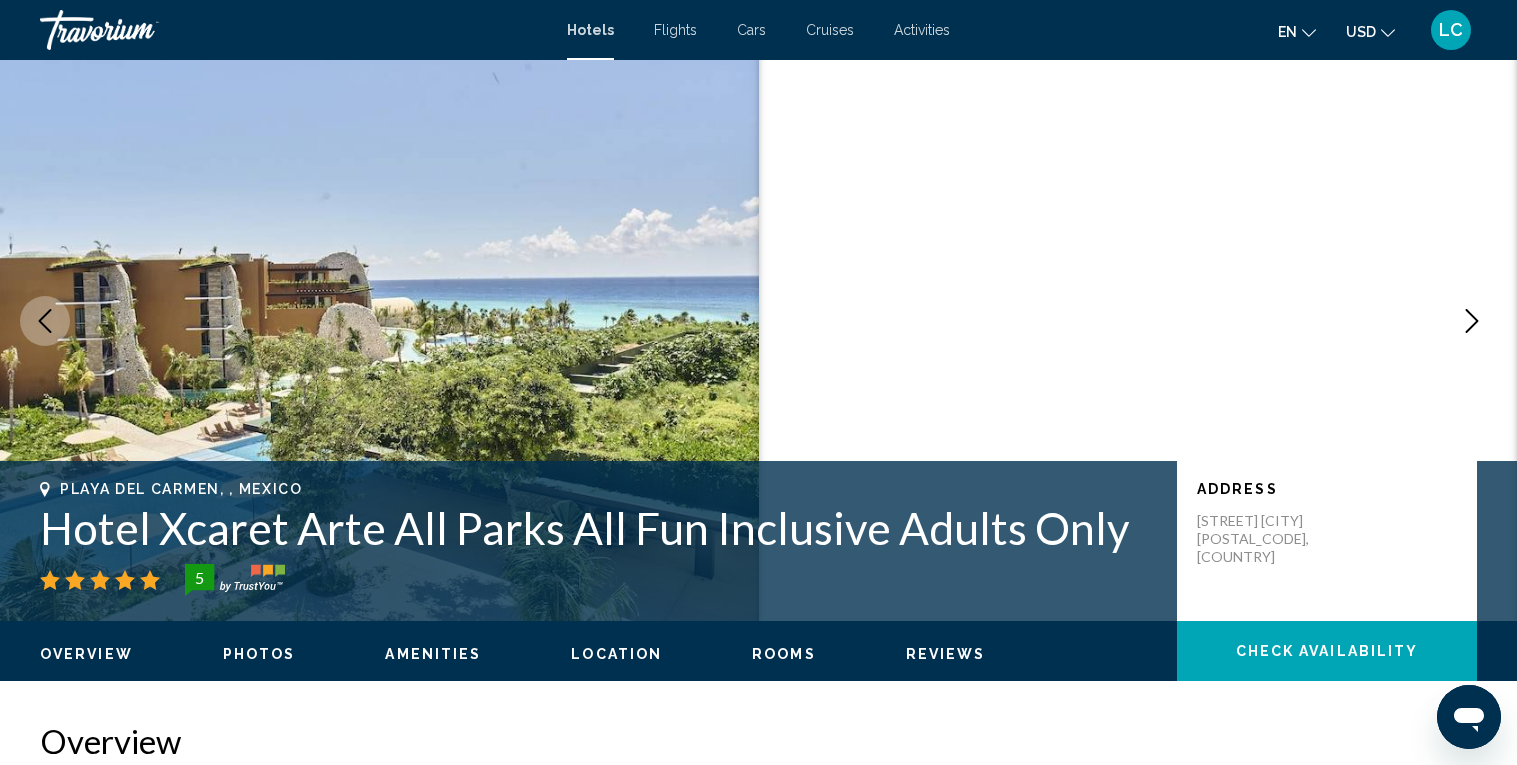 click at bounding box center [1472, 321] 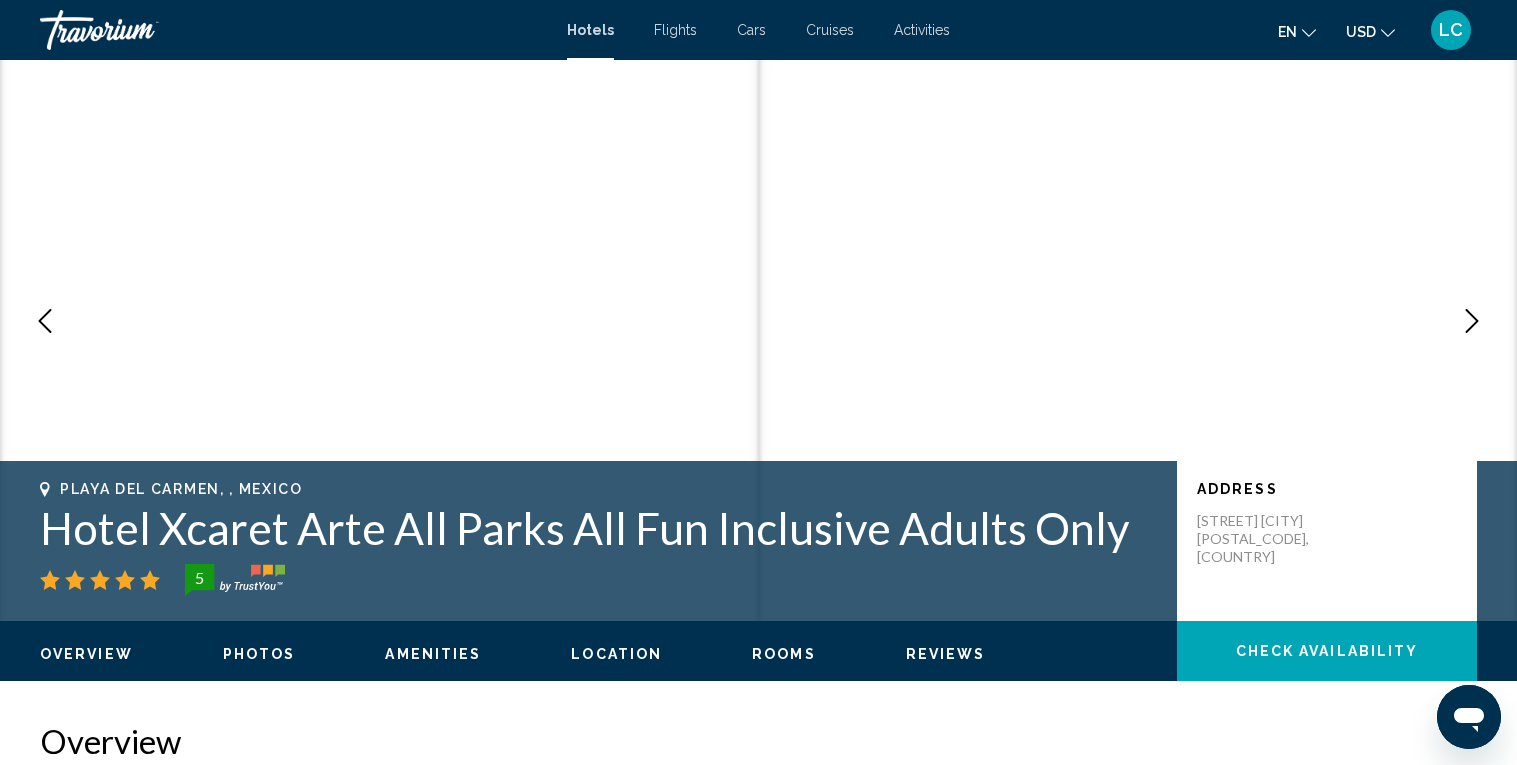 click at bounding box center [1472, 321] 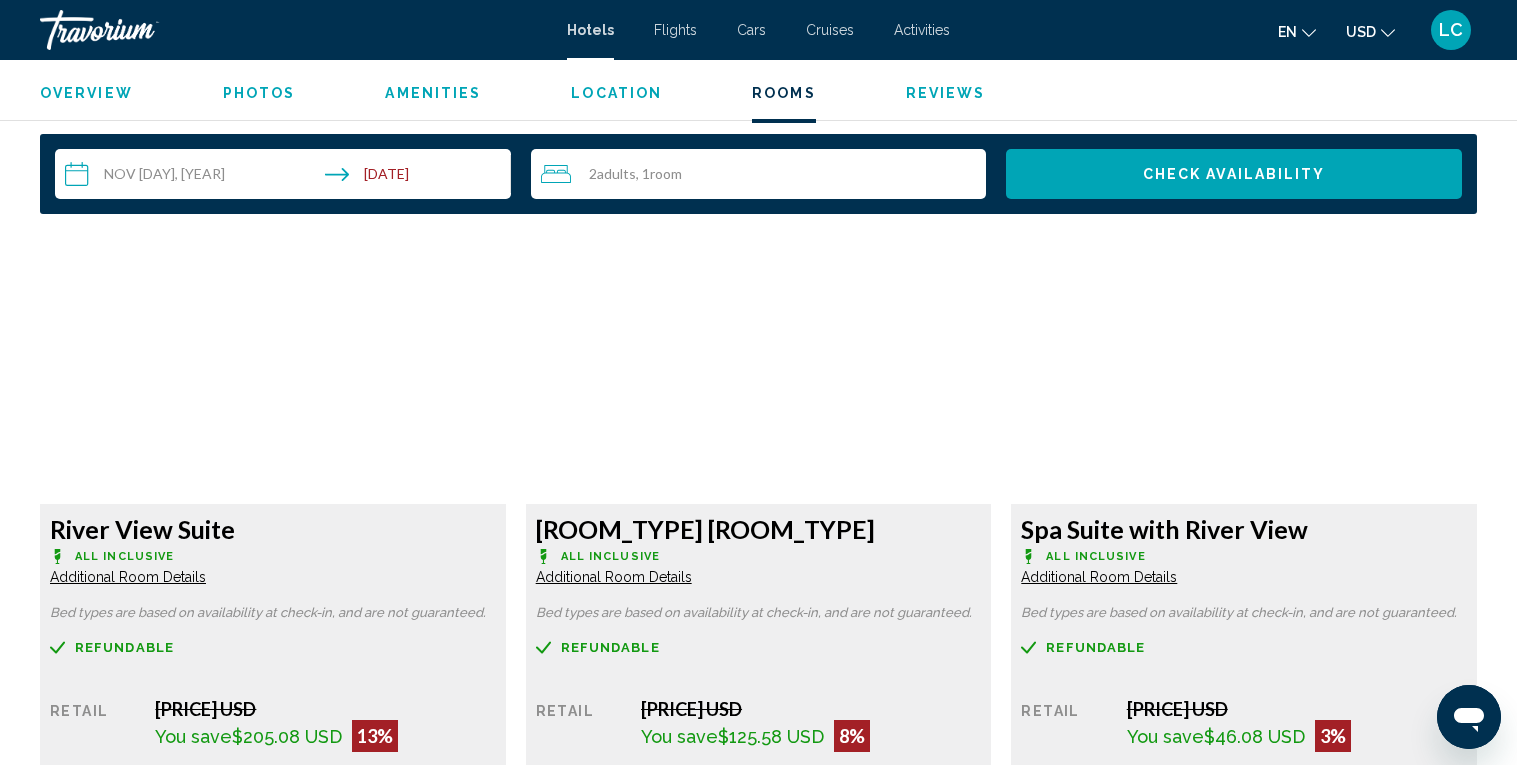 scroll, scrollTop: 2518, scrollLeft: 0, axis: vertical 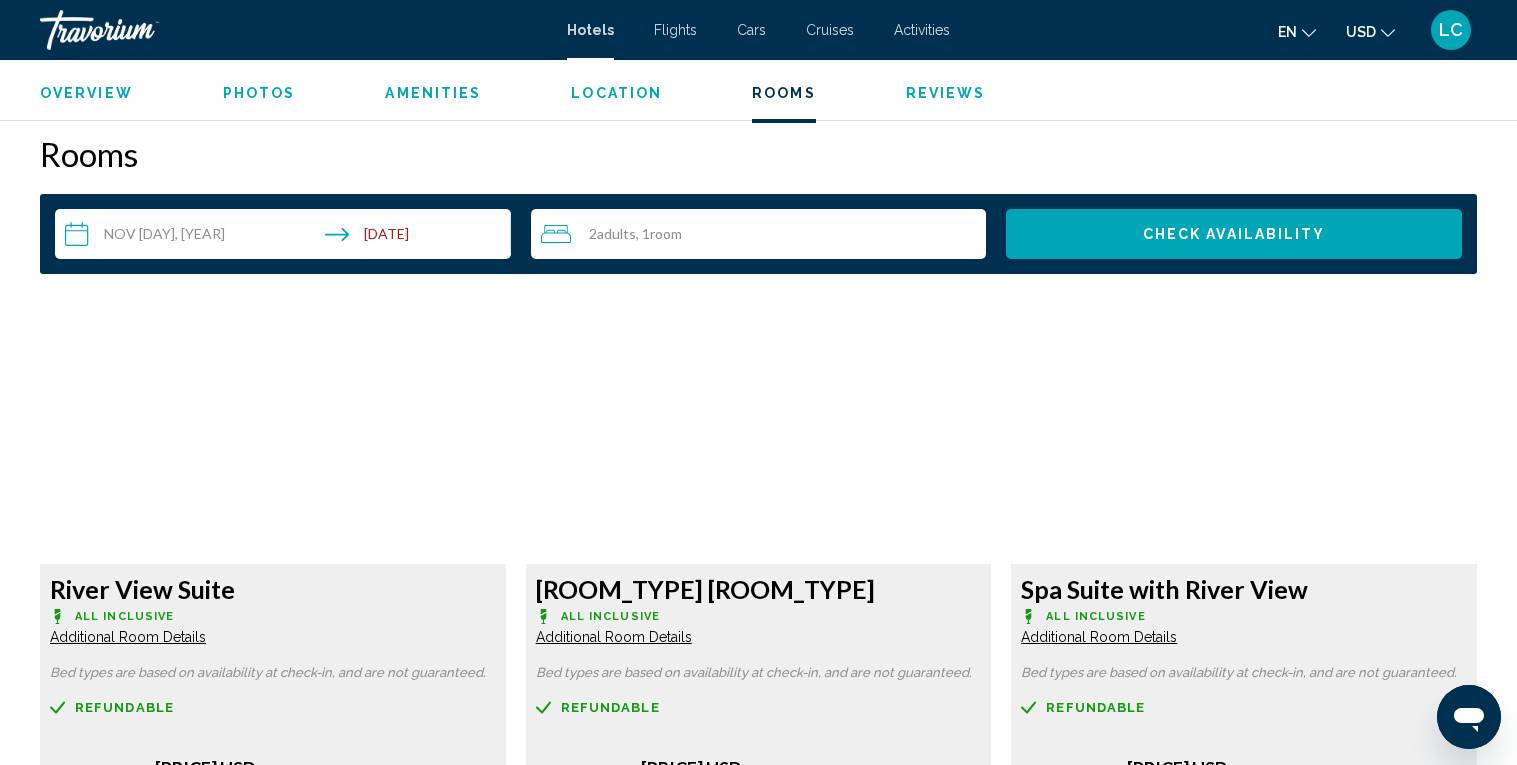 click on "Additional Room Details" at bounding box center (128, 637) 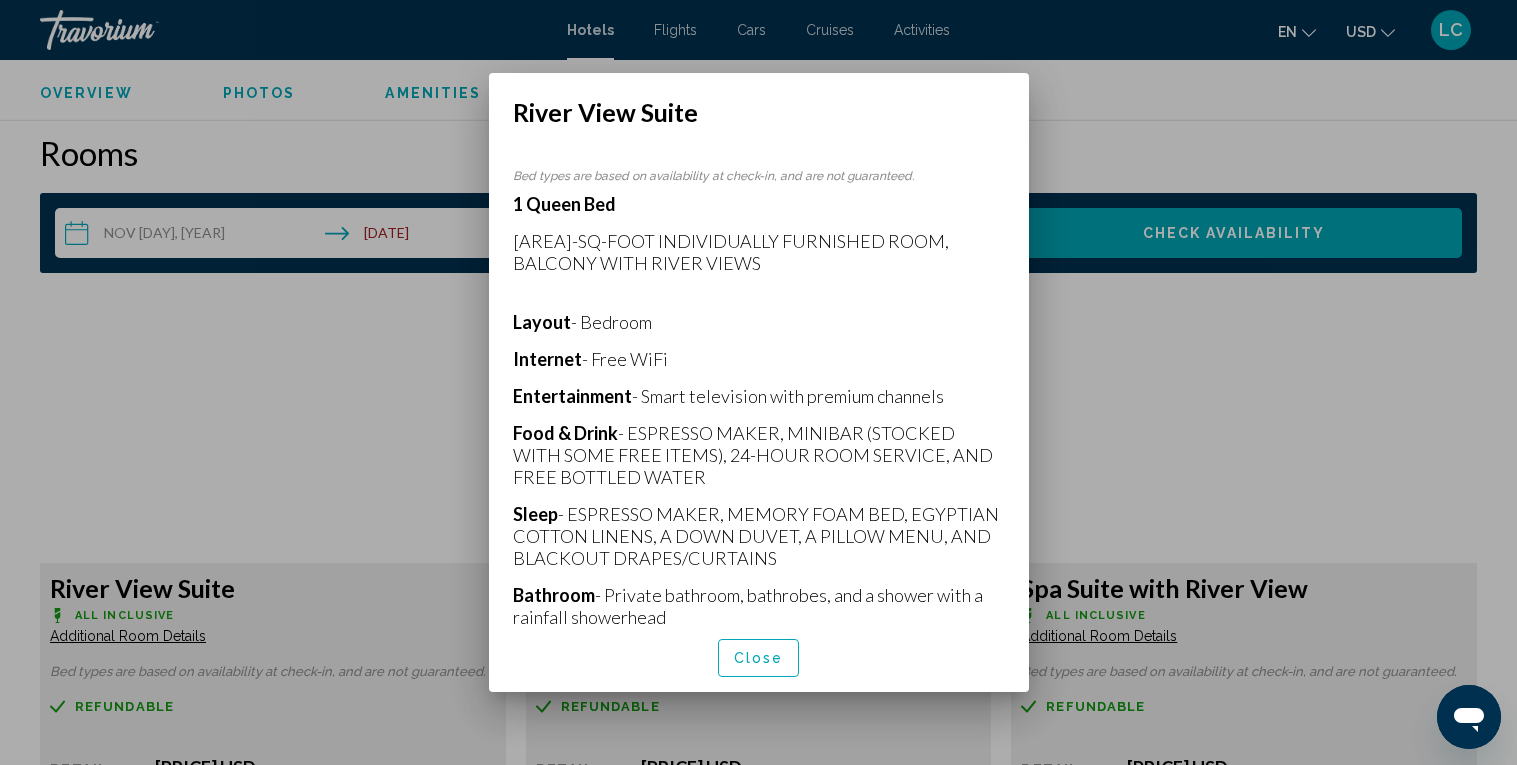 scroll, scrollTop: 0, scrollLeft: 0, axis: both 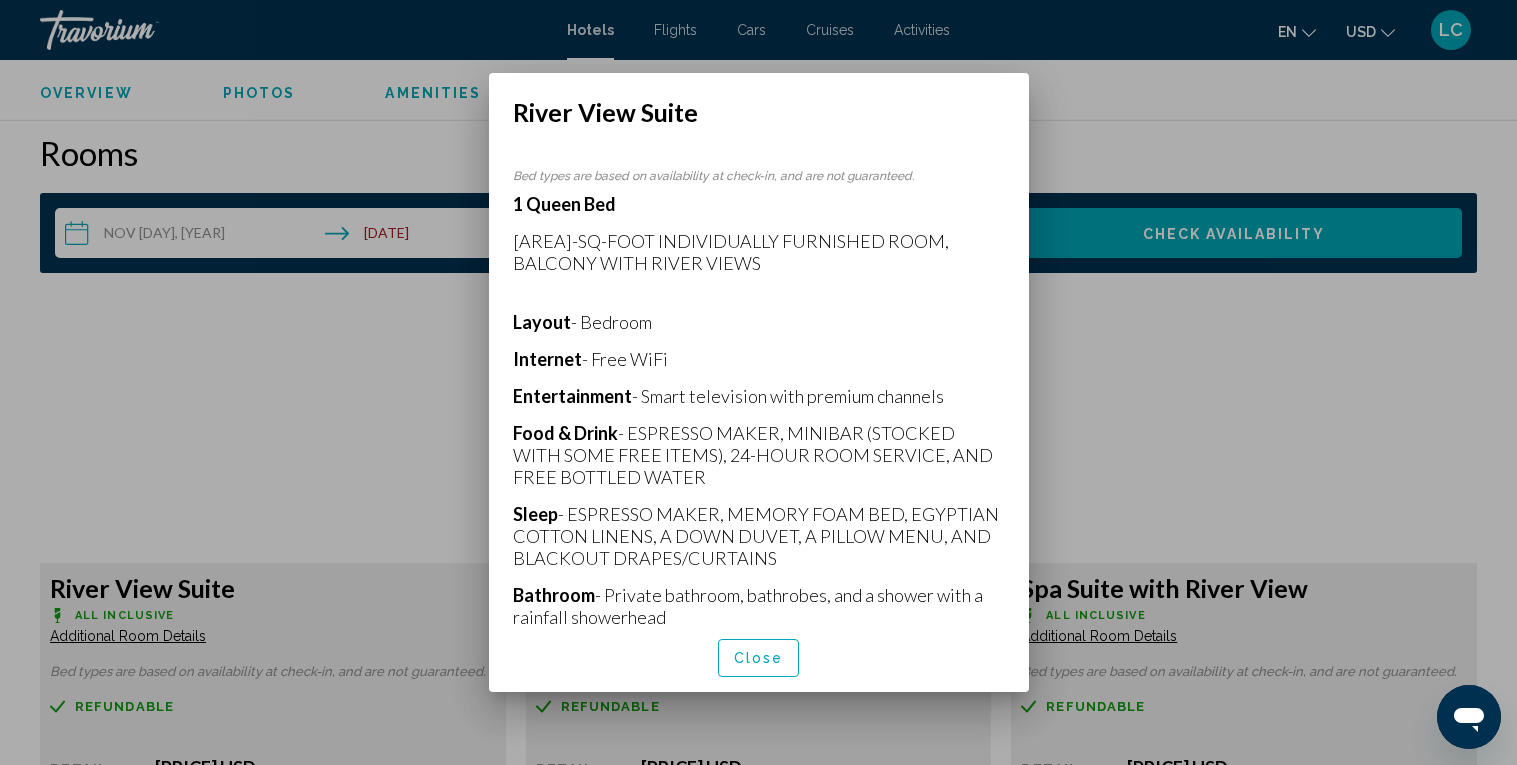 click at bounding box center (758, 382) 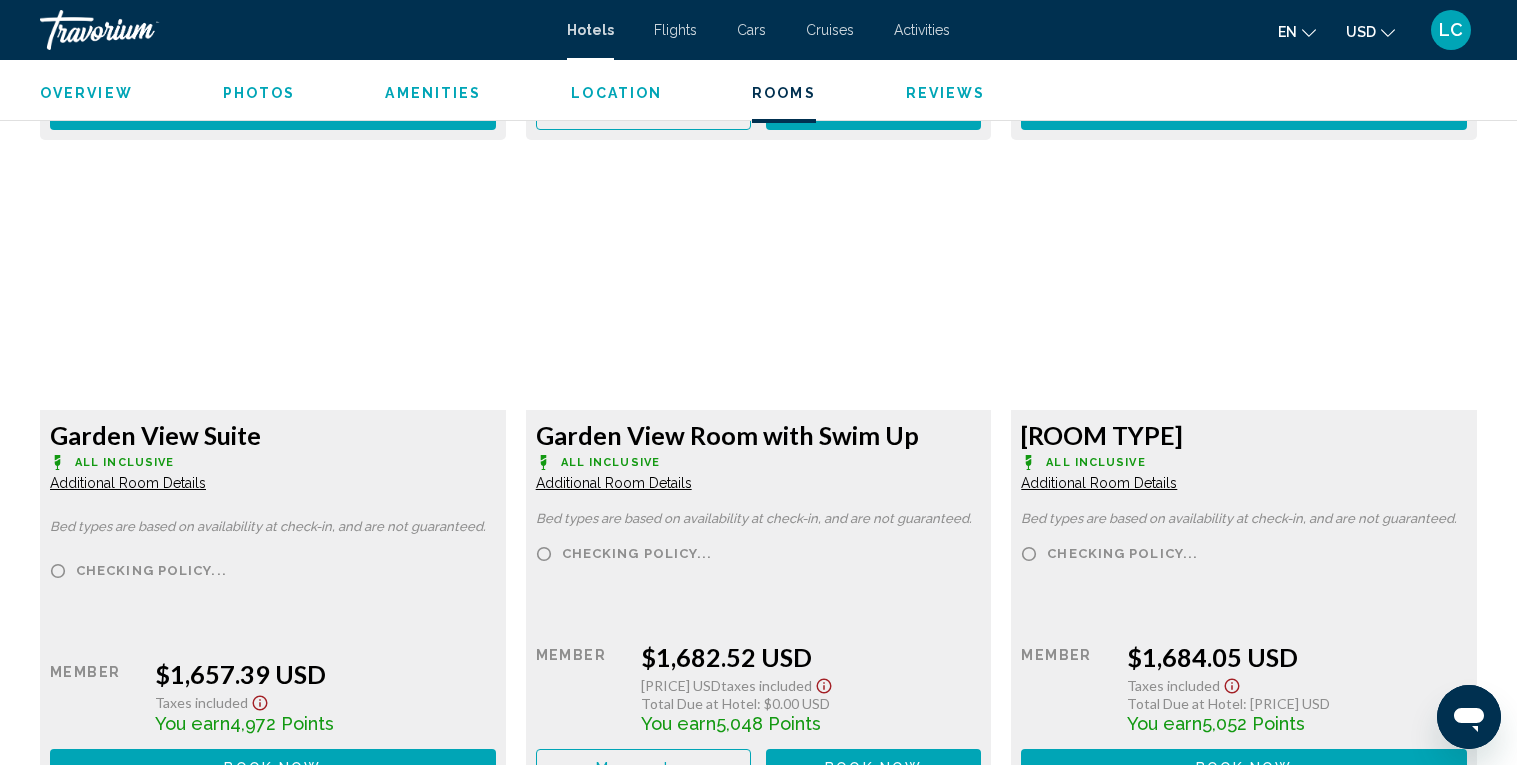 scroll, scrollTop: 4036, scrollLeft: 0, axis: vertical 